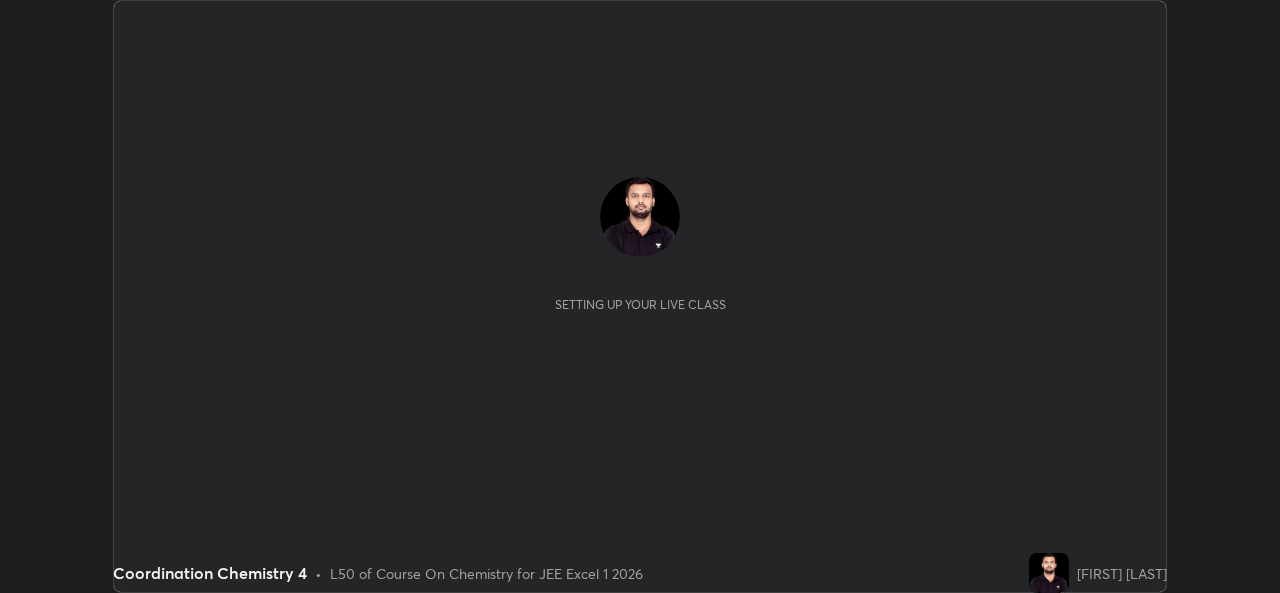 scroll, scrollTop: 0, scrollLeft: 0, axis: both 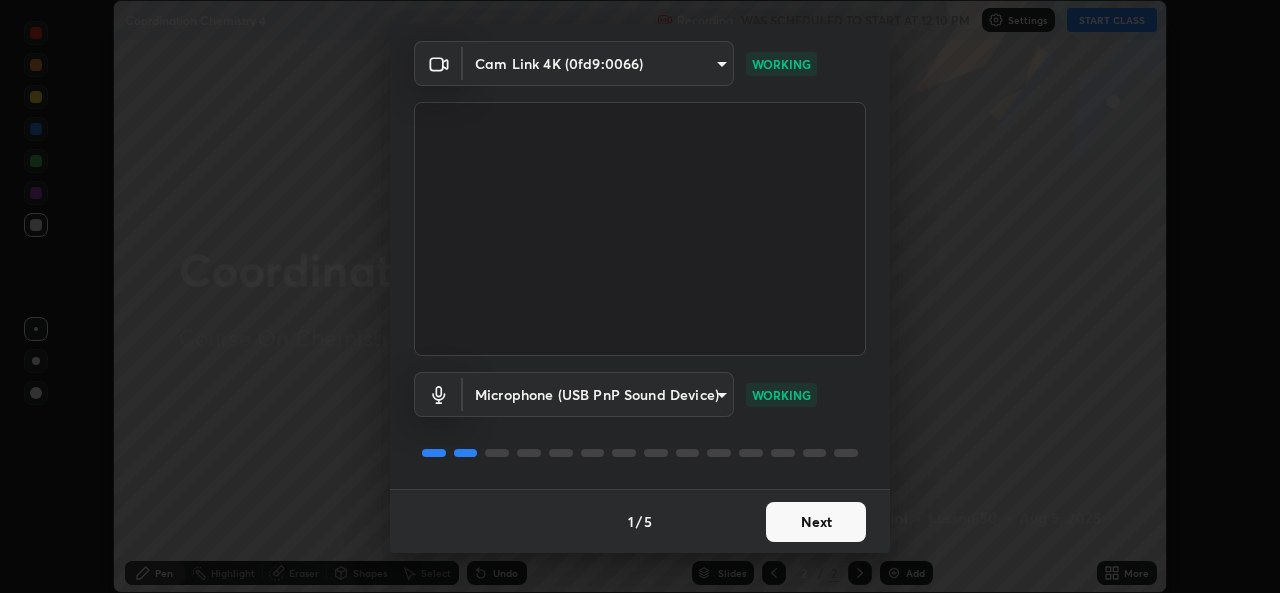 click on "Next" at bounding box center [816, 522] 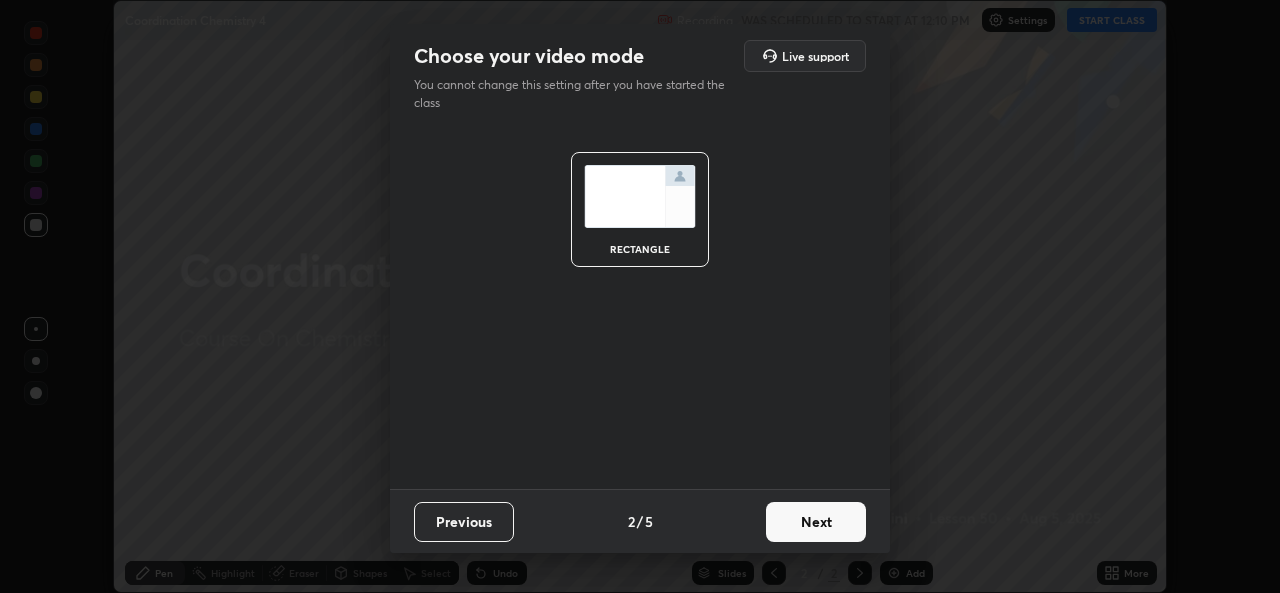 click on "Next" at bounding box center (816, 522) 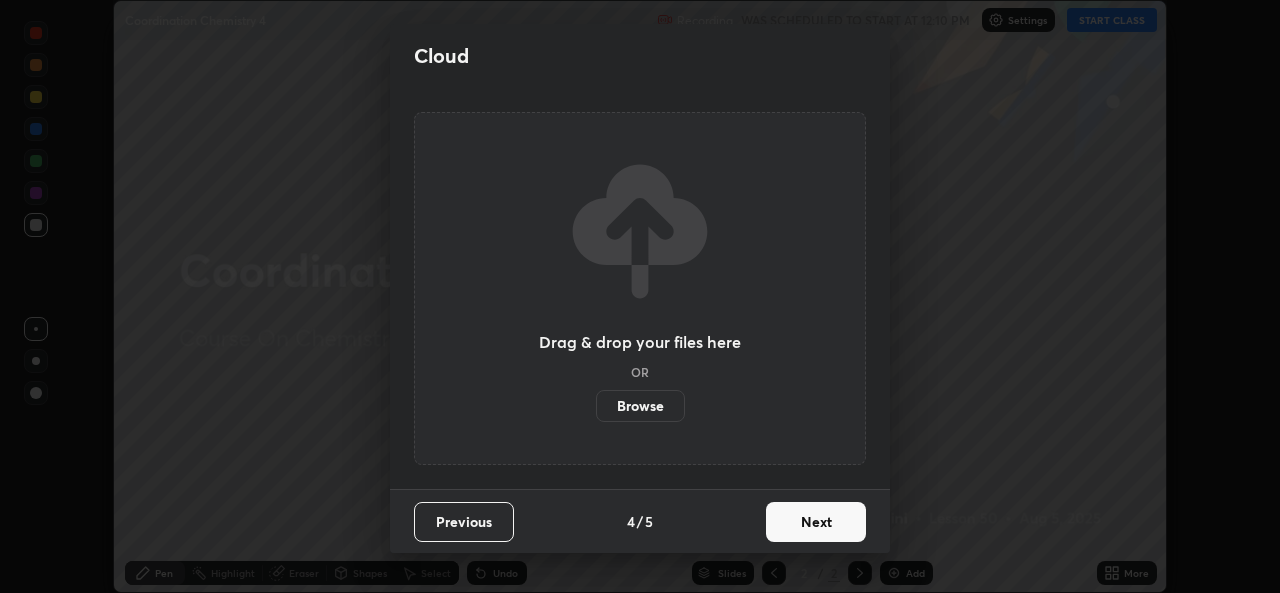click on "Next" at bounding box center (816, 522) 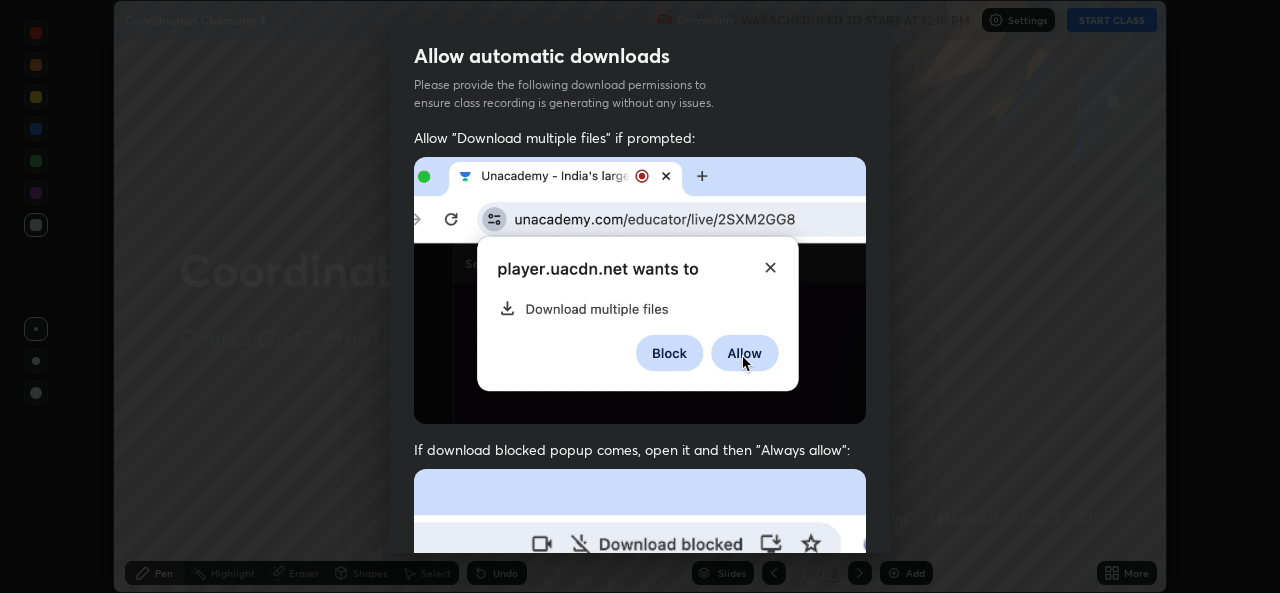 click at bounding box center (640, 687) 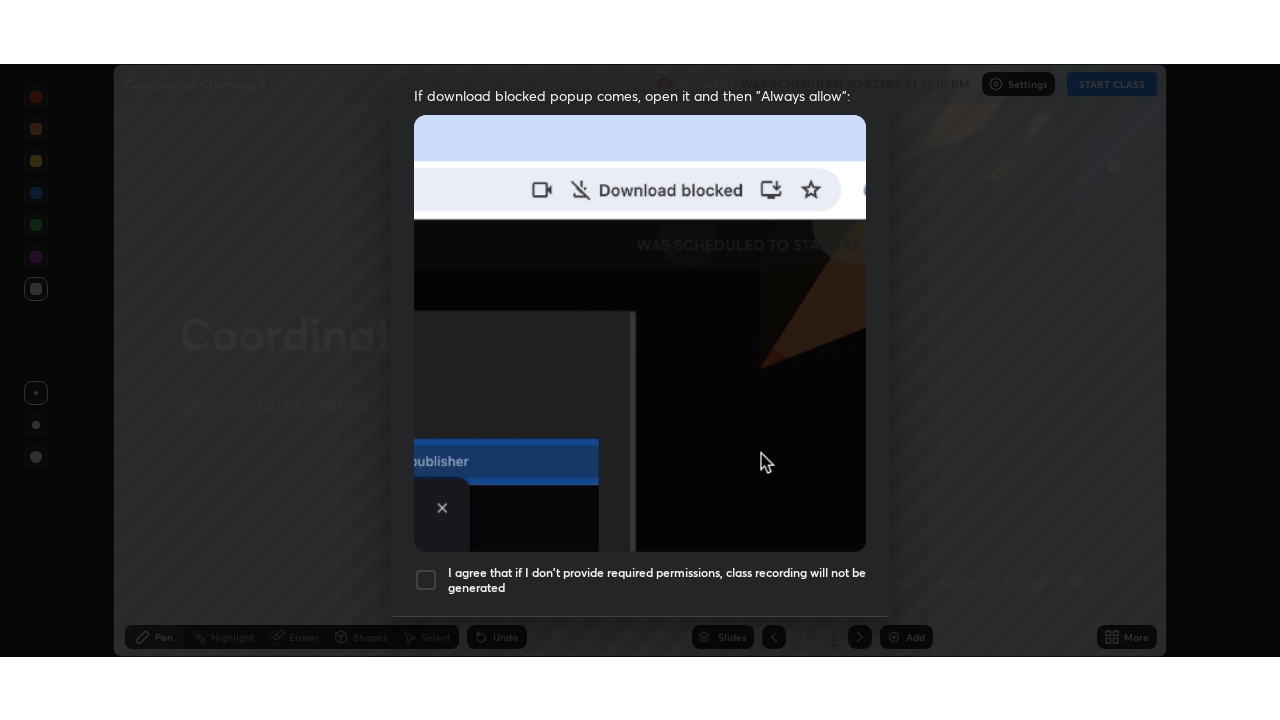 scroll, scrollTop: 471, scrollLeft: 0, axis: vertical 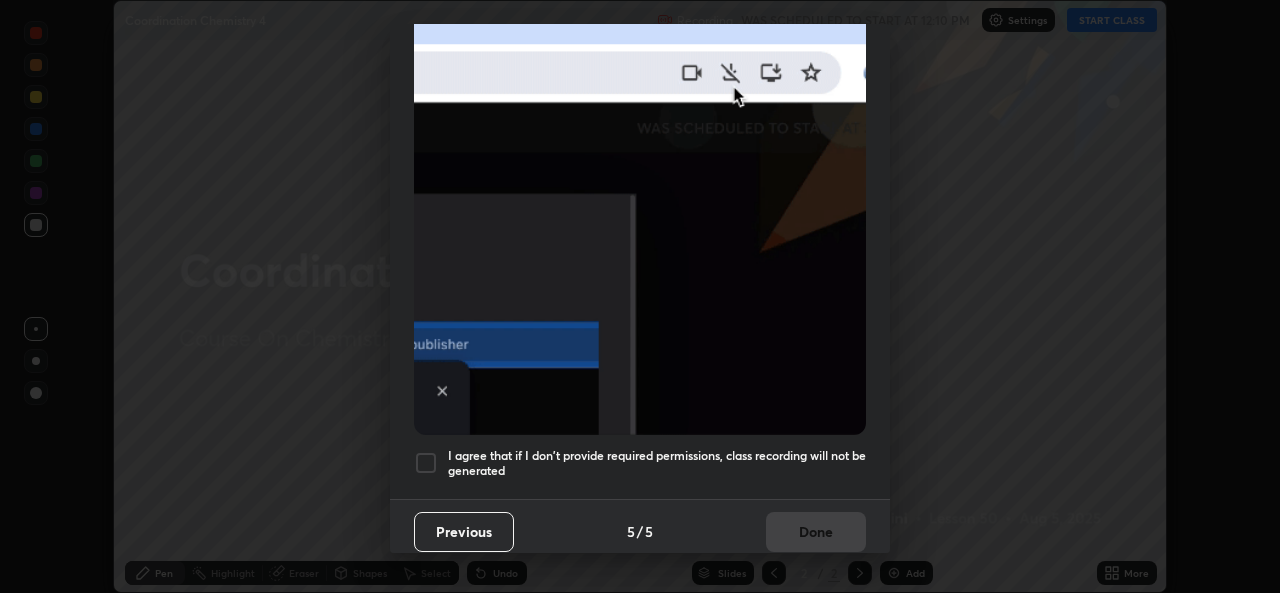 click on "I agree that if I don't provide required permissions, class recording will not be generated" at bounding box center [657, 463] 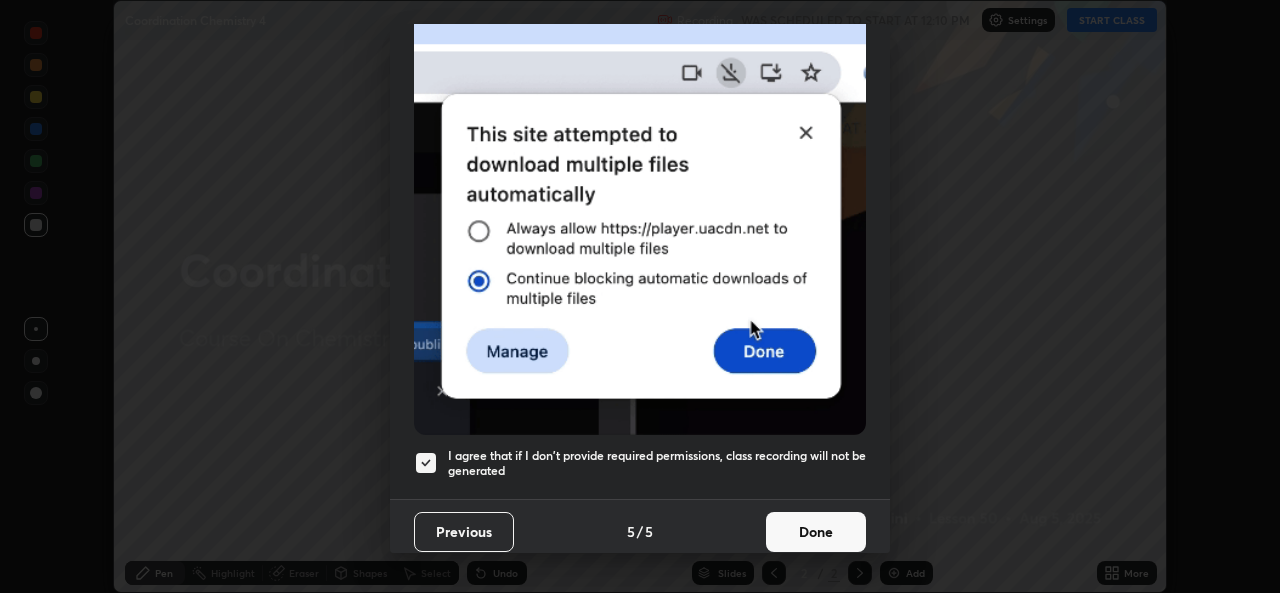 click on "Done" at bounding box center [816, 532] 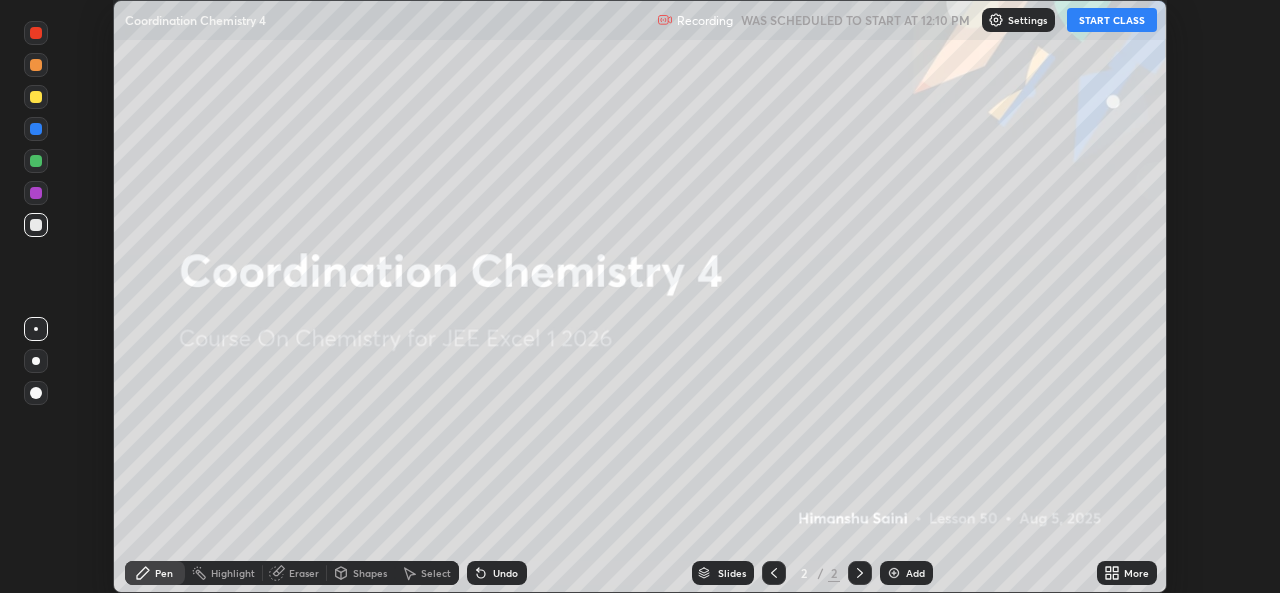 click 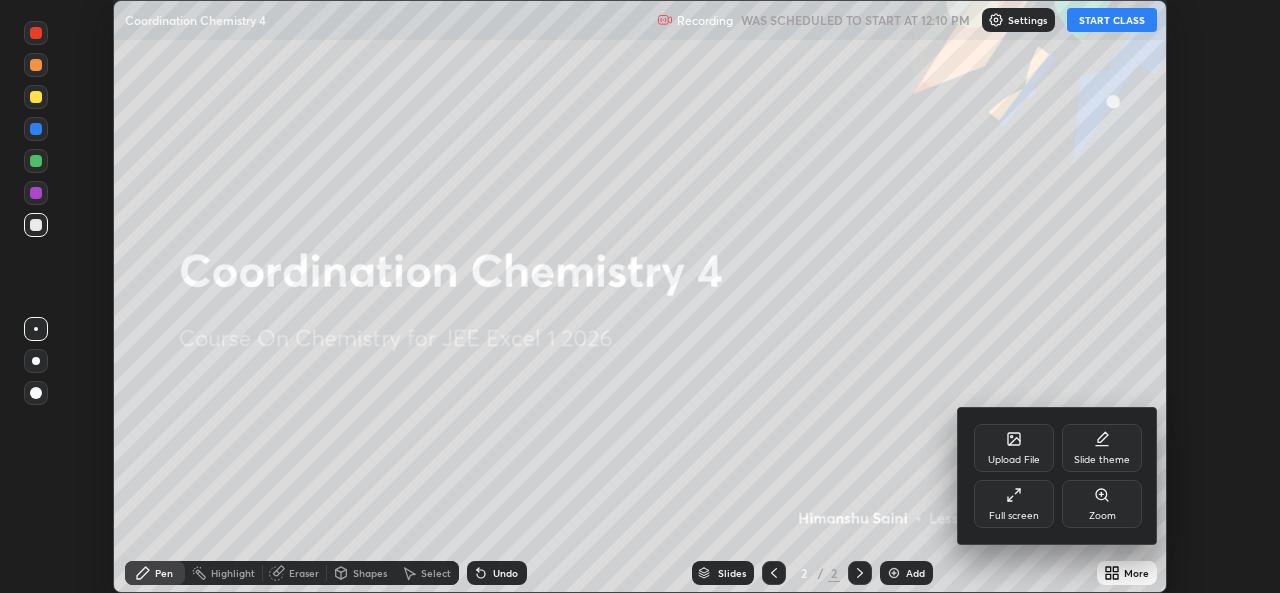 click 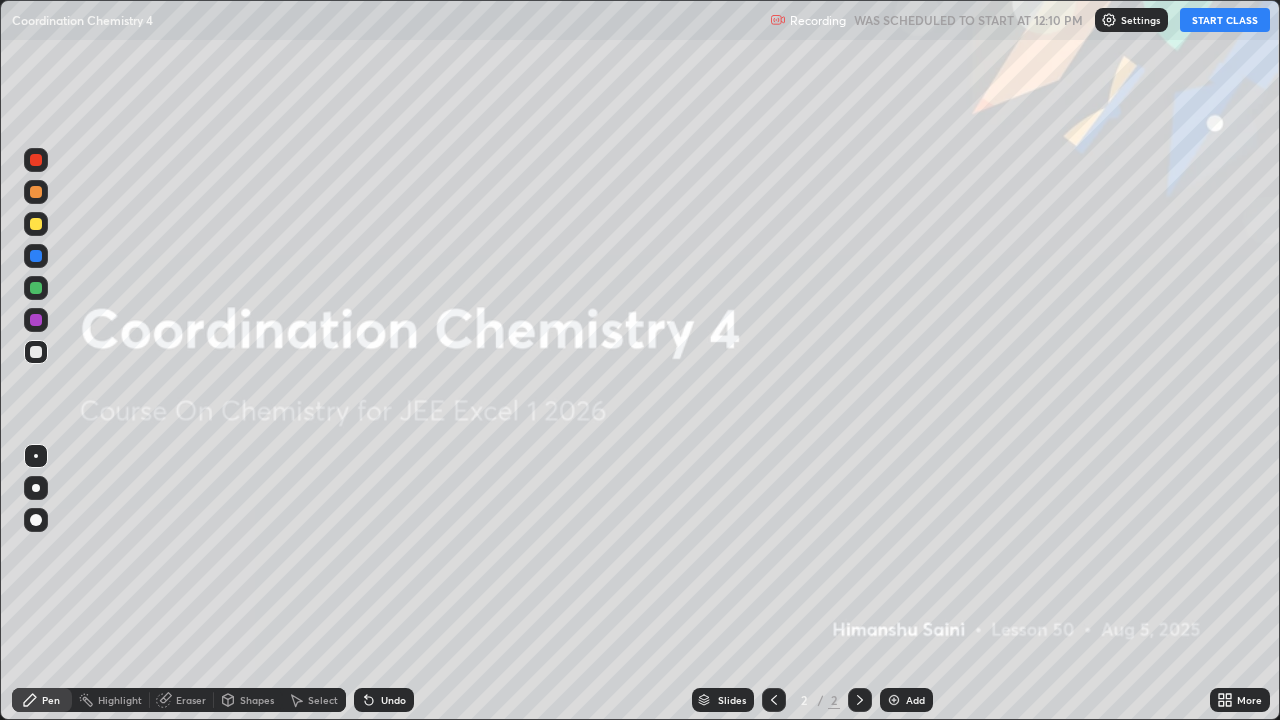 scroll, scrollTop: 99280, scrollLeft: 98720, axis: both 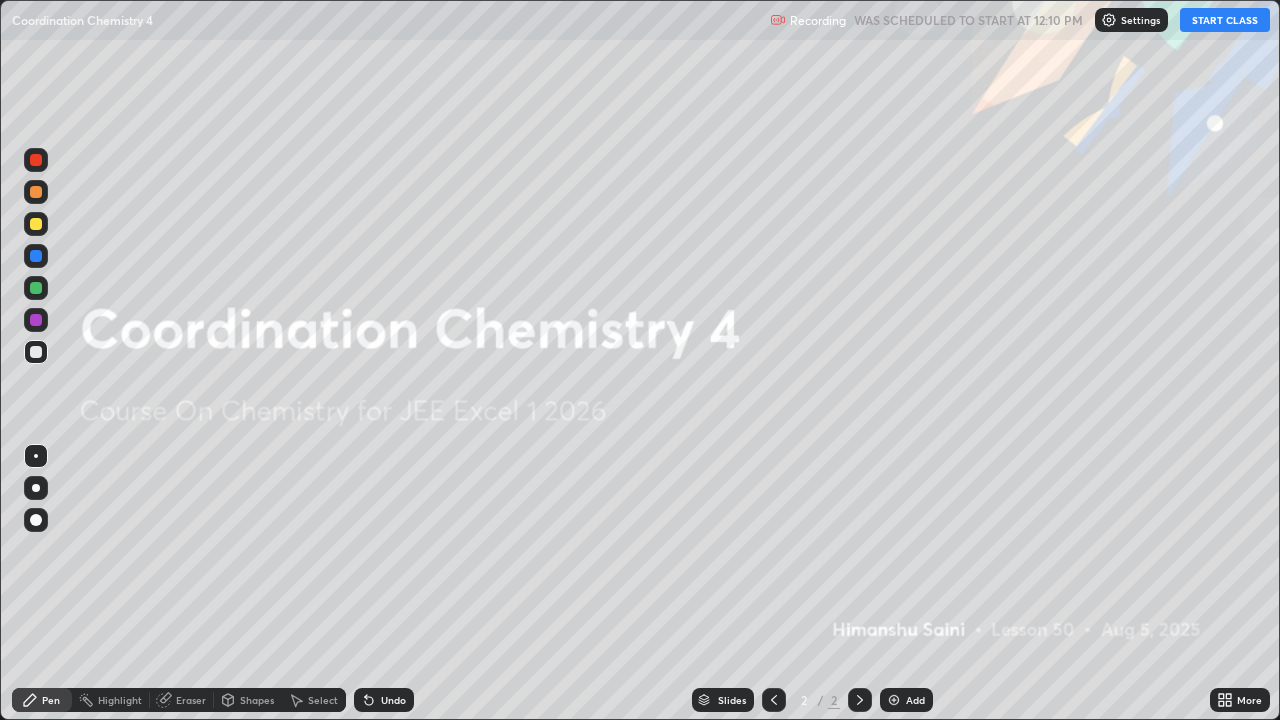 click on "START CLASS" at bounding box center (1225, 20) 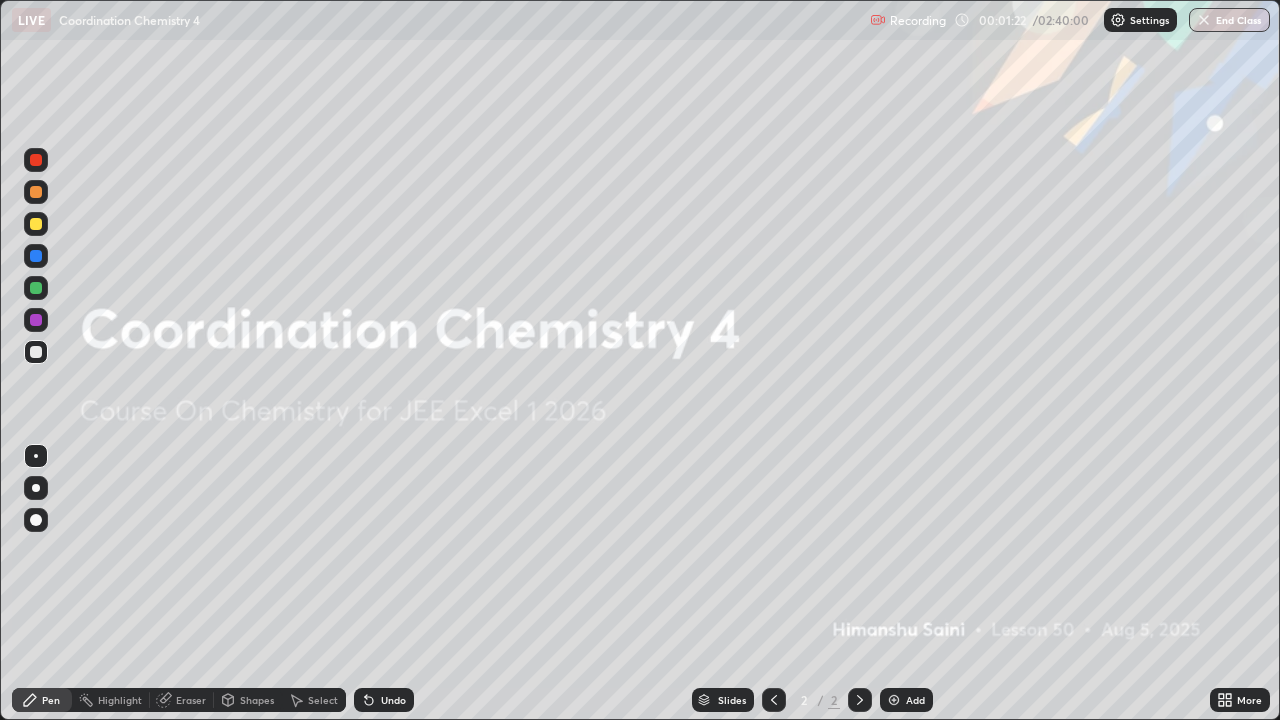 click on "Add" at bounding box center (915, 700) 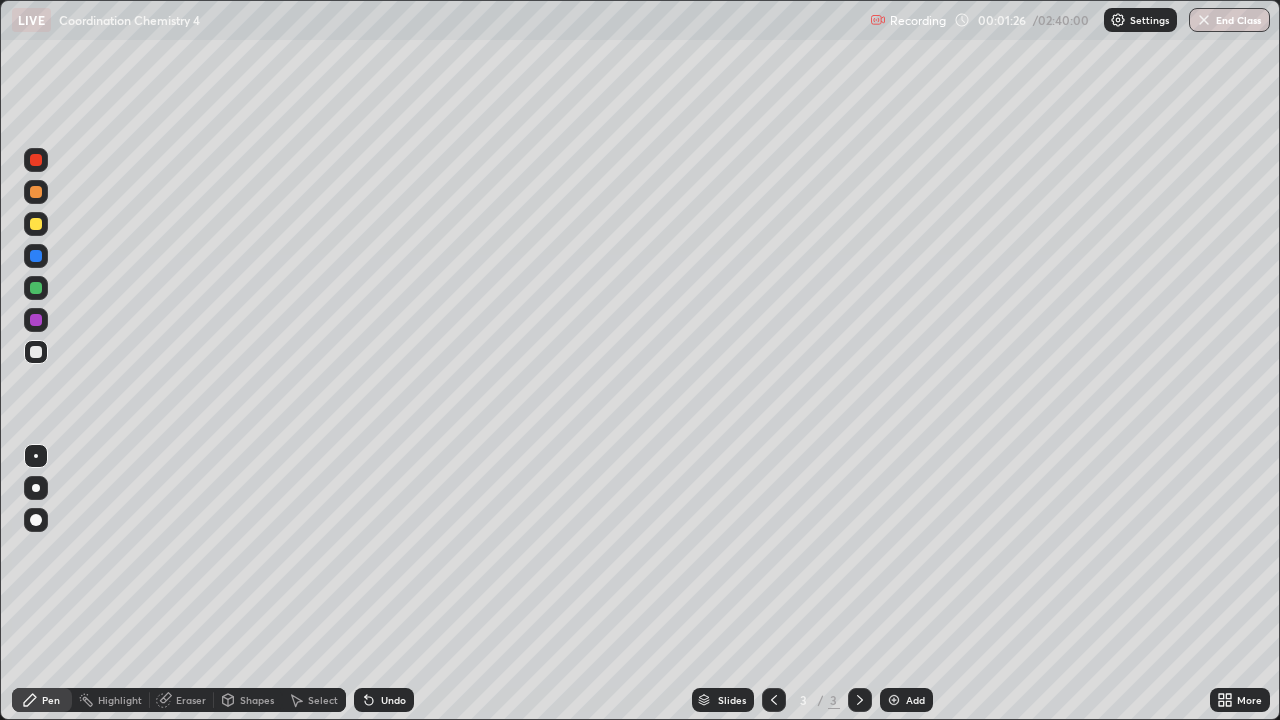 click at bounding box center [36, 520] 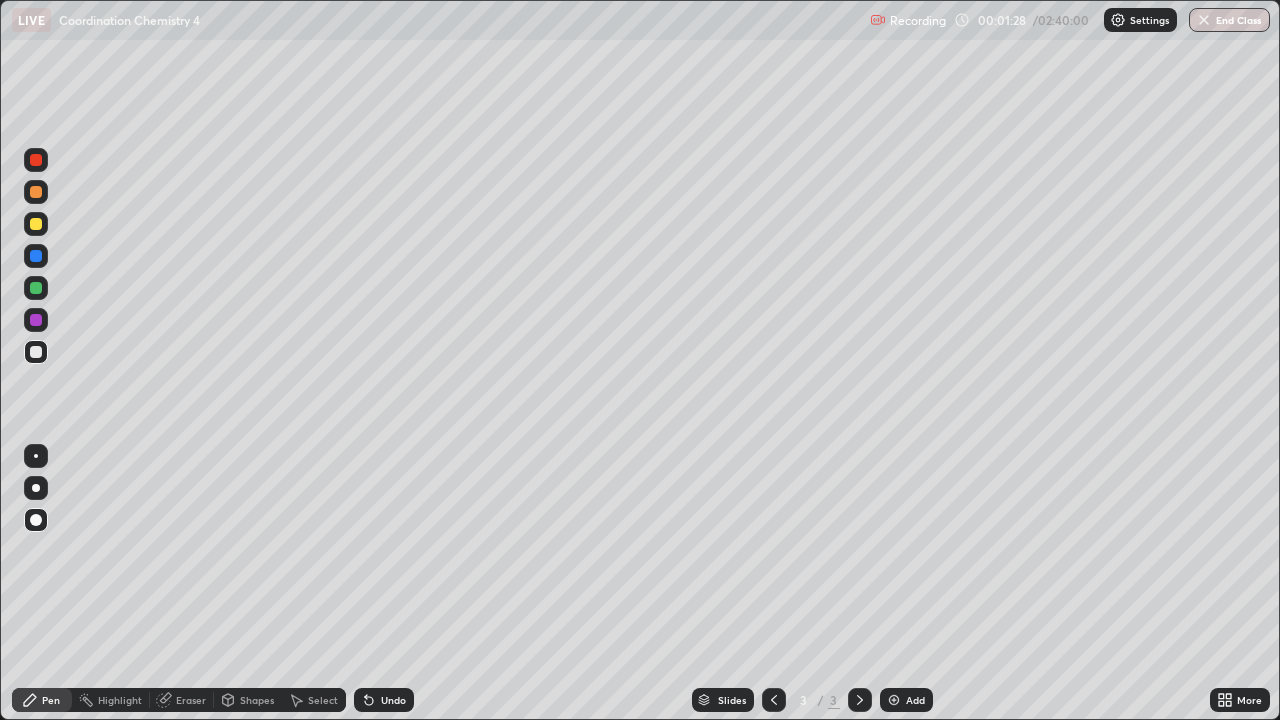 click at bounding box center (36, 224) 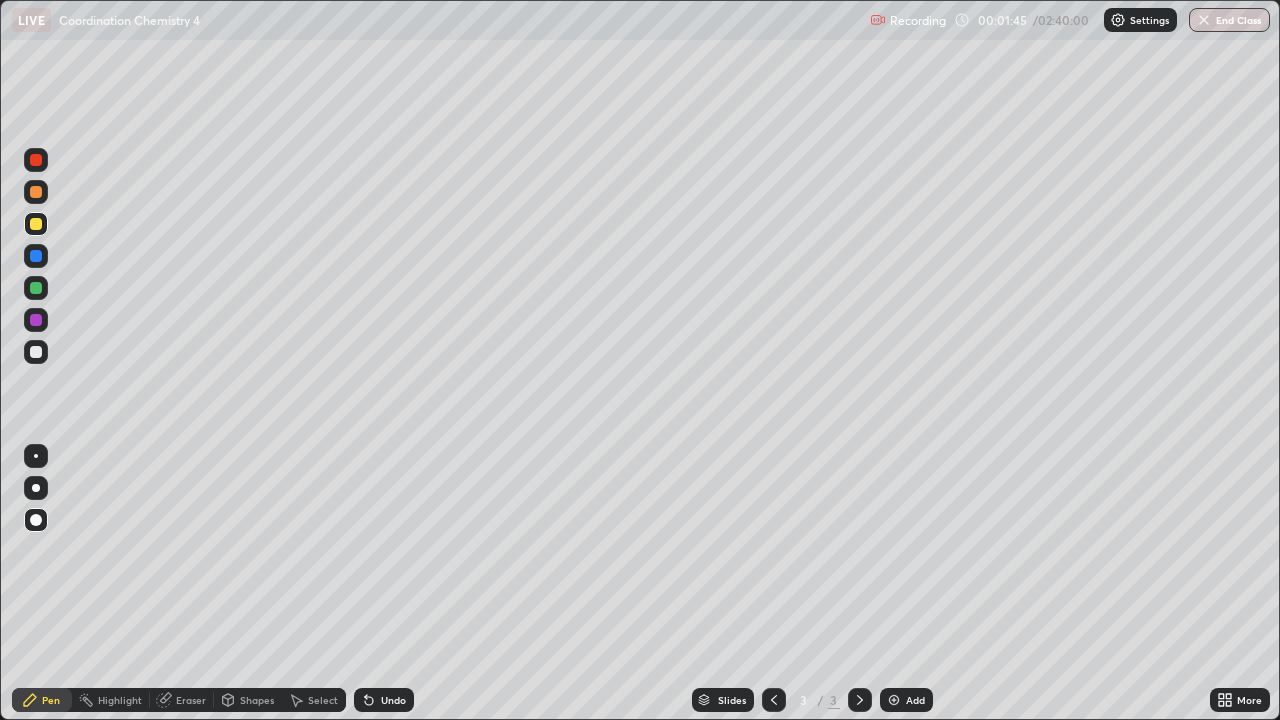 click on "Pen" at bounding box center [51, 700] 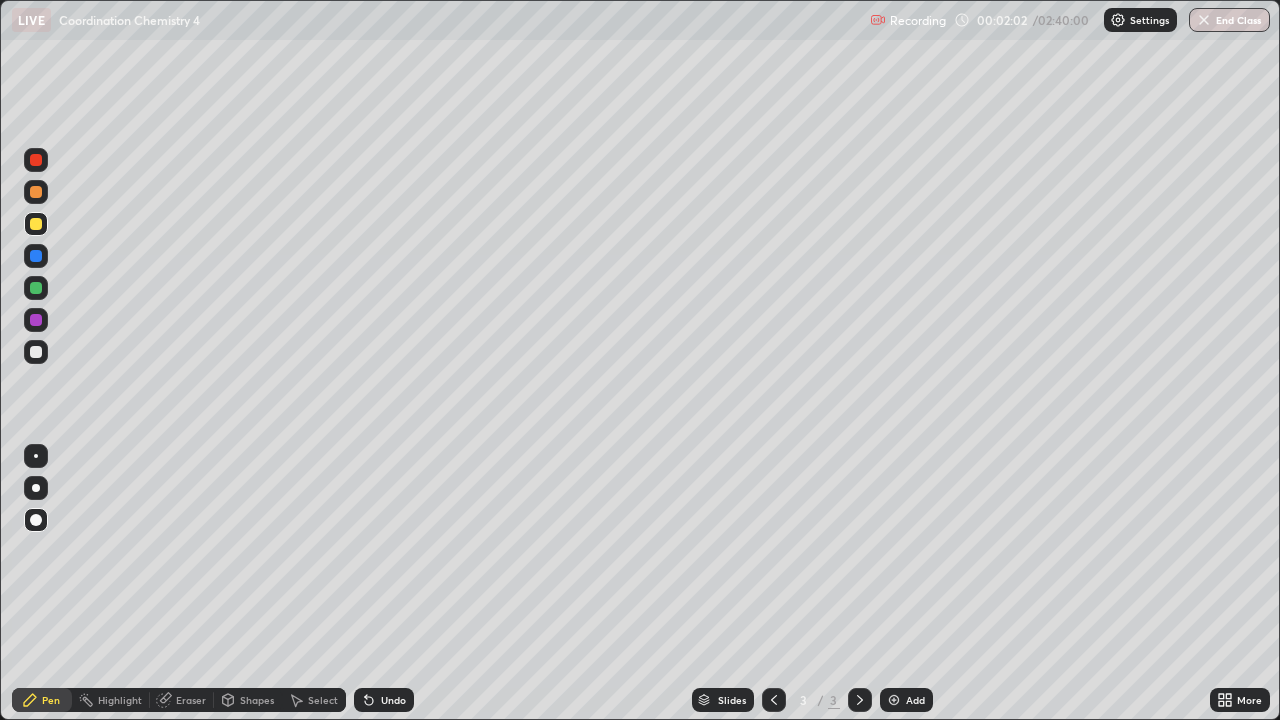 click at bounding box center [36, 288] 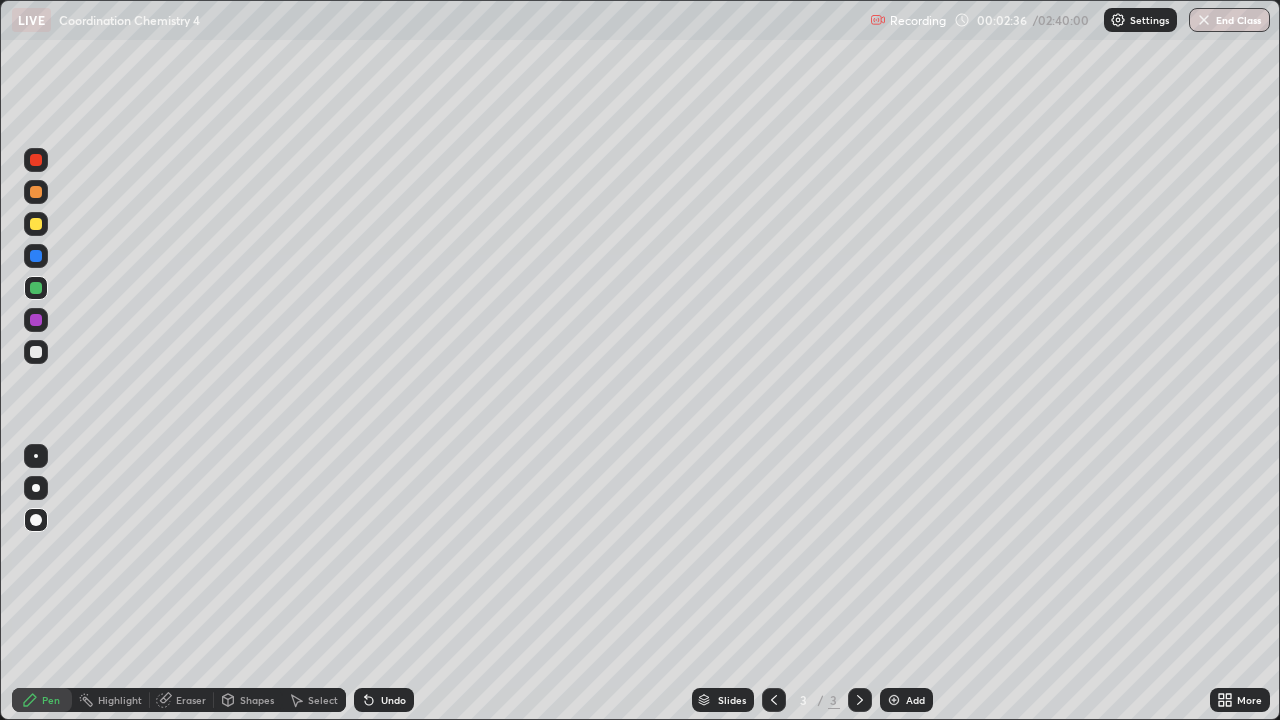 click at bounding box center (36, 352) 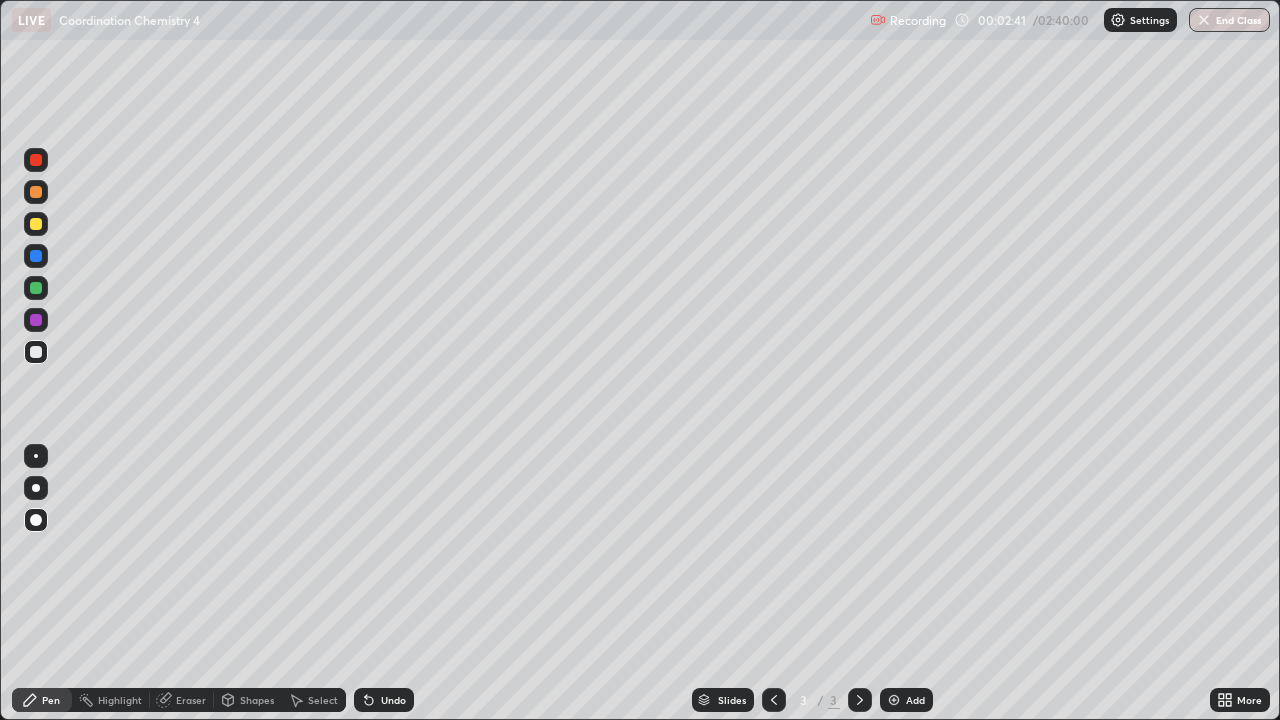 click on "Undo" at bounding box center (384, 700) 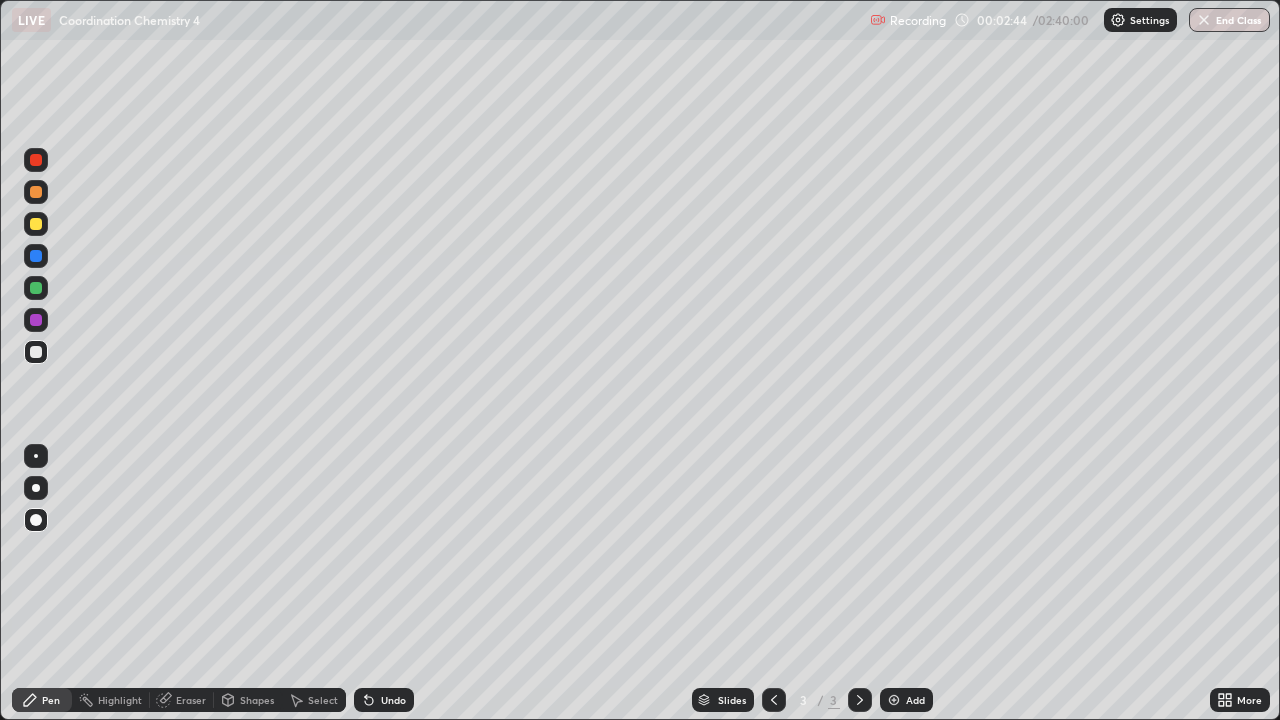 click on "Undo" at bounding box center (393, 700) 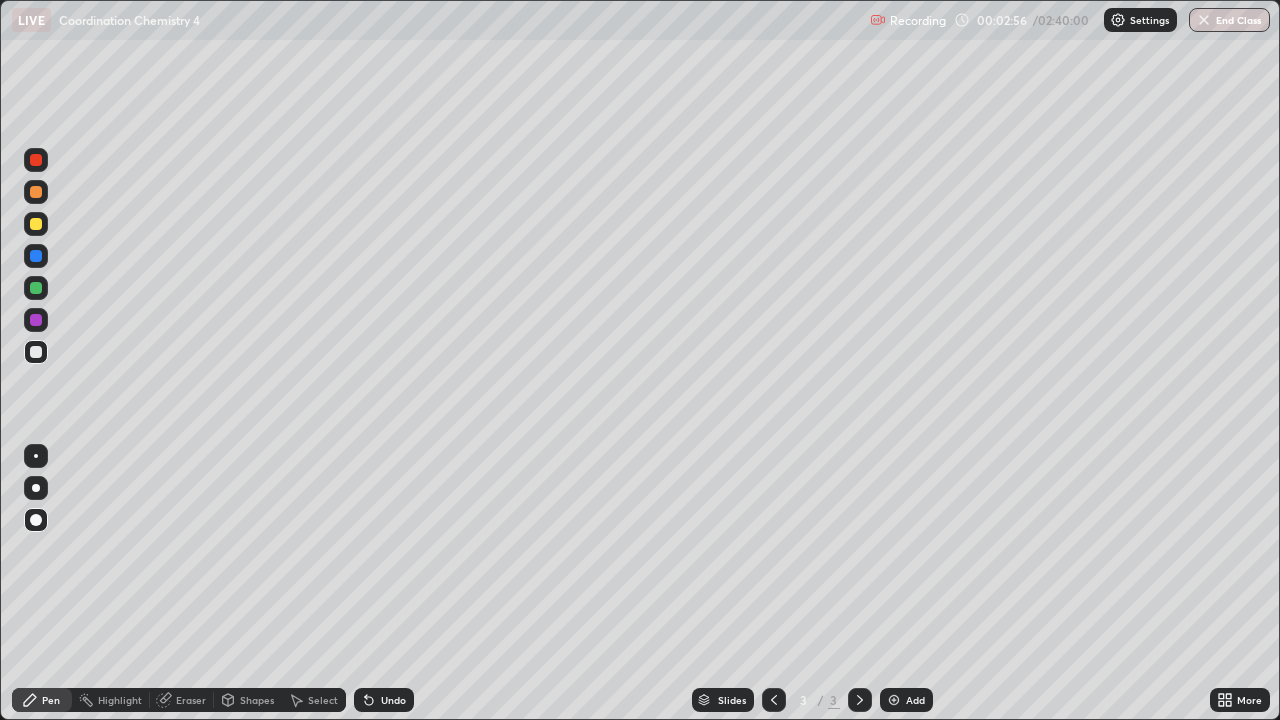 click on "Undo" at bounding box center [393, 700] 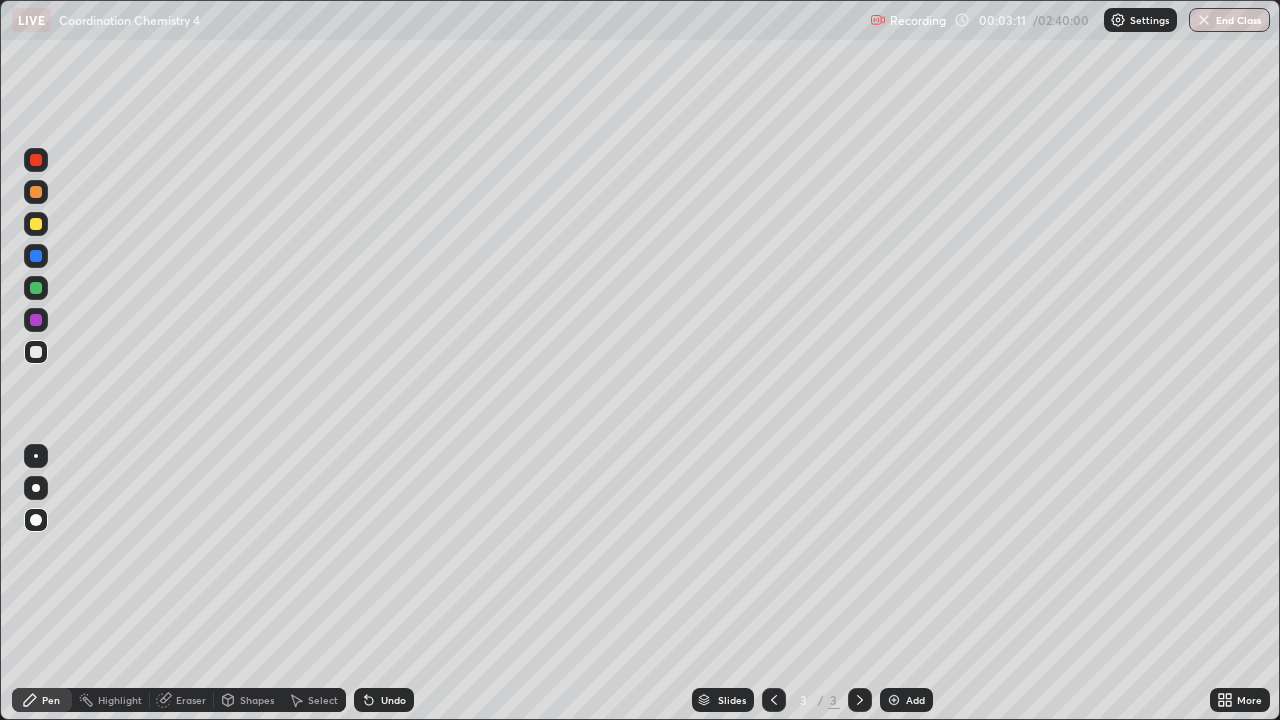 click at bounding box center [36, 288] 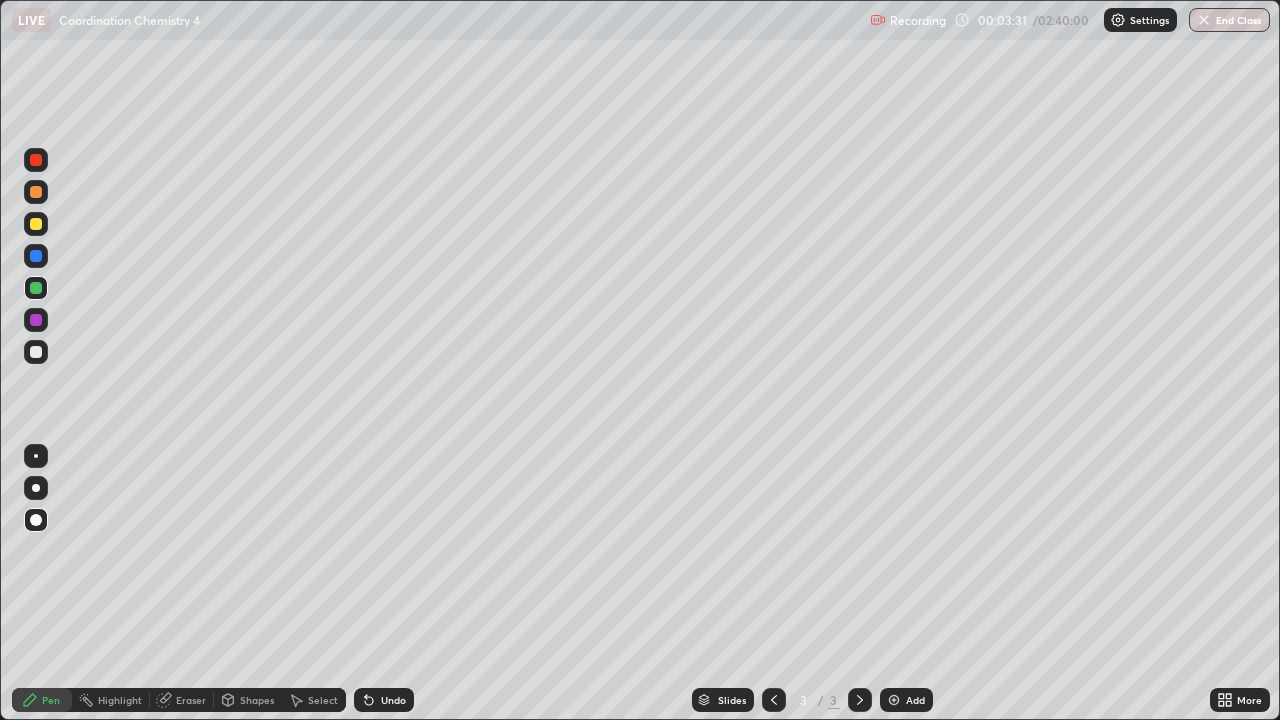 click on "Shapes" at bounding box center (248, 700) 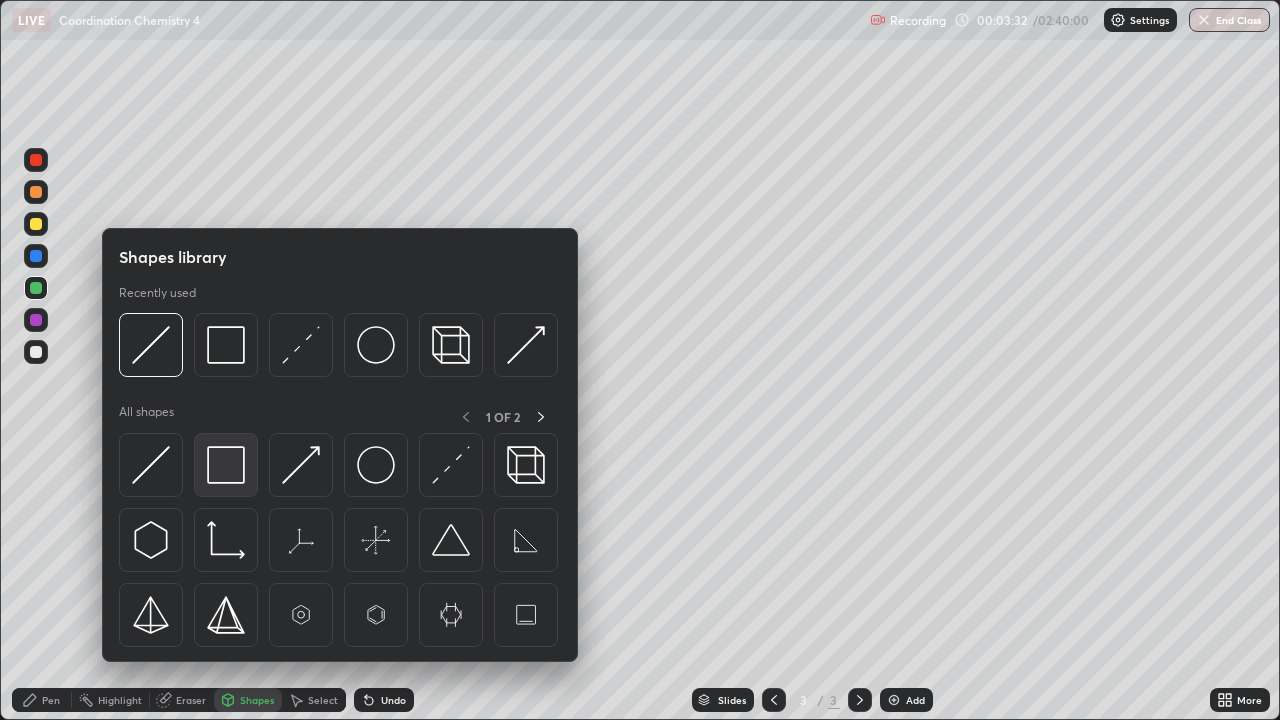 click at bounding box center [226, 465] 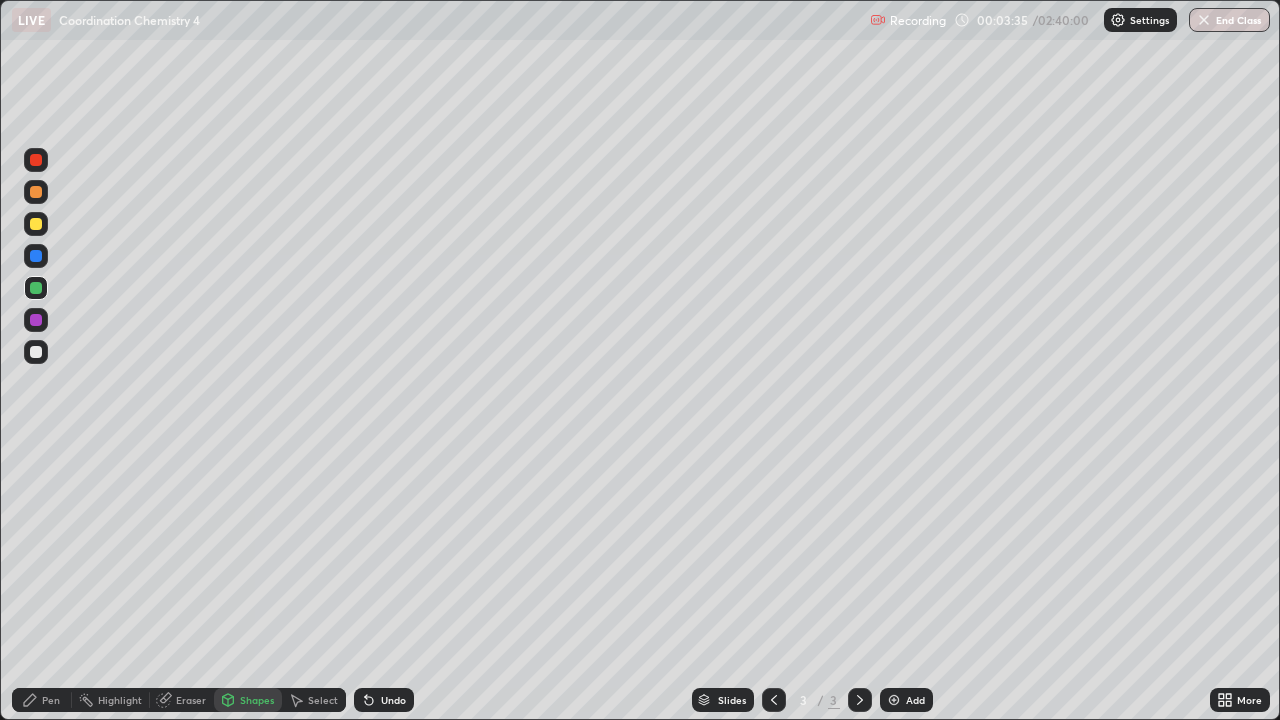 click on "Pen" at bounding box center (42, 700) 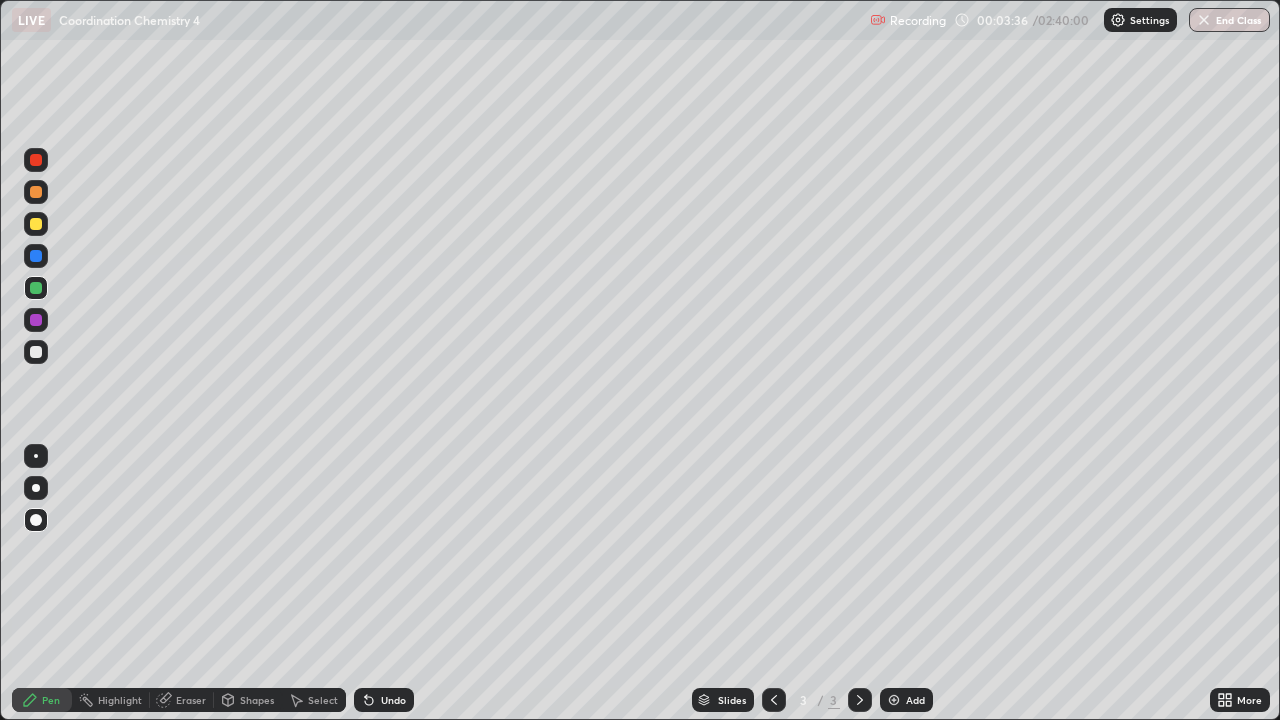 click at bounding box center [36, 352] 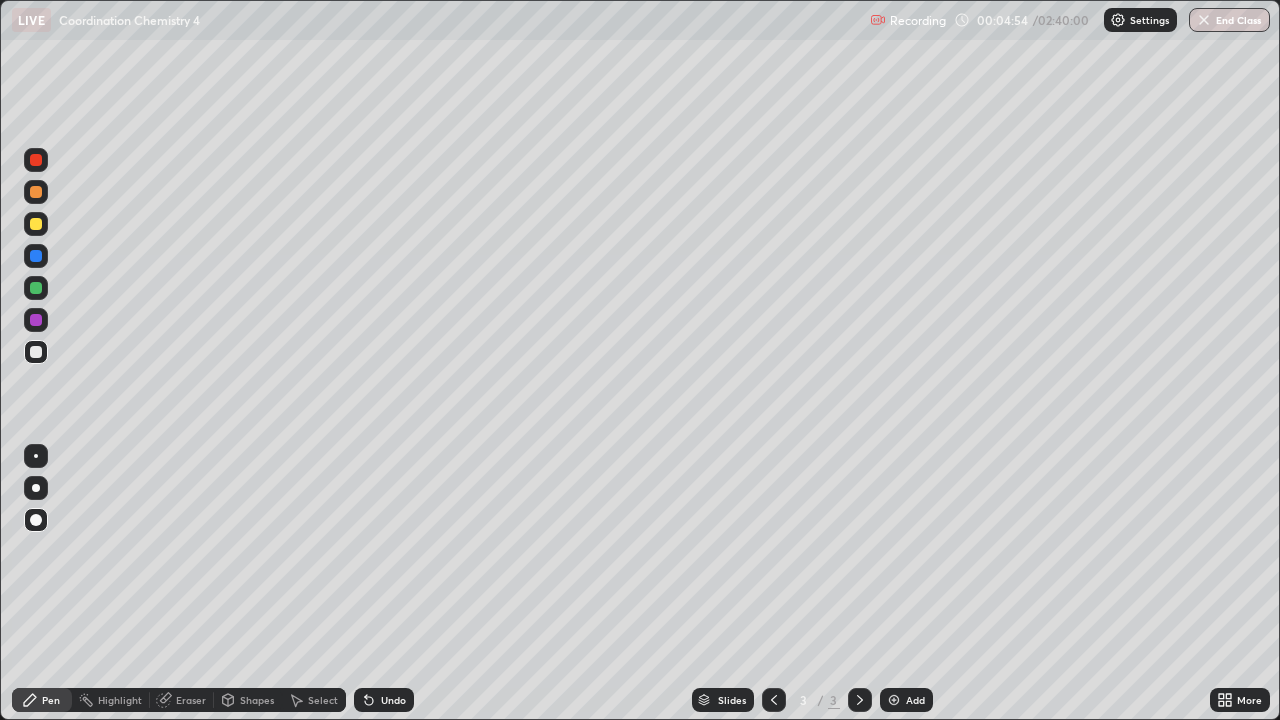 click at bounding box center [36, 224] 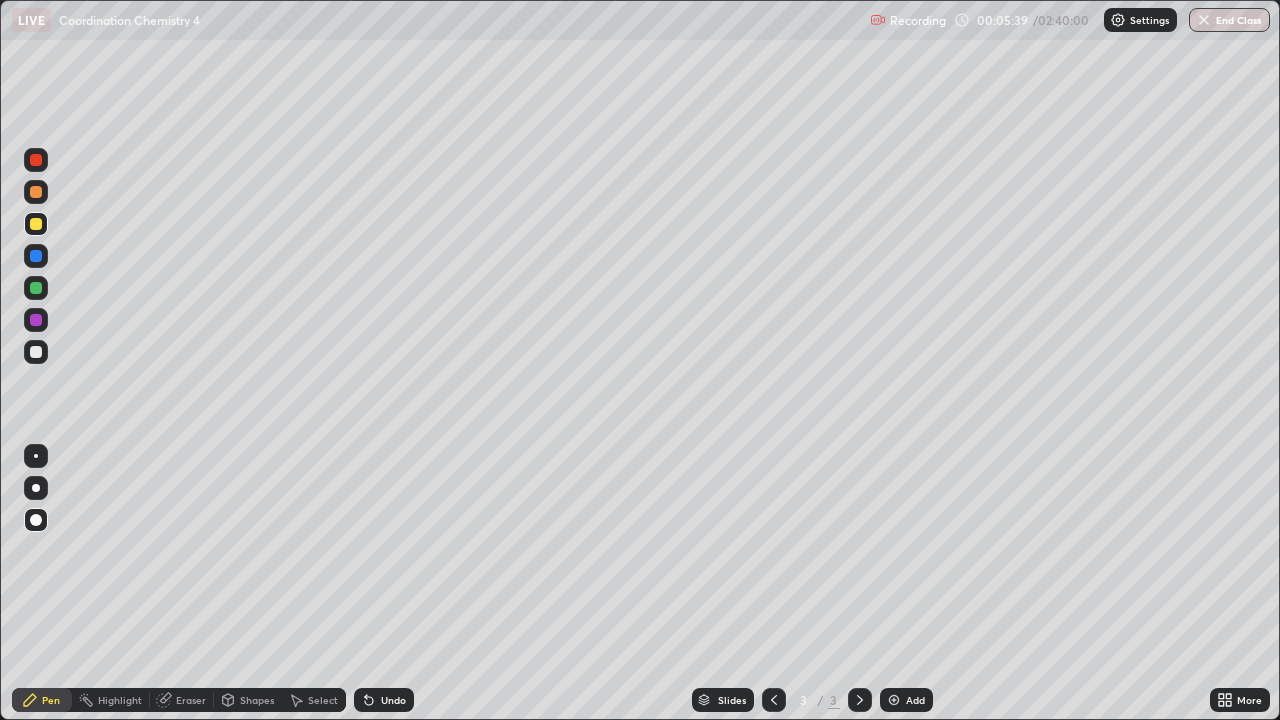 click at bounding box center (894, 700) 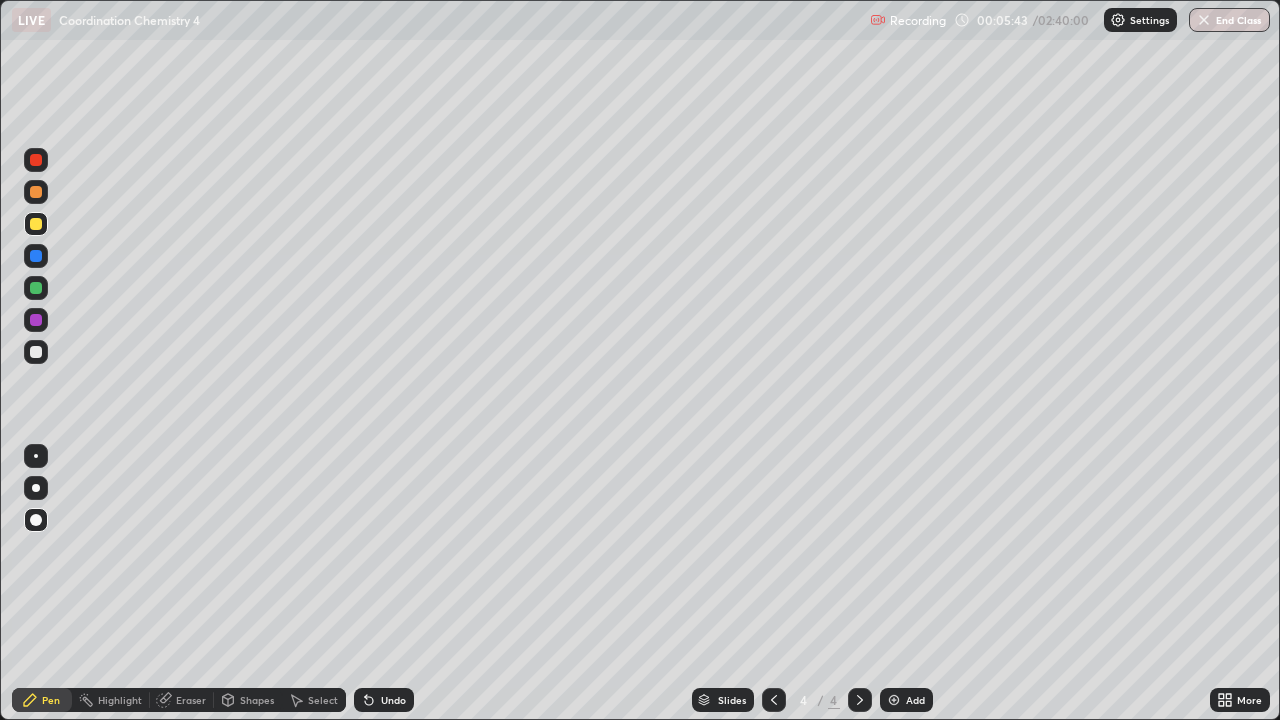 click on "Pen" at bounding box center (51, 700) 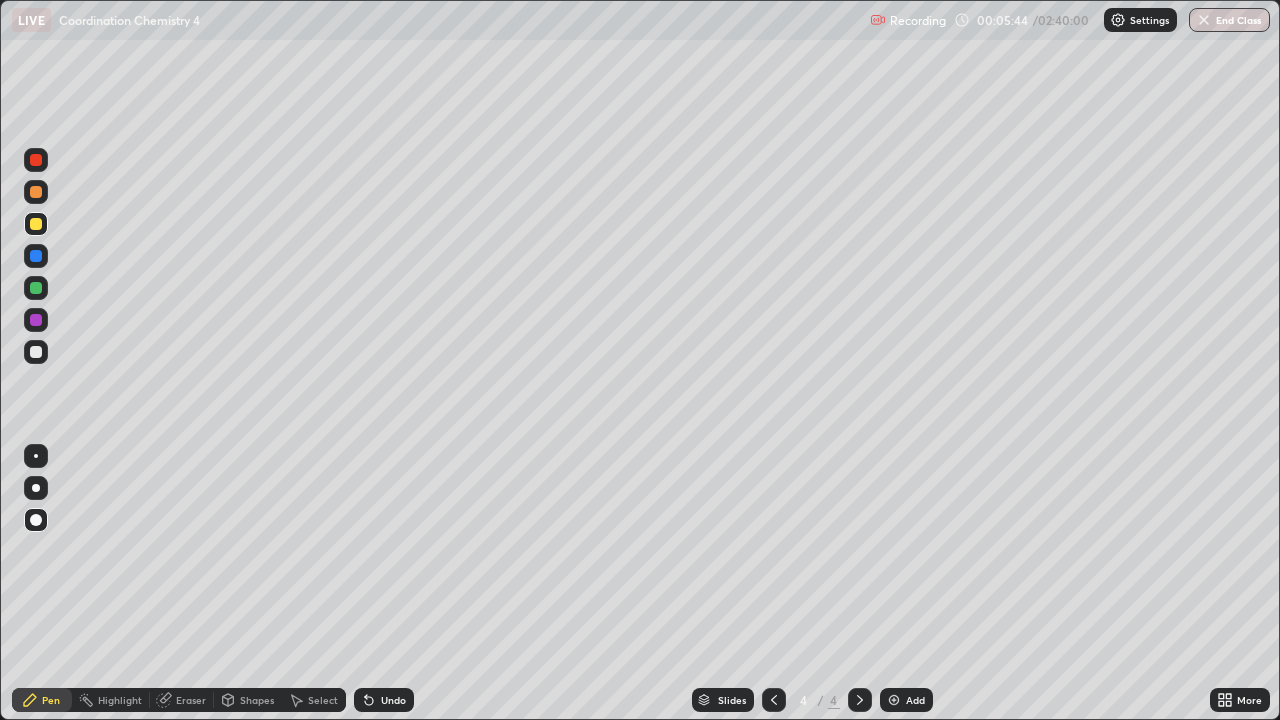 click at bounding box center (36, 192) 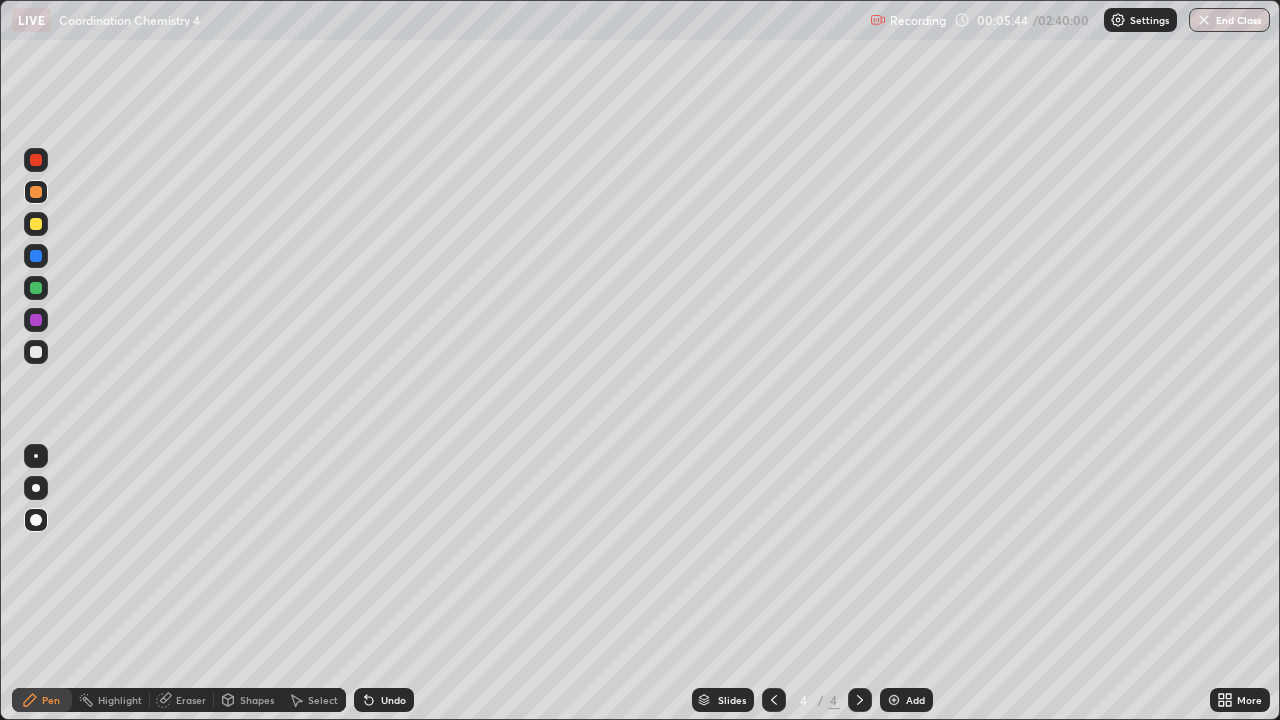 click at bounding box center (36, 160) 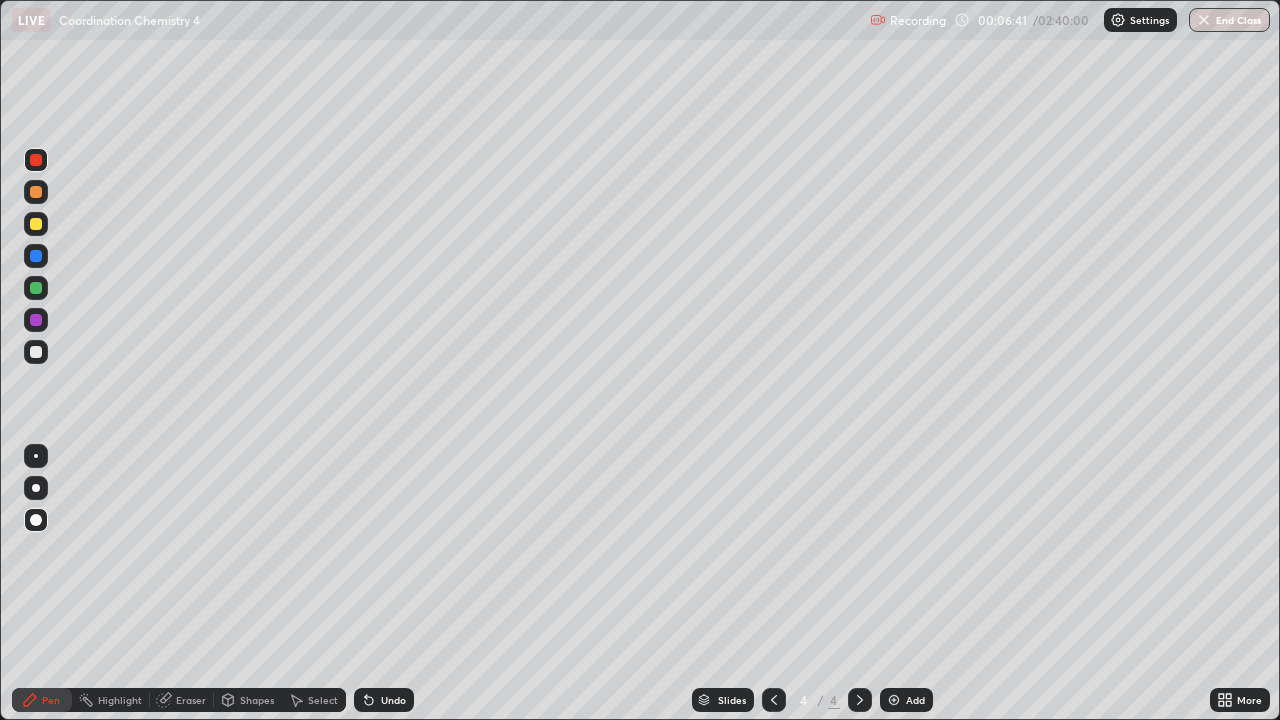 click at bounding box center (36, 352) 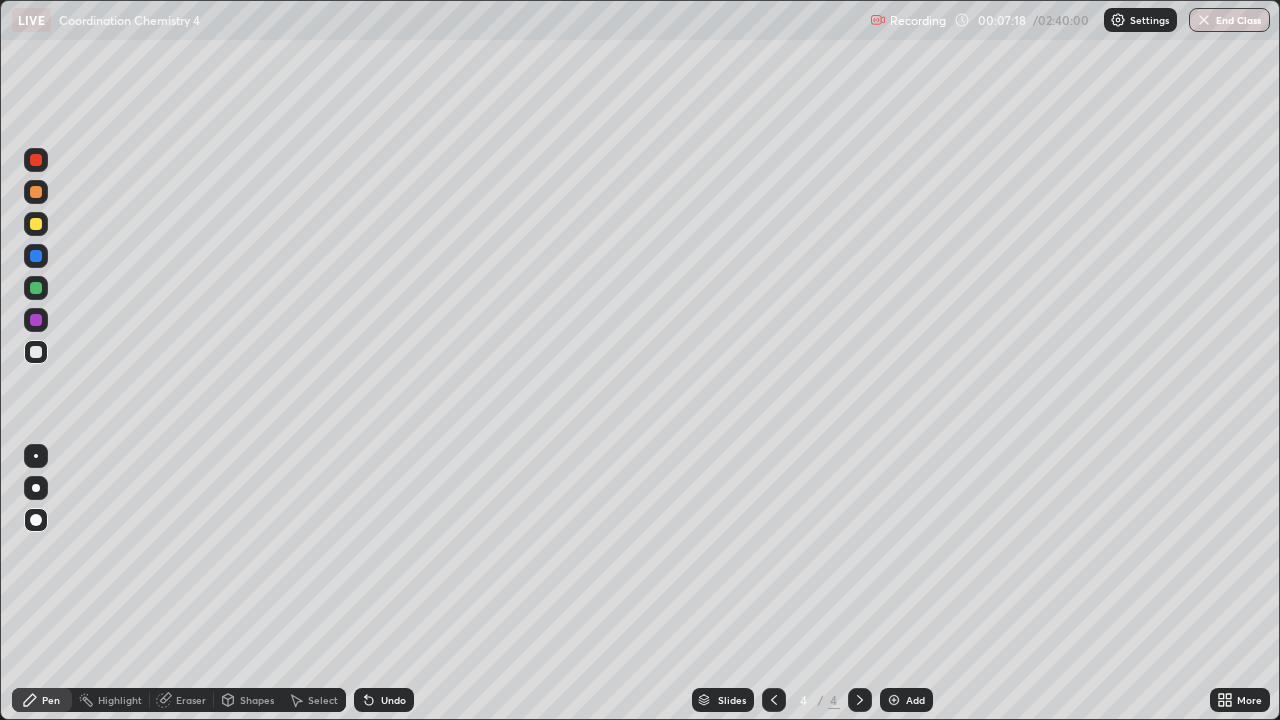 click on "Undo" at bounding box center [393, 700] 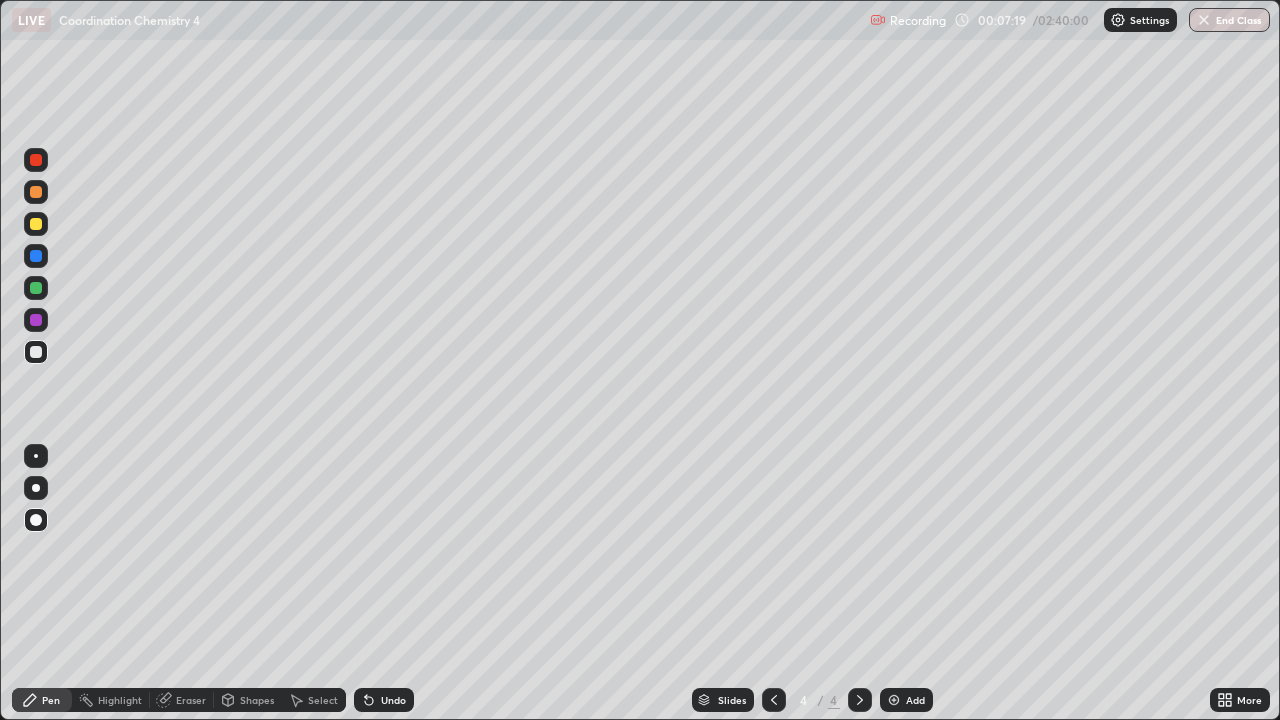 click on "Undo" at bounding box center (384, 700) 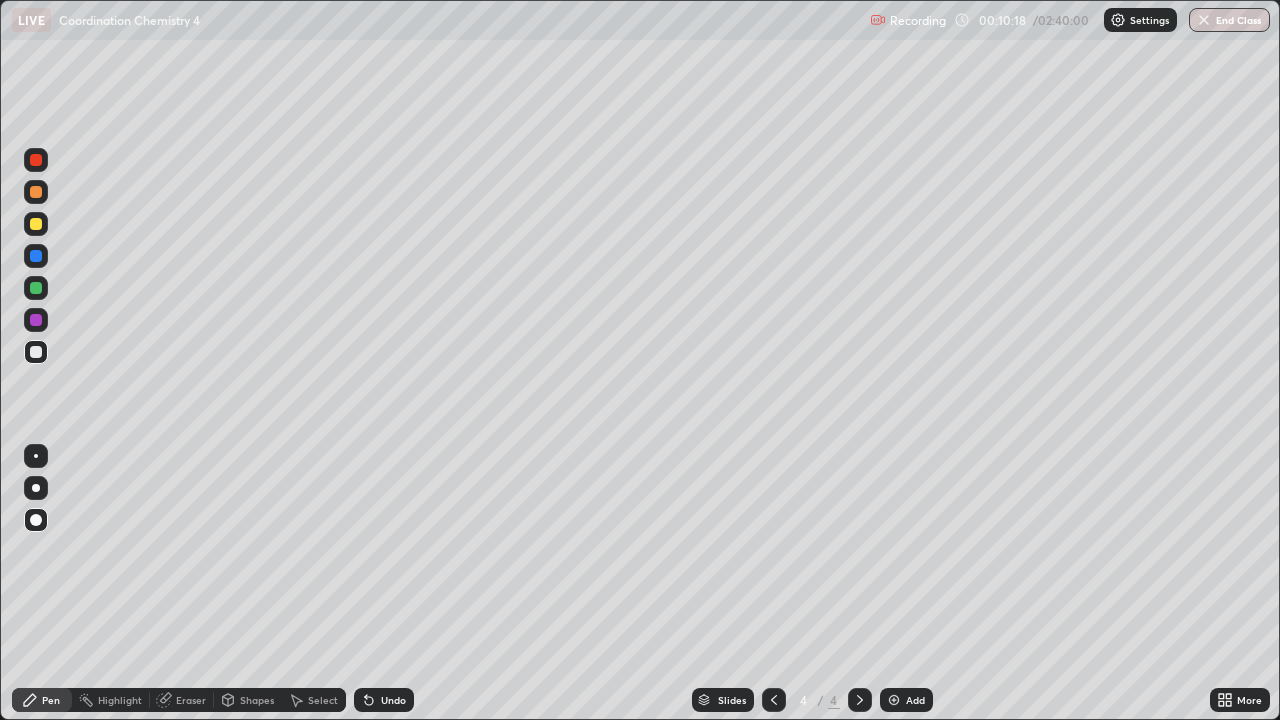 click on "Add" at bounding box center (915, 700) 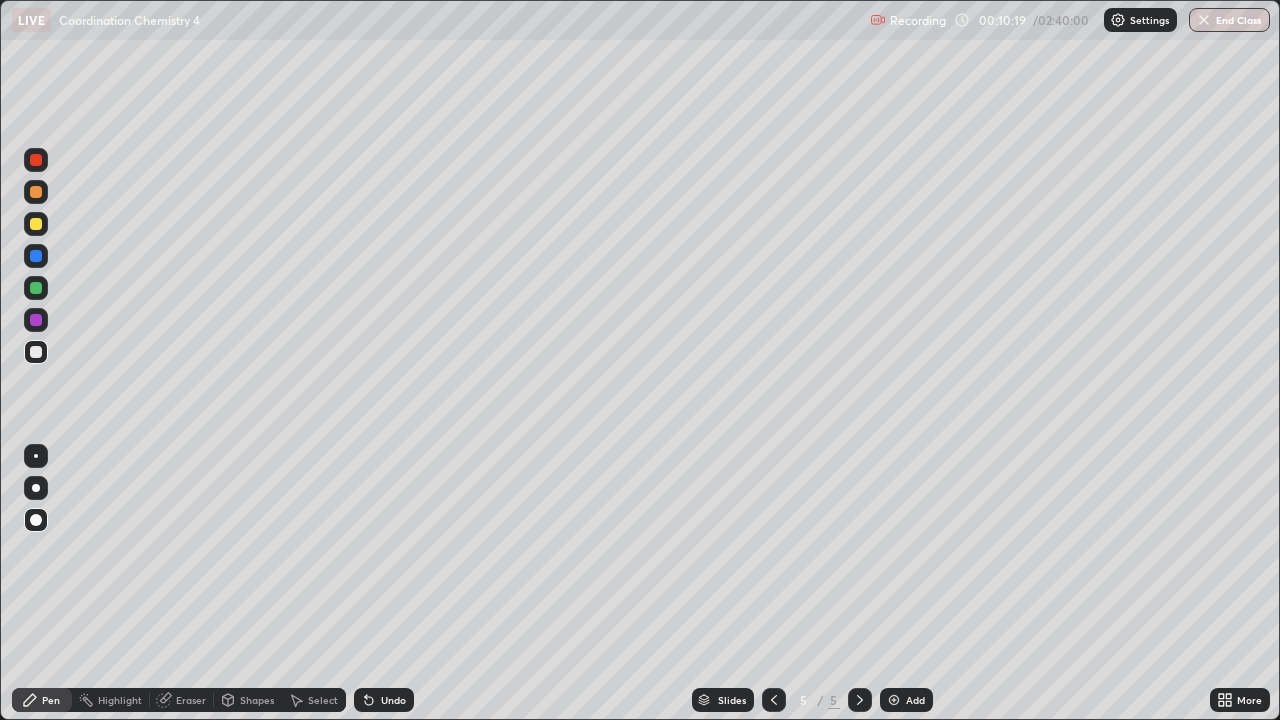 click at bounding box center [36, 224] 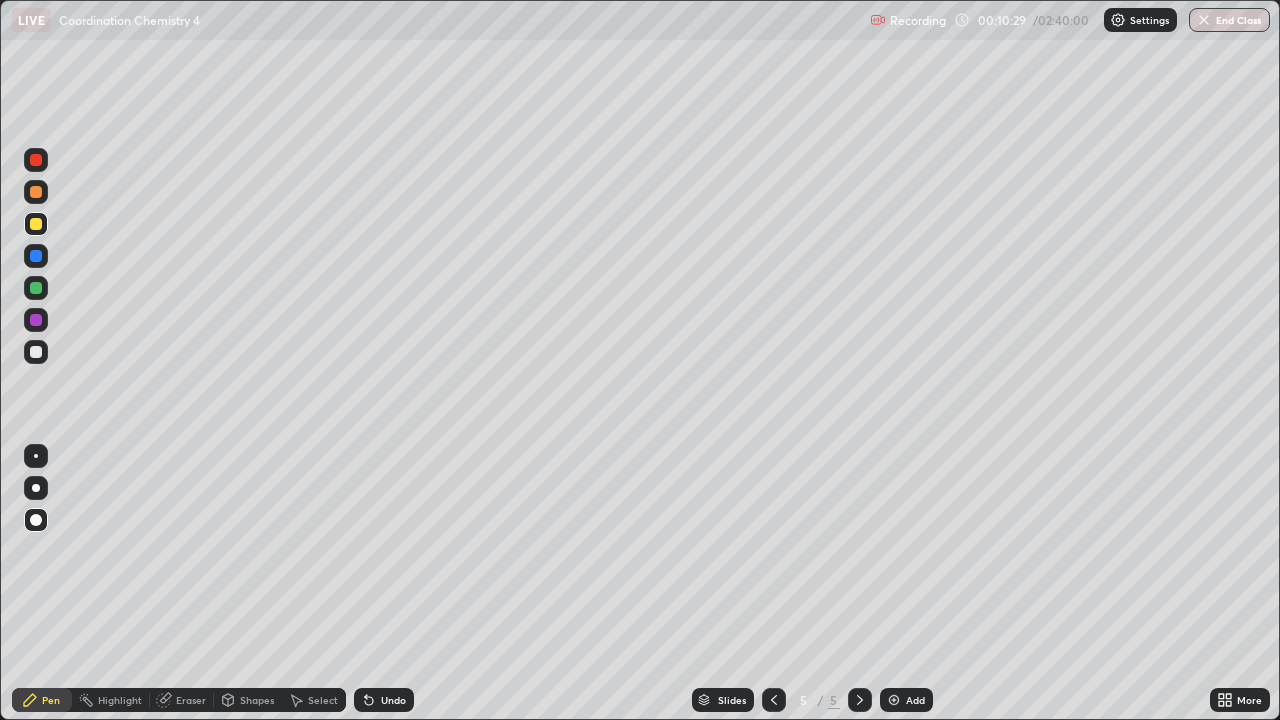 click at bounding box center [36, 256] 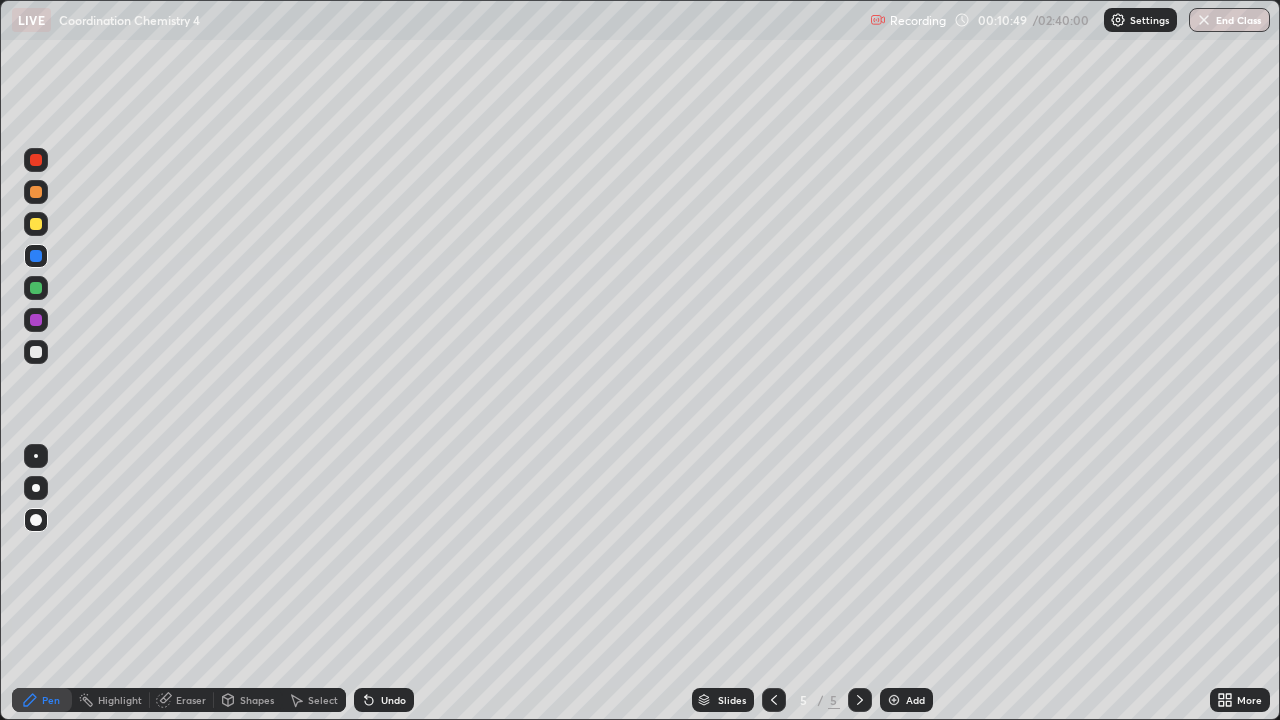 click at bounding box center [36, 352] 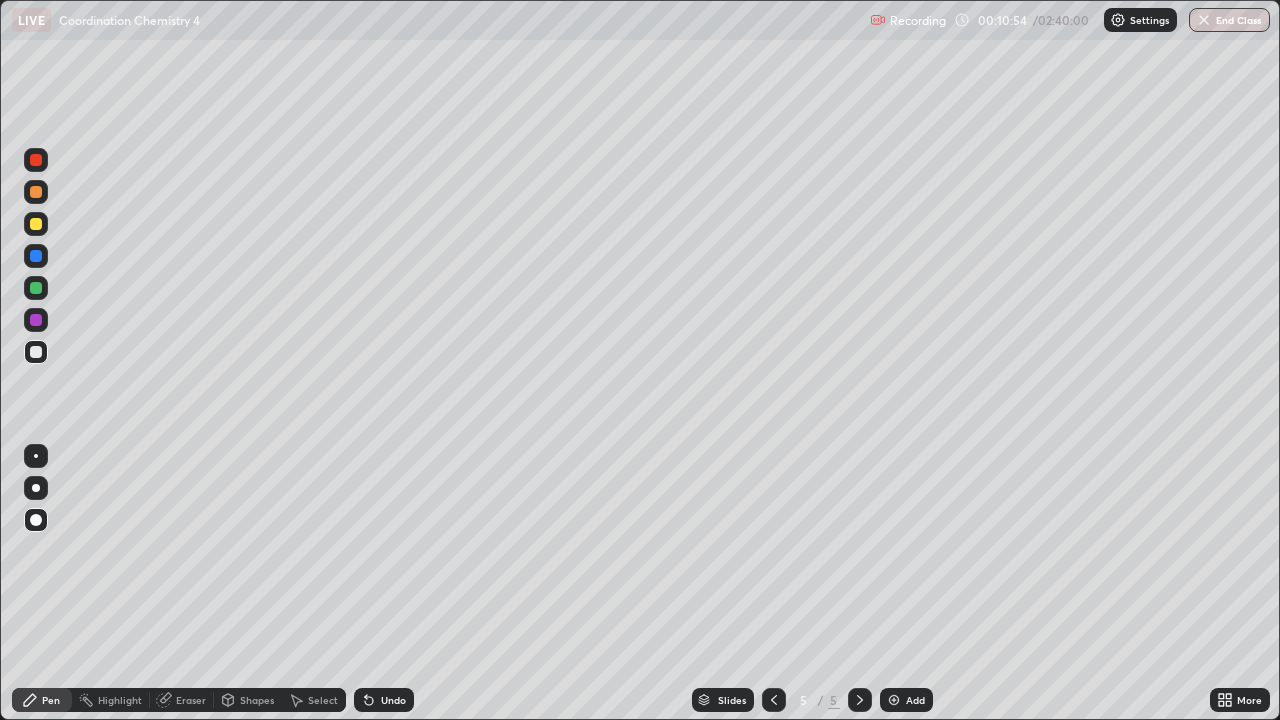 click at bounding box center [36, 224] 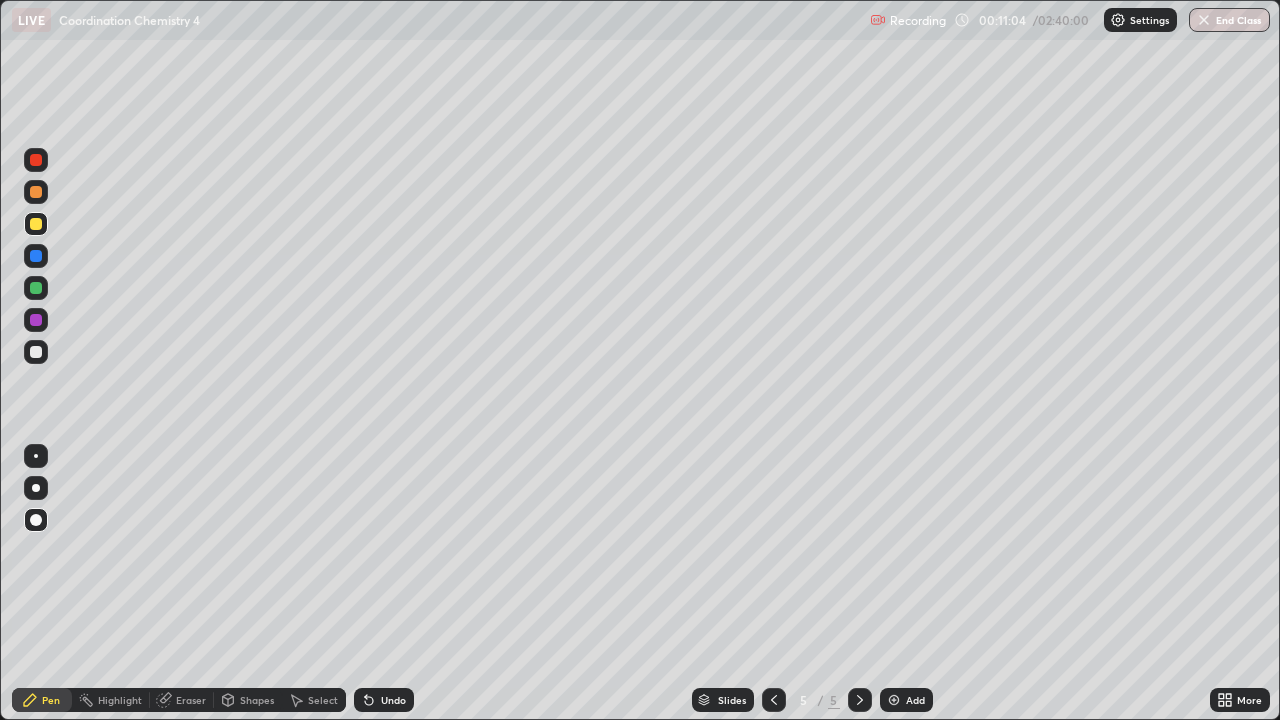 click at bounding box center [36, 224] 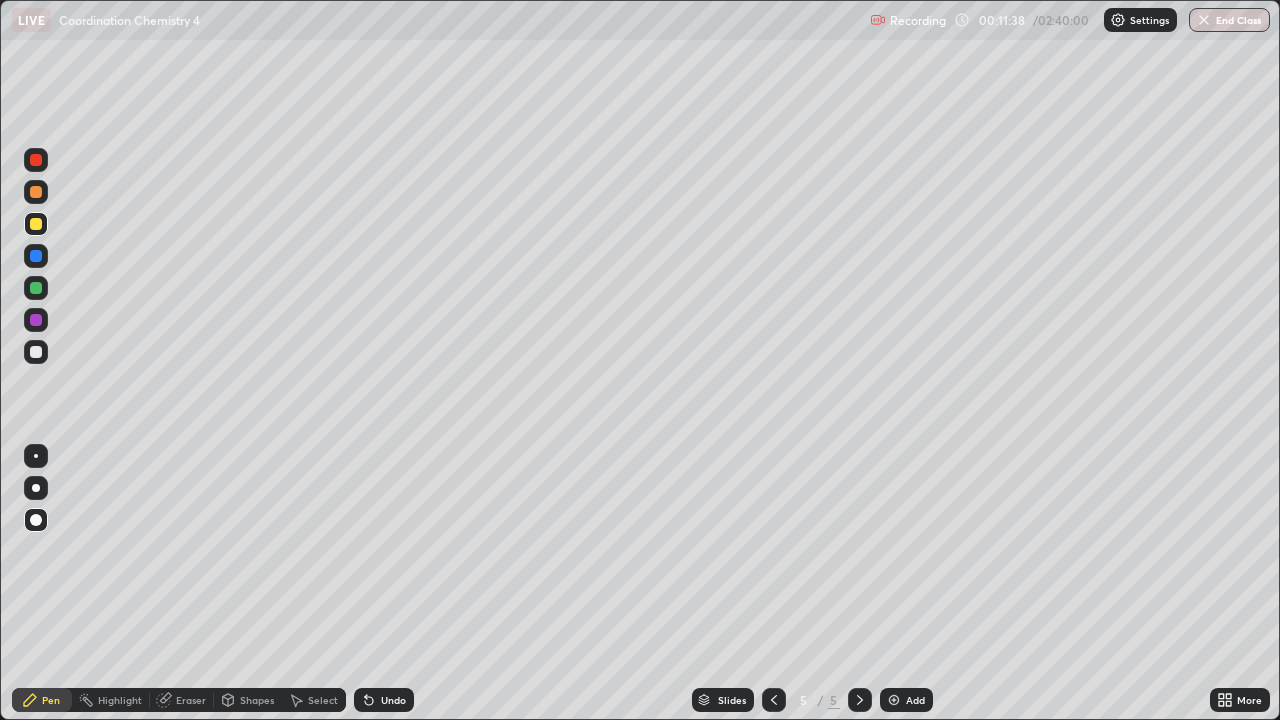 click at bounding box center (36, 352) 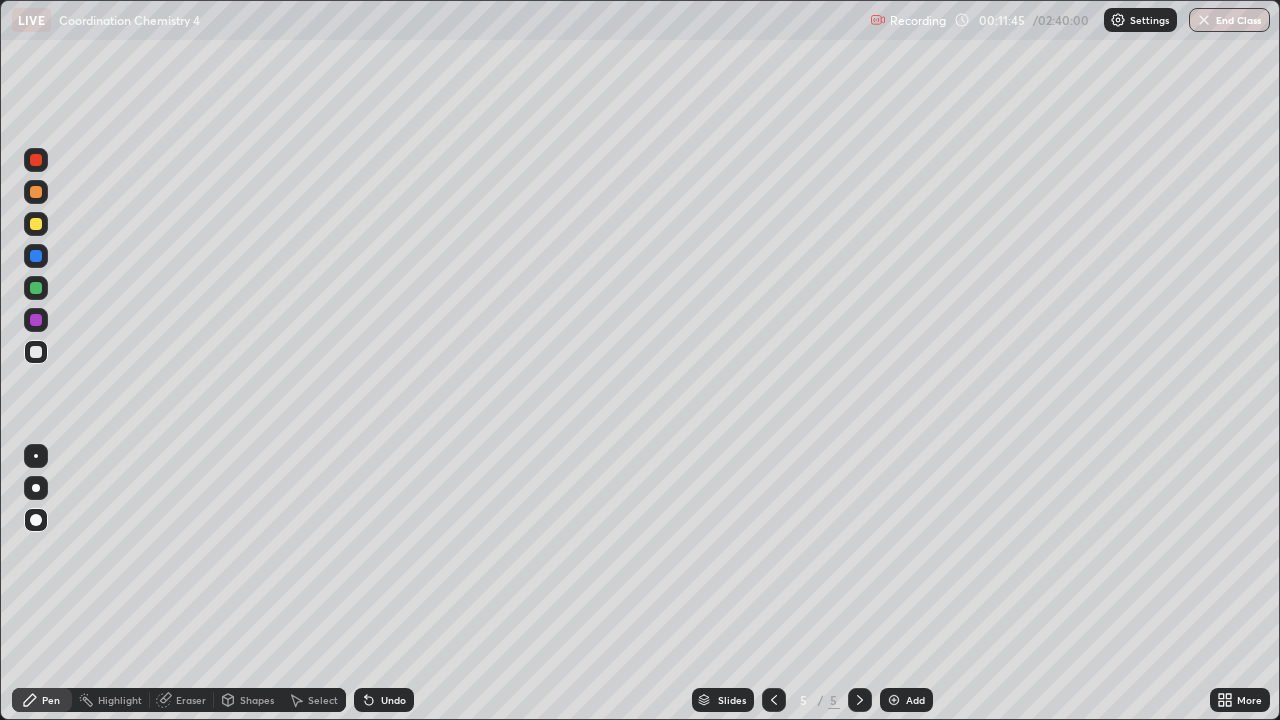 click on "Undo" at bounding box center [393, 700] 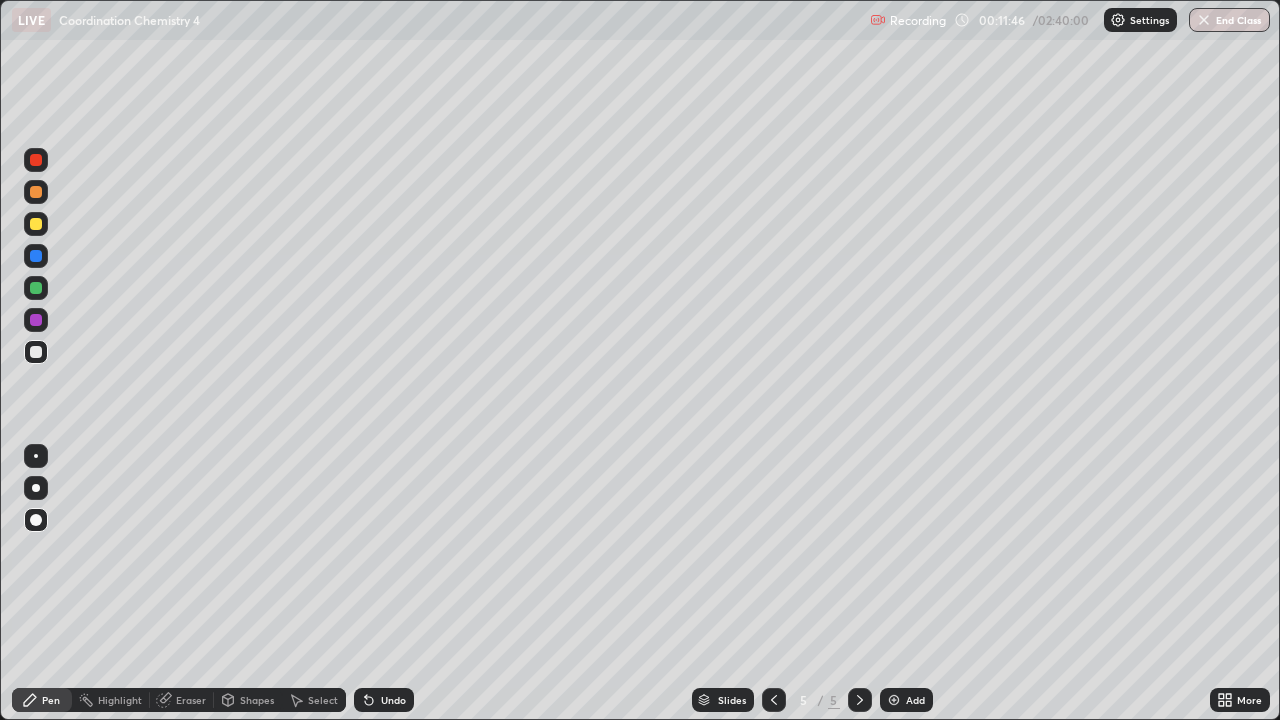 click on "Undo" at bounding box center [393, 700] 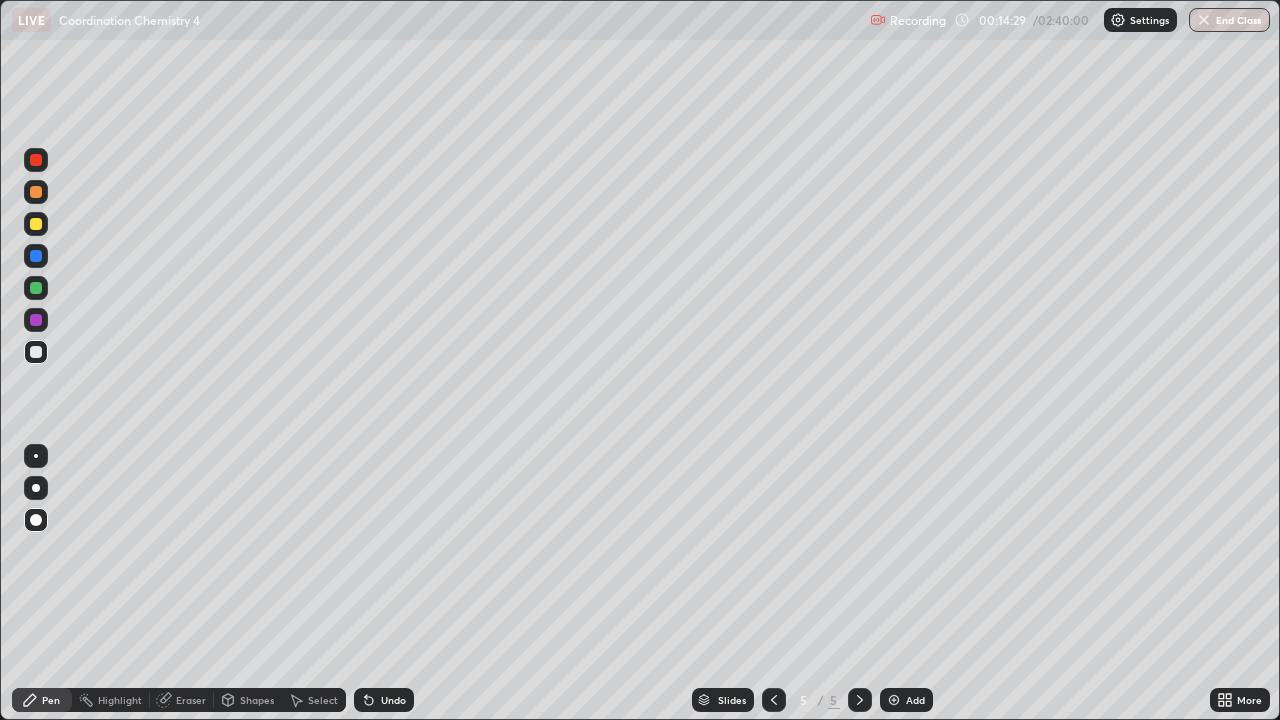 click 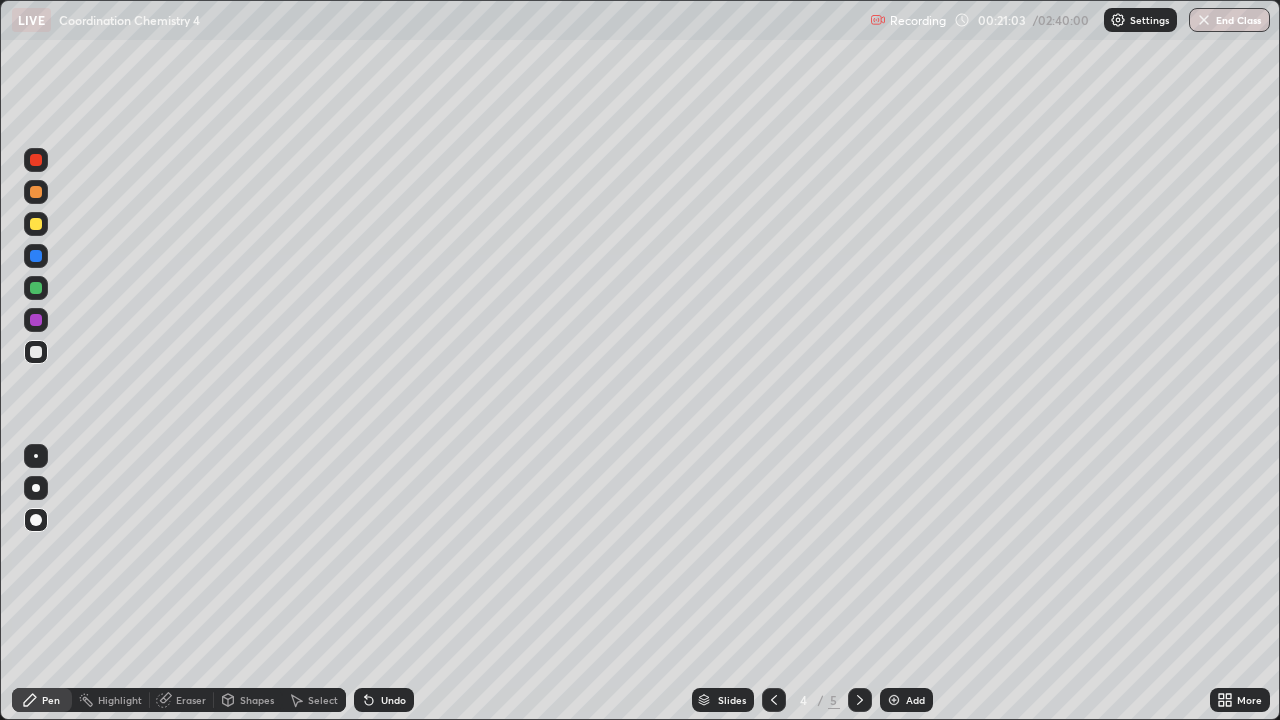 click on "Undo" at bounding box center (384, 700) 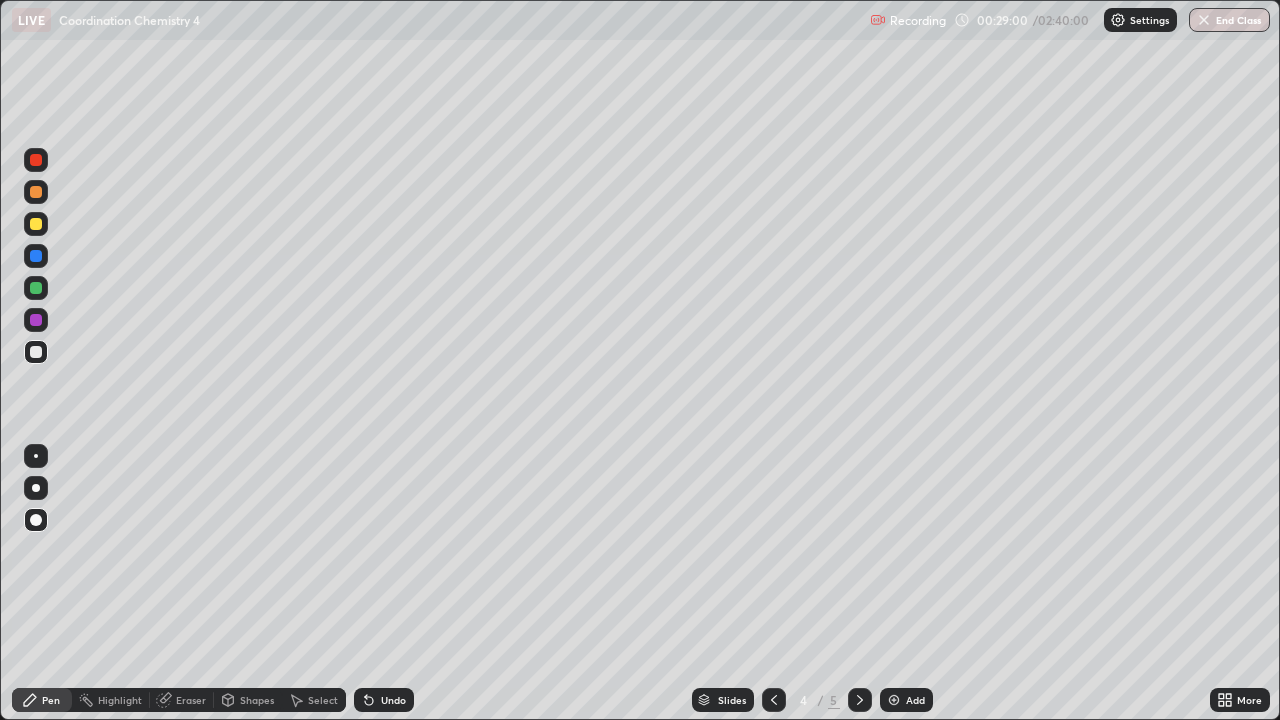 click at bounding box center (36, 288) 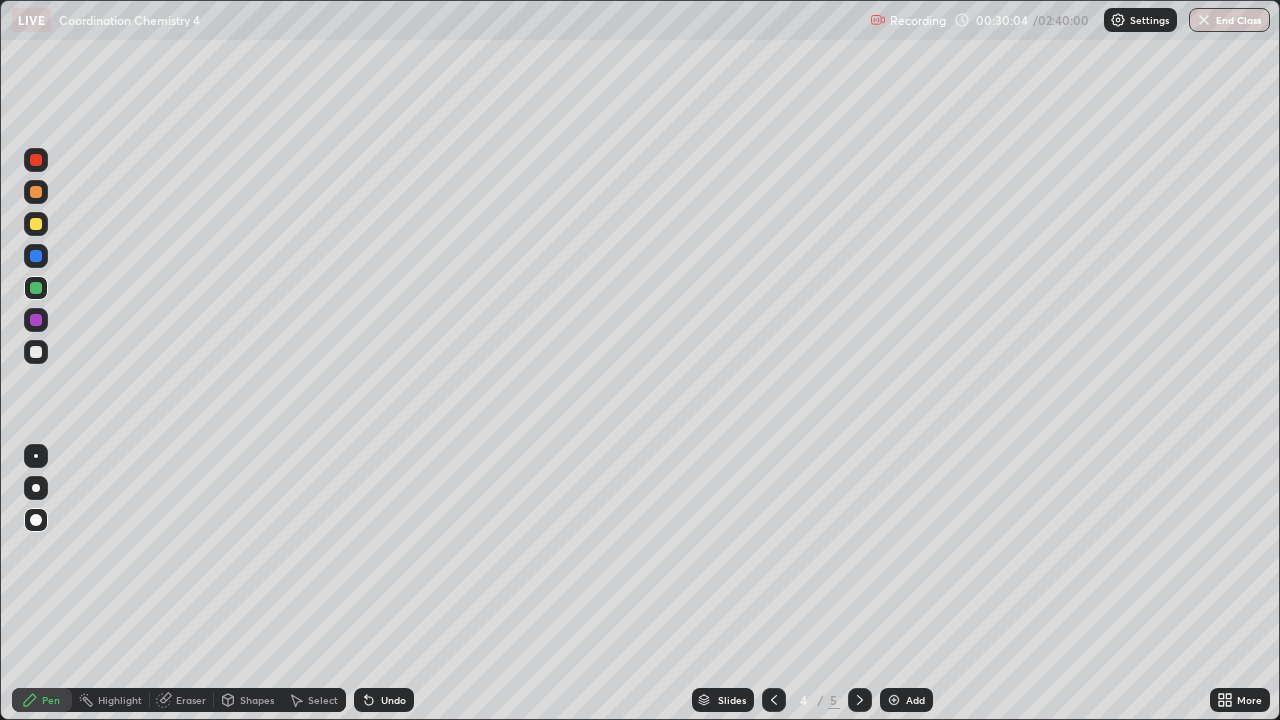 click at bounding box center (36, 352) 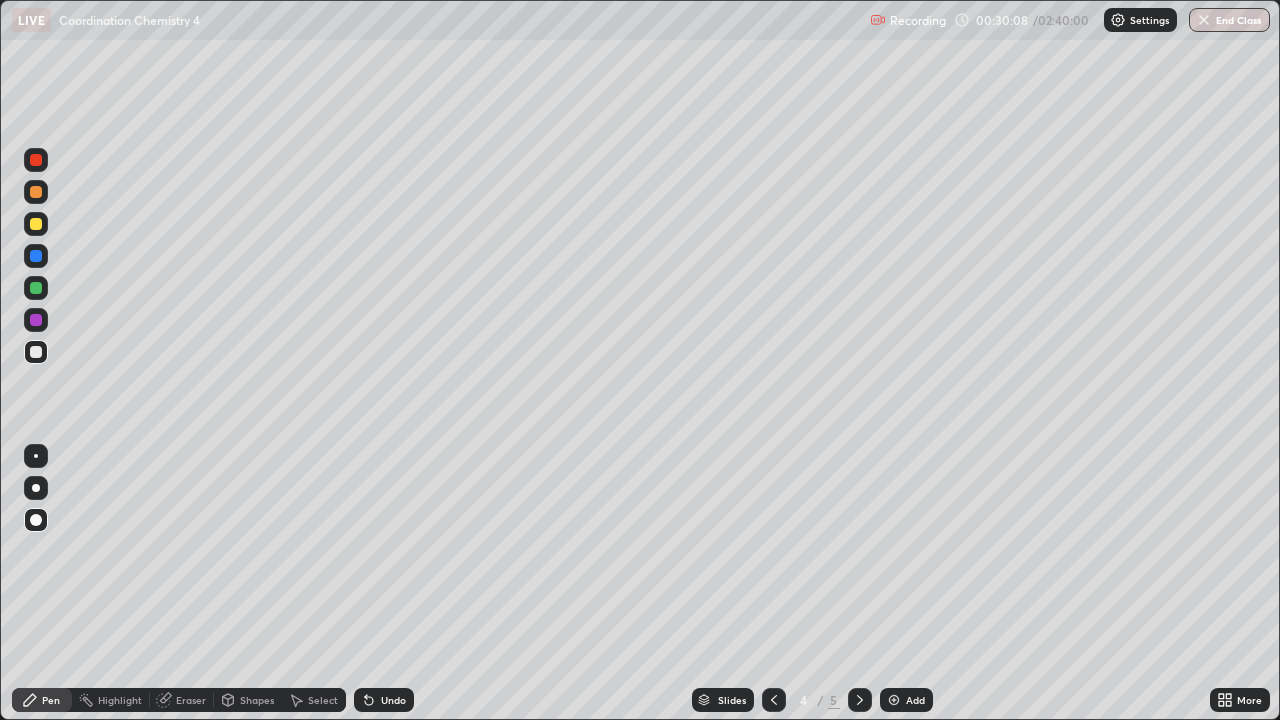click at bounding box center (36, 288) 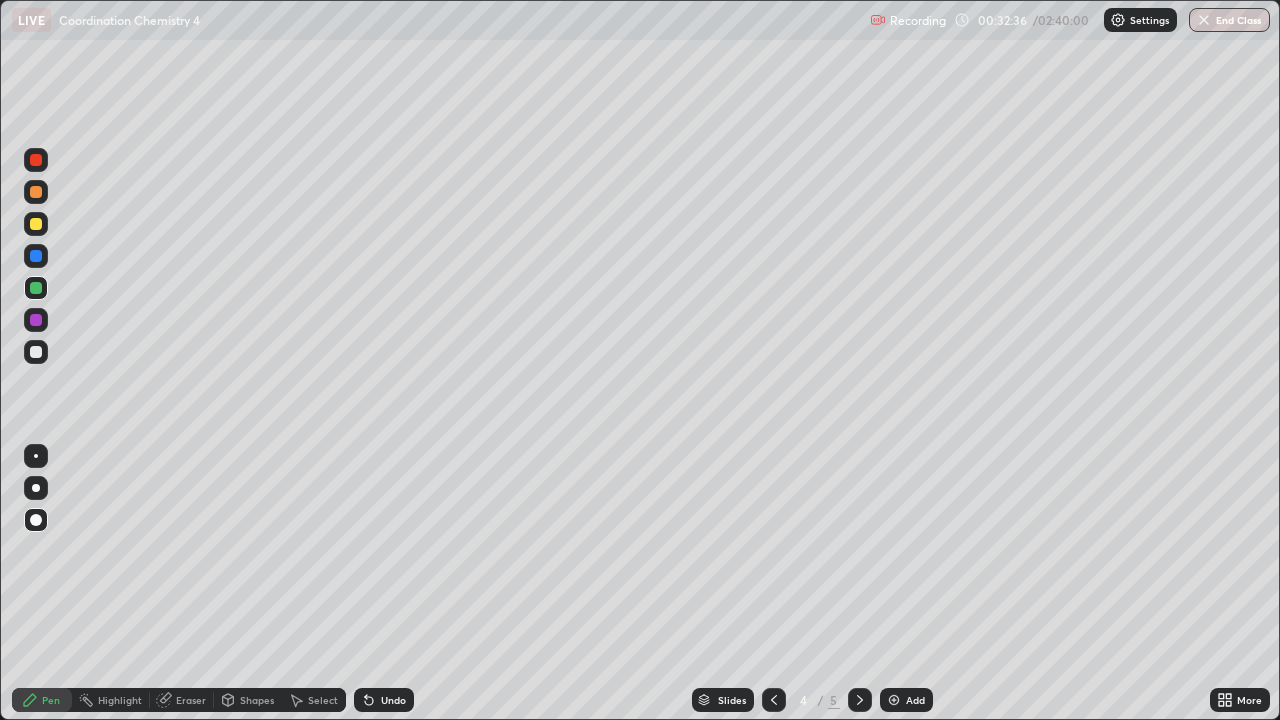 click 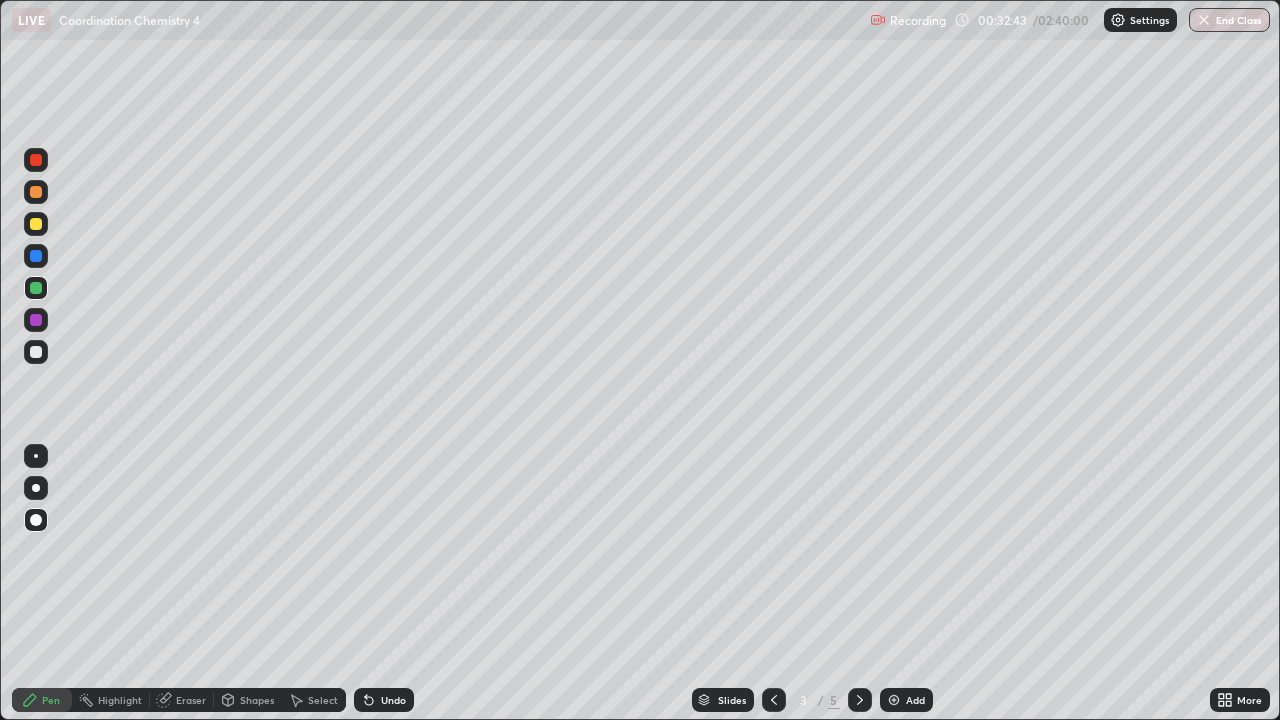 click 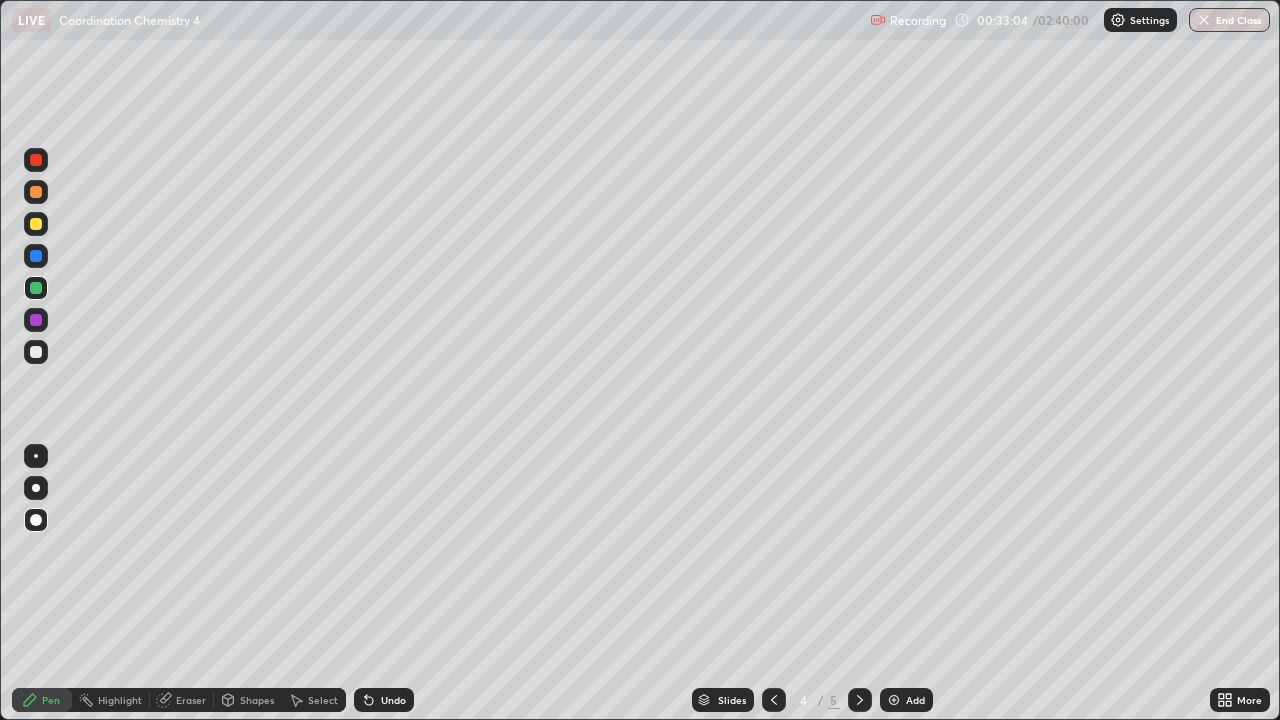click on "Add" at bounding box center [915, 700] 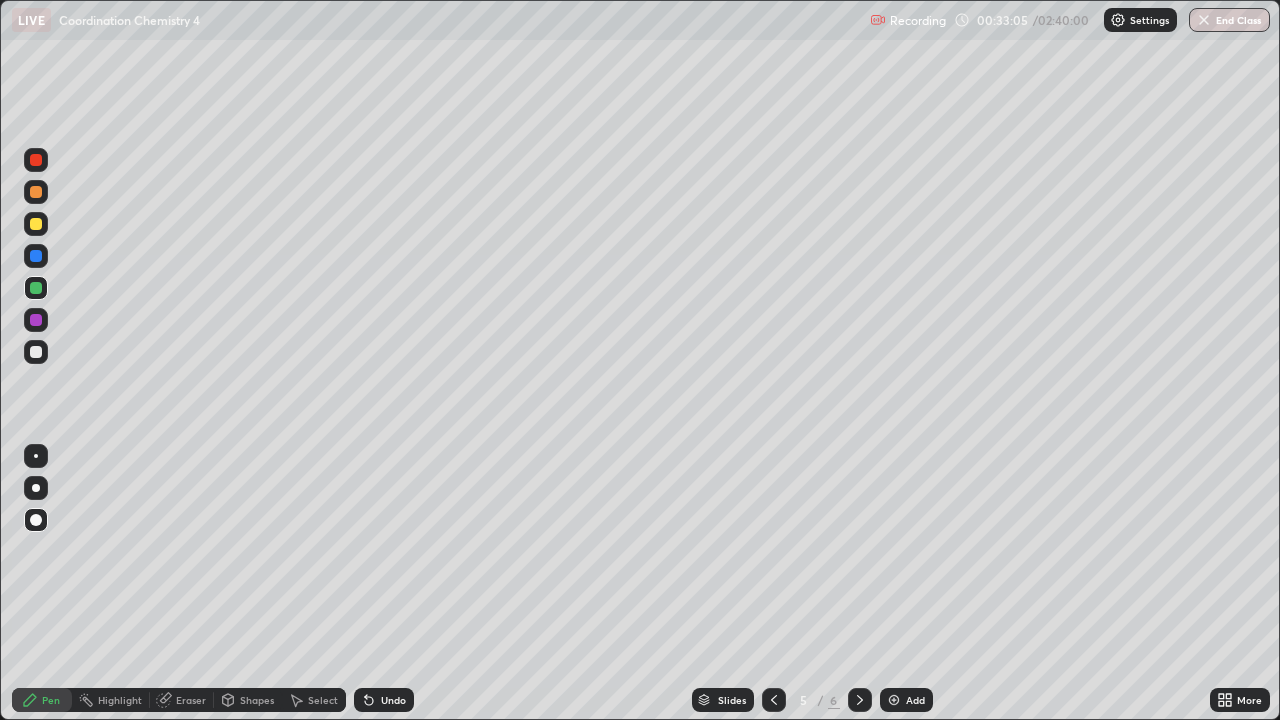 click at bounding box center (36, 352) 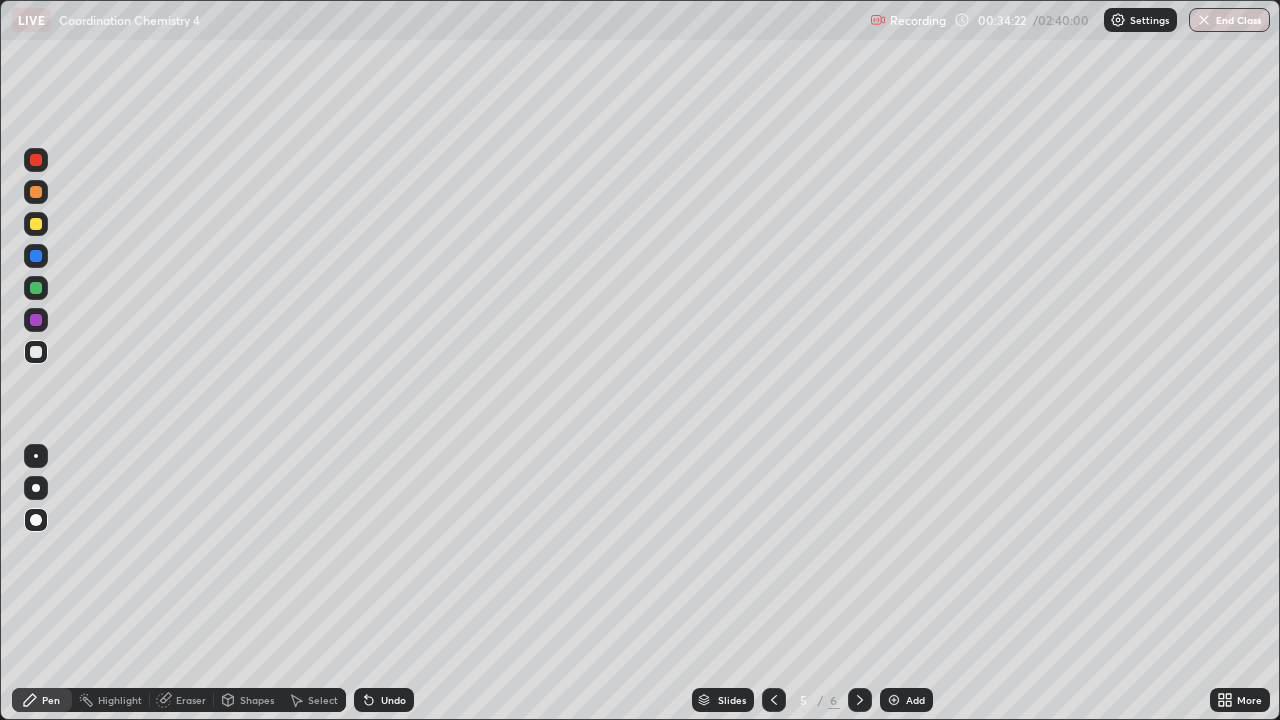 click at bounding box center (36, 224) 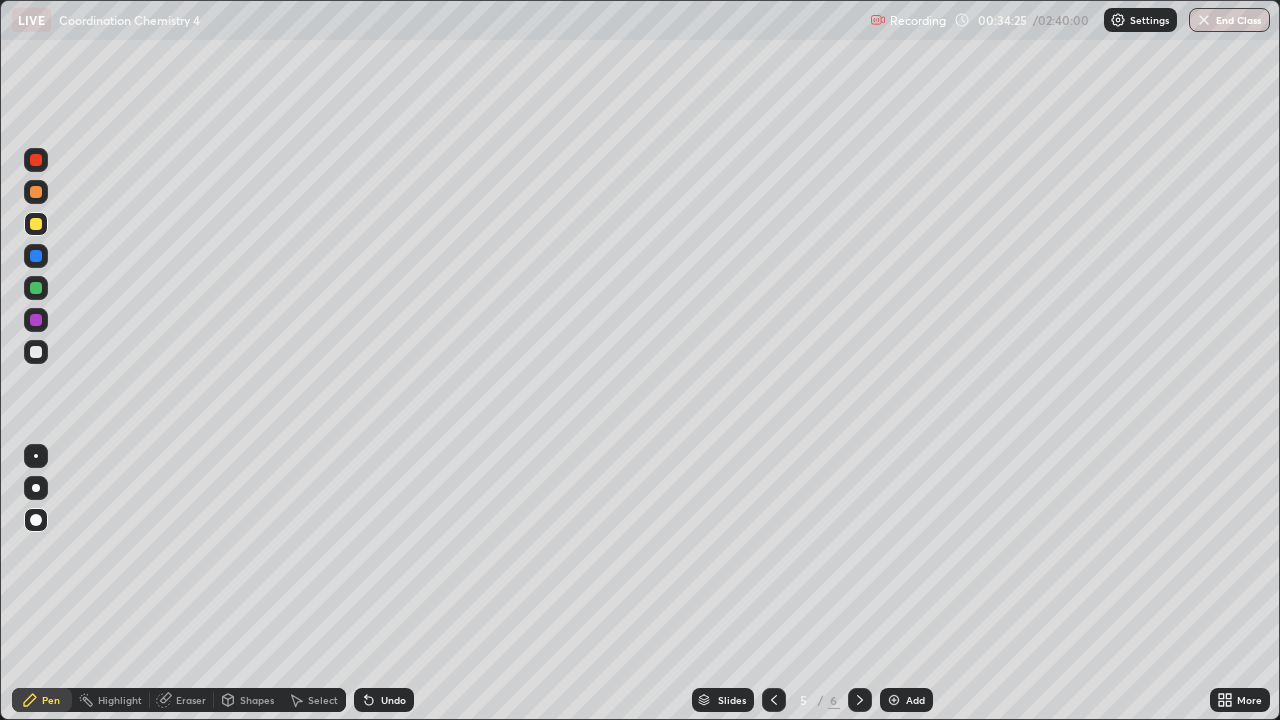 click on "Undo" at bounding box center [393, 700] 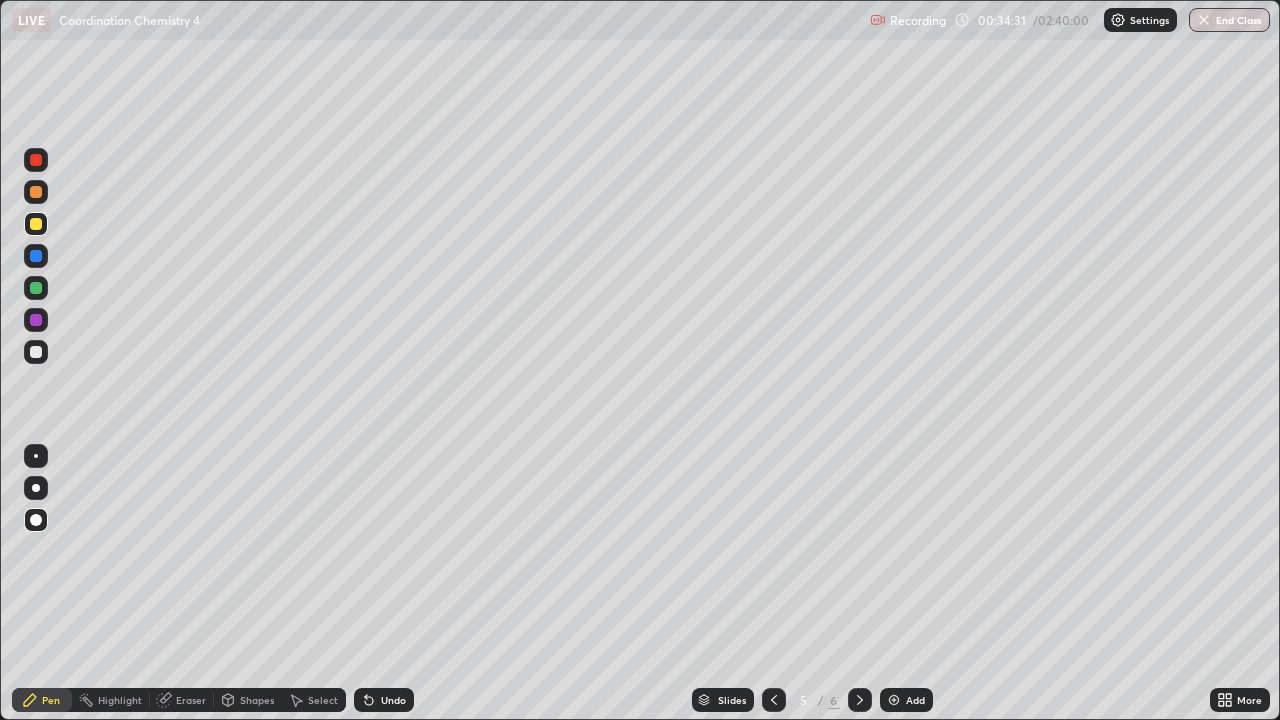 click on "Undo" at bounding box center (393, 700) 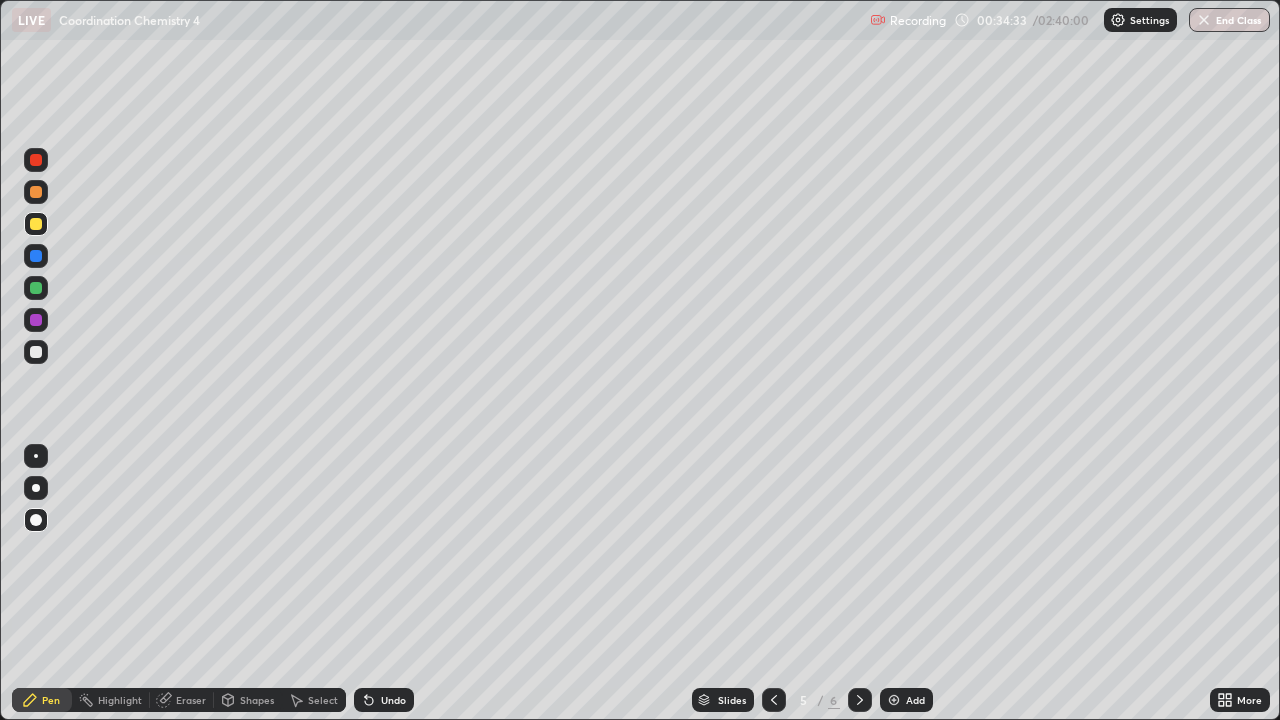 click on "Undo" at bounding box center (393, 700) 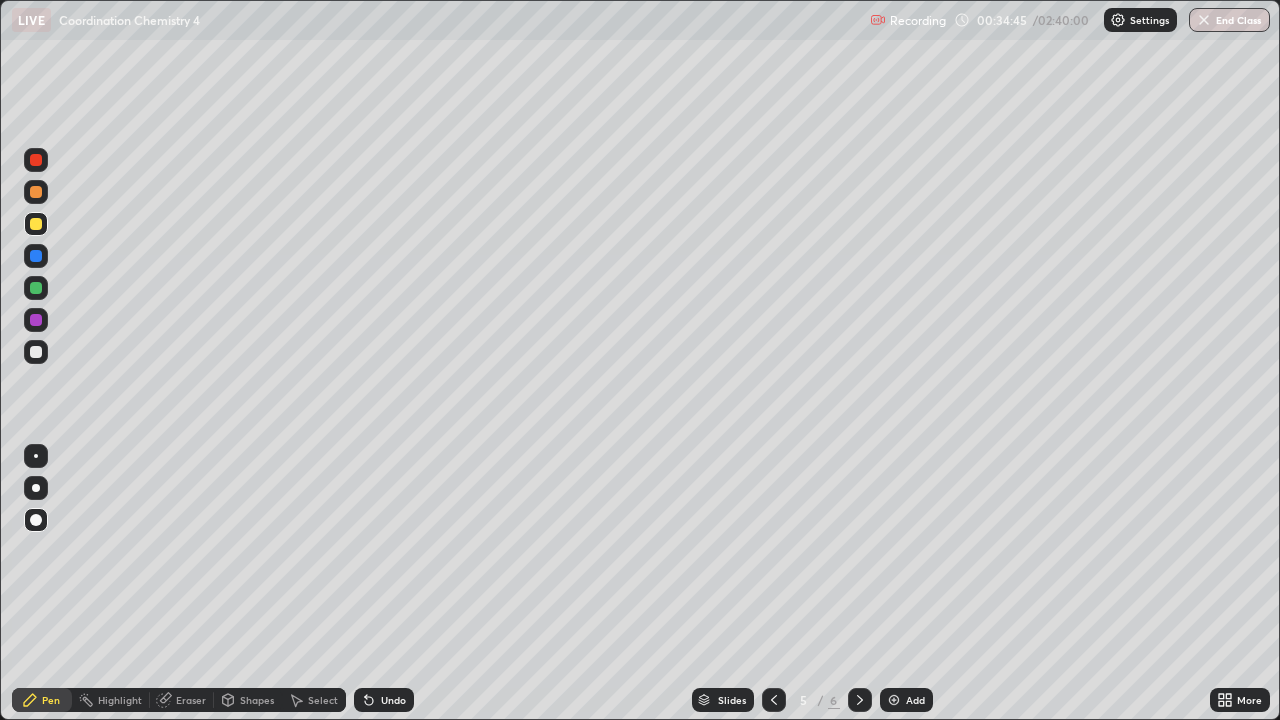 click at bounding box center (36, 256) 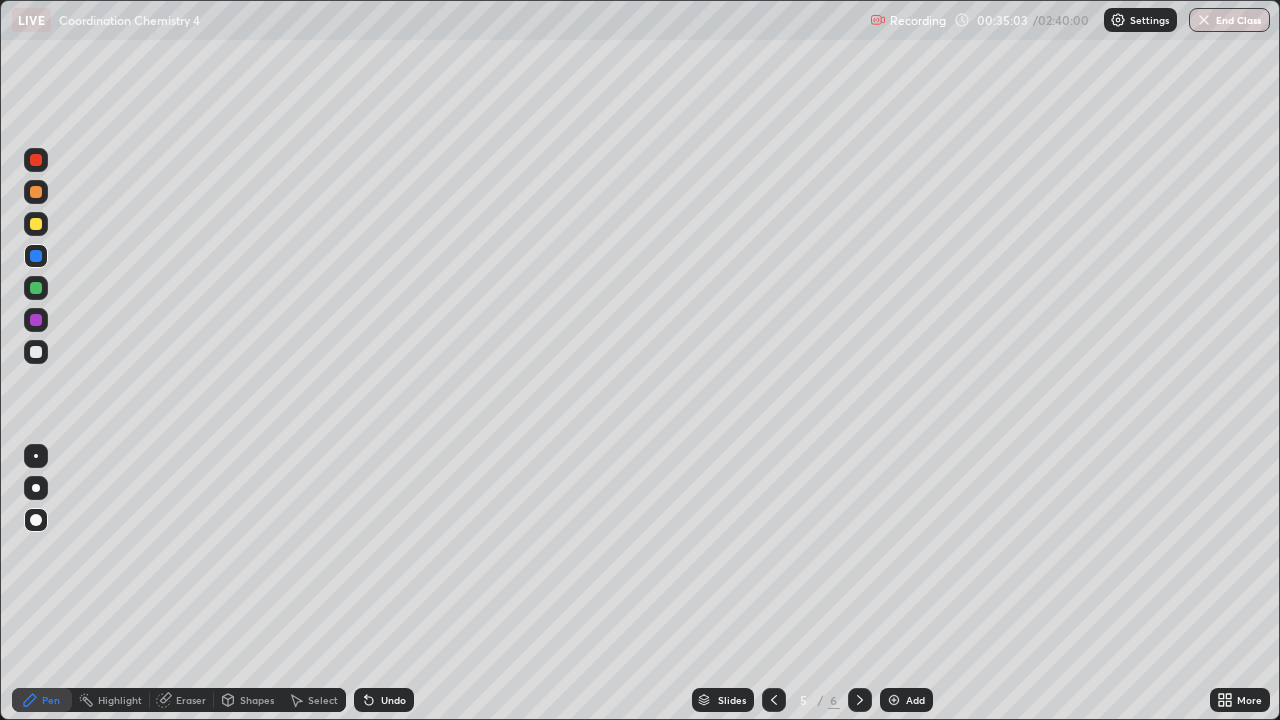 click at bounding box center [36, 288] 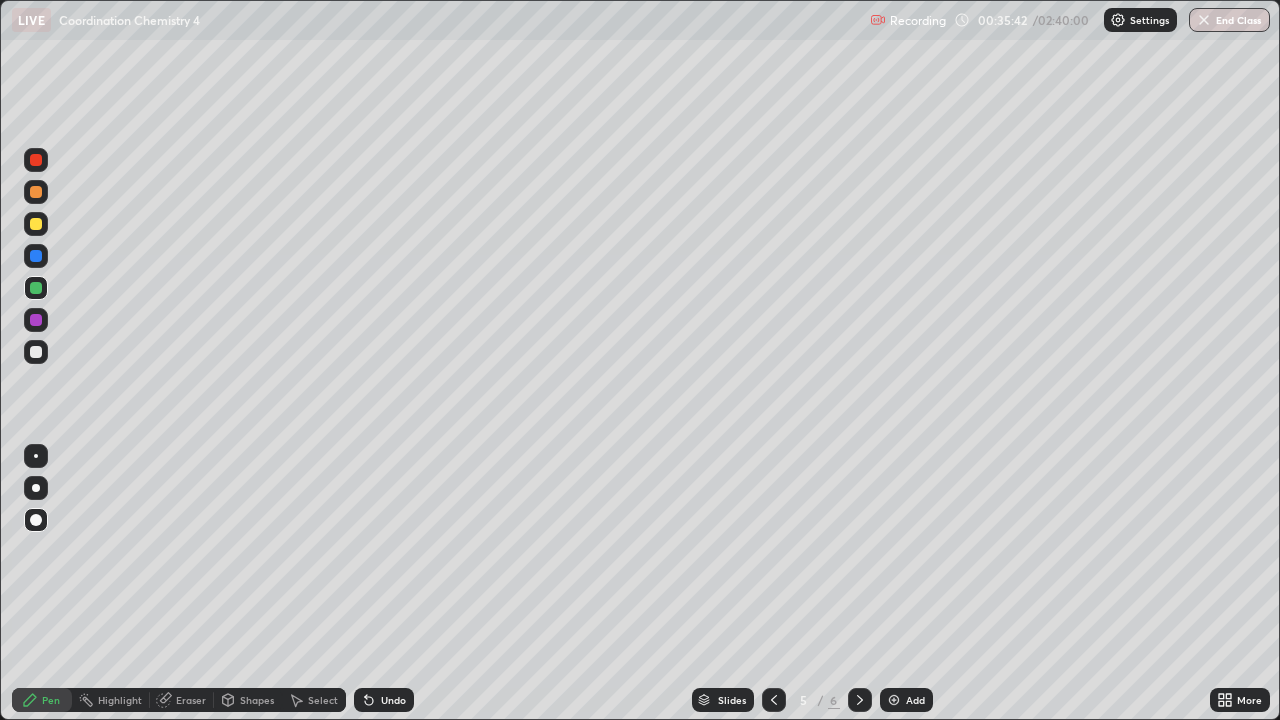 click 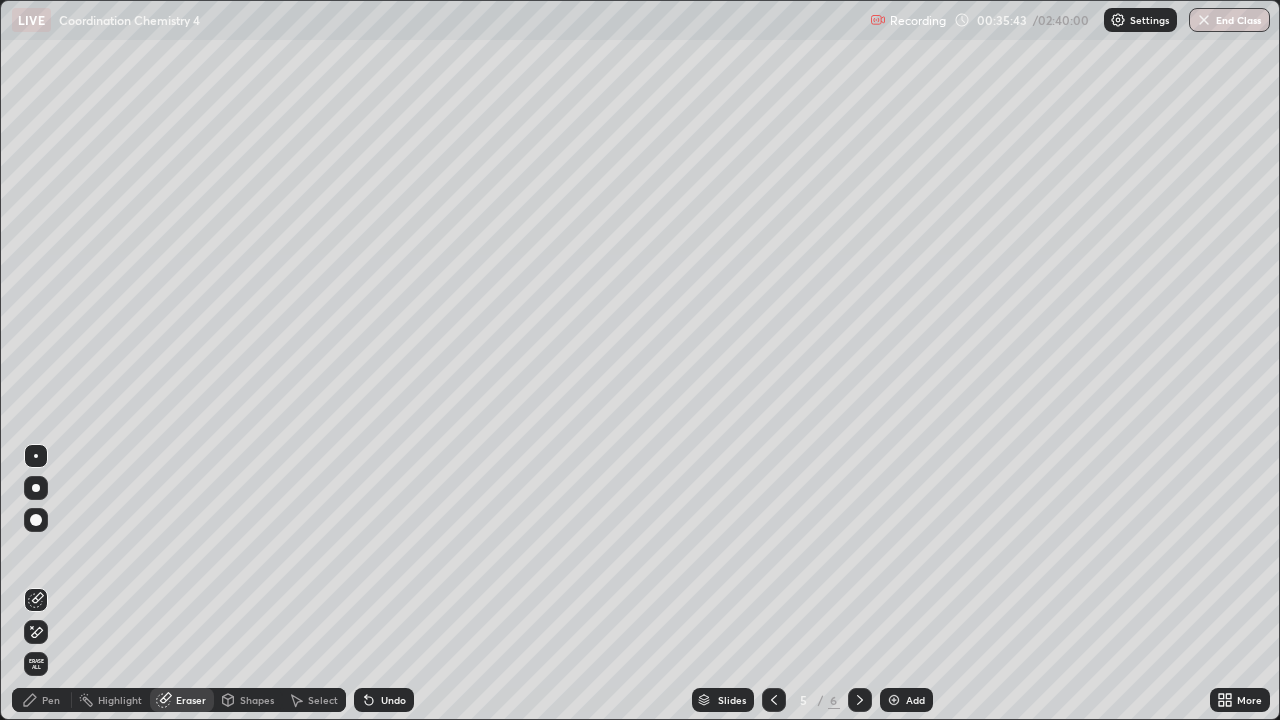 click on "Pen" at bounding box center (51, 700) 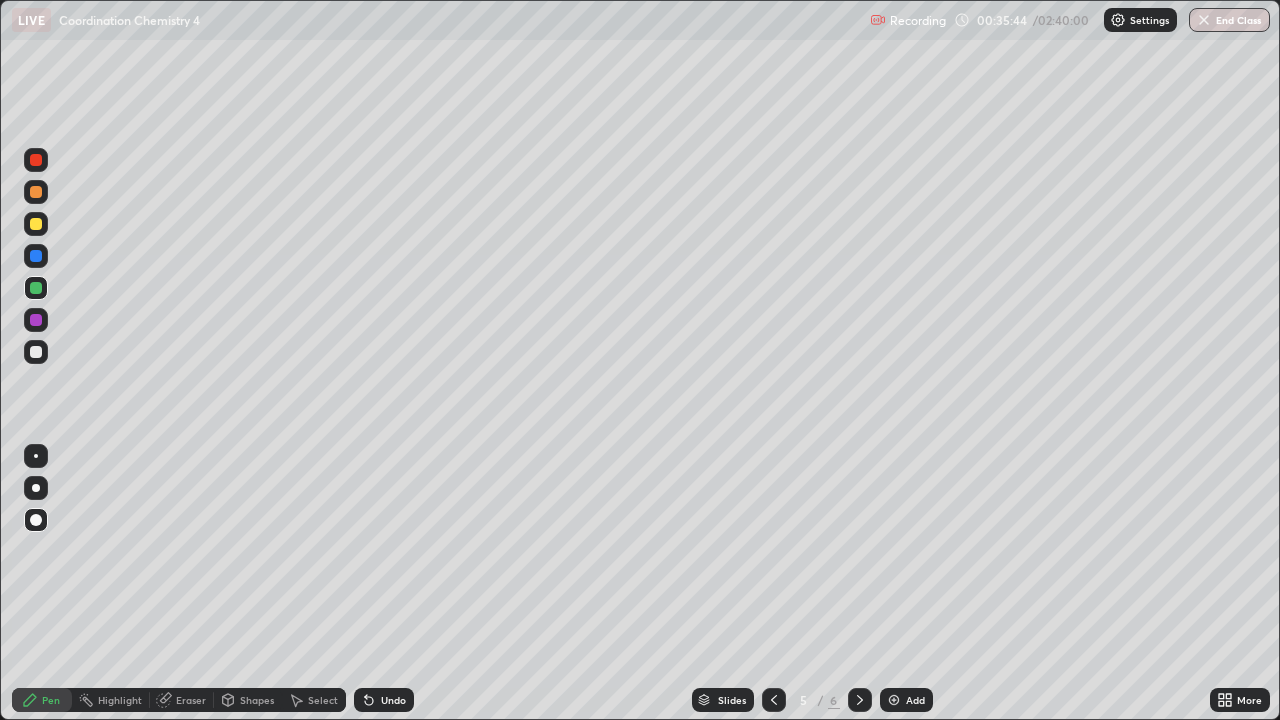 click at bounding box center (36, 320) 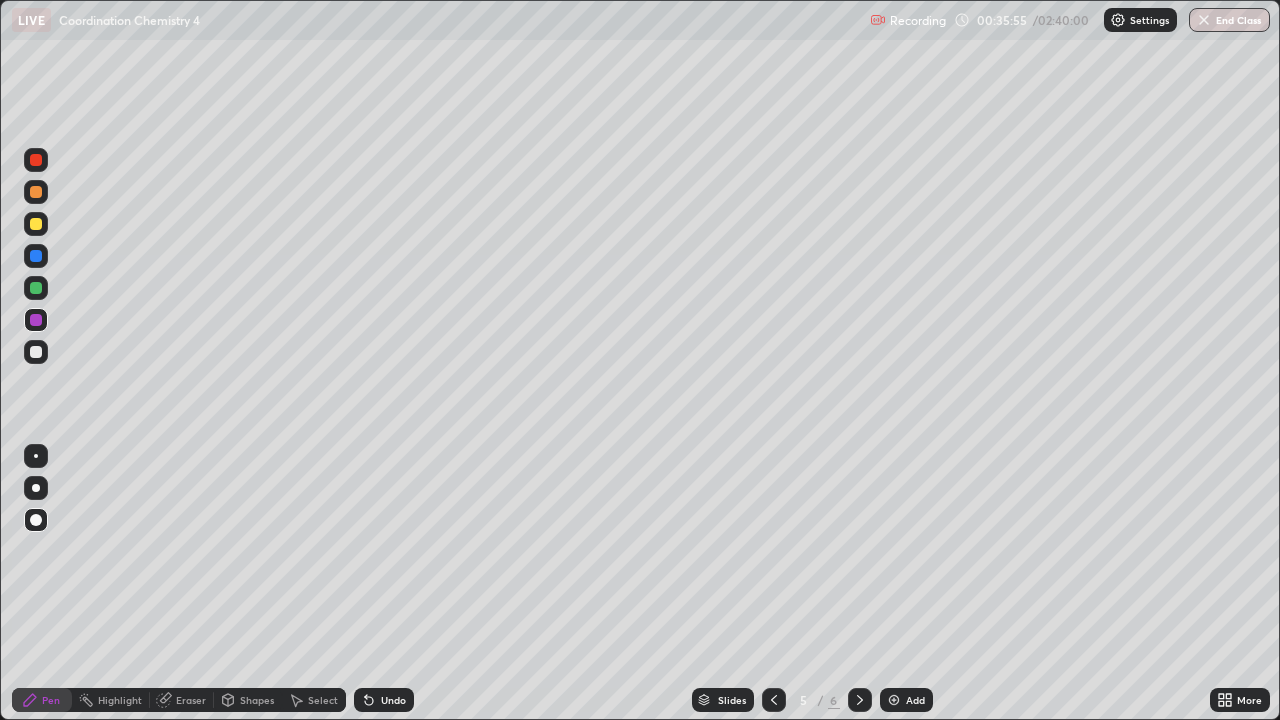 click on "Shapes" at bounding box center [257, 700] 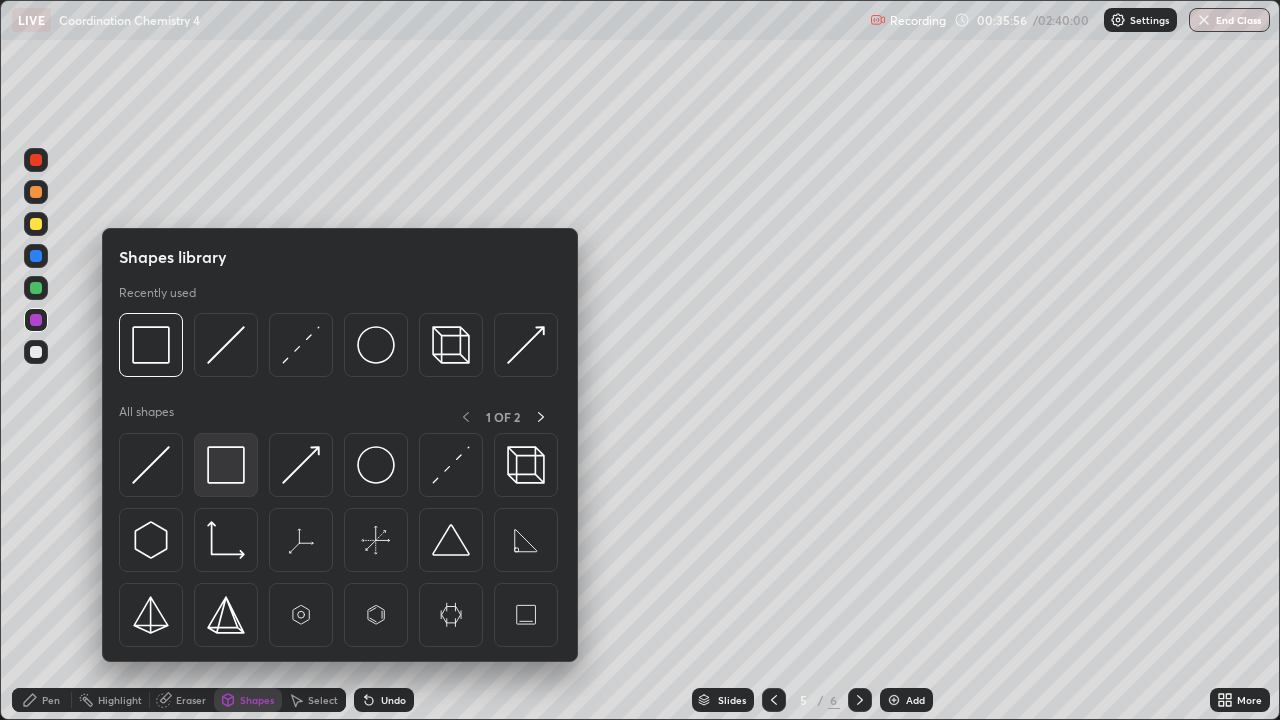 click at bounding box center (226, 465) 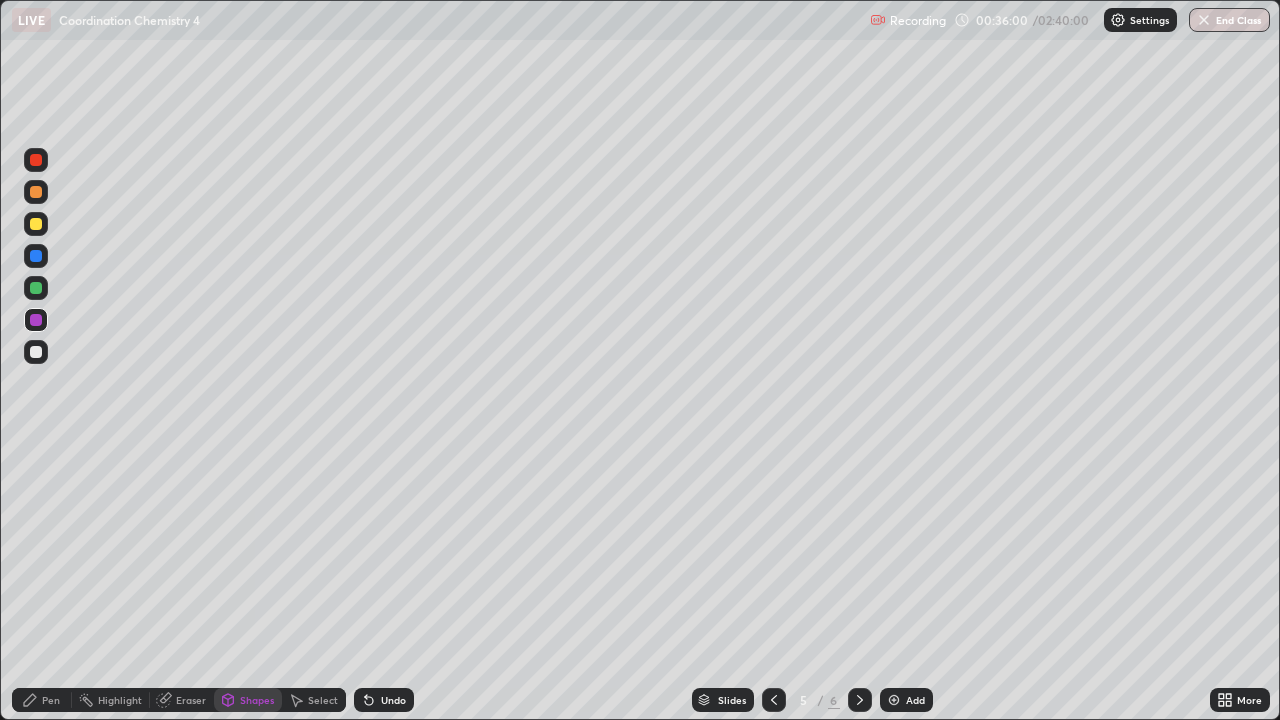 click at bounding box center (71, 700) 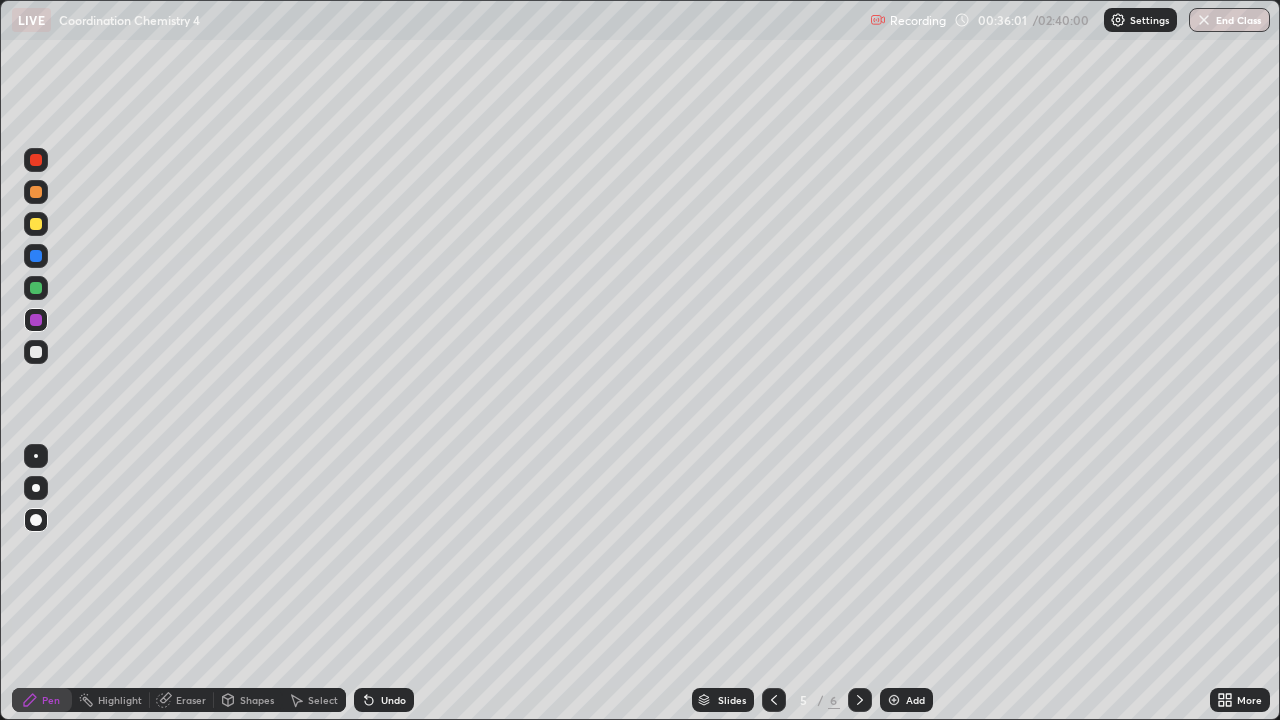 click at bounding box center [36, 352] 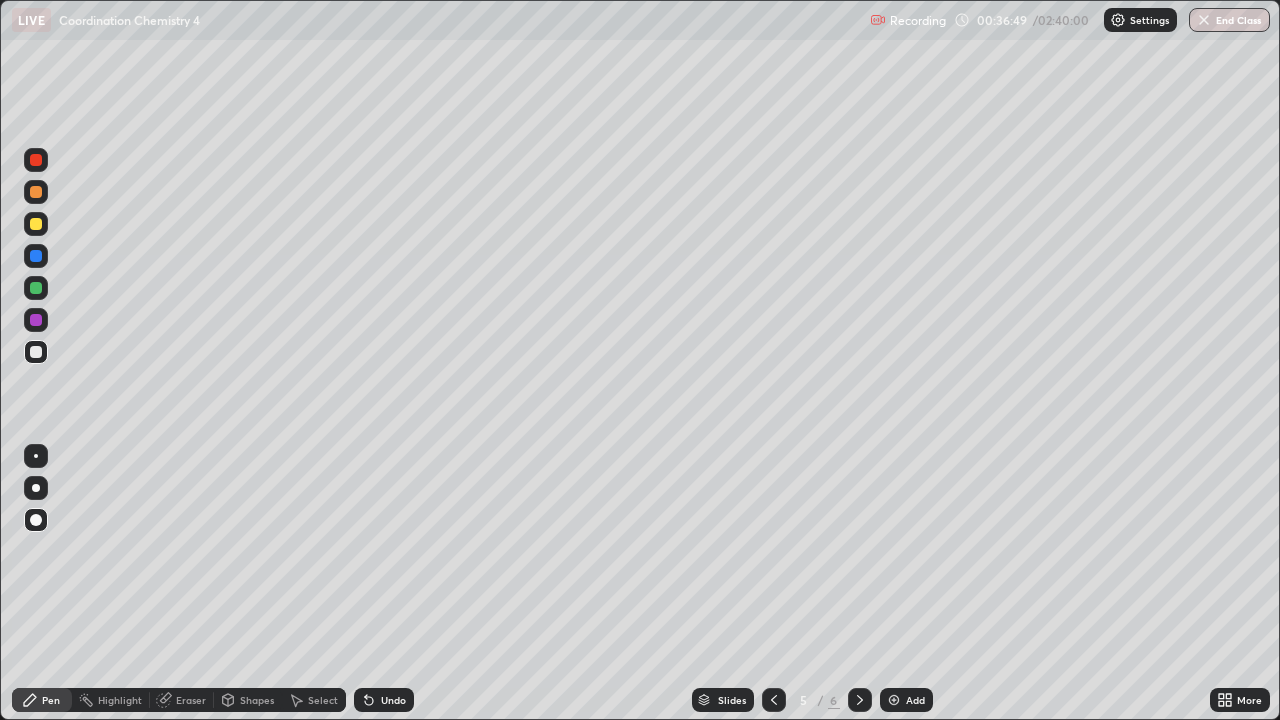 click at bounding box center (36, 224) 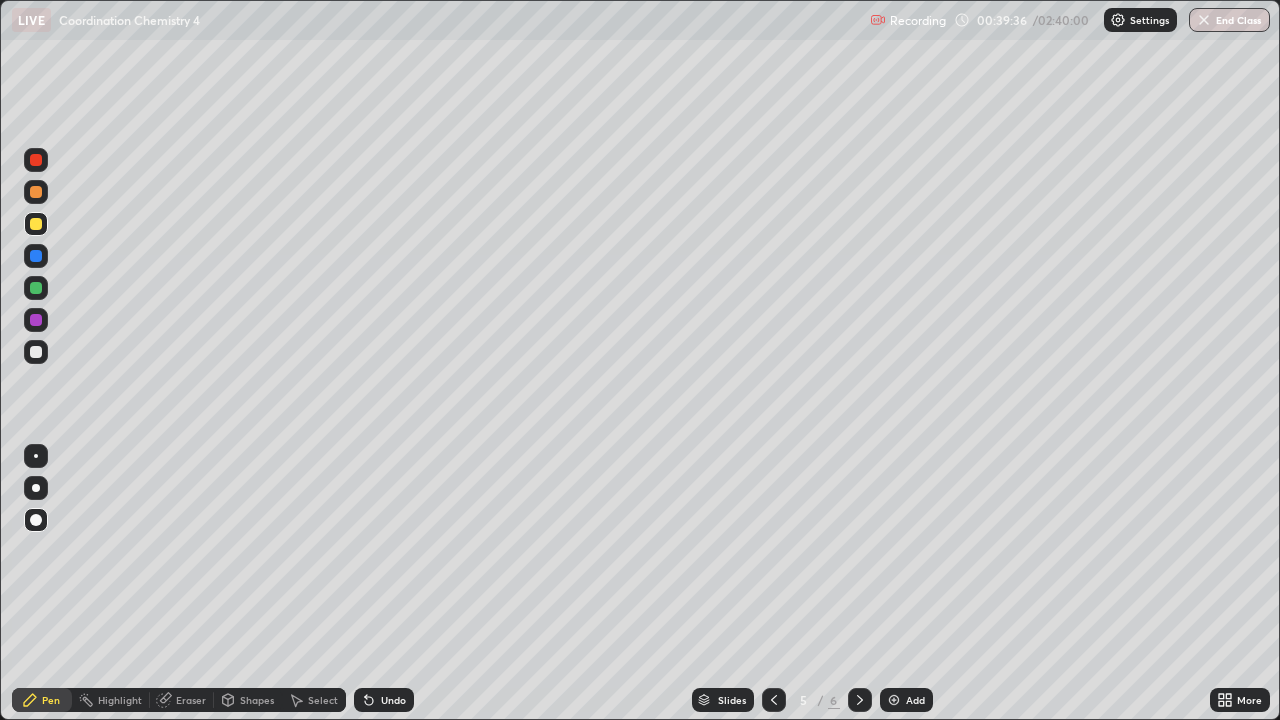 click on "Add" at bounding box center [915, 700] 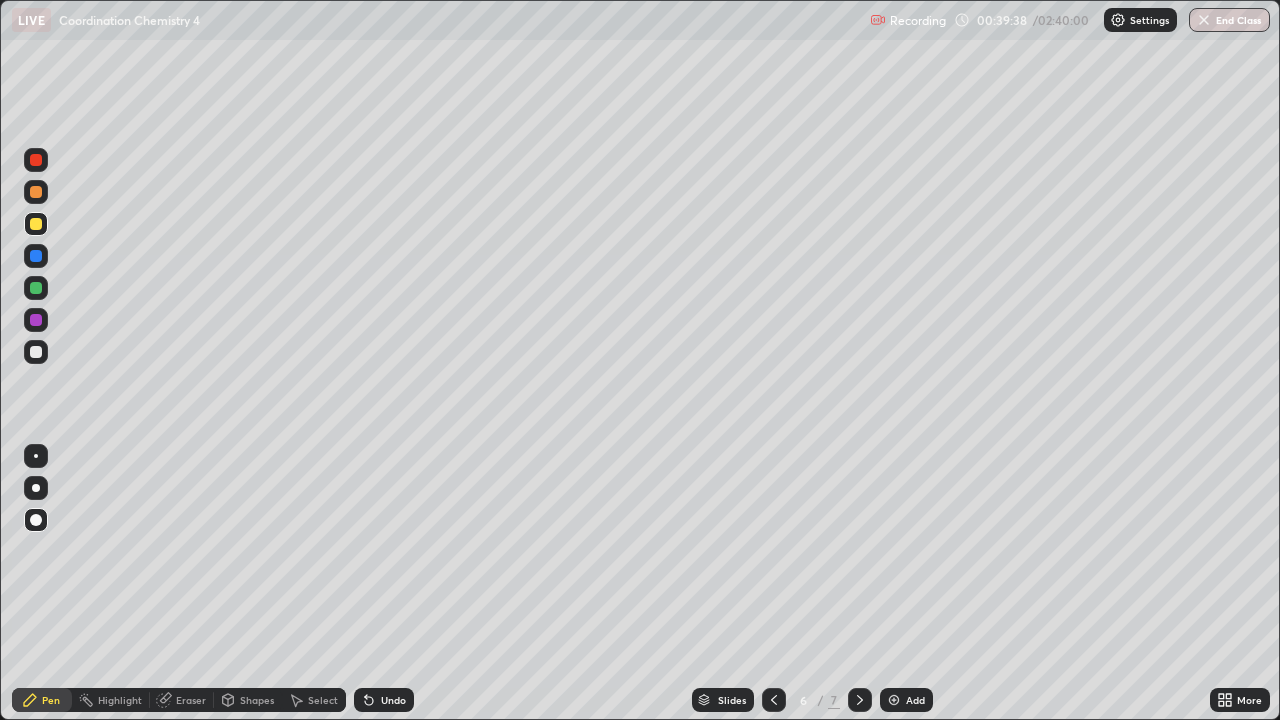 click at bounding box center [36, 352] 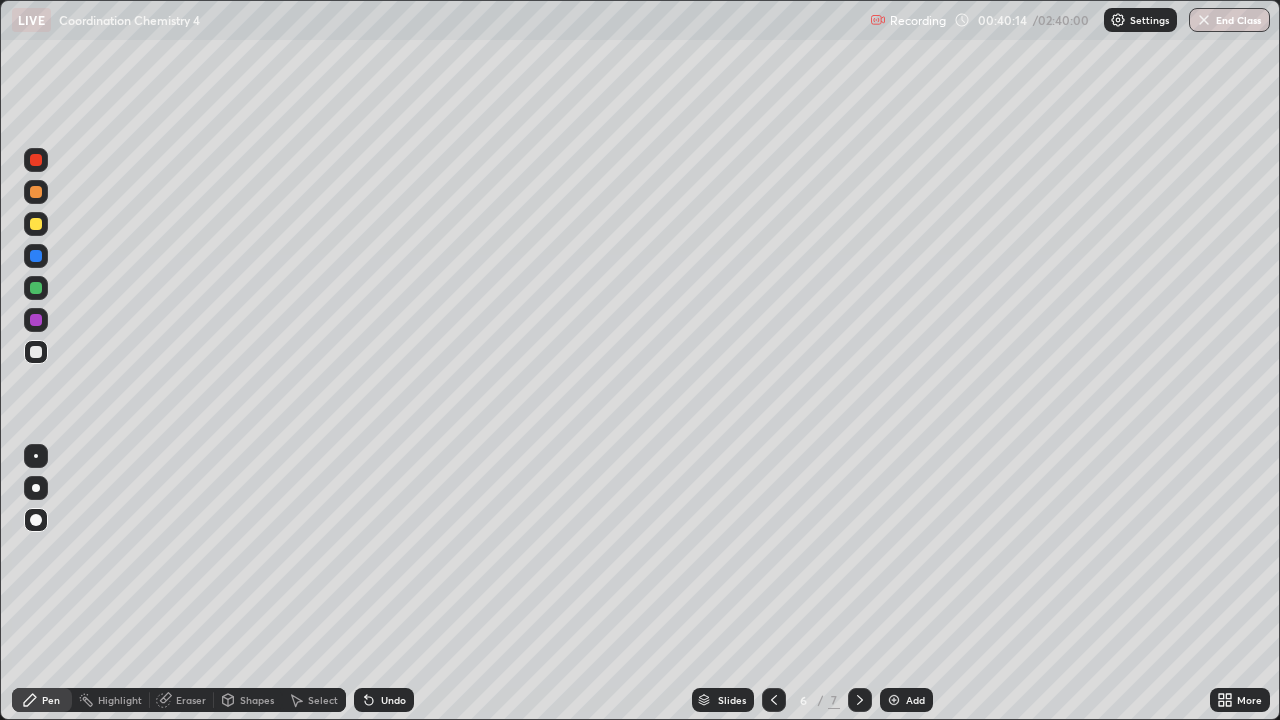 click 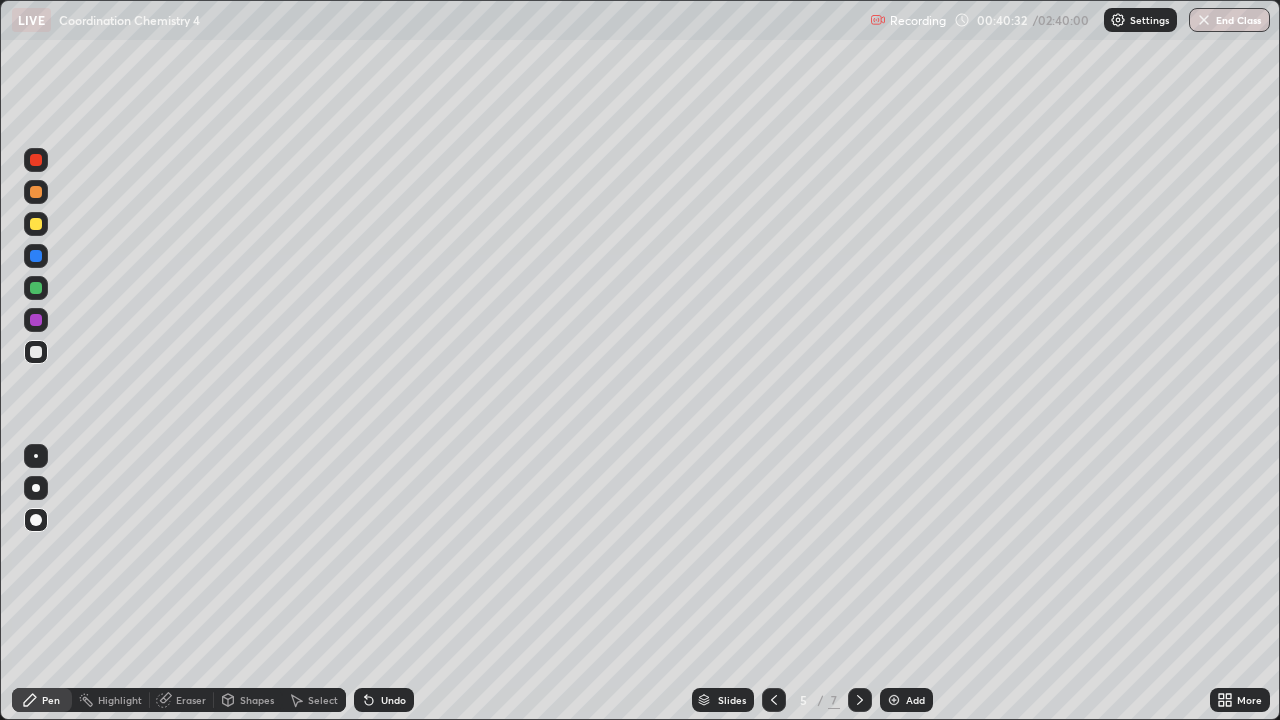 click 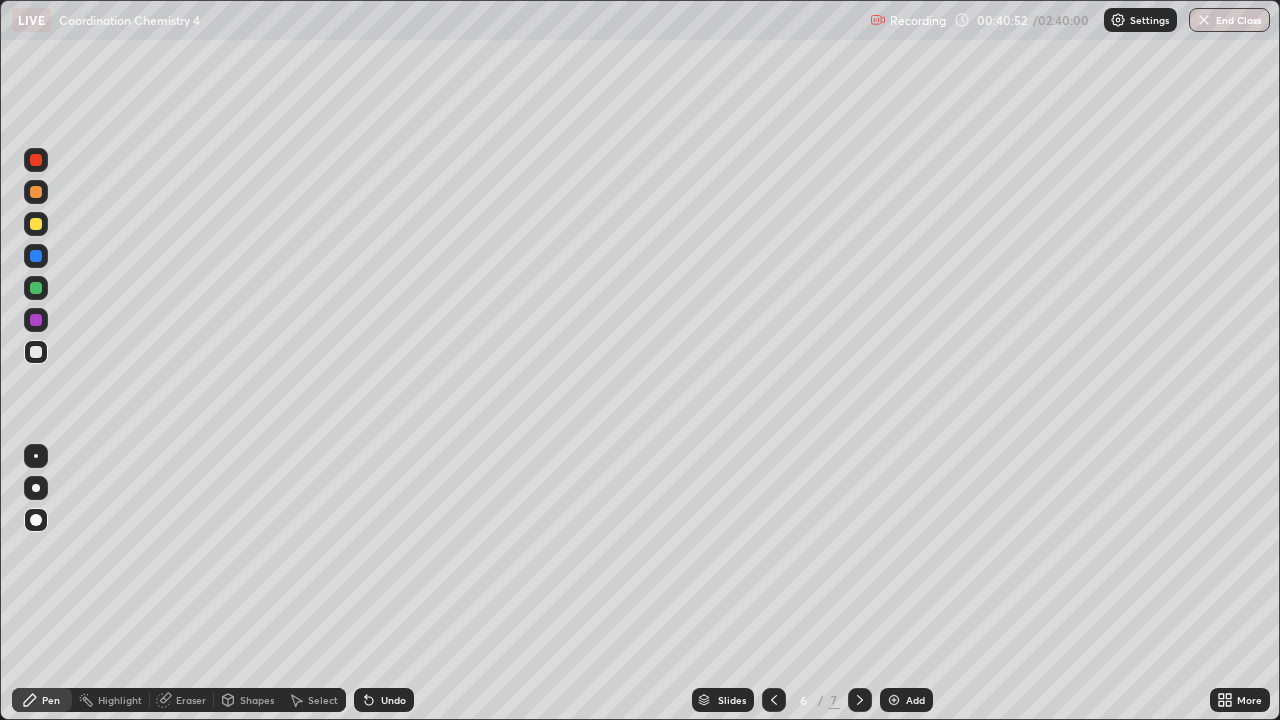 click at bounding box center (36, 224) 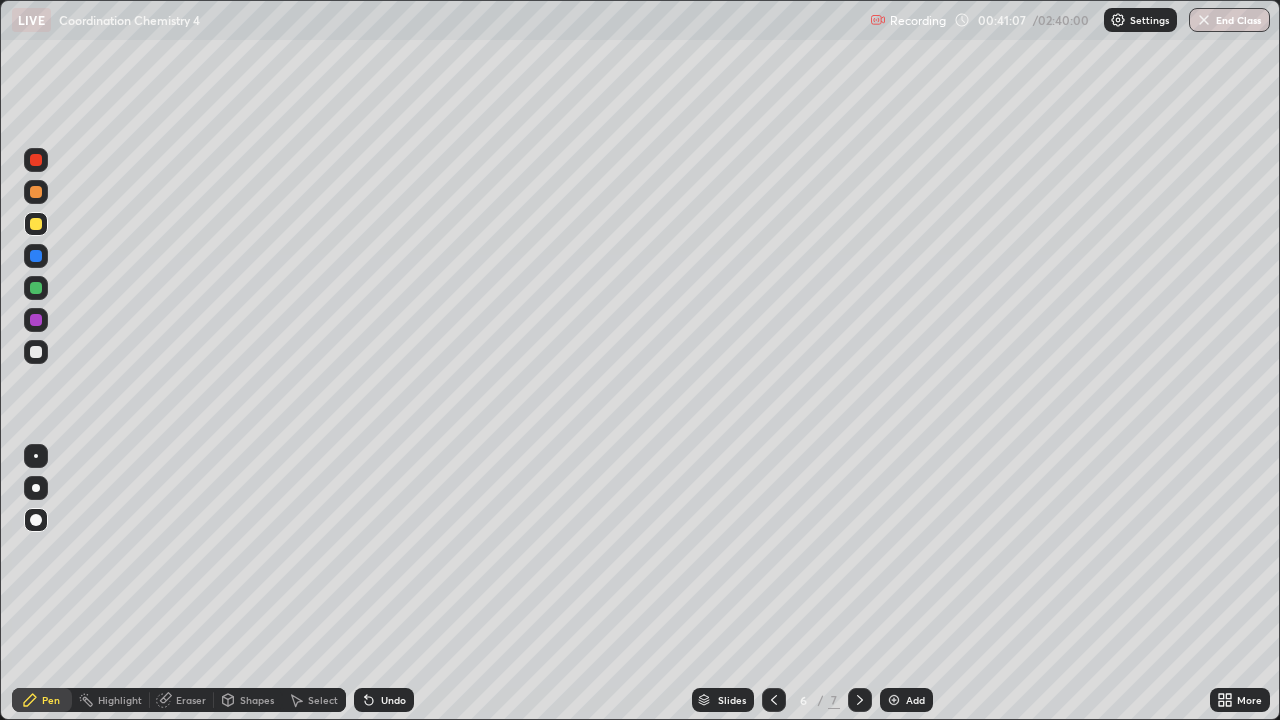 click at bounding box center [36, 256] 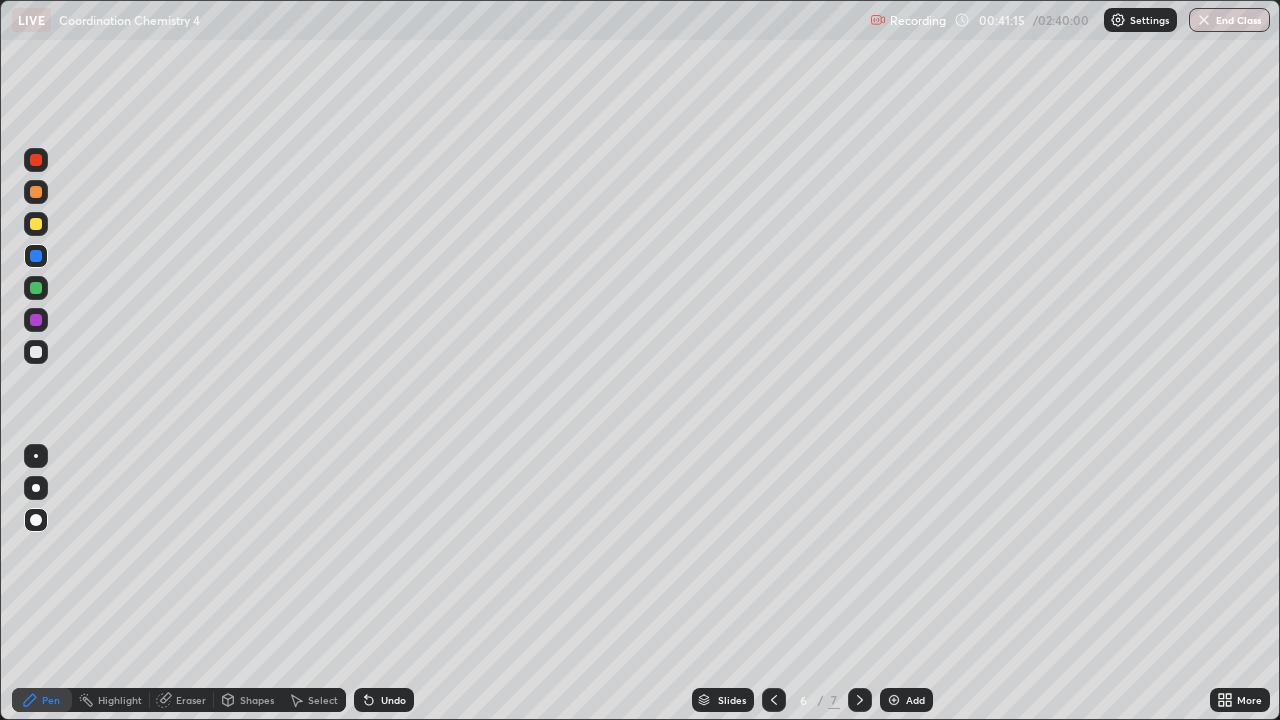 click on "Undo" at bounding box center (393, 700) 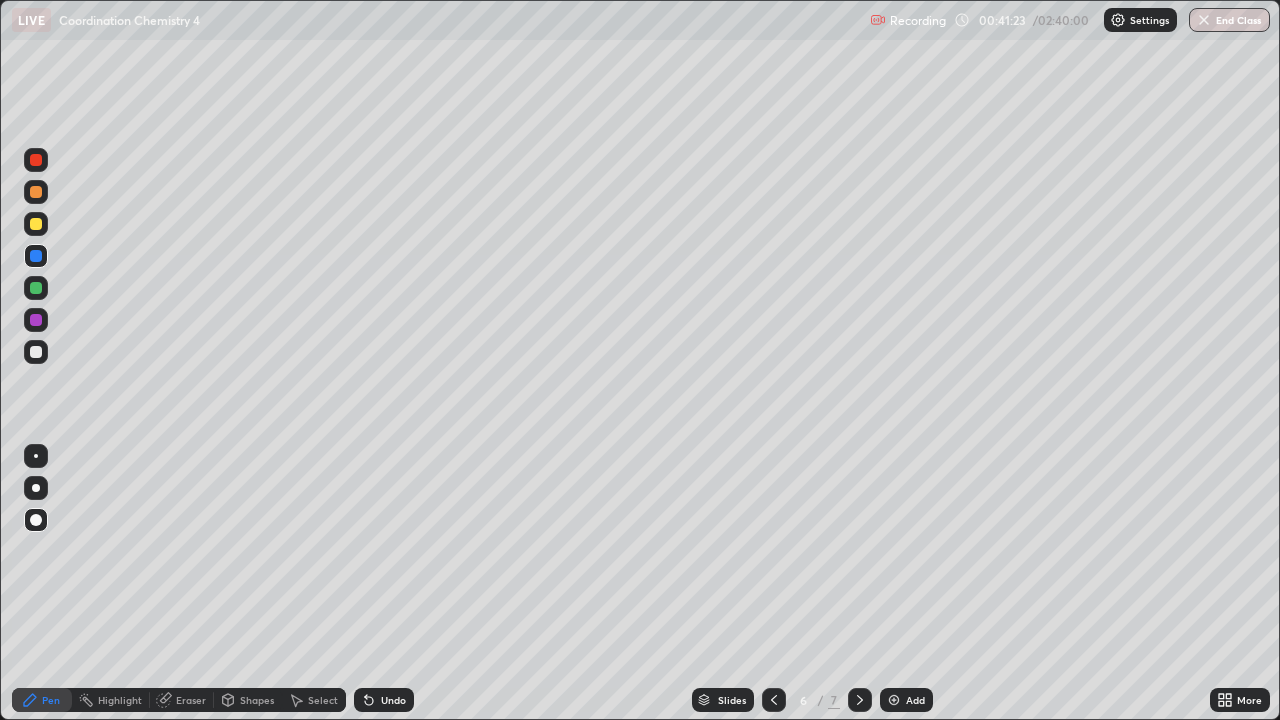 click on "Eraser" at bounding box center (182, 700) 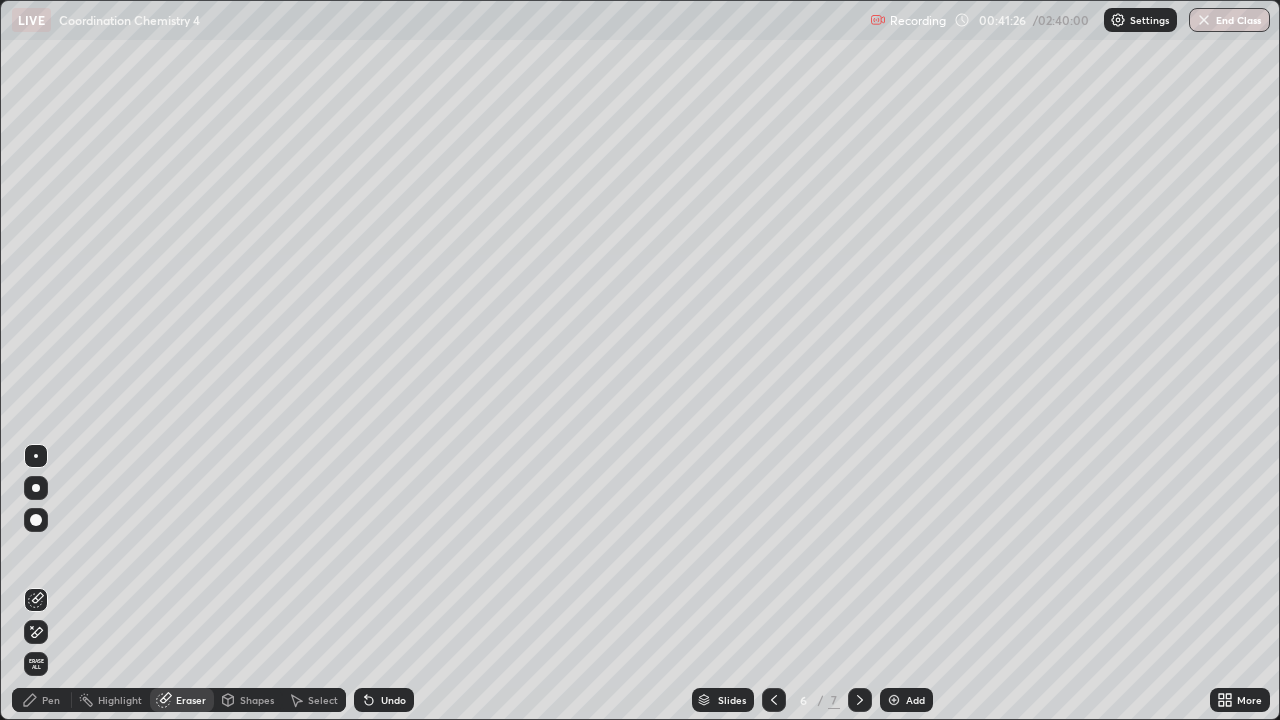 click on "Pen" at bounding box center (42, 700) 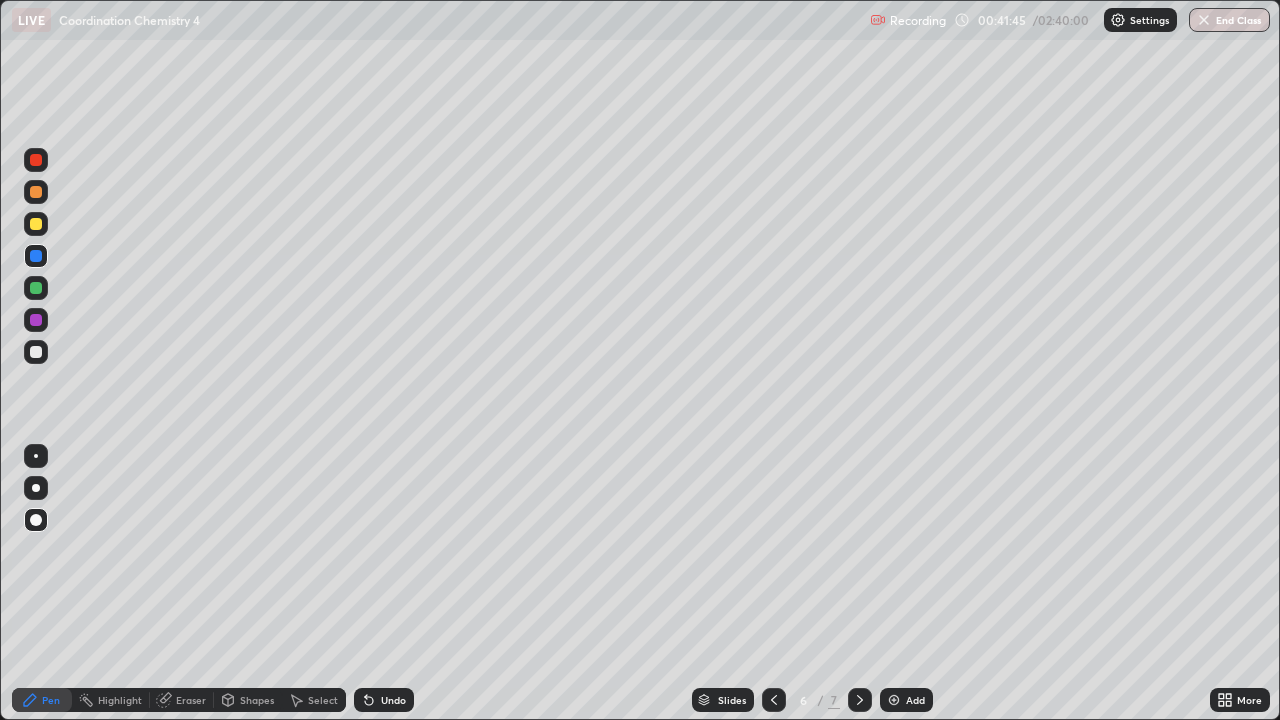 click at bounding box center [36, 288] 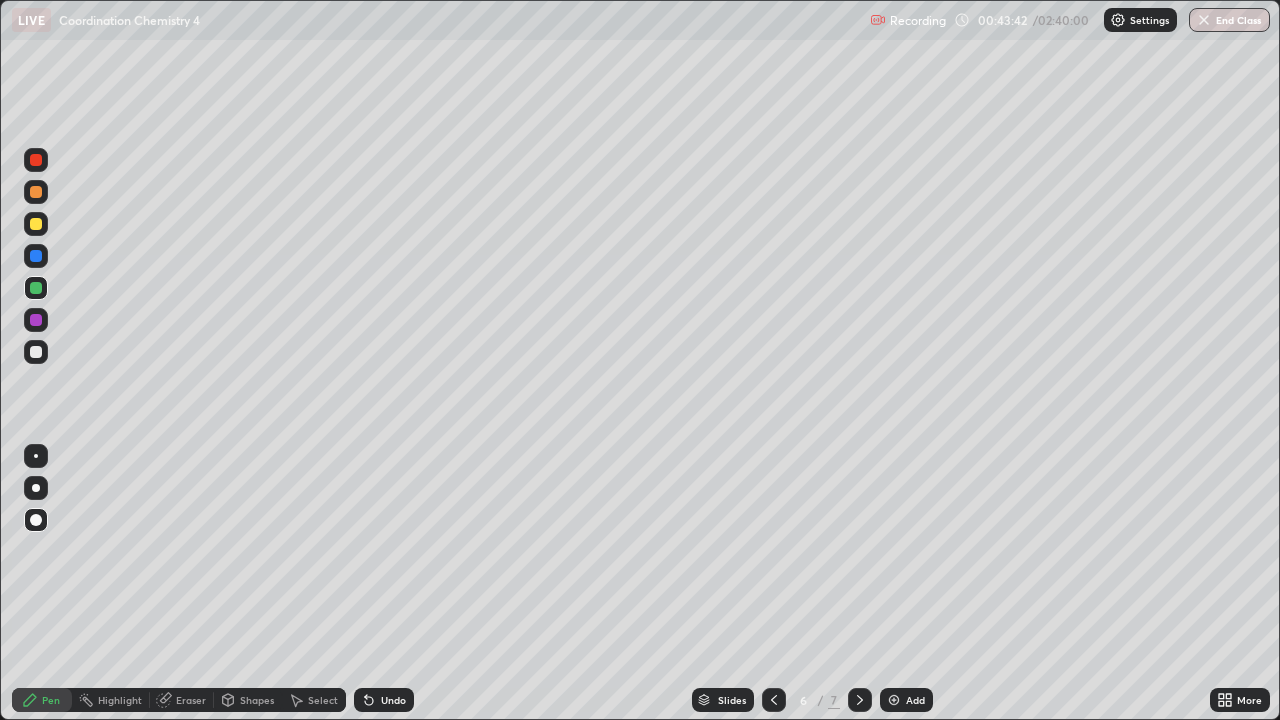 click at bounding box center [36, 352] 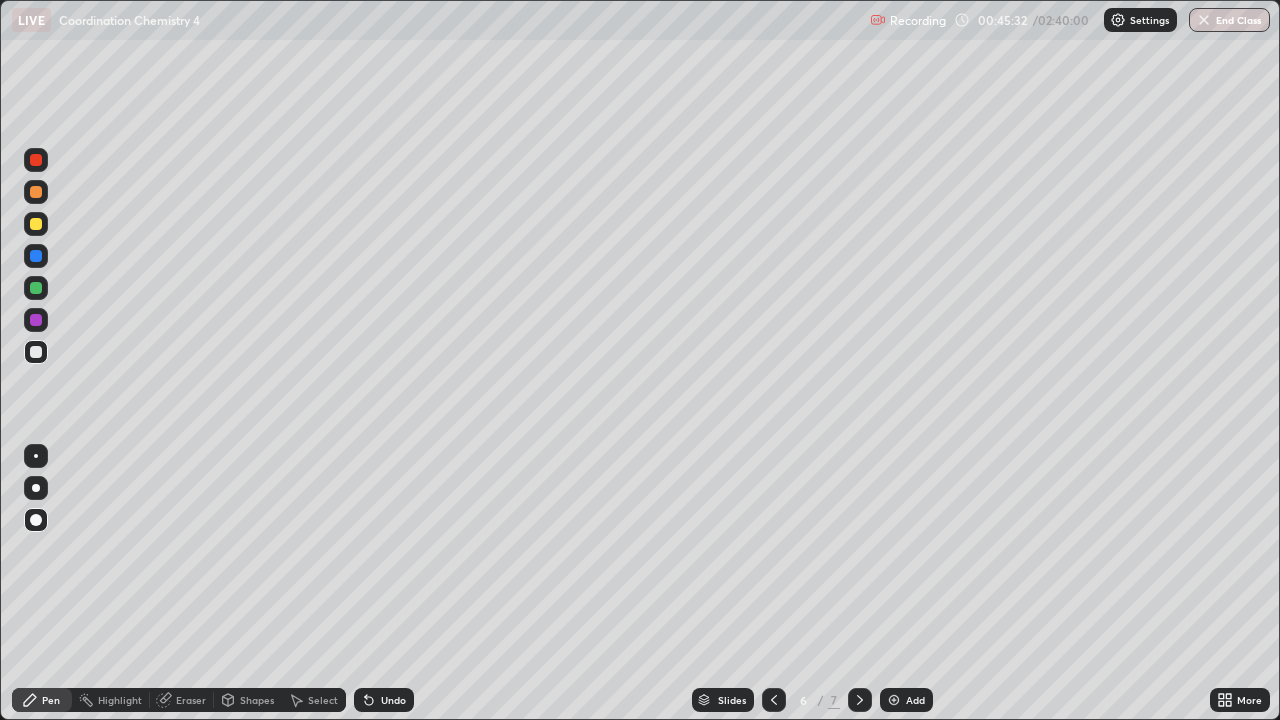 click on "Add" at bounding box center [915, 700] 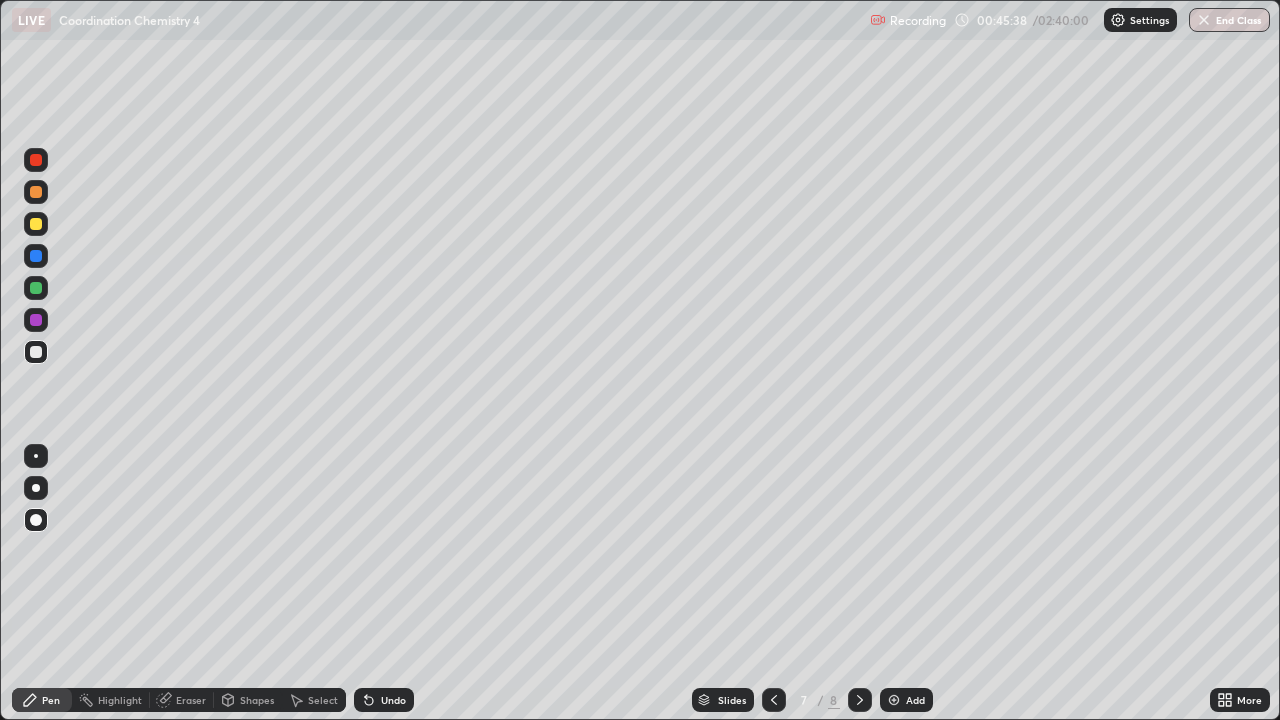 click at bounding box center (36, 224) 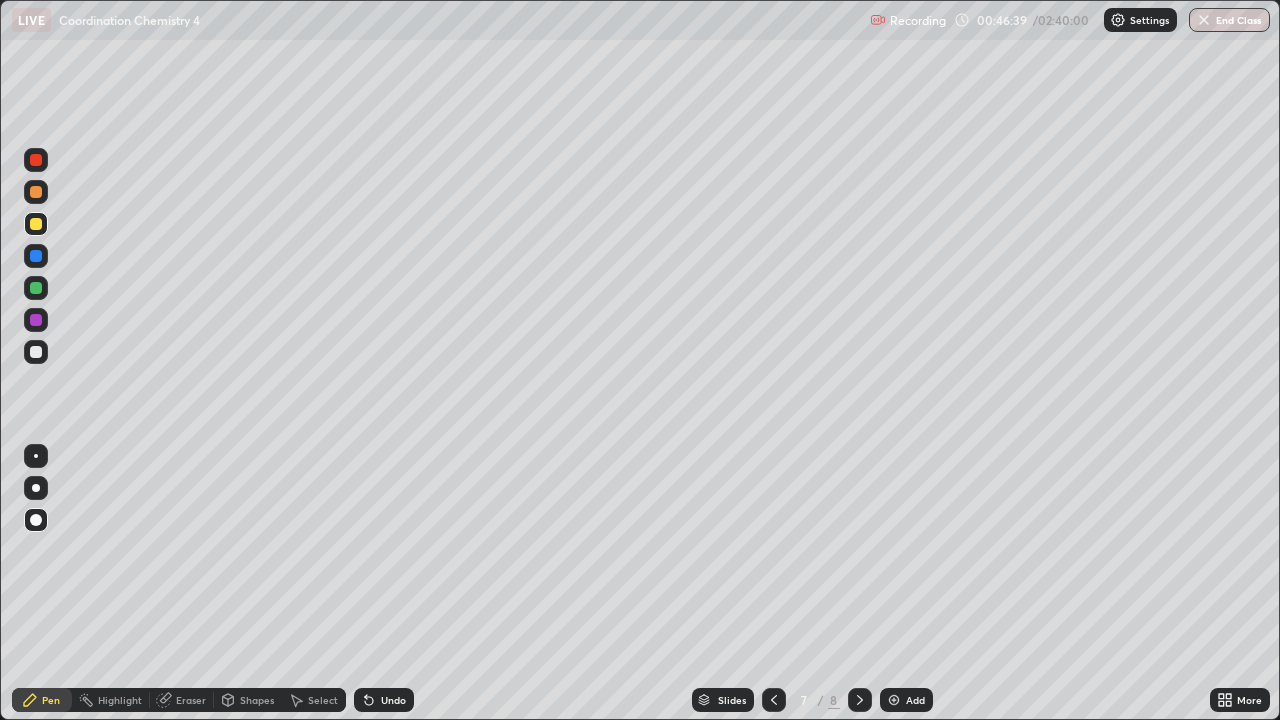 click at bounding box center (36, 352) 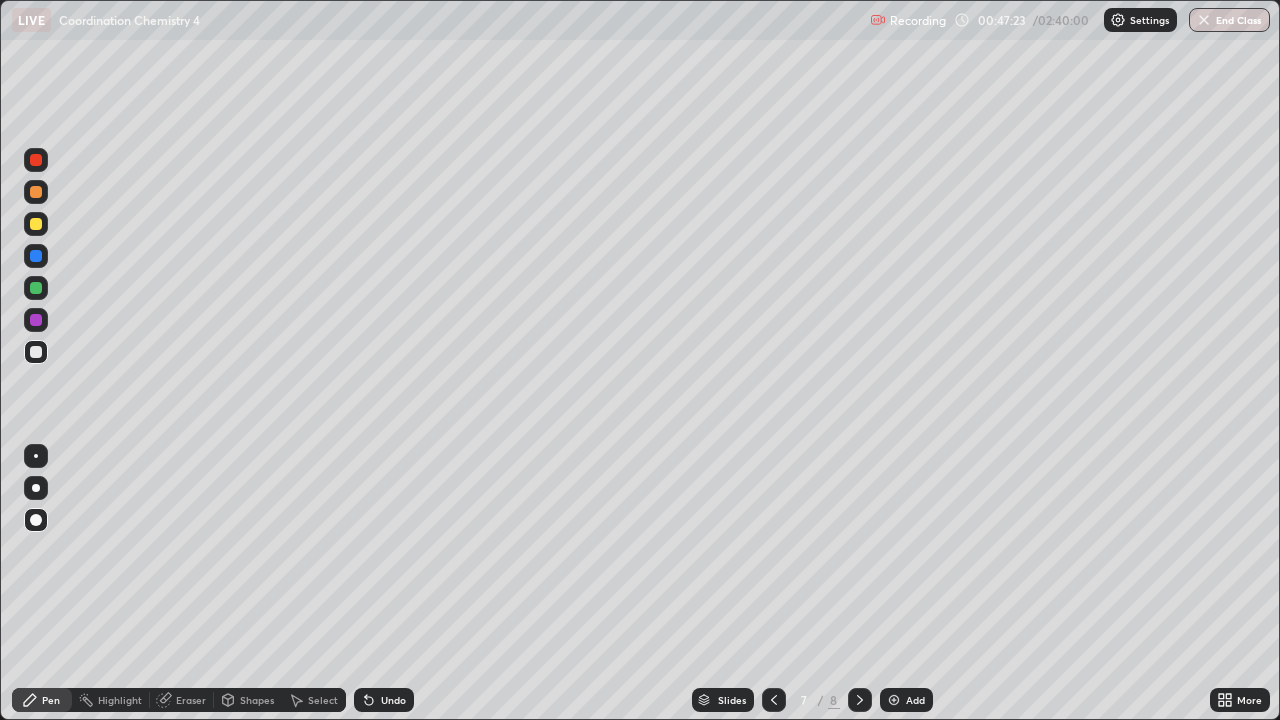 click at bounding box center [36, 288] 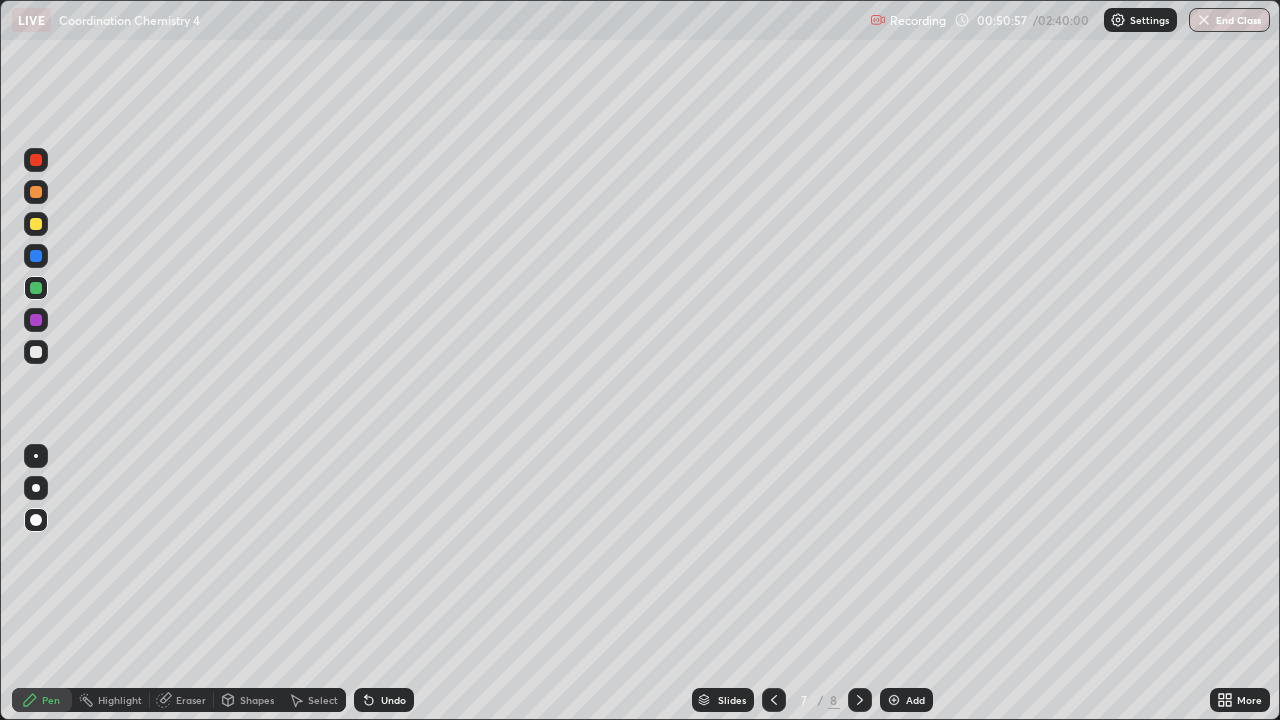 click on "Add" at bounding box center [915, 700] 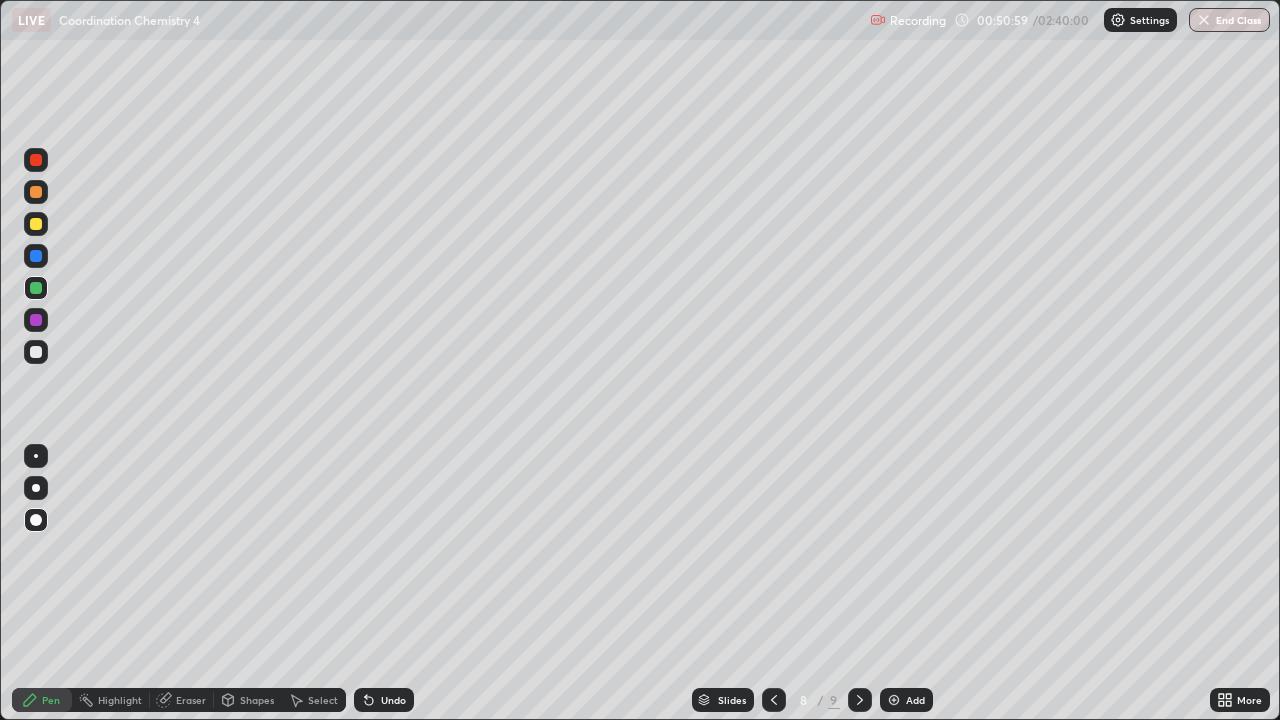 click at bounding box center [36, 352] 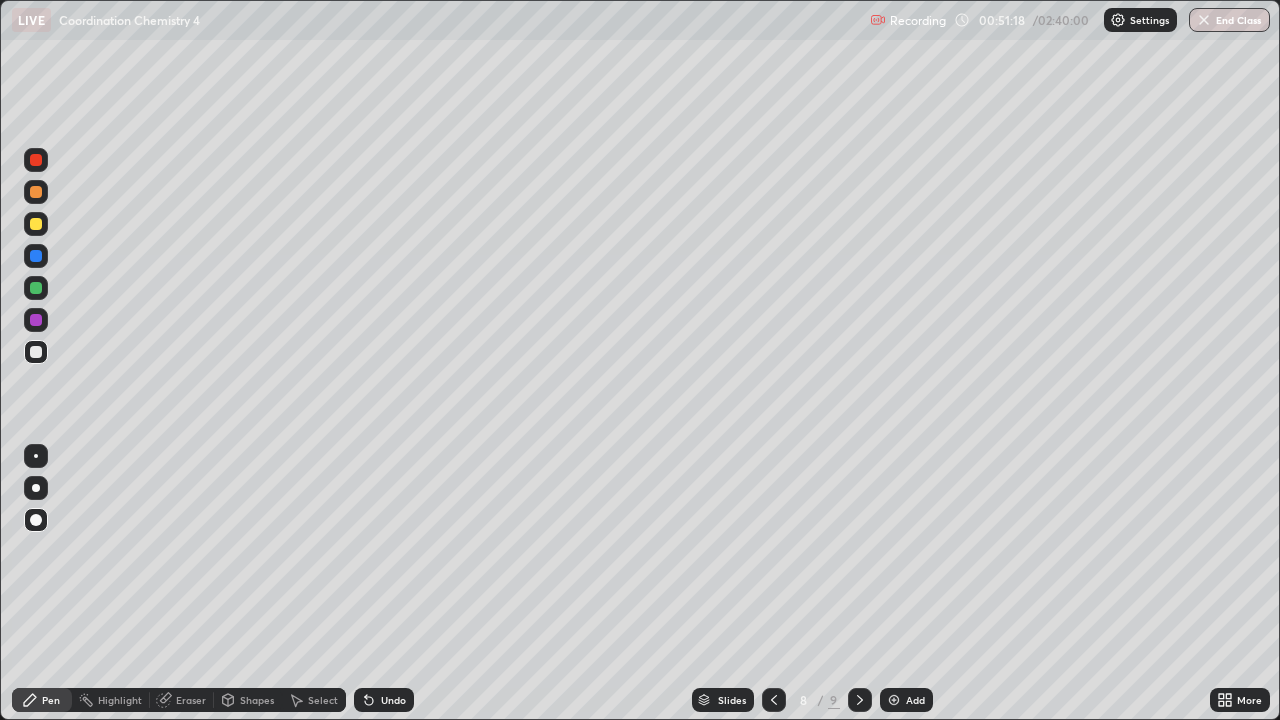 click at bounding box center [36, 288] 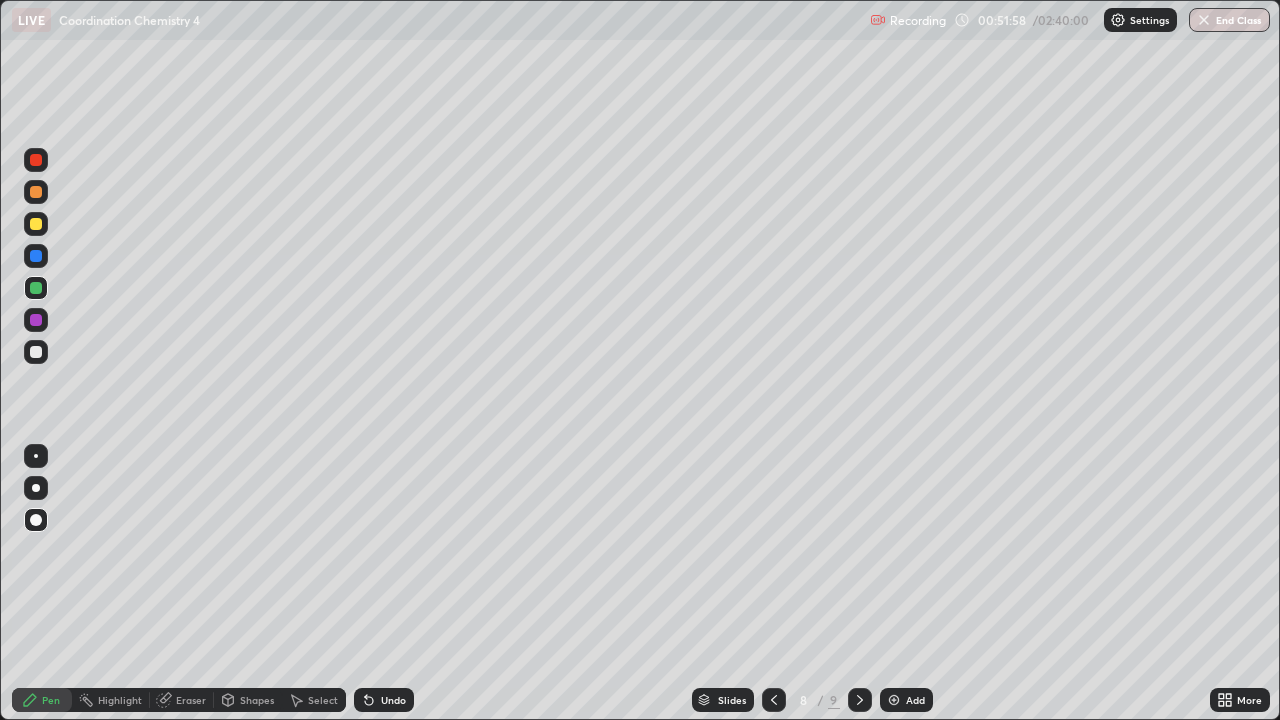 click on "Add" at bounding box center (906, 700) 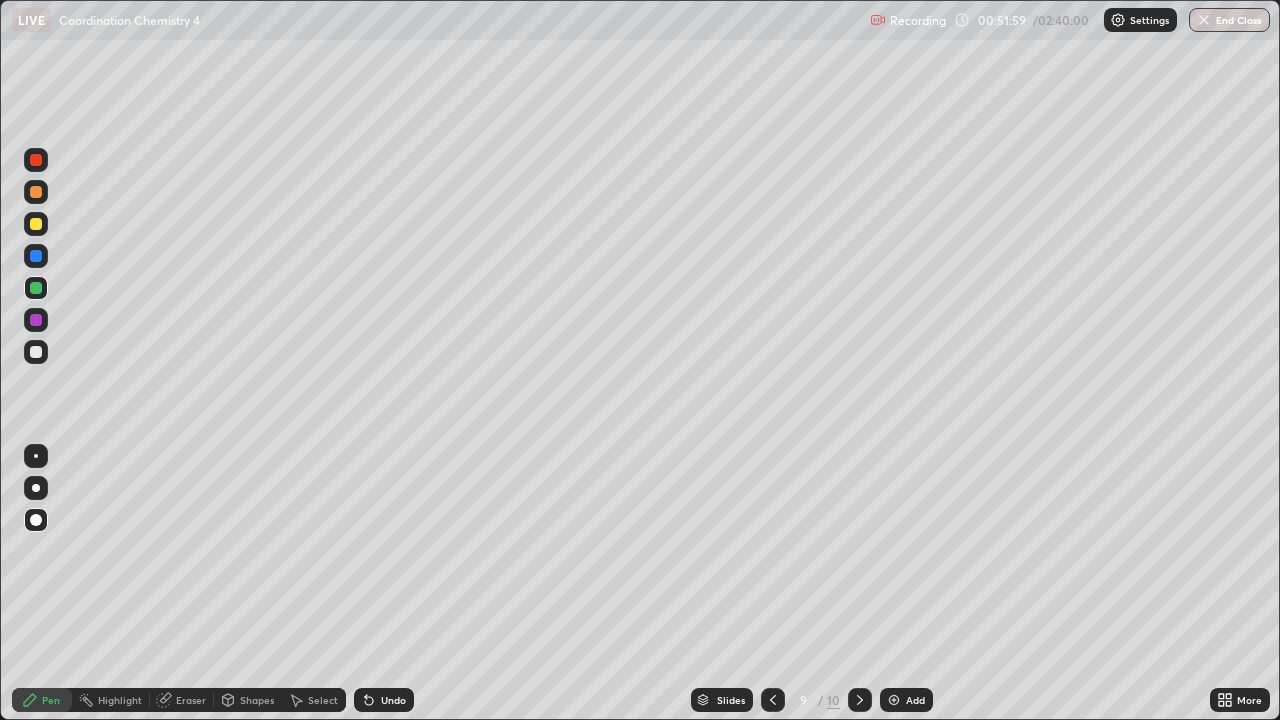 click at bounding box center [36, 224] 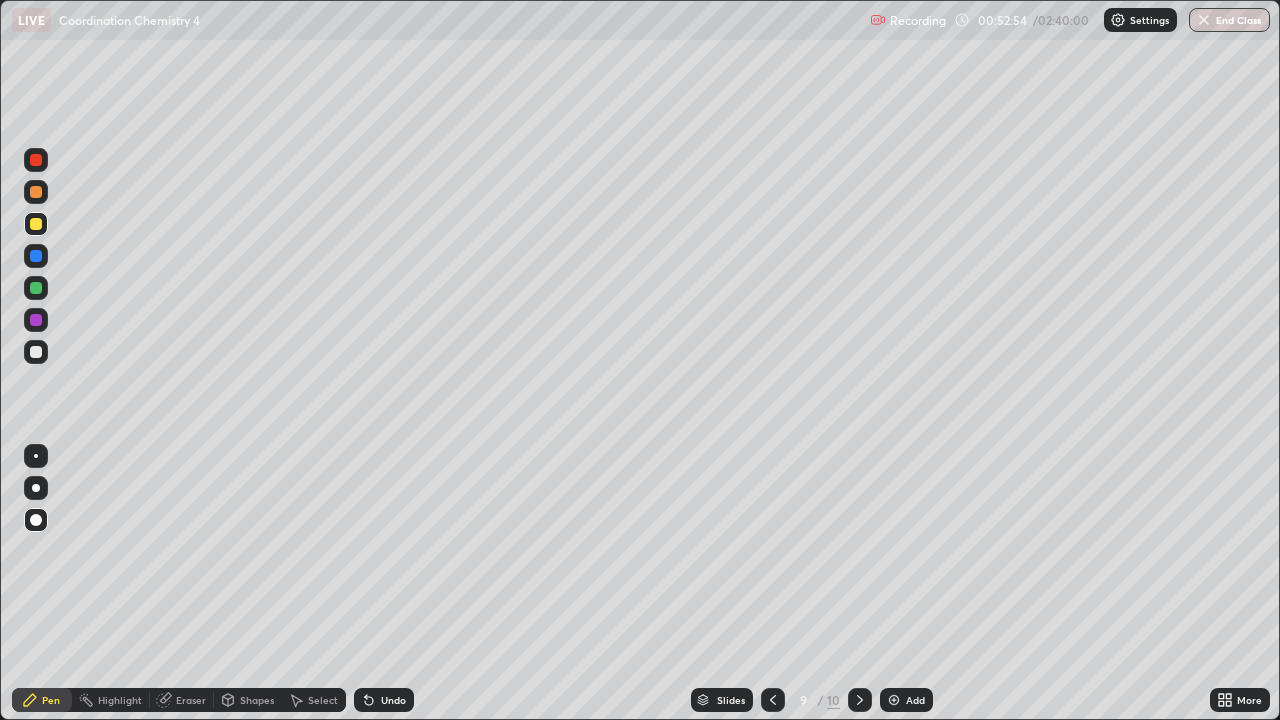 click at bounding box center (36, 352) 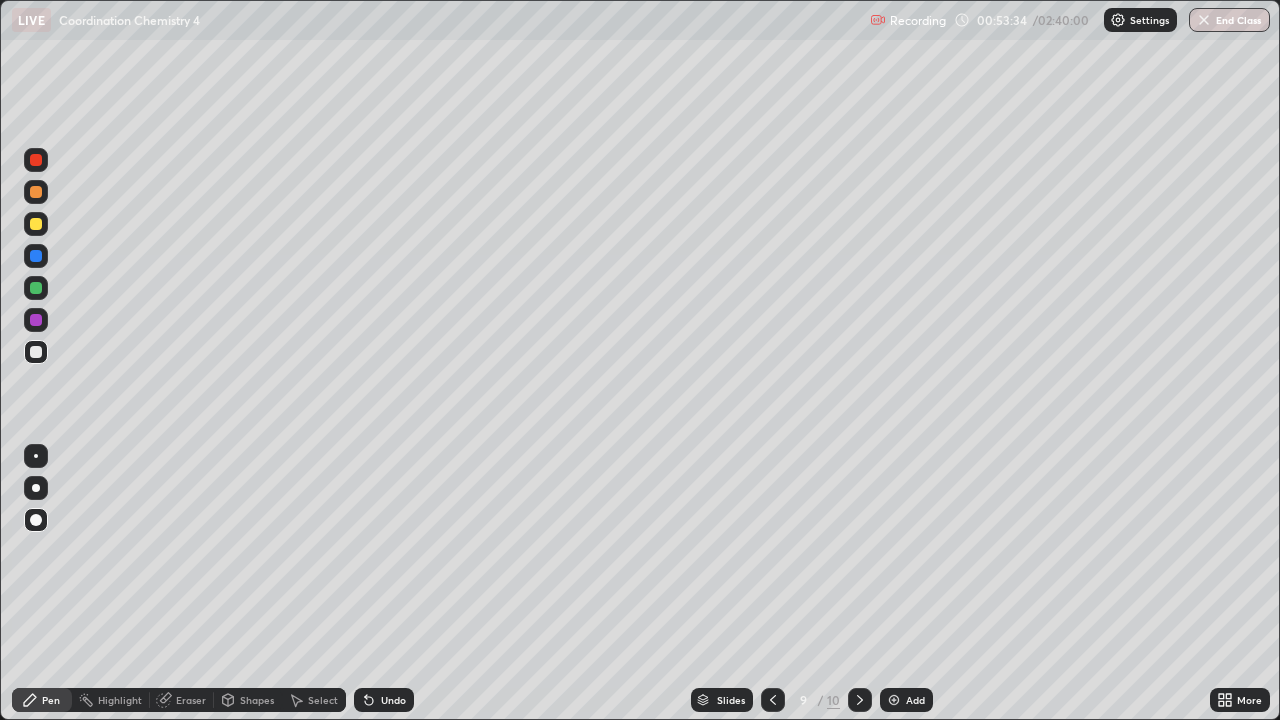 click at bounding box center [894, 700] 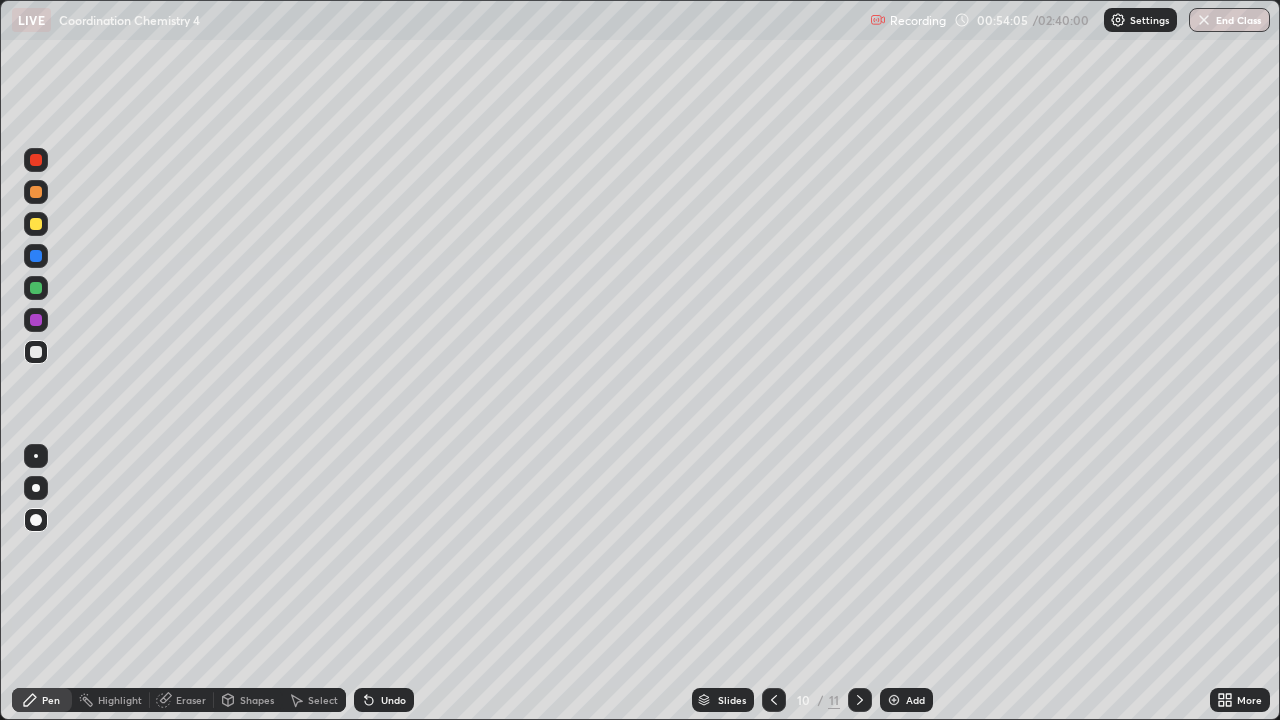 click at bounding box center (36, 256) 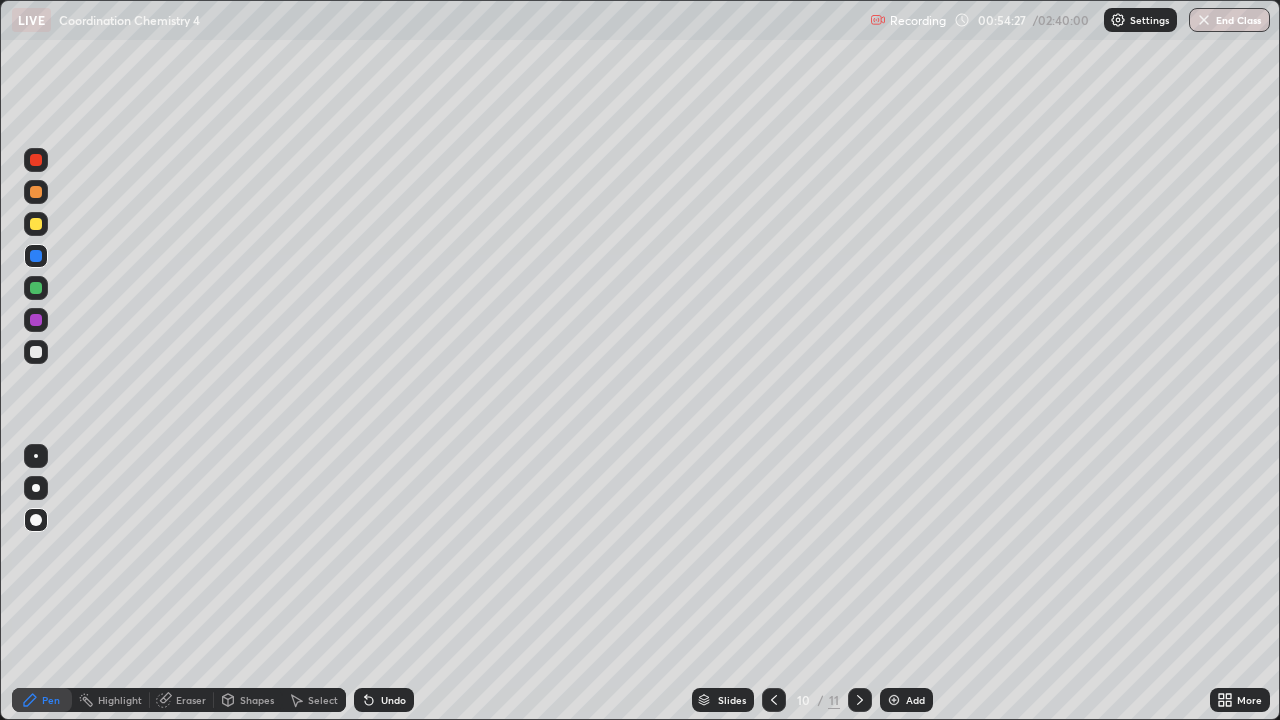 click 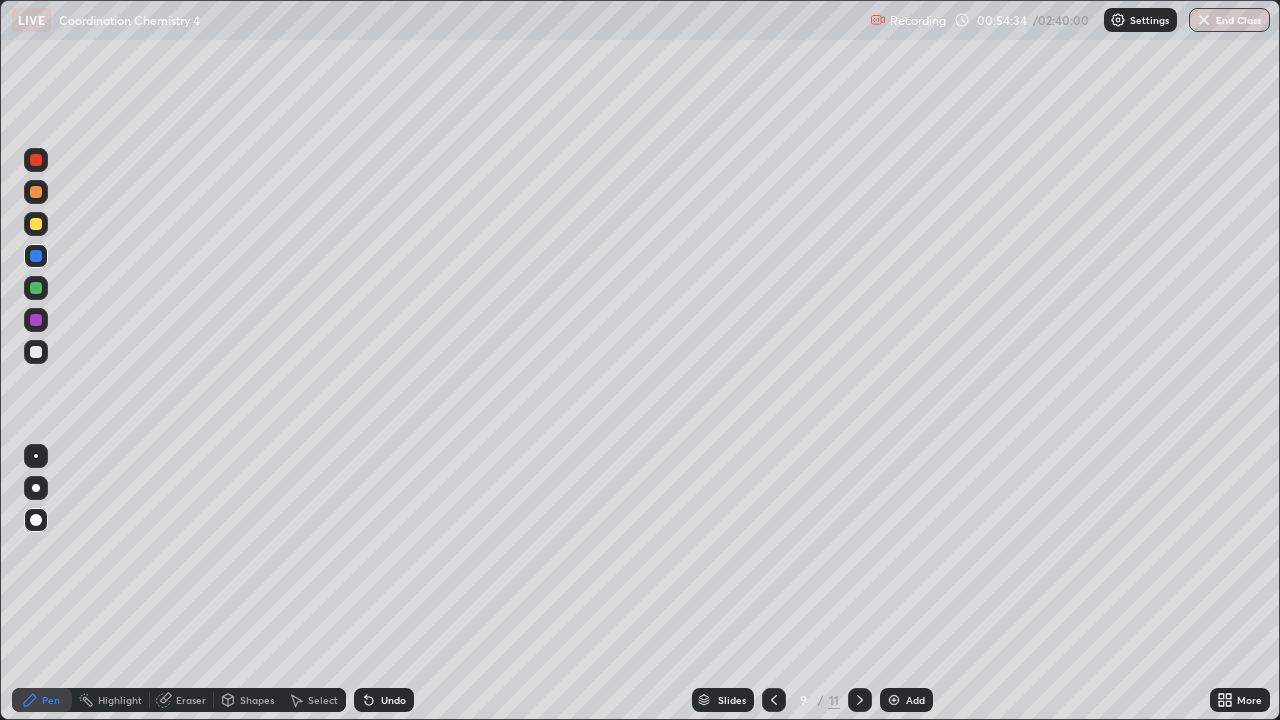 click 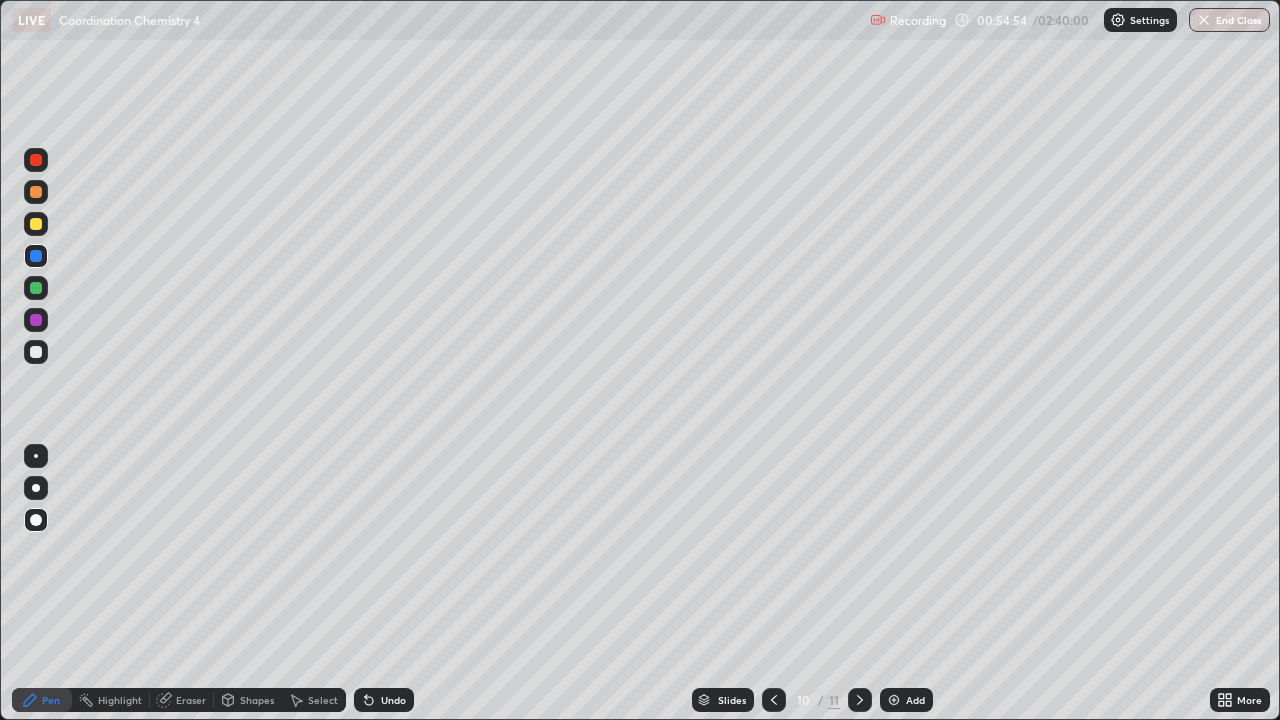 click on "Undo" at bounding box center (393, 700) 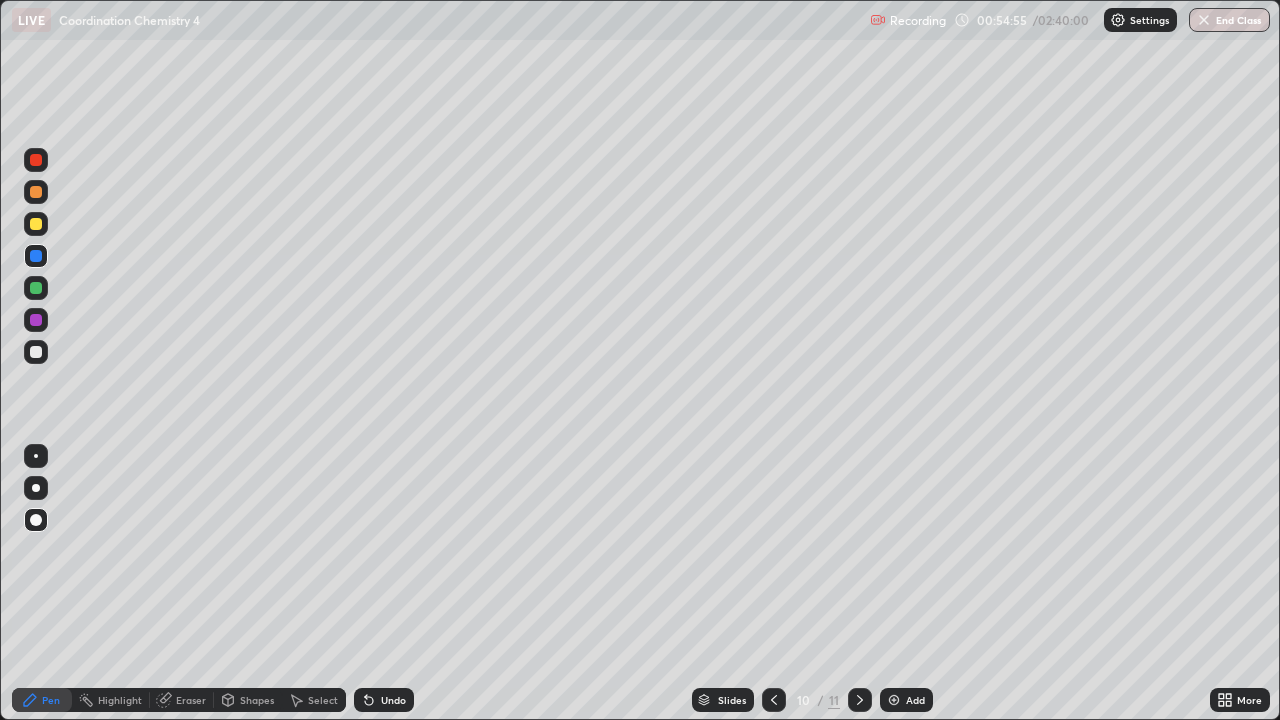 click on "Undo" at bounding box center (384, 700) 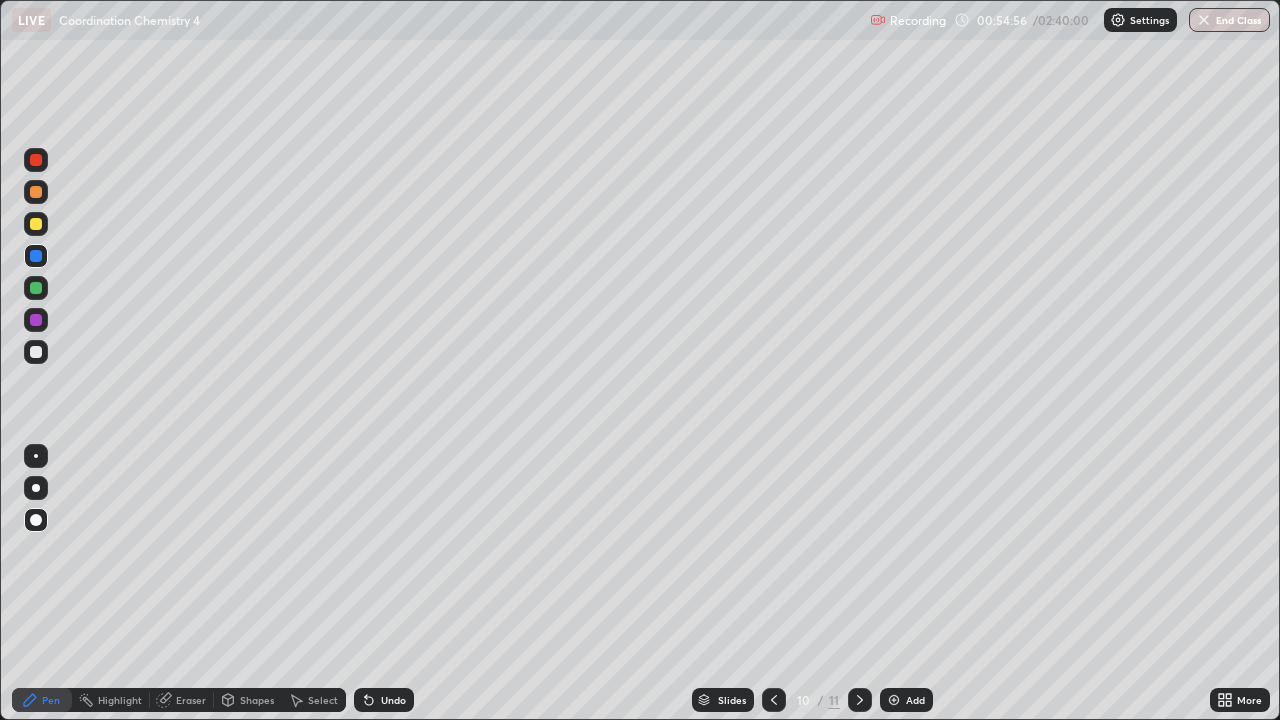 click on "Undo" at bounding box center (393, 700) 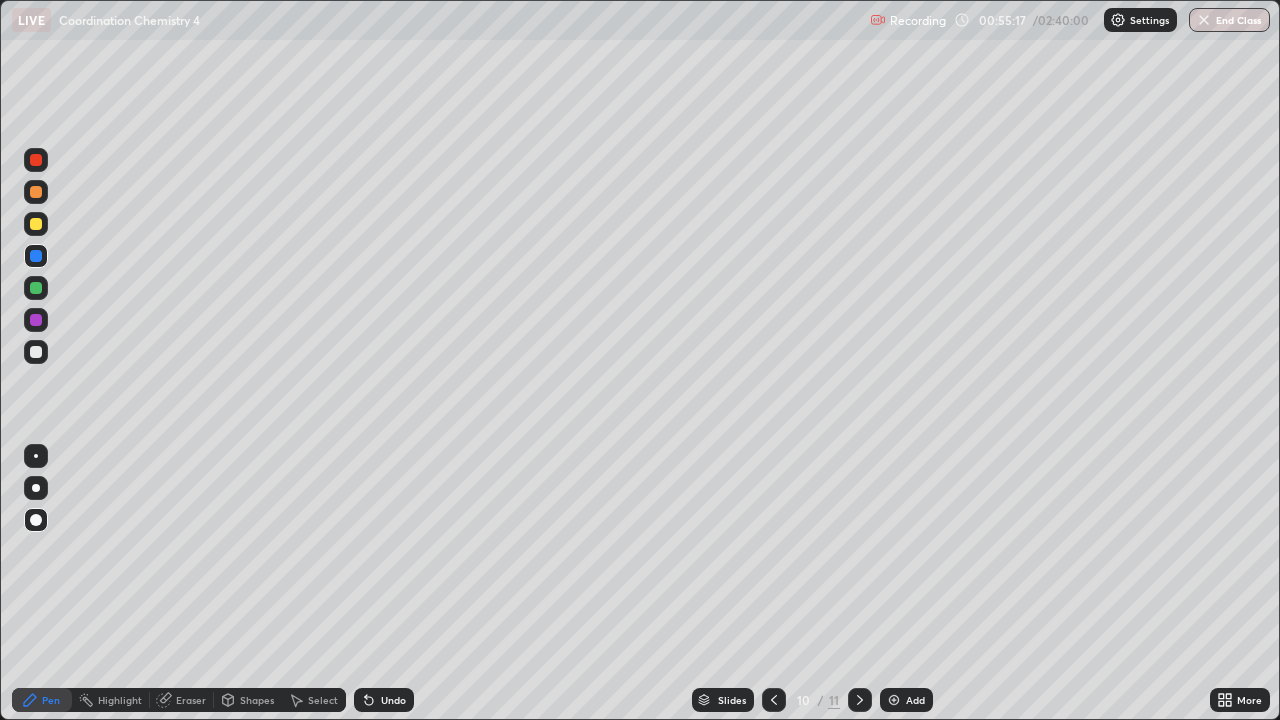 click 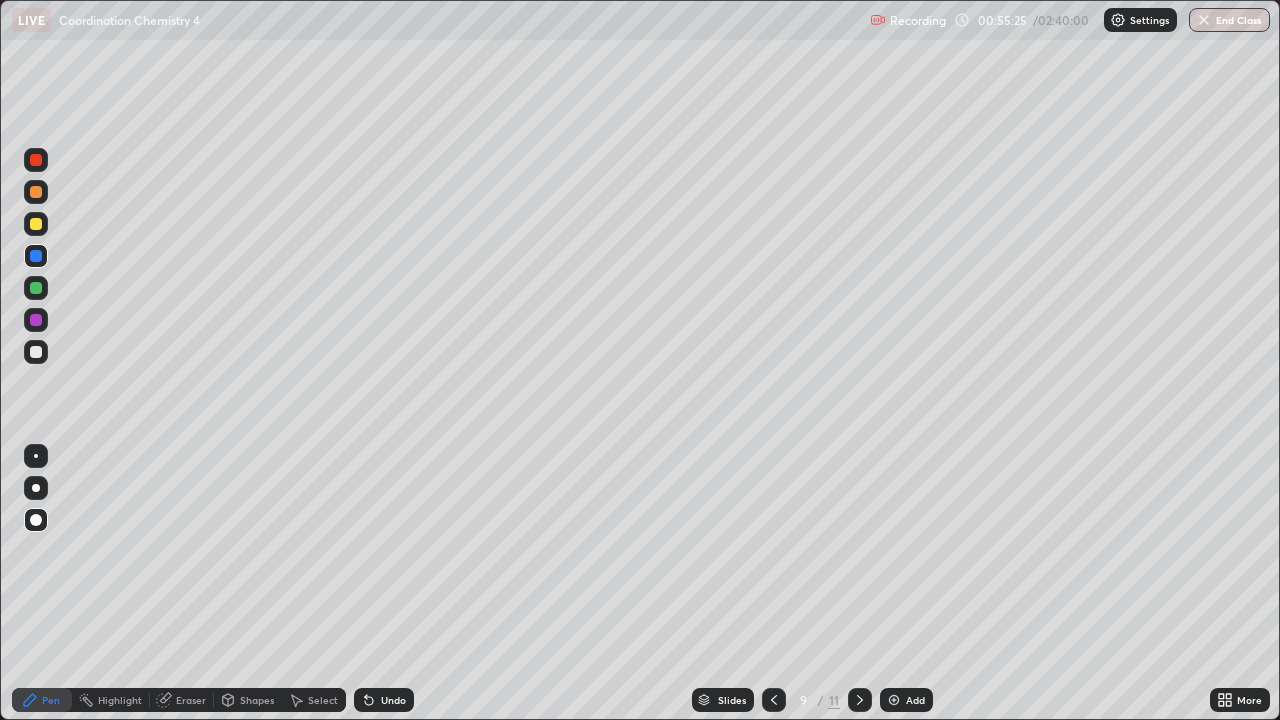 click on "Undo" at bounding box center [393, 700] 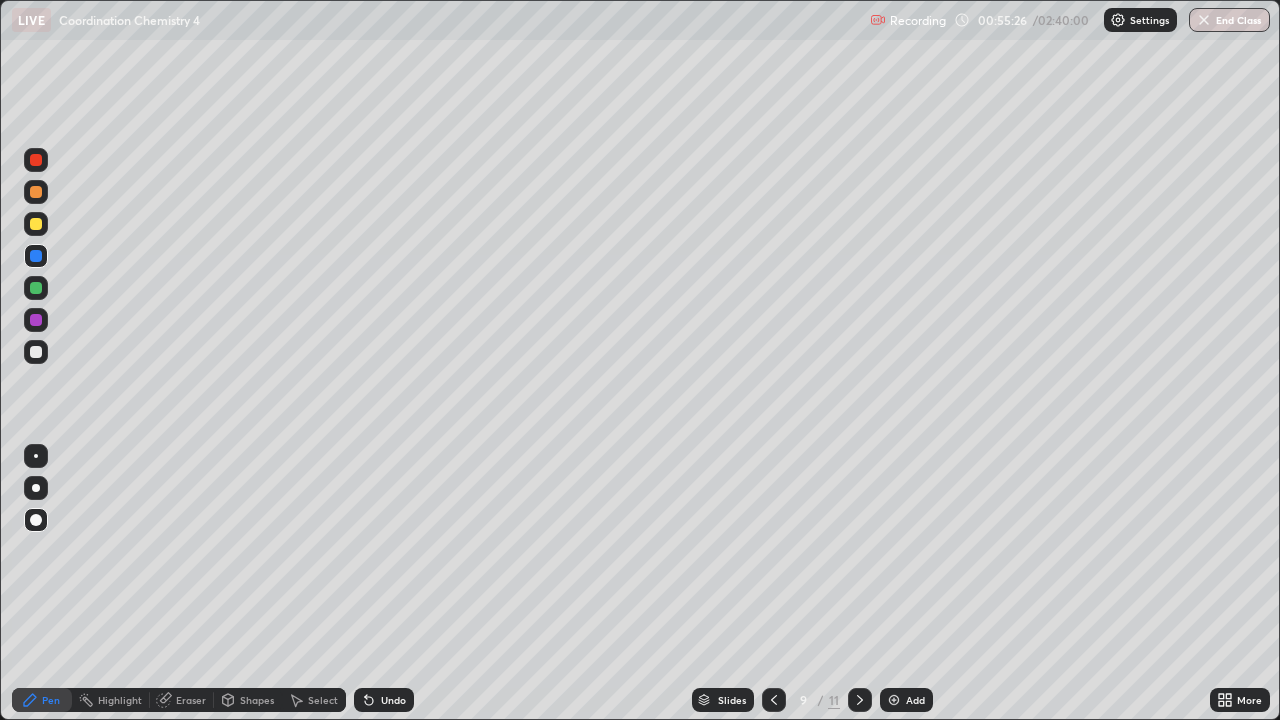 click on "Undo" at bounding box center (384, 700) 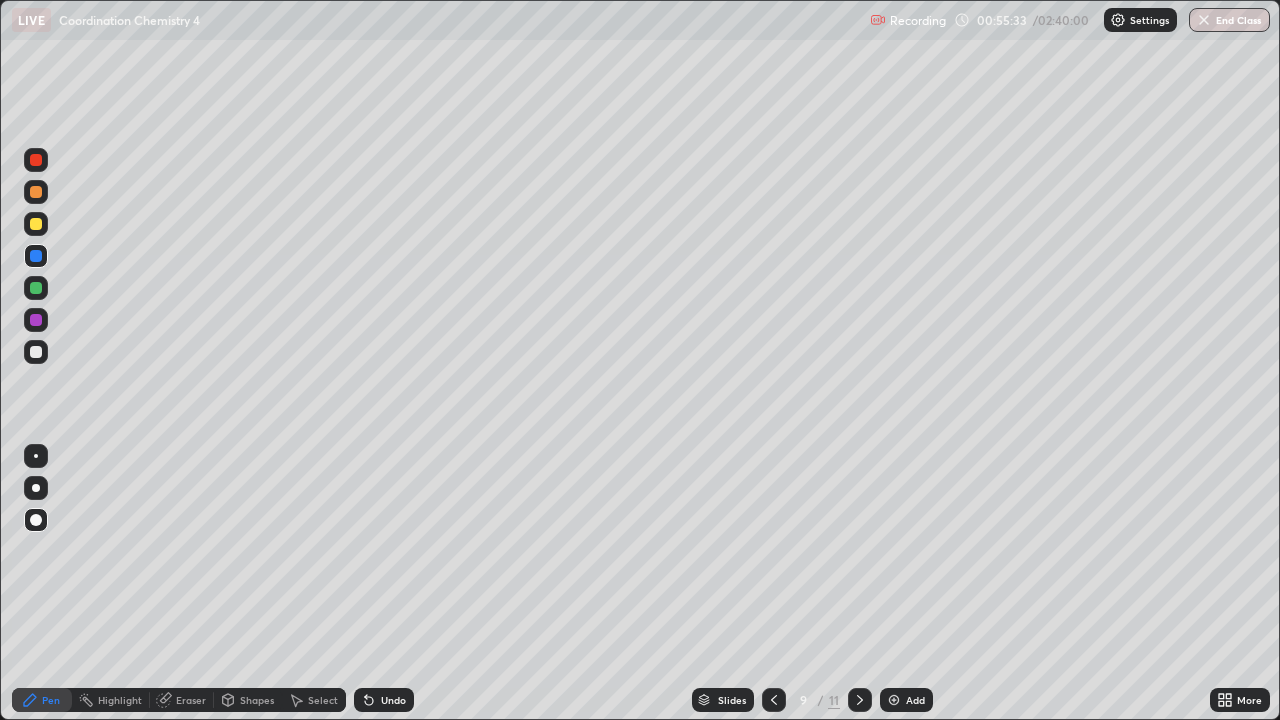 click 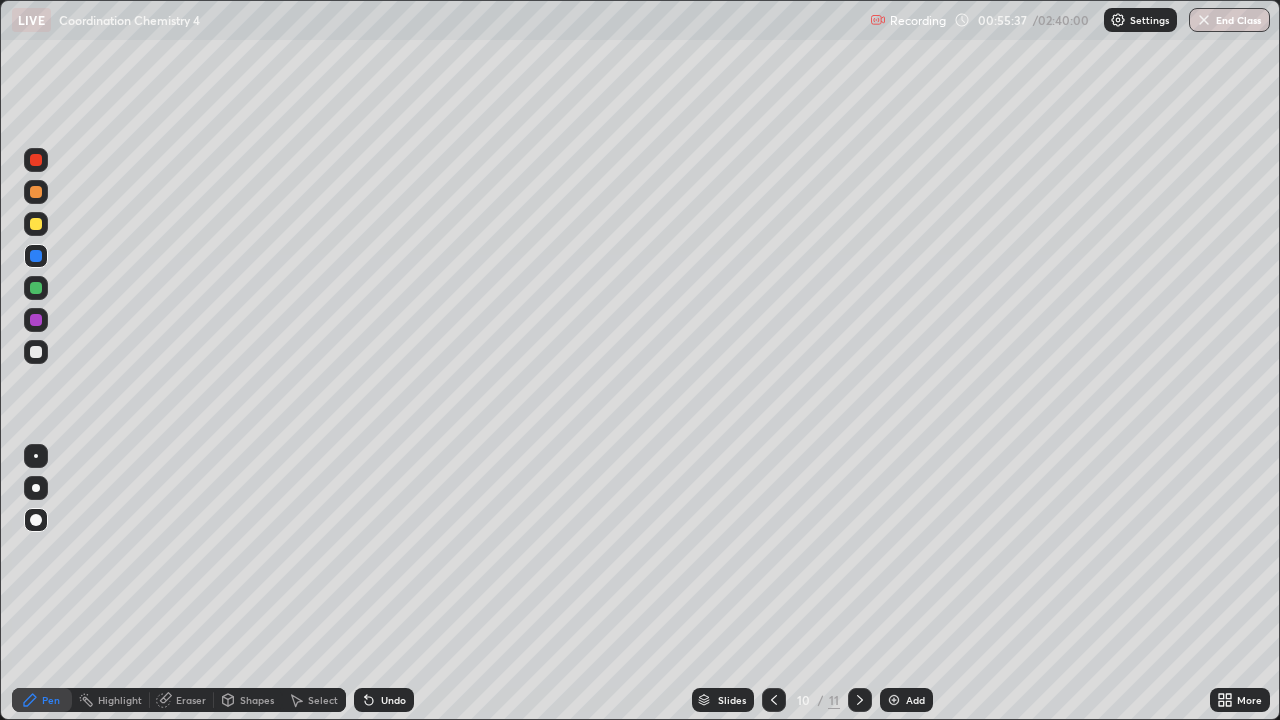 click 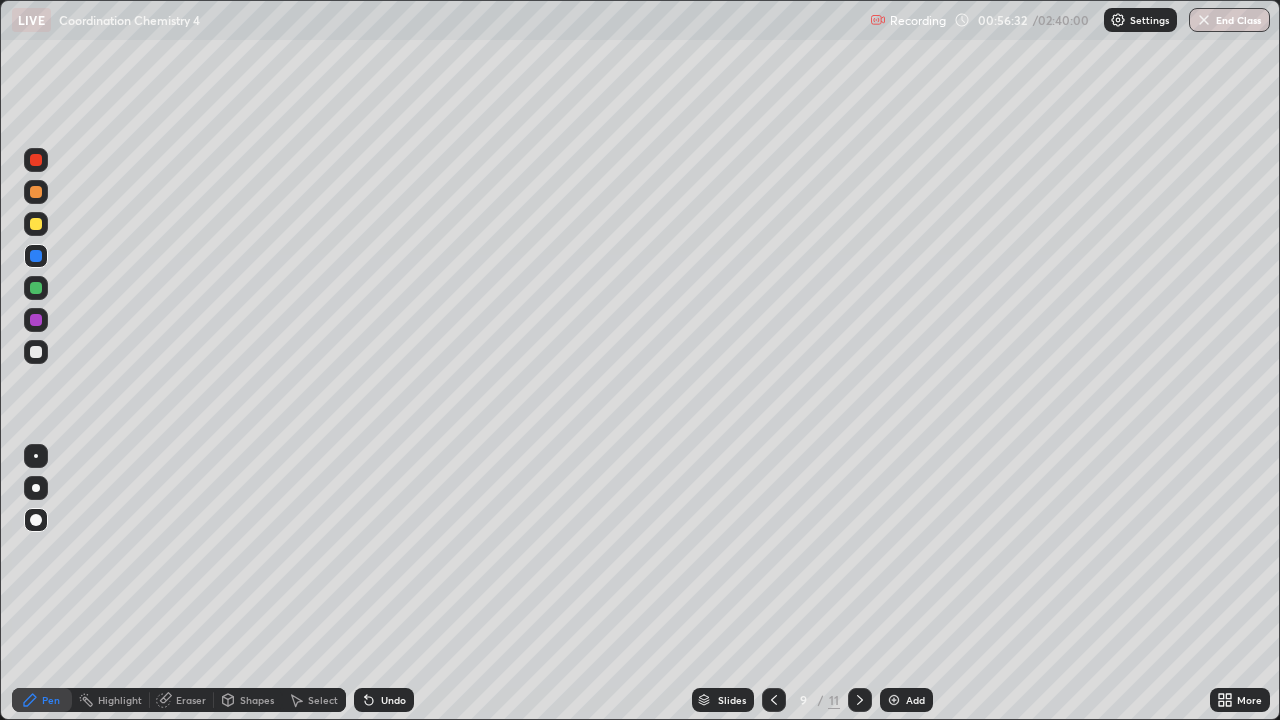 click 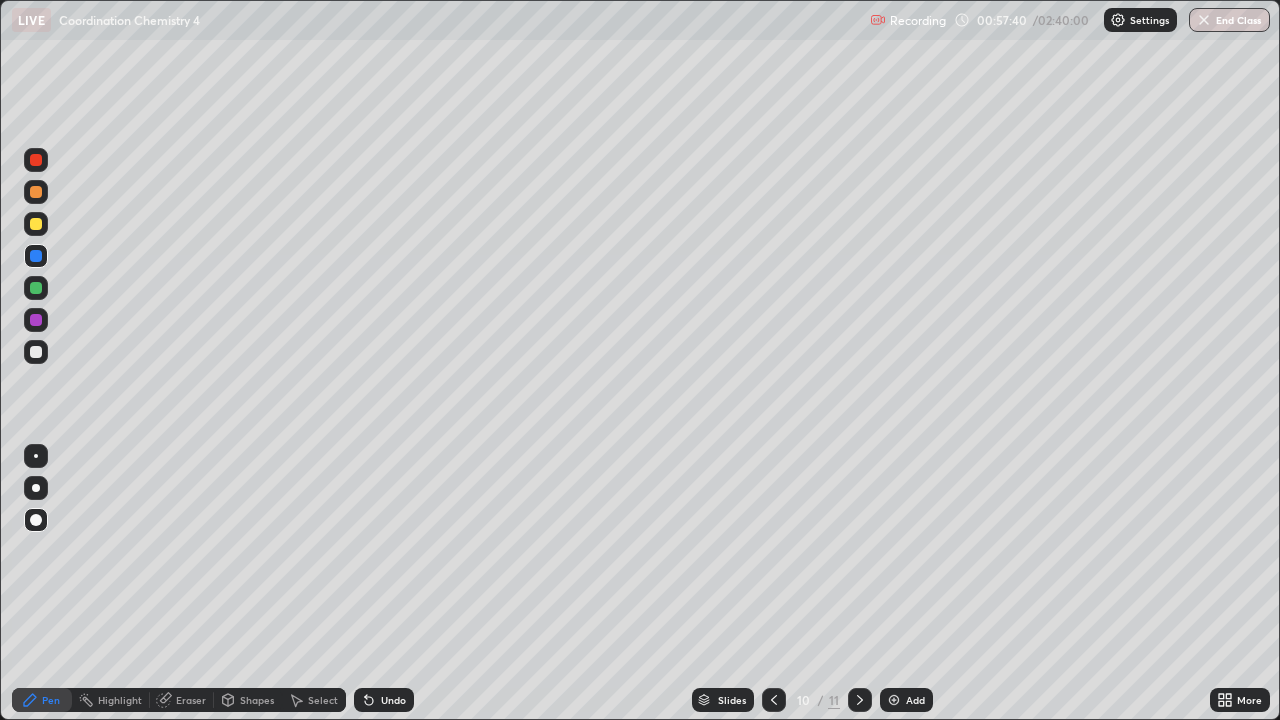 click at bounding box center (894, 700) 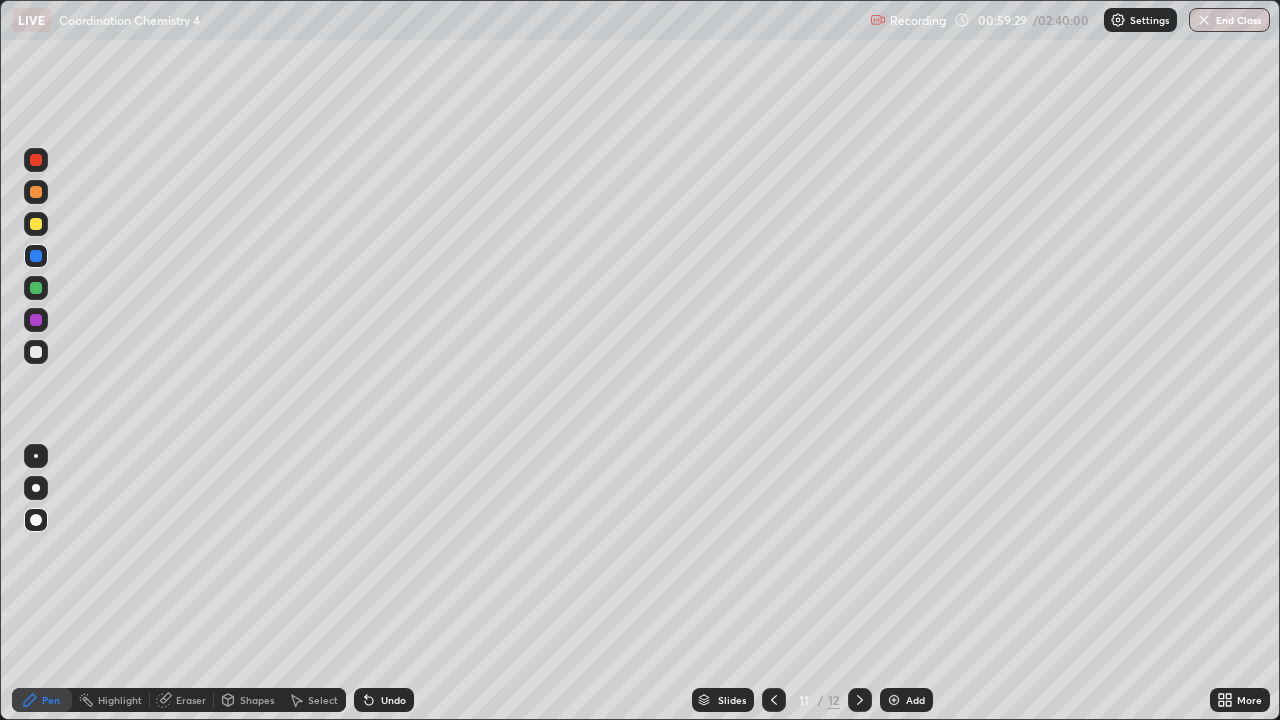 click on "Undo" at bounding box center [393, 700] 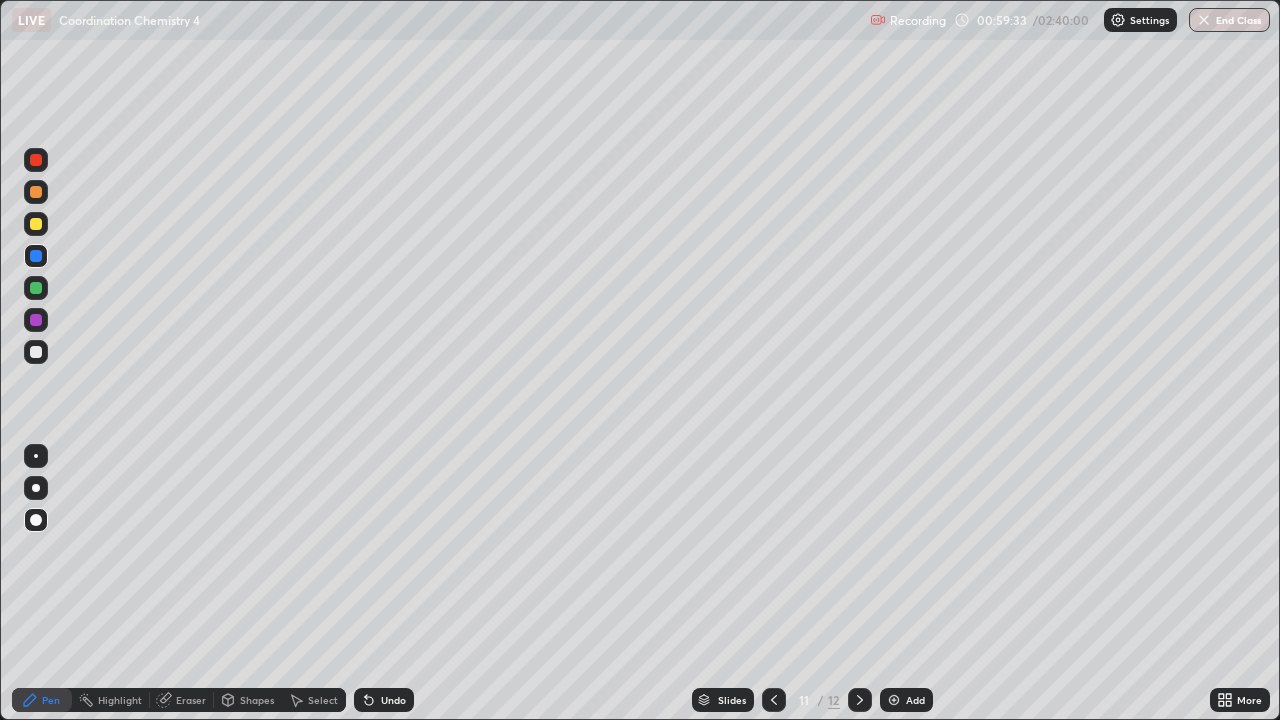 click on "Undo" at bounding box center (393, 700) 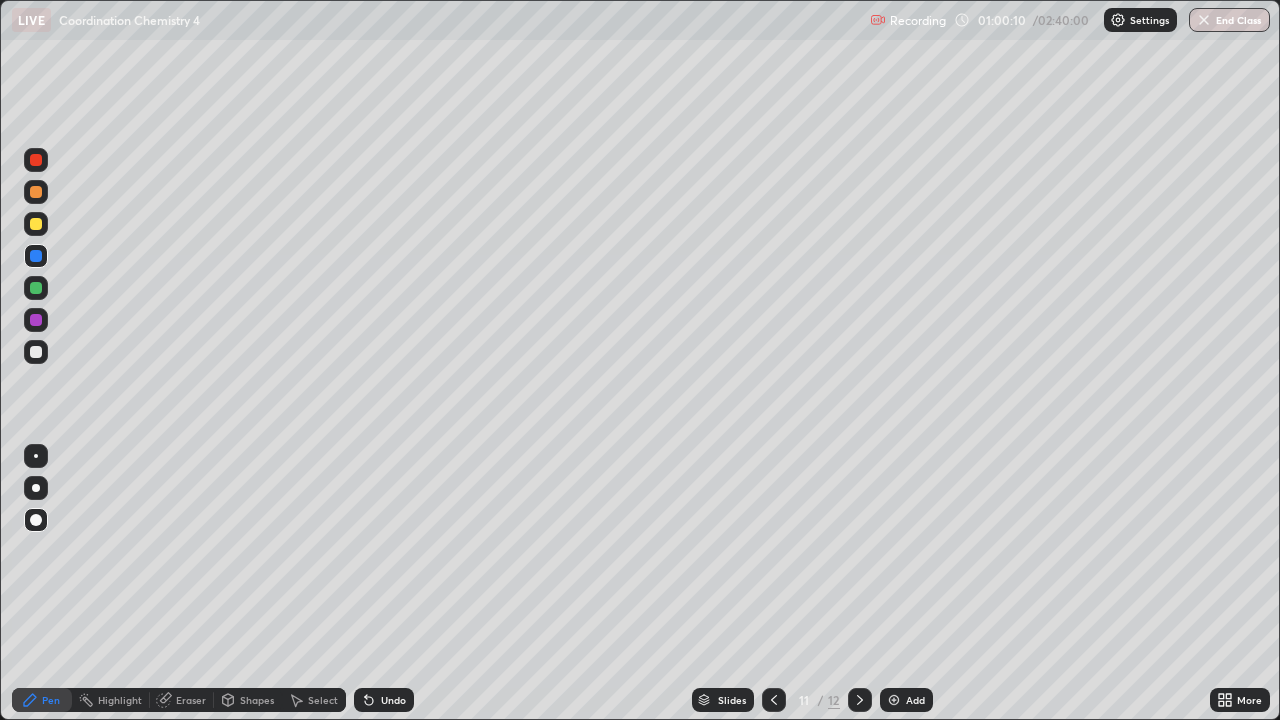 click 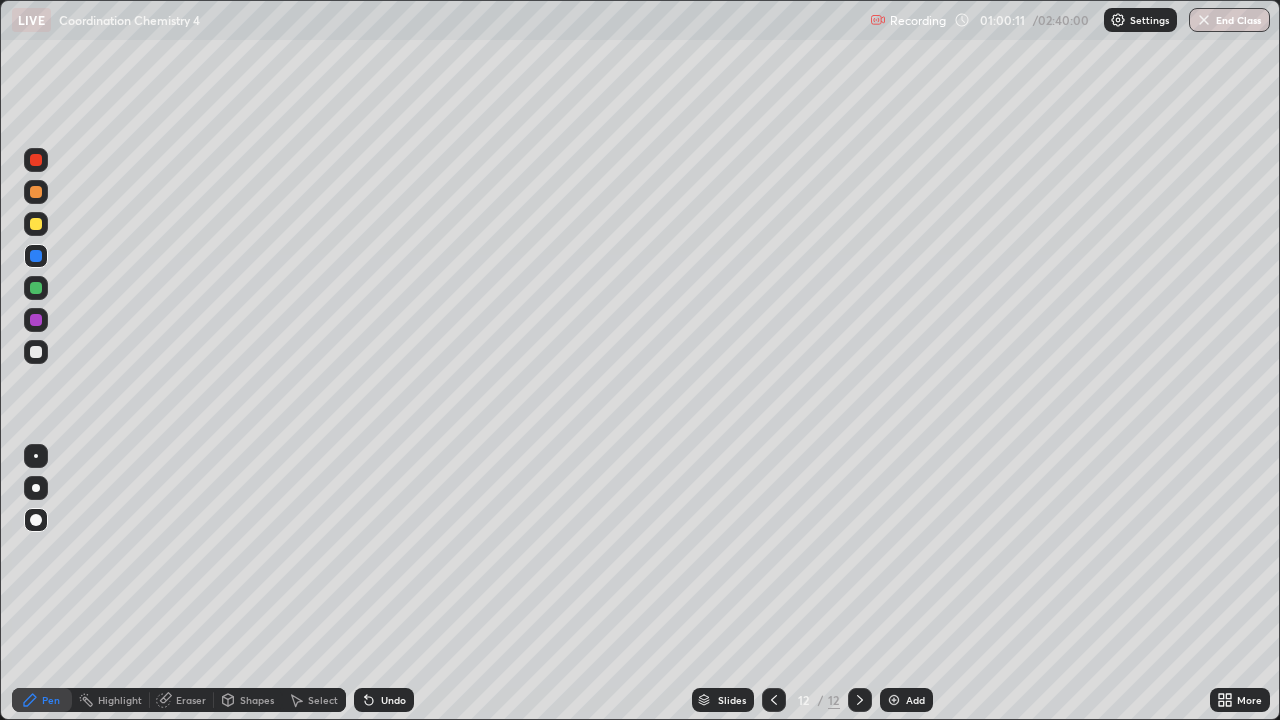 click 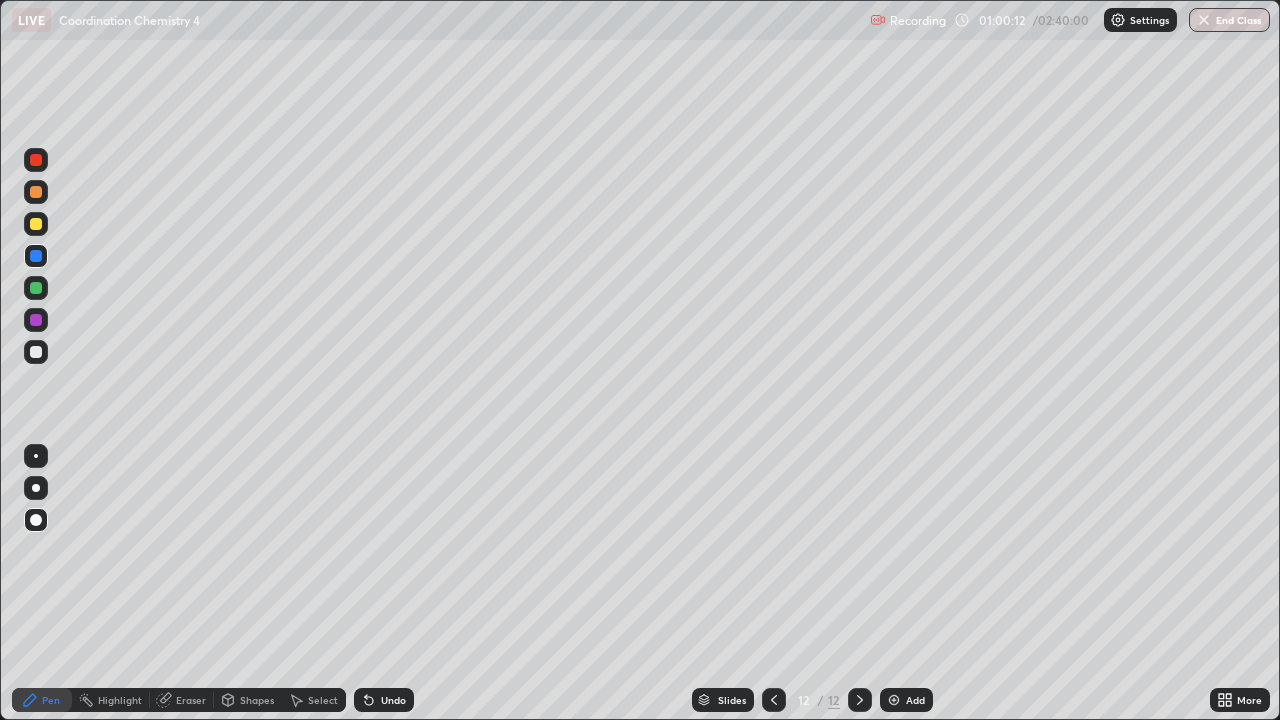 click on "Add" at bounding box center (906, 700) 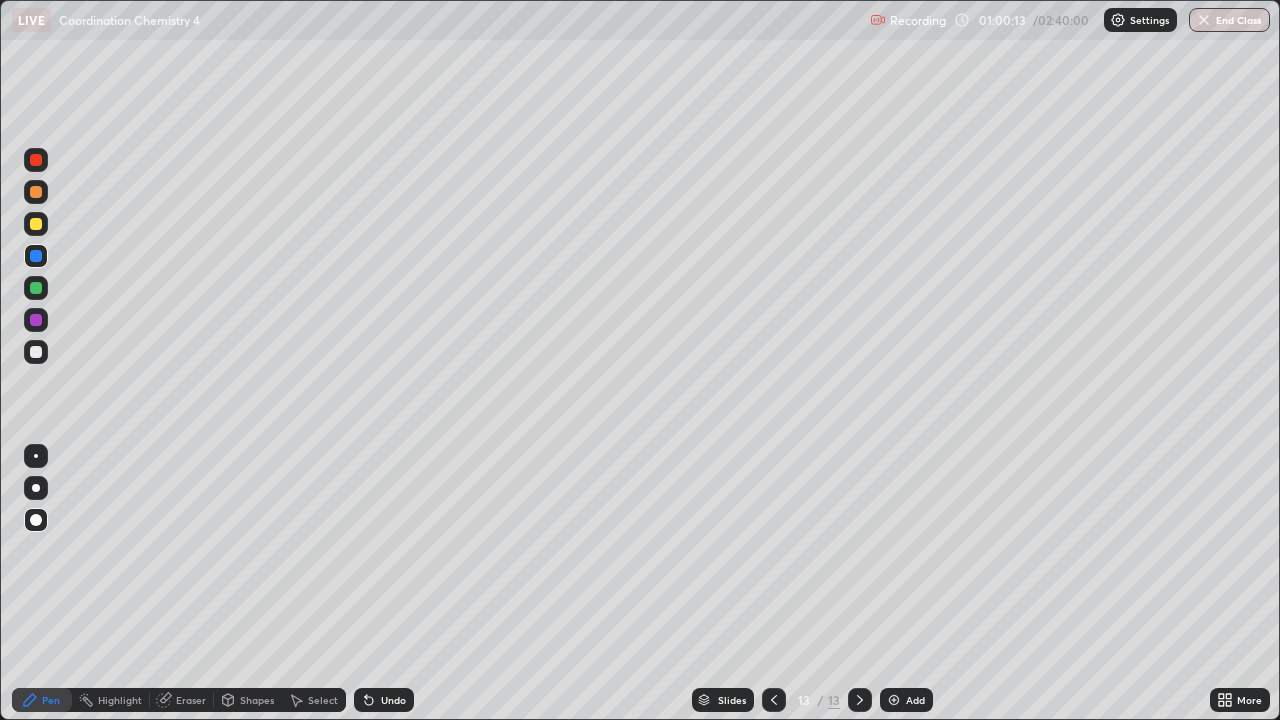click on "More" at bounding box center (1240, 700) 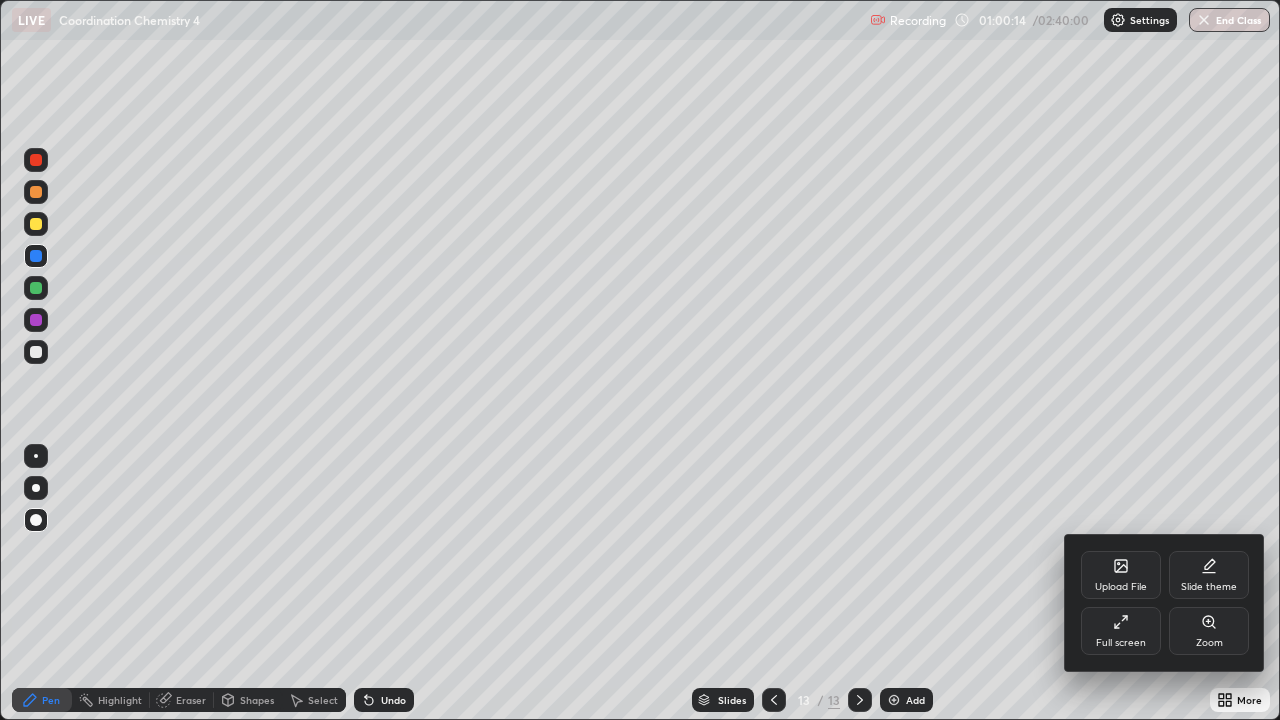 click on "Upload File" at bounding box center (1121, 575) 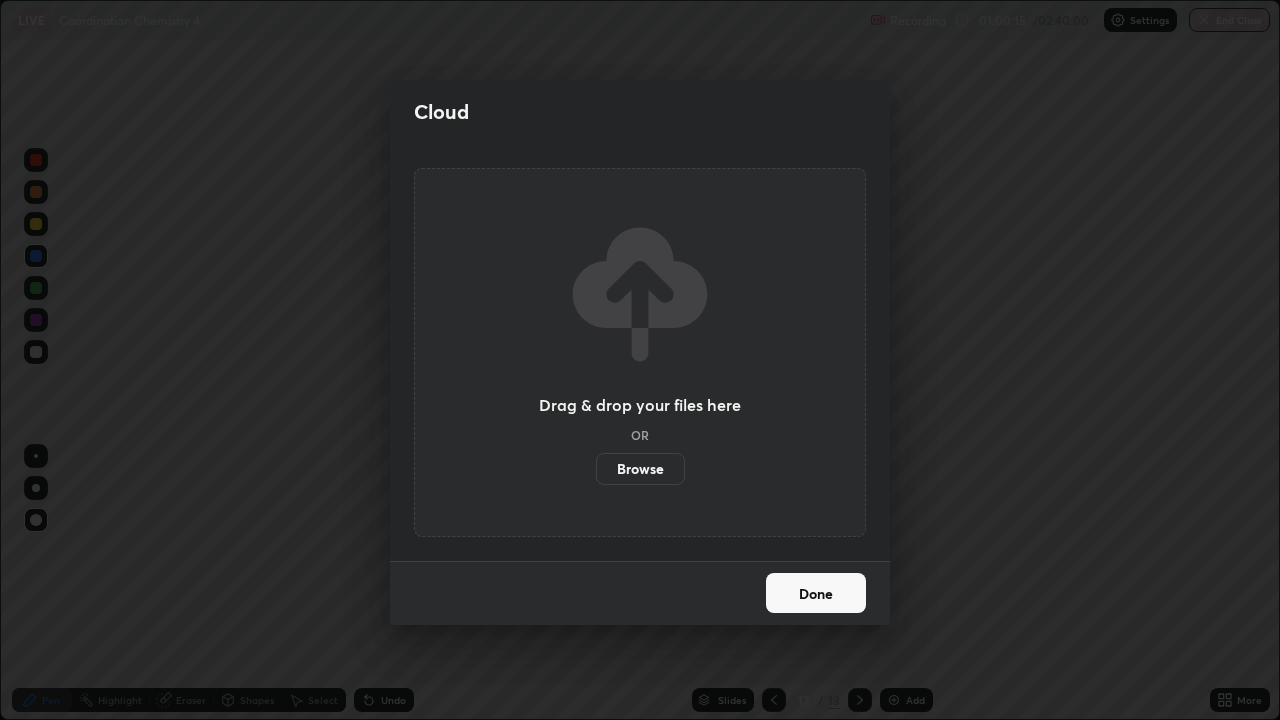 click on "Browse" at bounding box center (640, 469) 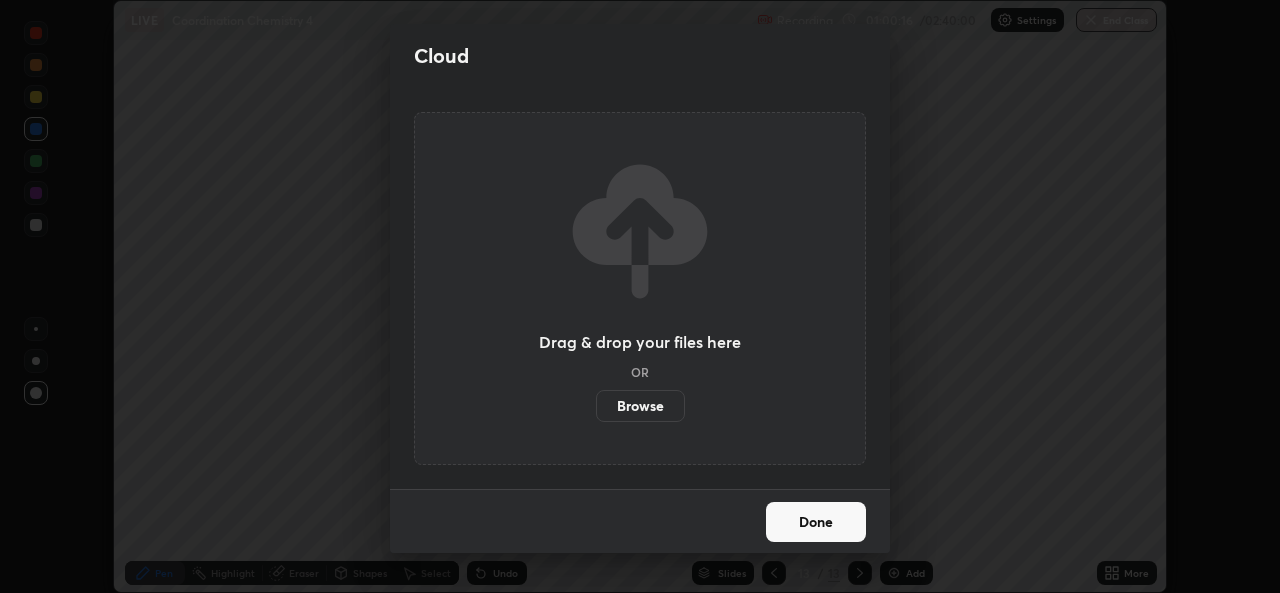scroll, scrollTop: 593, scrollLeft: 1280, axis: both 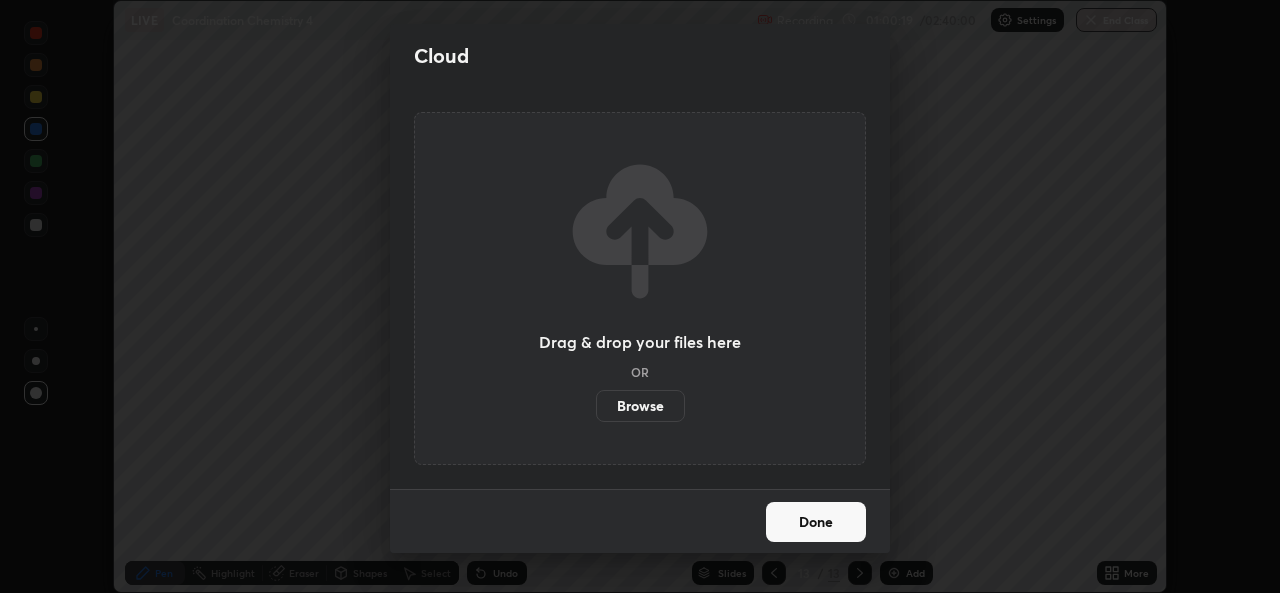 click on "Browse" at bounding box center (640, 406) 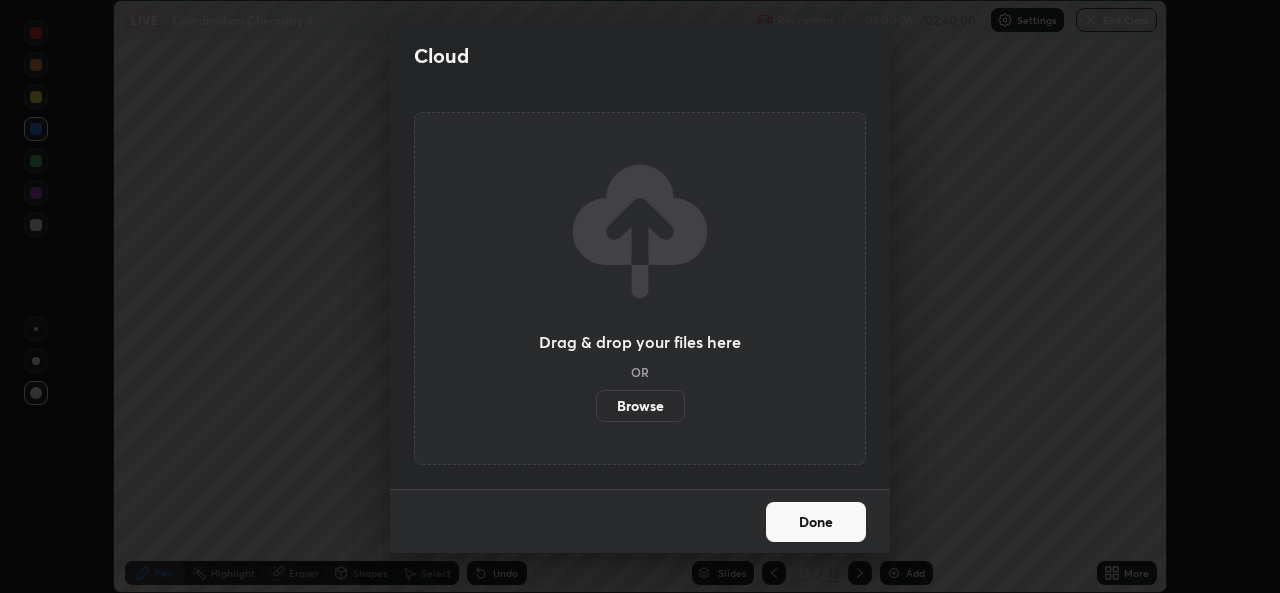 click on "Done" at bounding box center (816, 522) 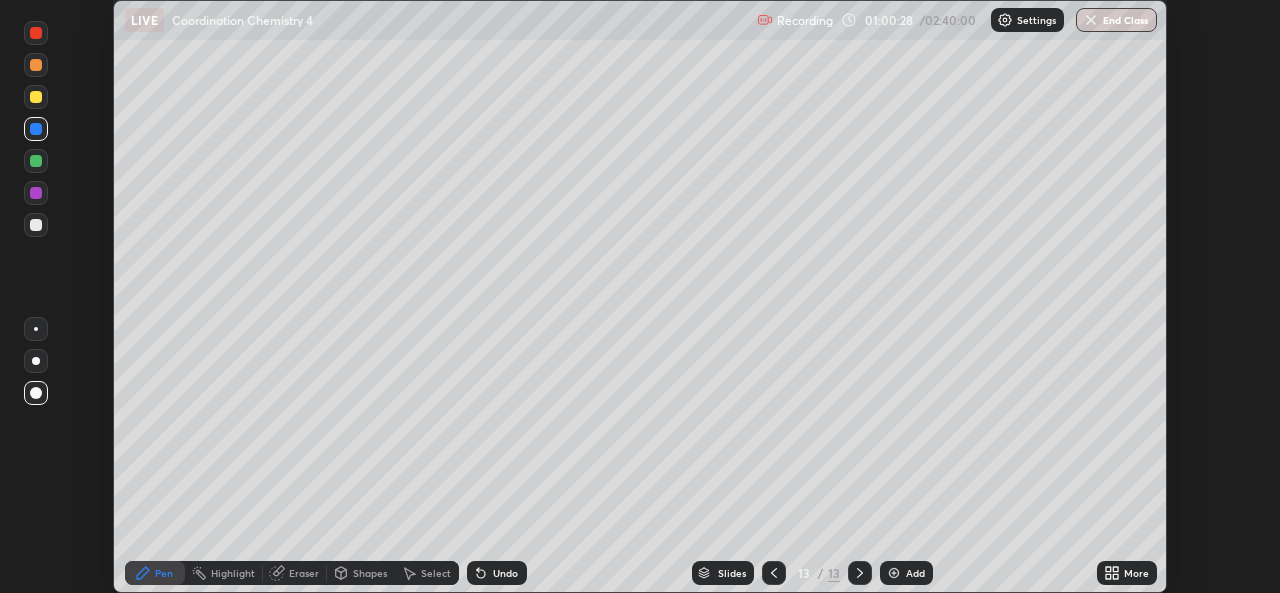 click on "More" at bounding box center (1136, 573) 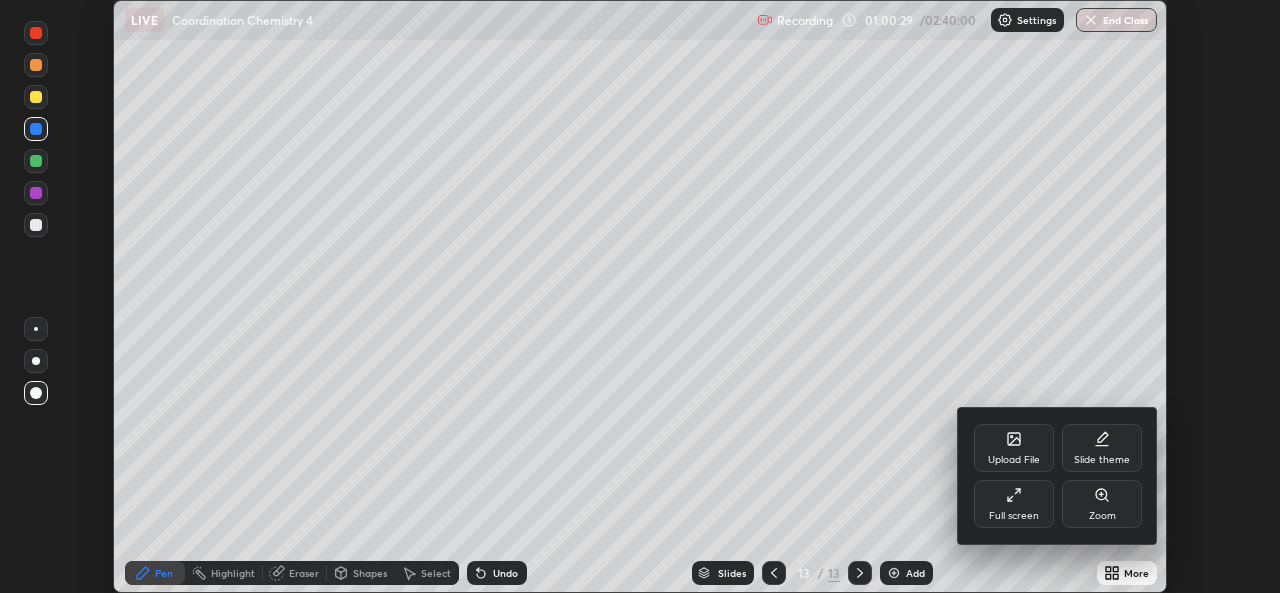 click on "Full screen" at bounding box center (1014, 504) 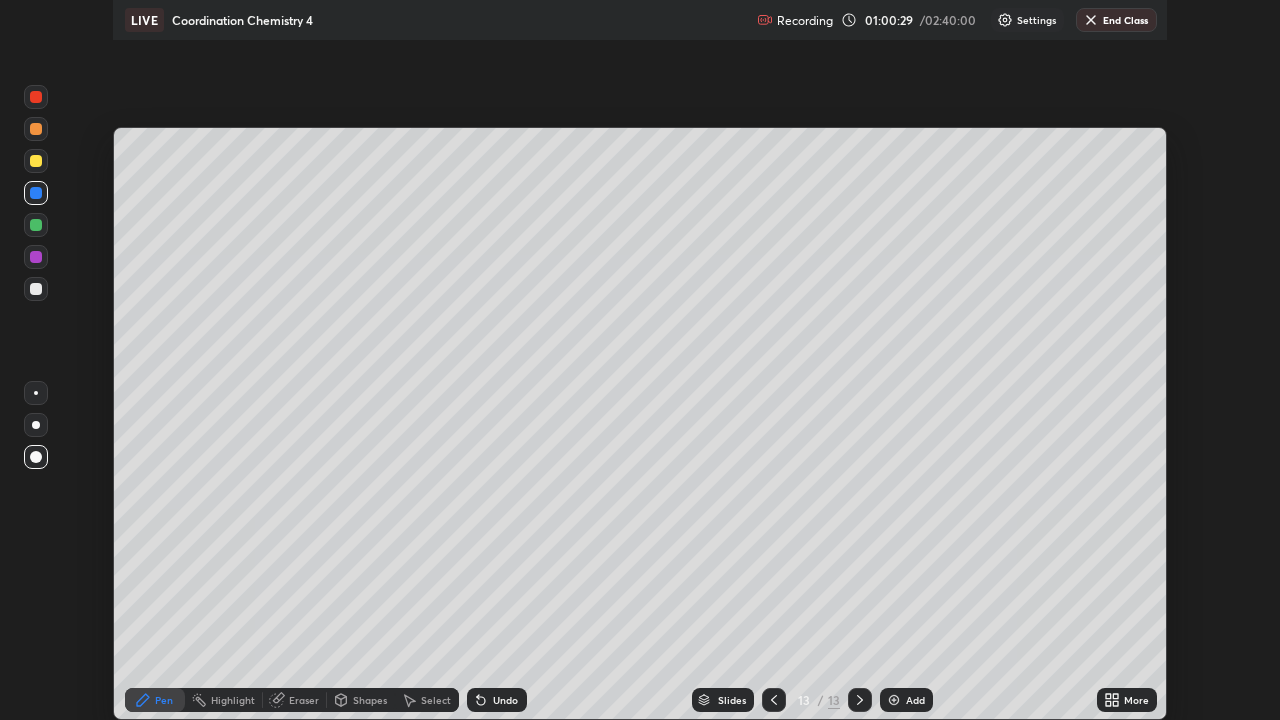 scroll, scrollTop: 99280, scrollLeft: 98720, axis: both 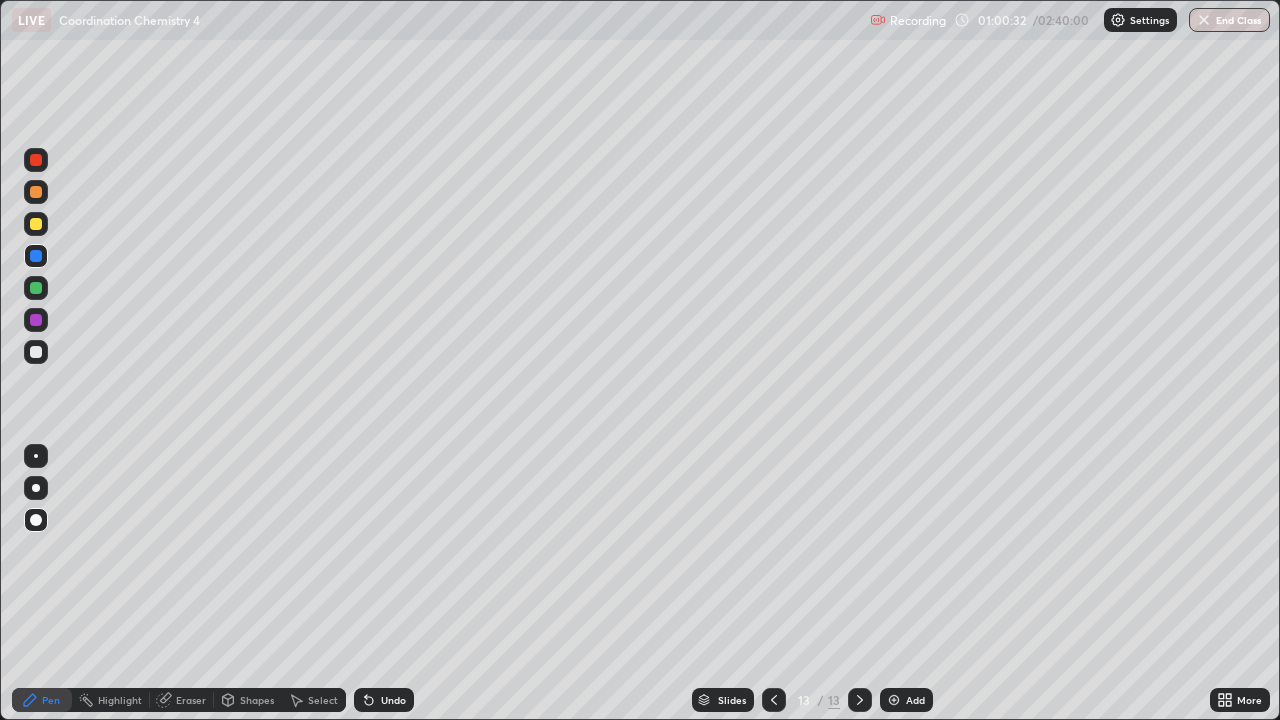 click on "More" at bounding box center (1240, 700) 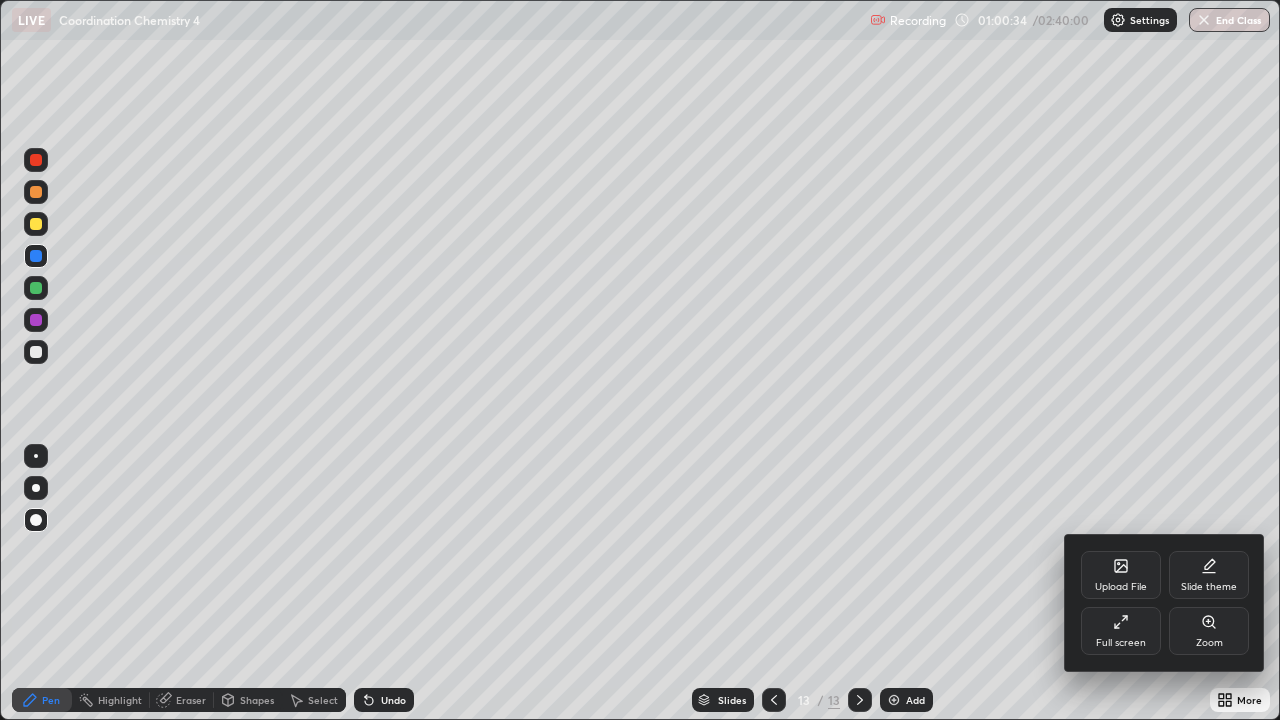 click 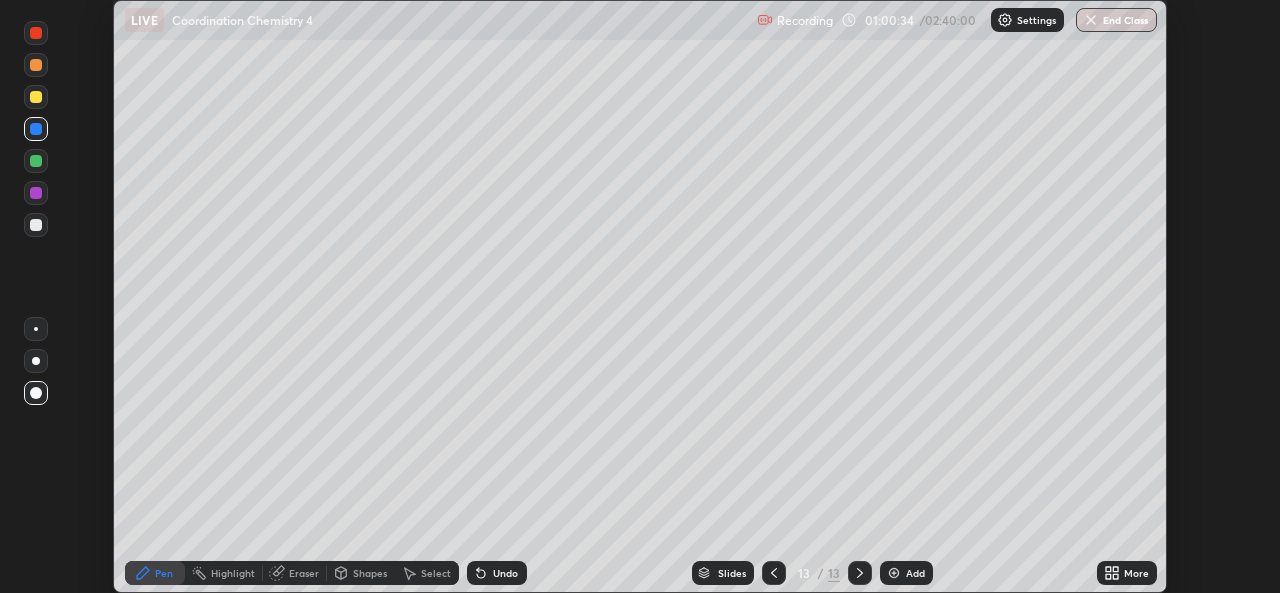scroll, scrollTop: 593, scrollLeft: 1280, axis: both 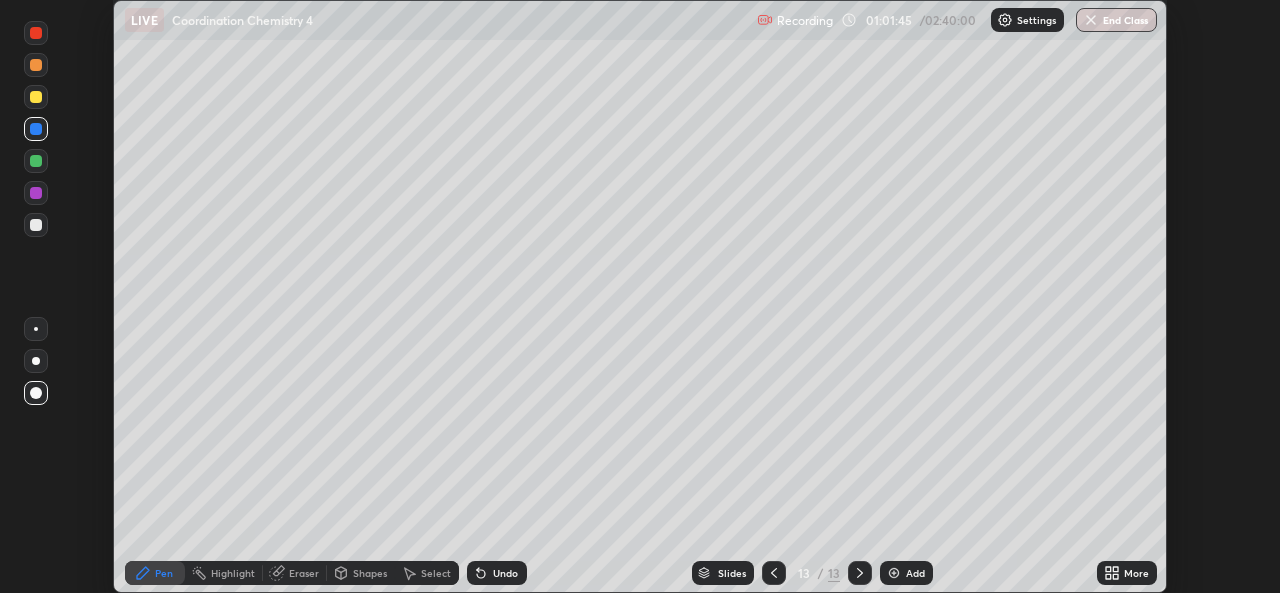 click 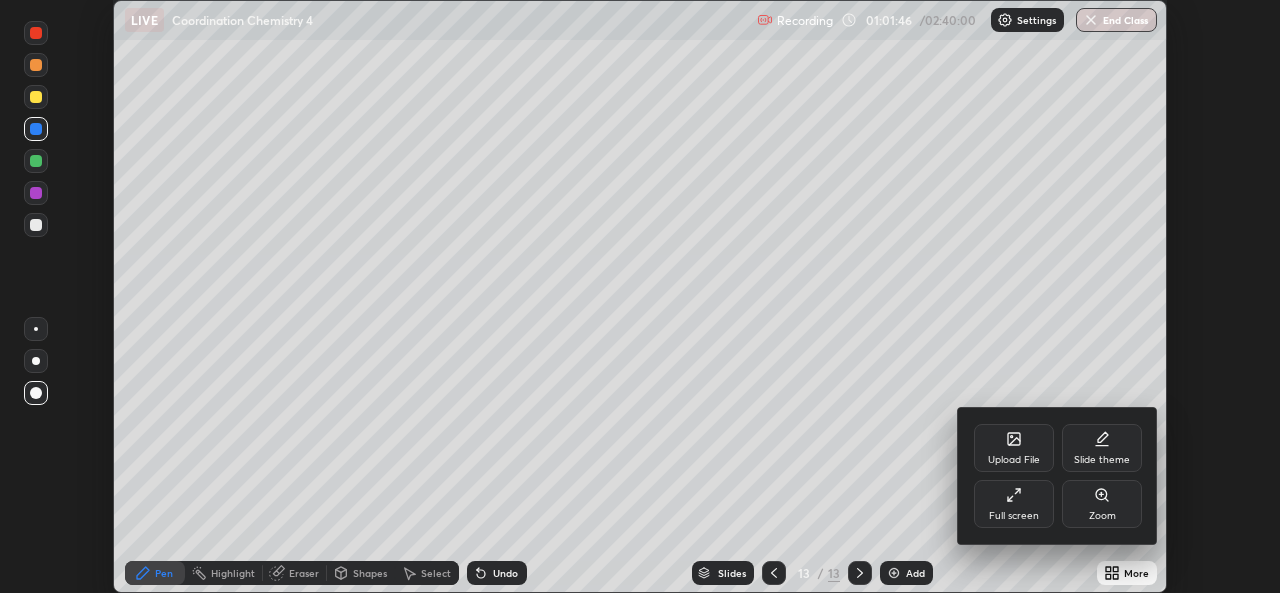 click on "Full screen" at bounding box center (1014, 504) 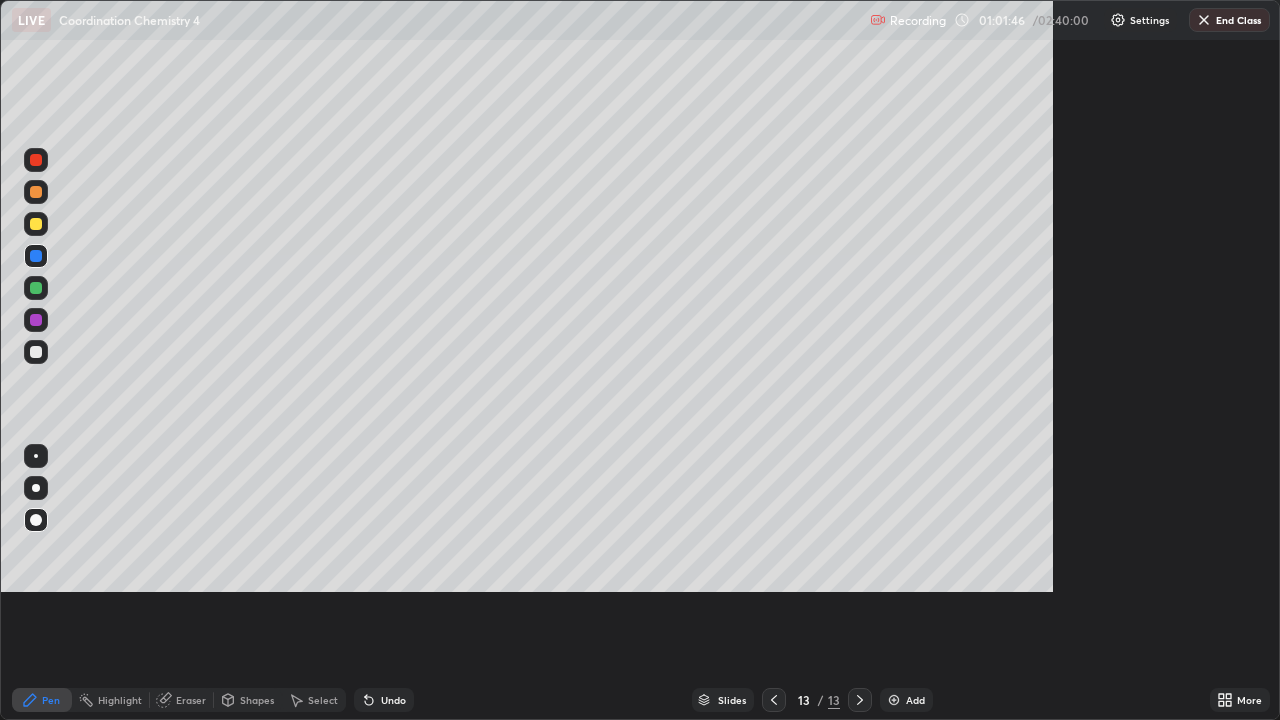 scroll, scrollTop: 99280, scrollLeft: 98720, axis: both 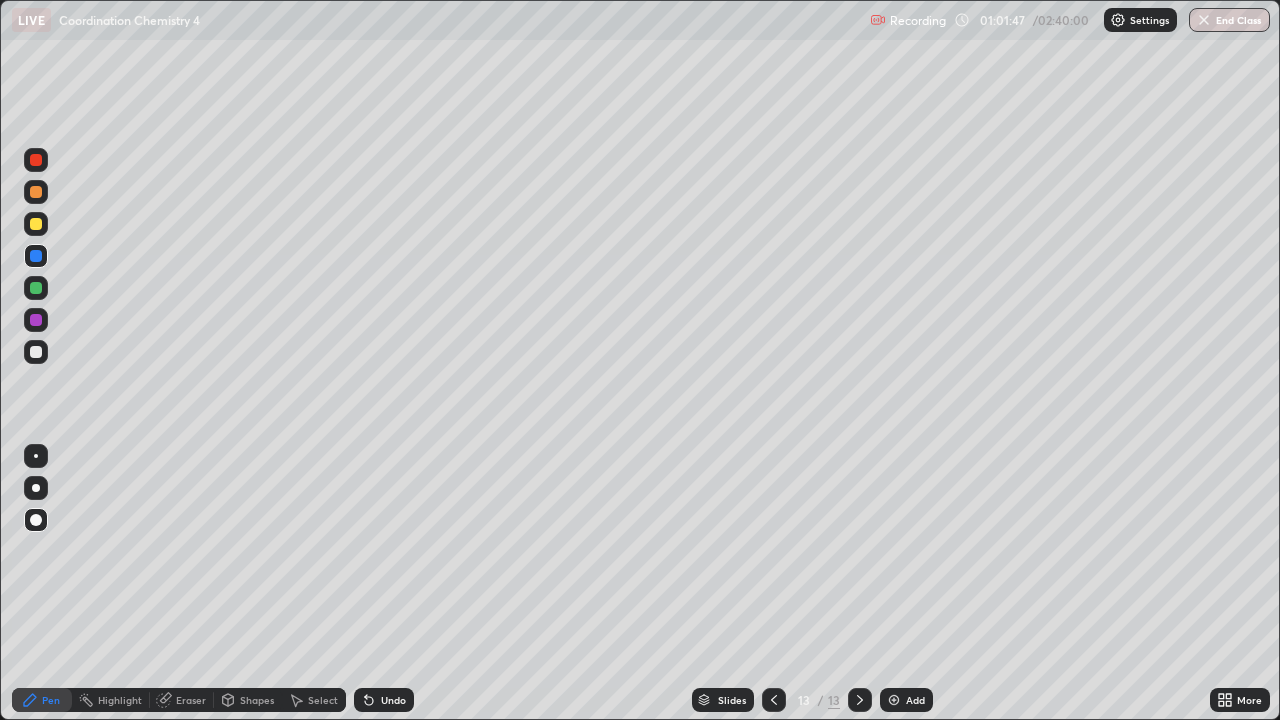 click 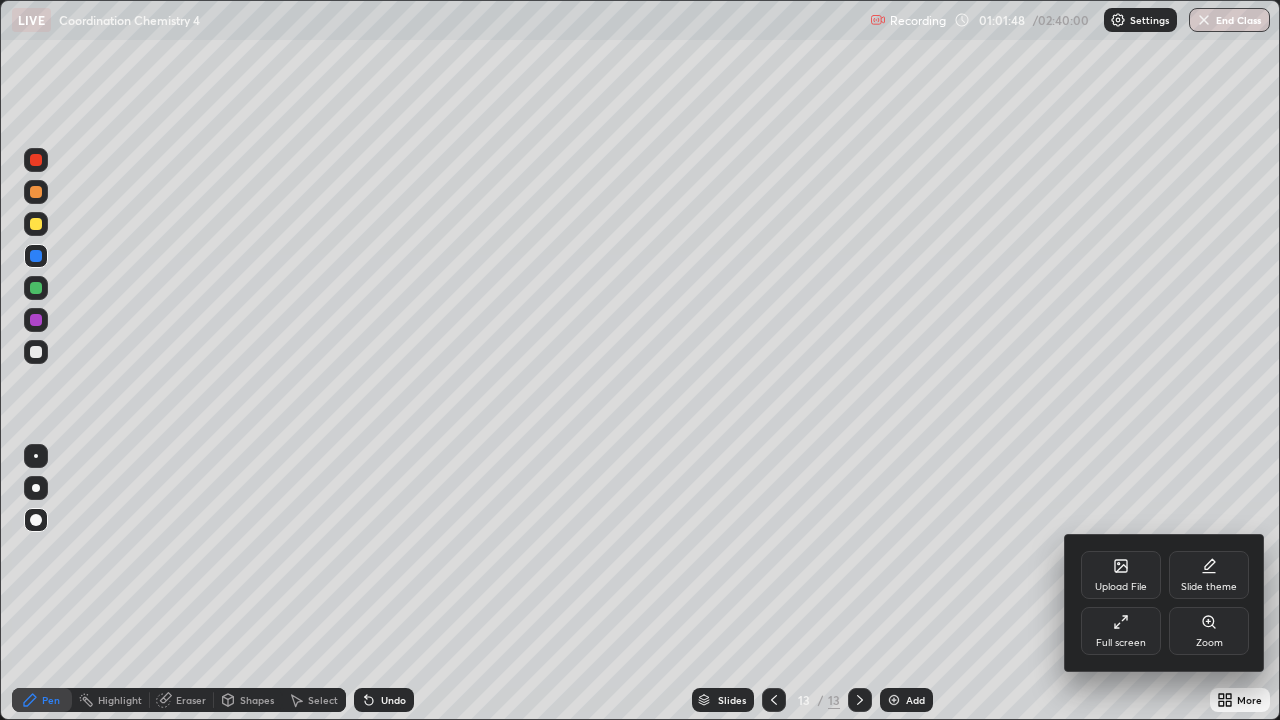 click on "Upload File" at bounding box center (1121, 575) 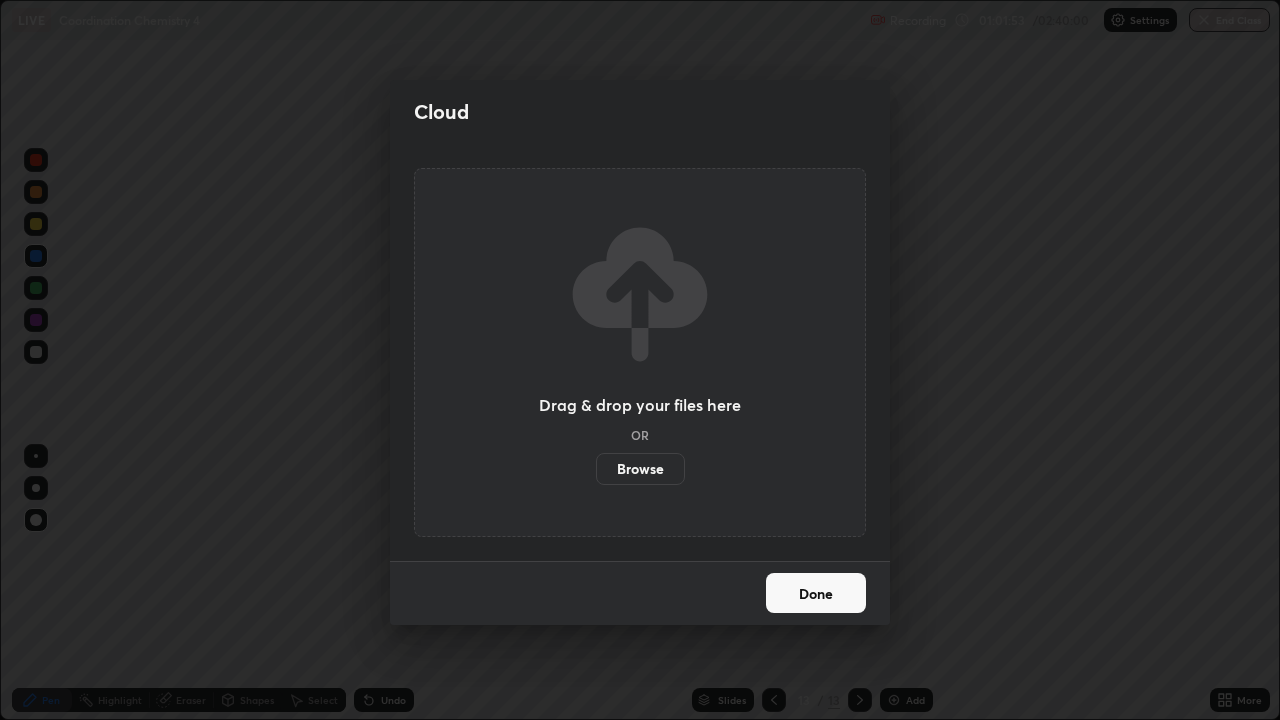 click on "Done" at bounding box center [816, 593] 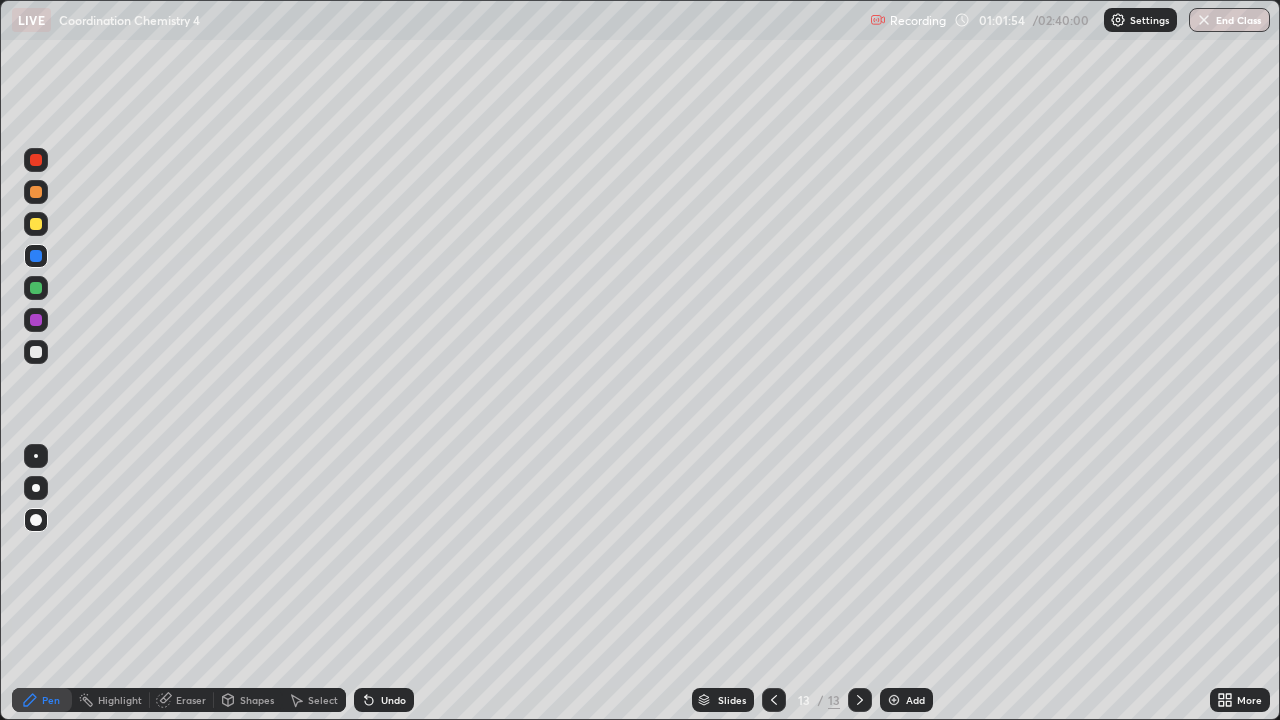 click 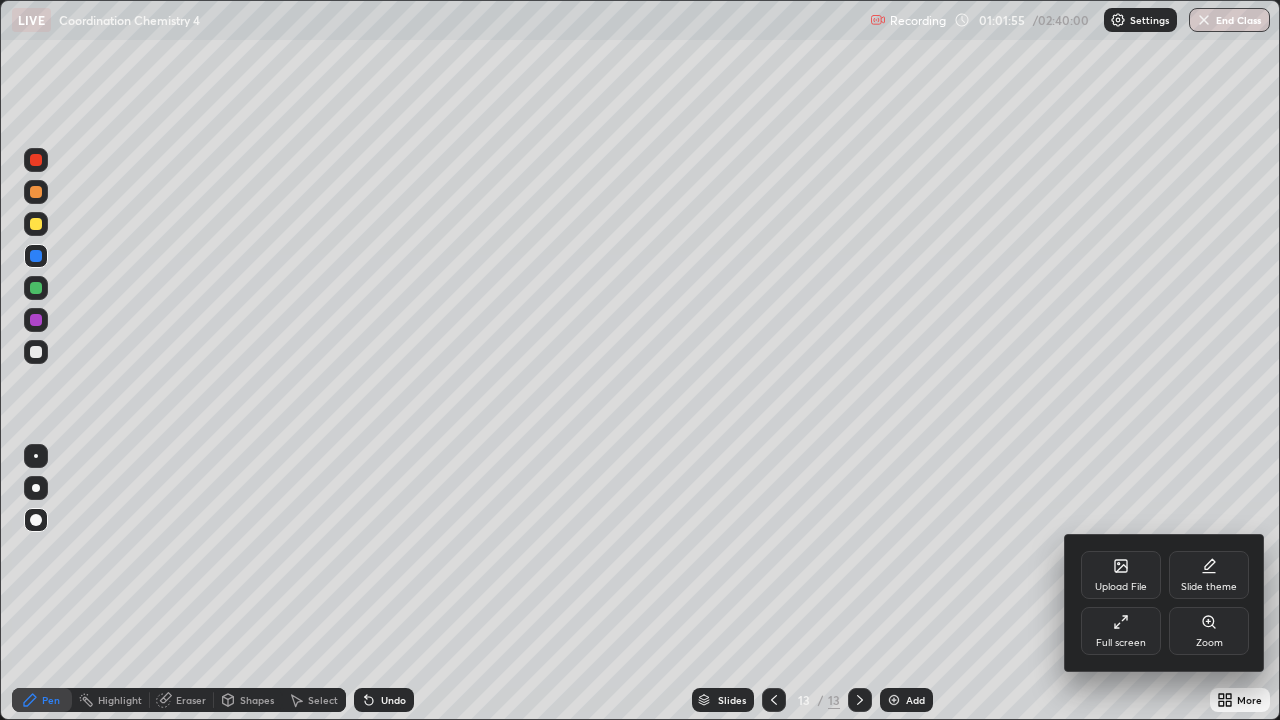 click on "Full screen" at bounding box center (1121, 631) 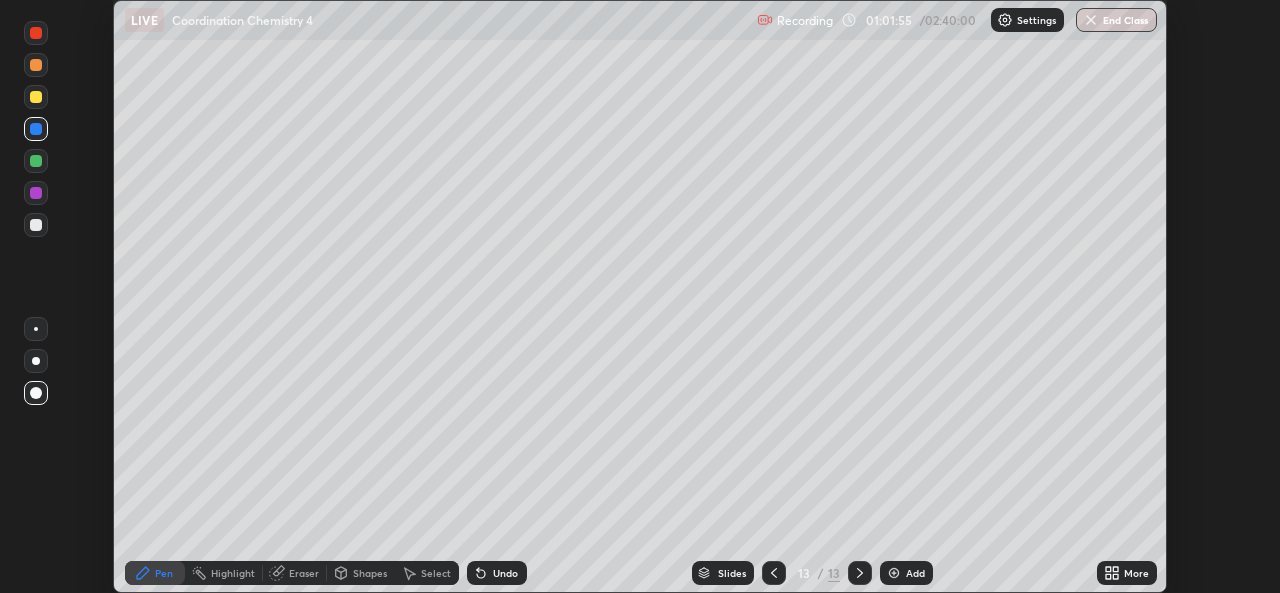 scroll, scrollTop: 593, scrollLeft: 1280, axis: both 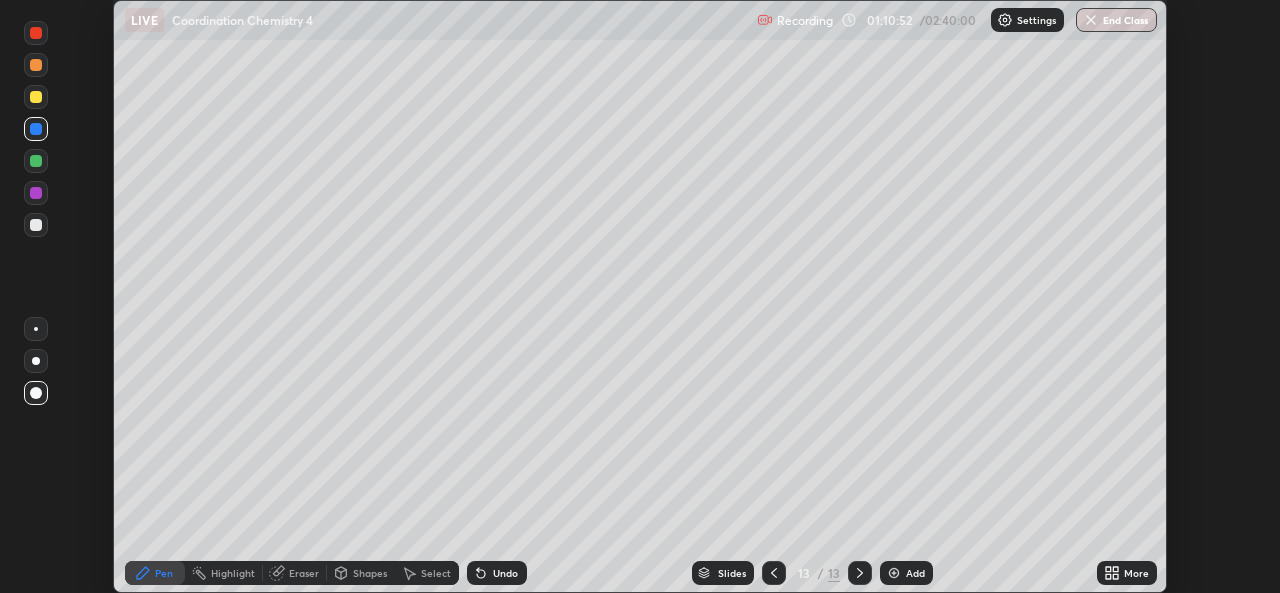 click 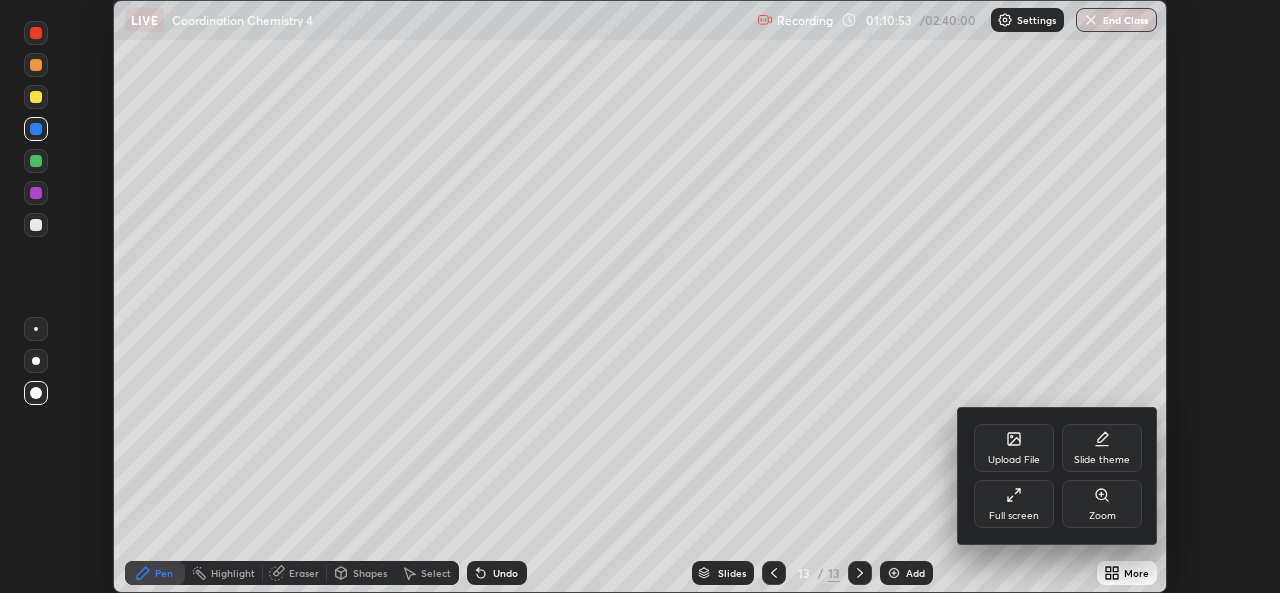 click on "Upload File" at bounding box center (1014, 460) 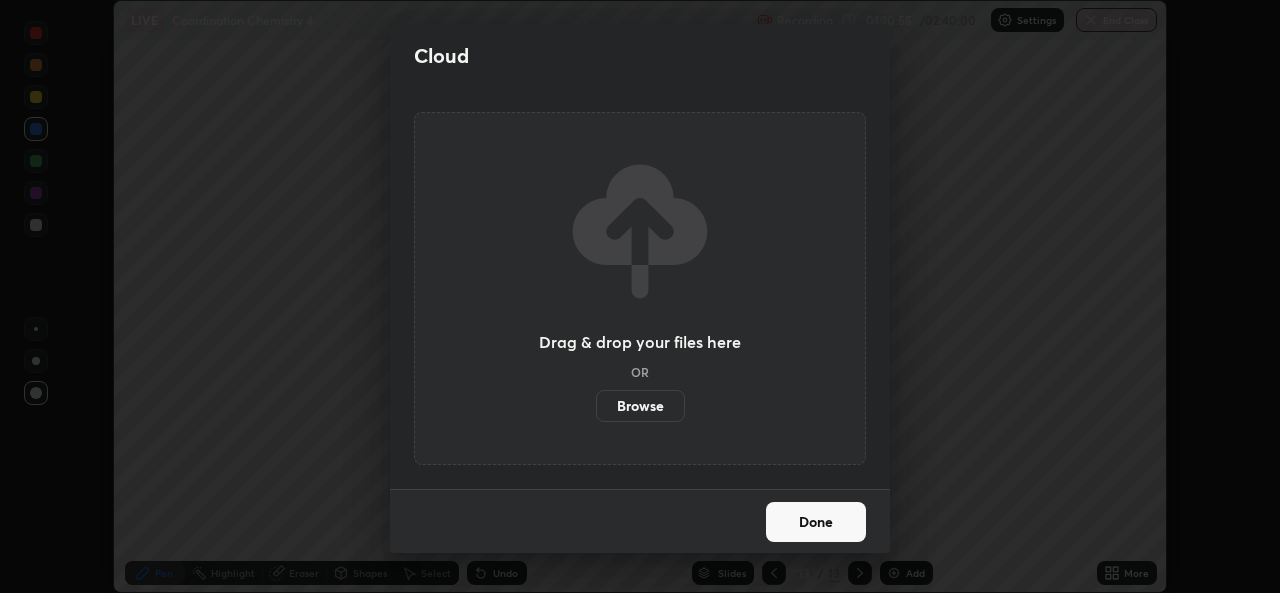 click on "Done" at bounding box center [816, 522] 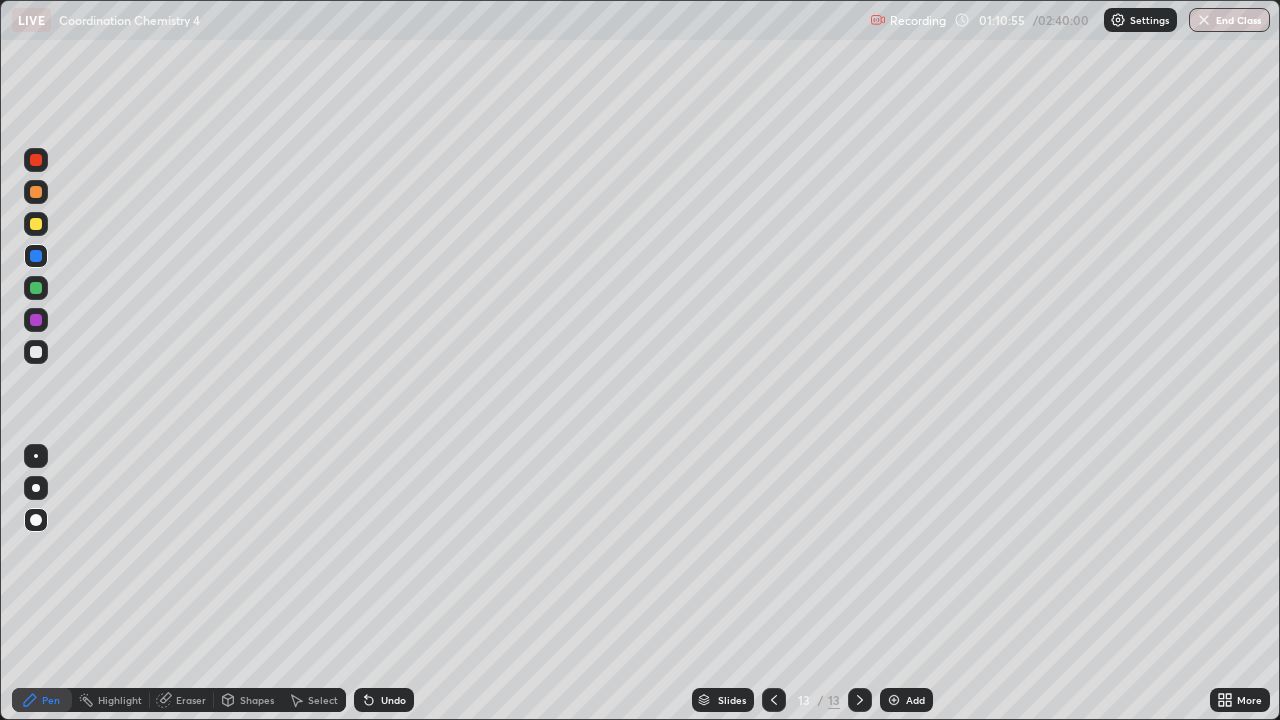 scroll, scrollTop: 99280, scrollLeft: 98720, axis: both 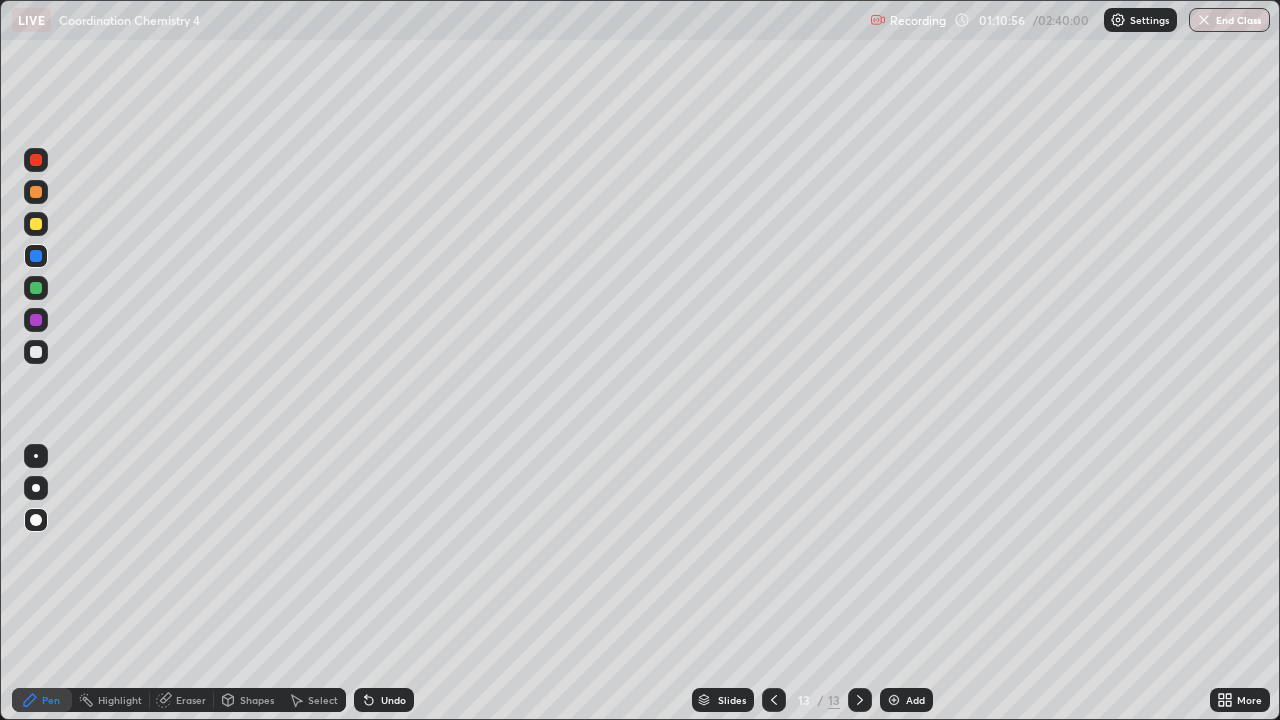 click on "More" at bounding box center (1240, 700) 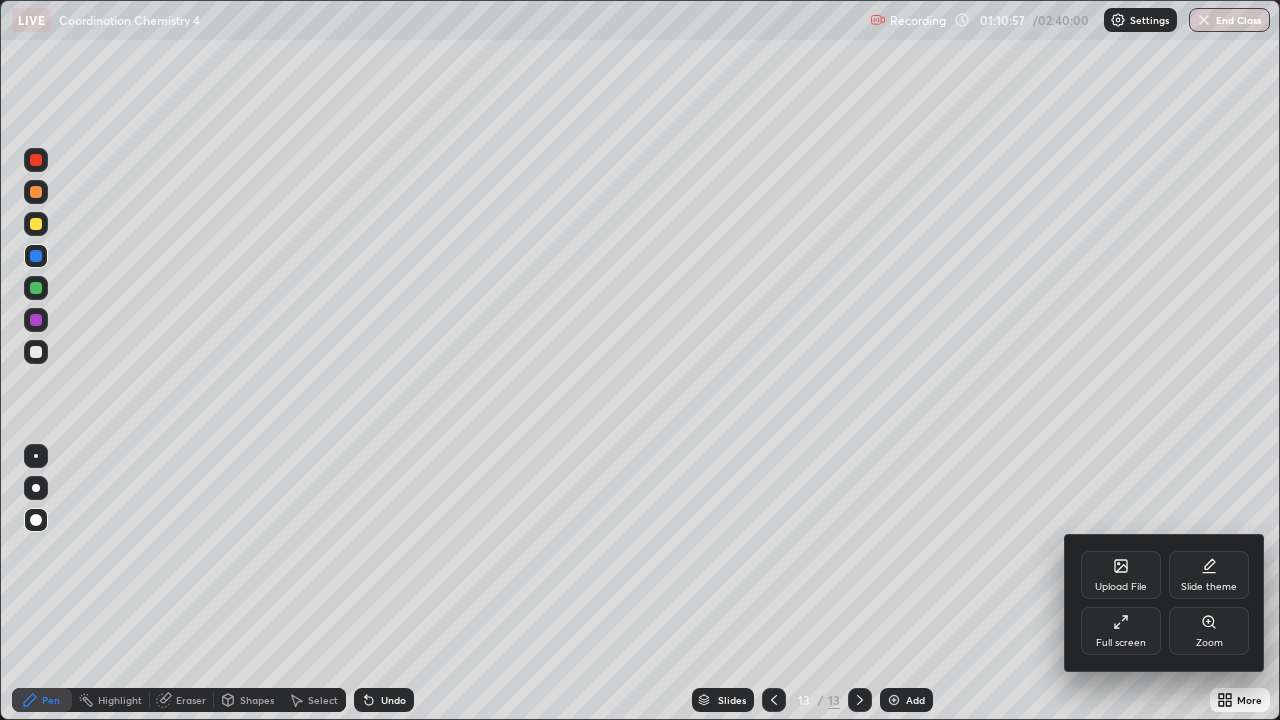click 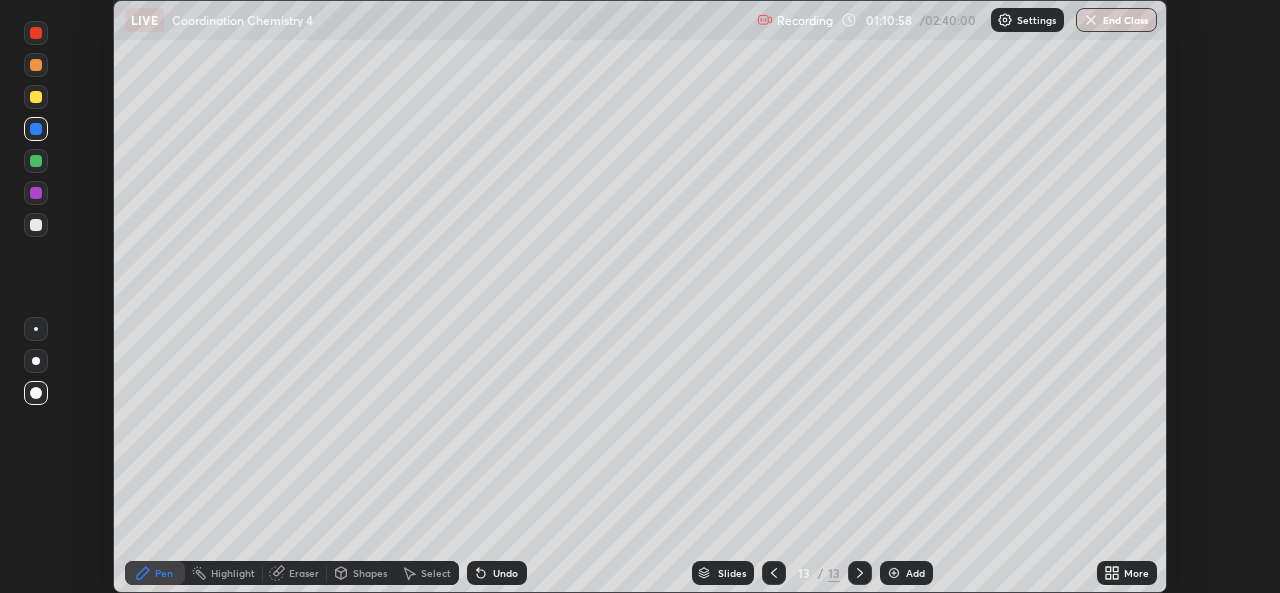 scroll, scrollTop: 593, scrollLeft: 1280, axis: both 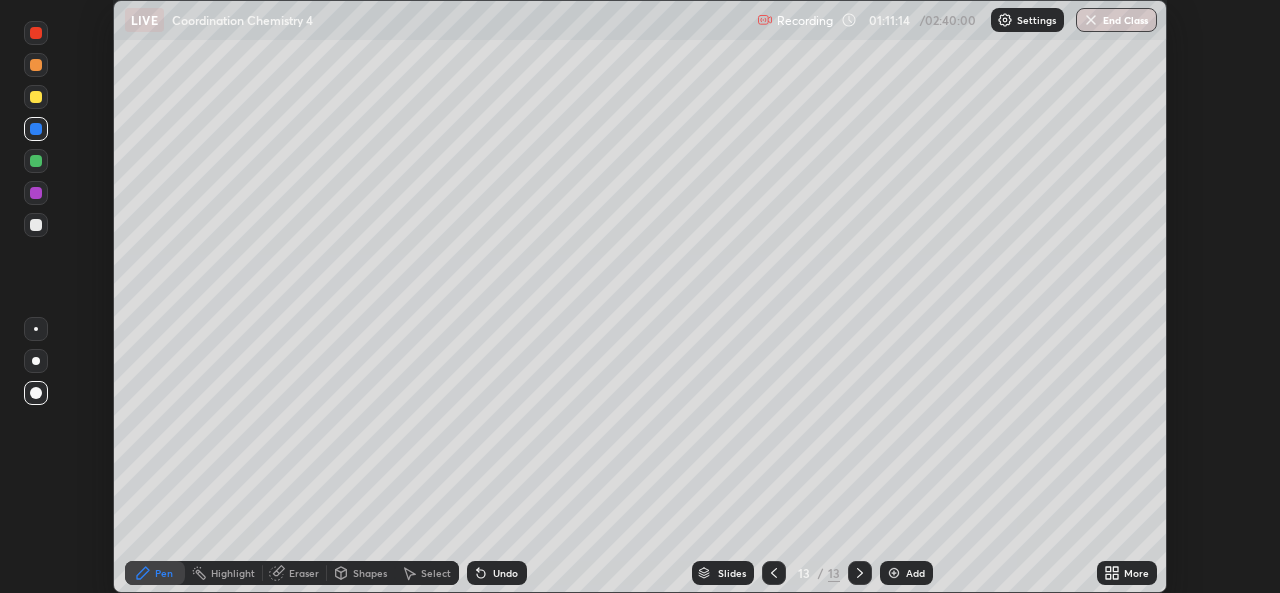 click on "More" at bounding box center (1127, 573) 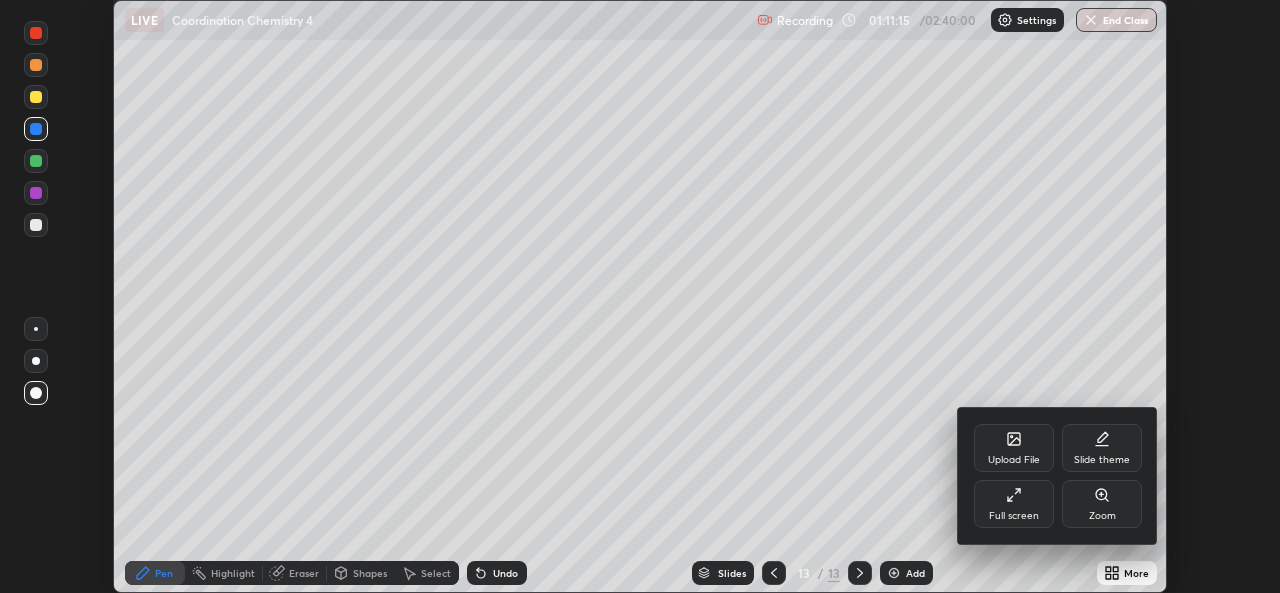 click on "Full screen" at bounding box center [1014, 504] 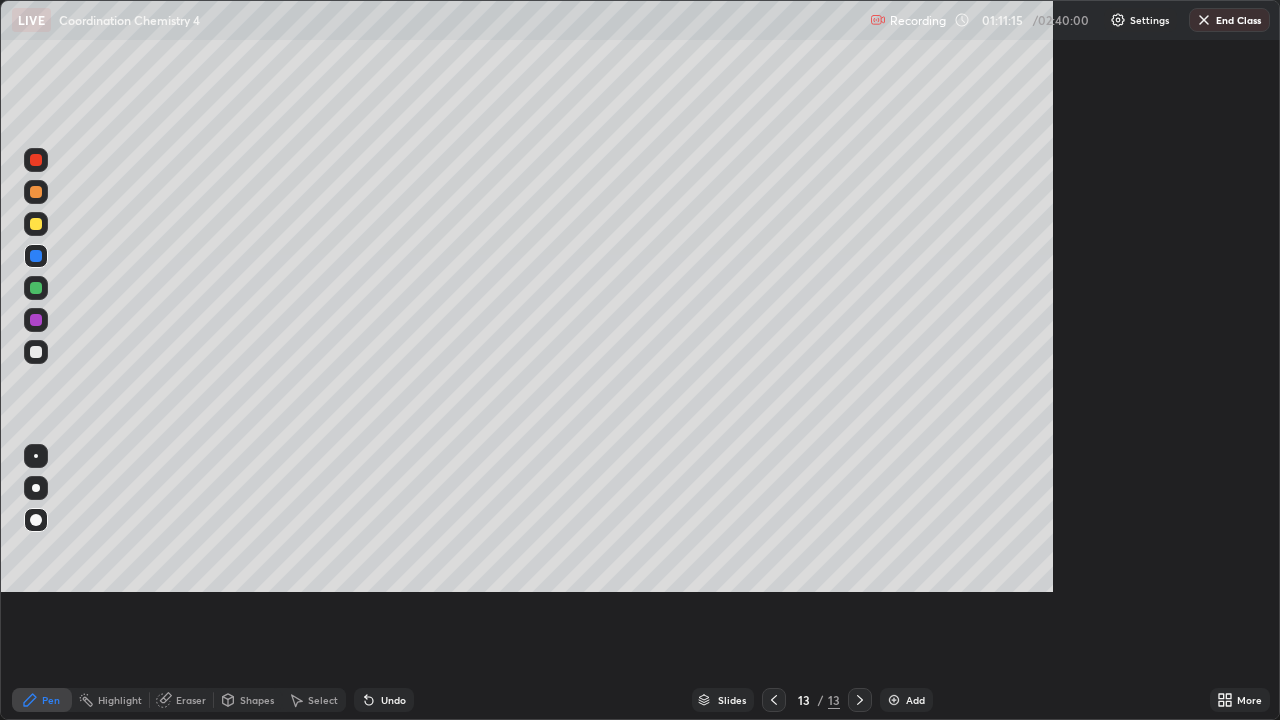 scroll, scrollTop: 99280, scrollLeft: 98720, axis: both 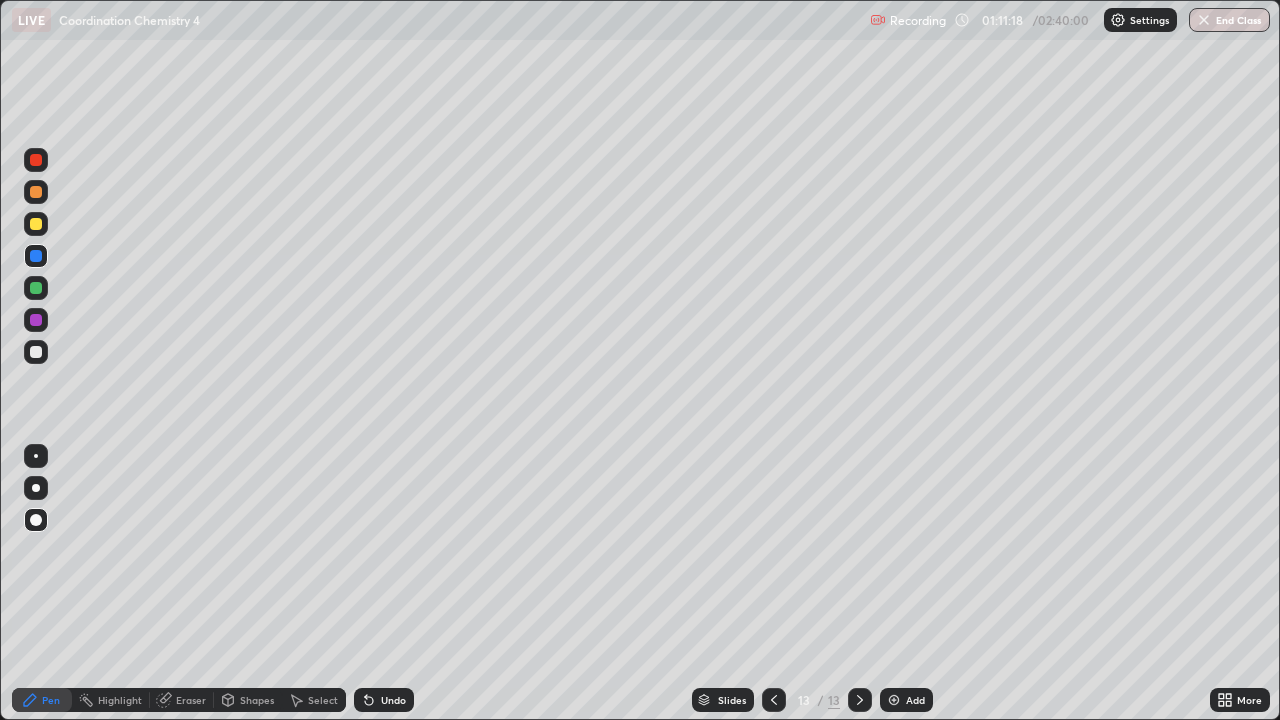 click 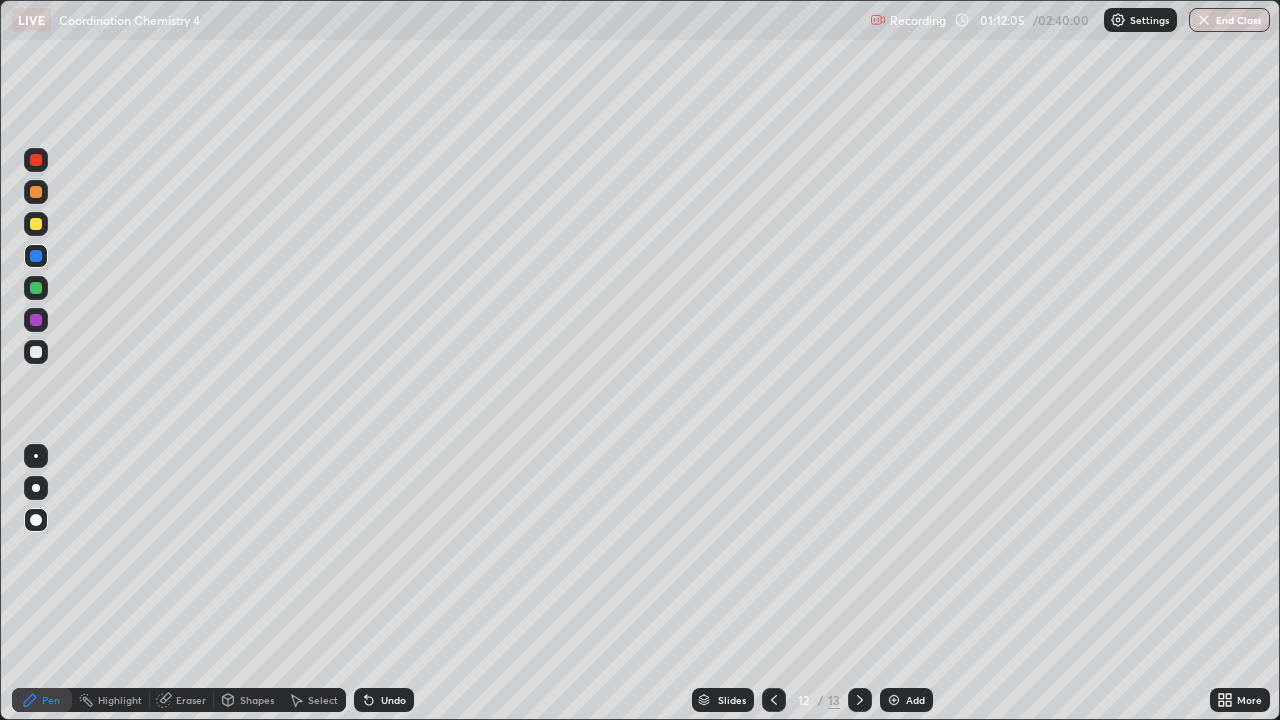 click at bounding box center (894, 700) 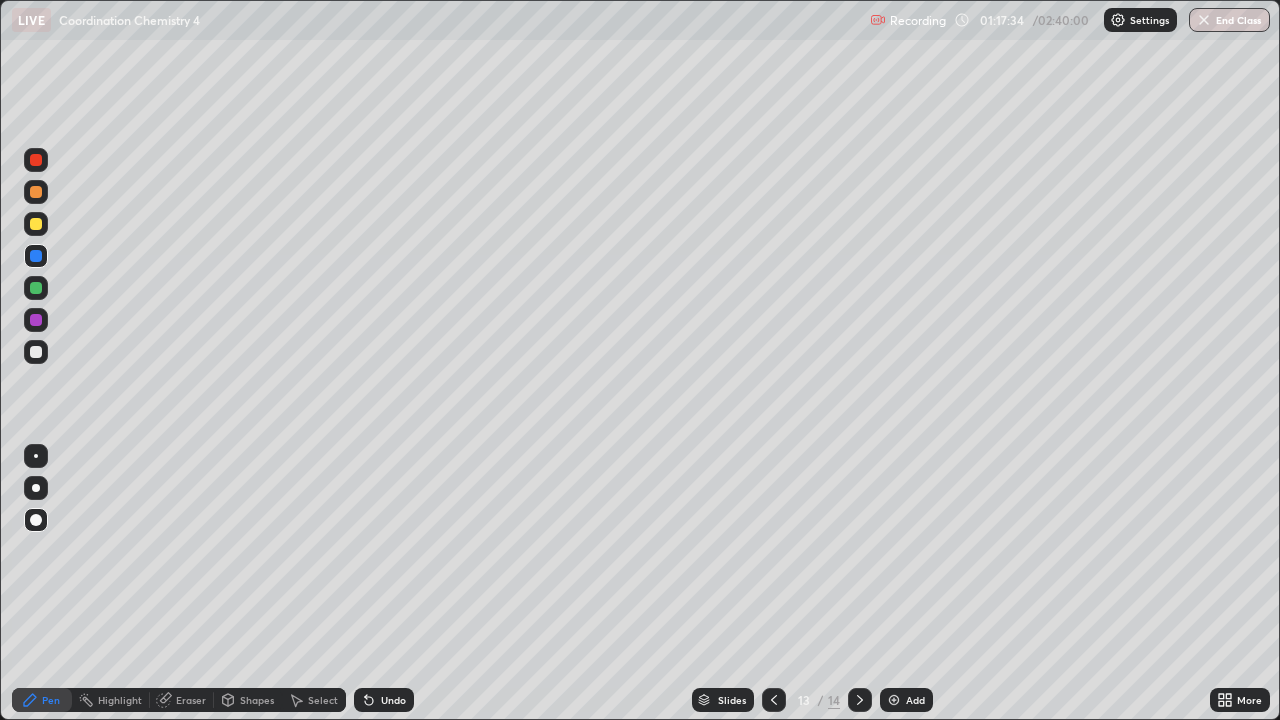 click on "Undo" at bounding box center [393, 700] 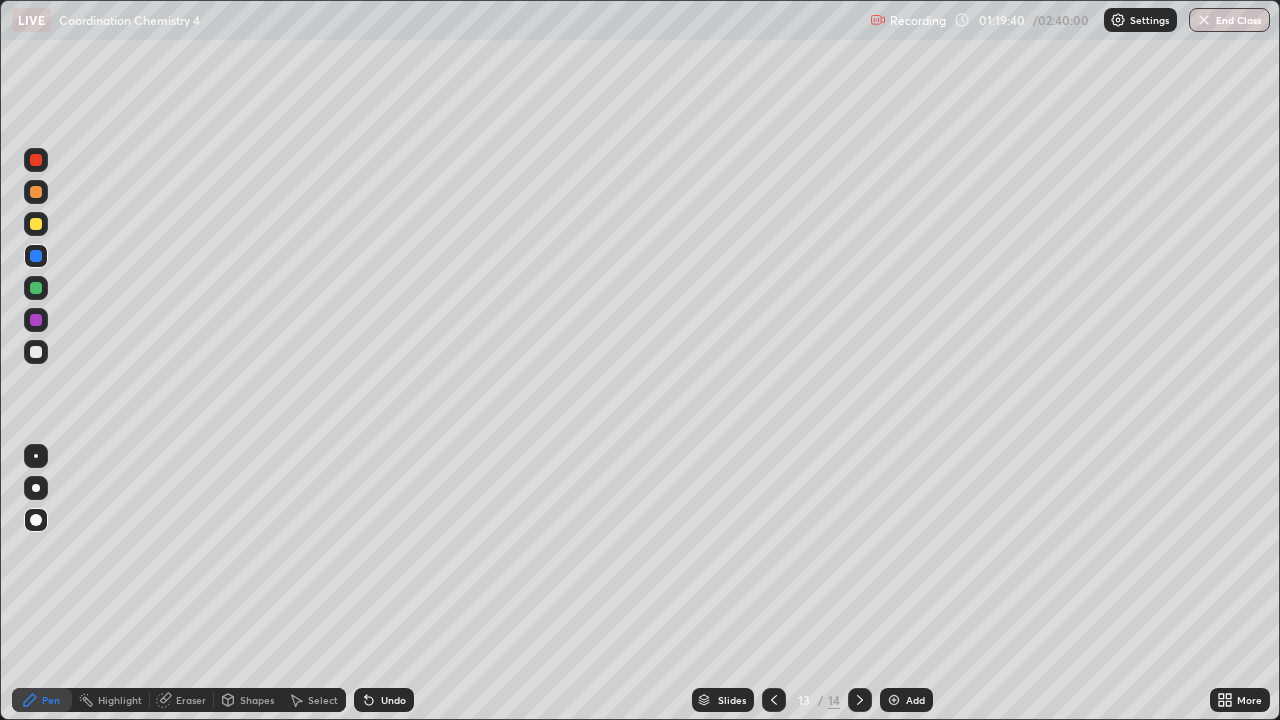 click 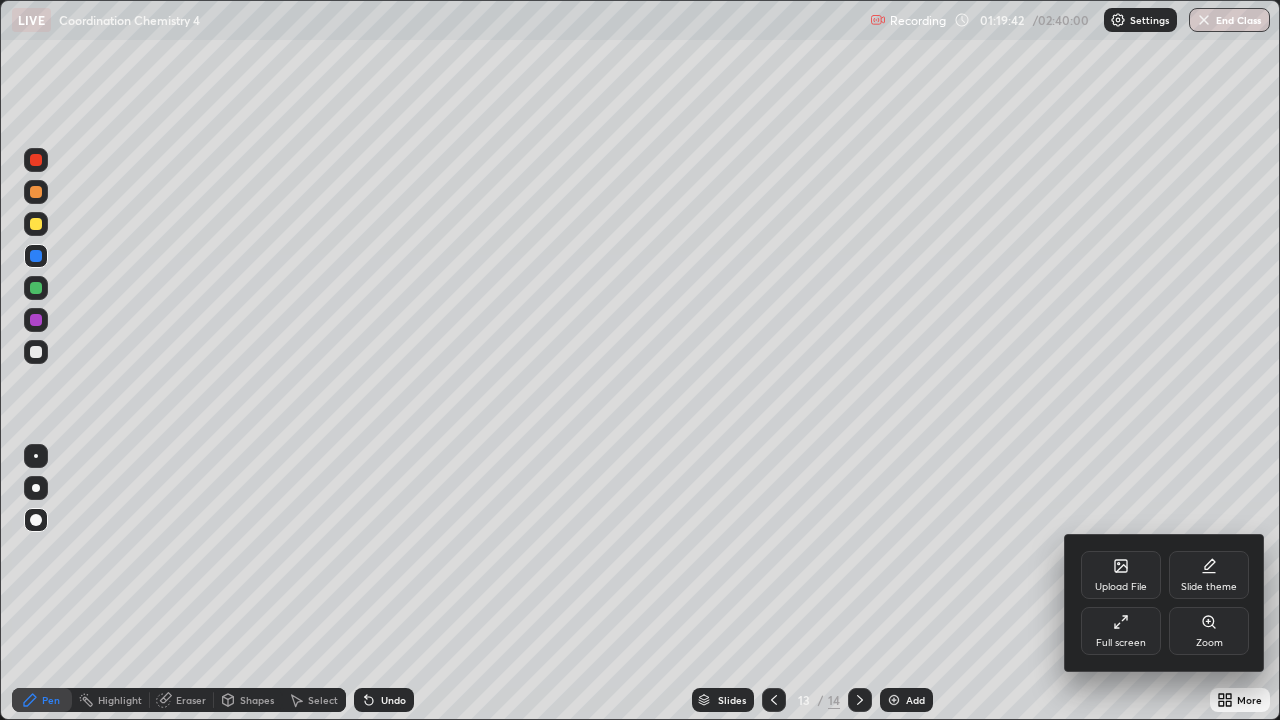 click 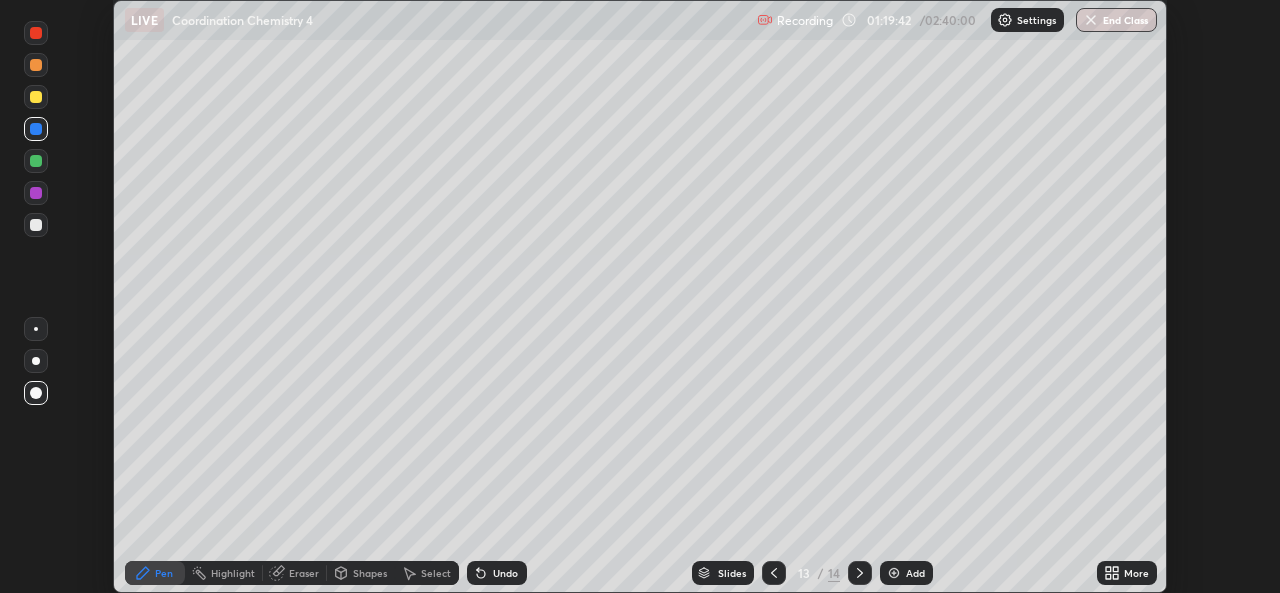 scroll, scrollTop: 593, scrollLeft: 1280, axis: both 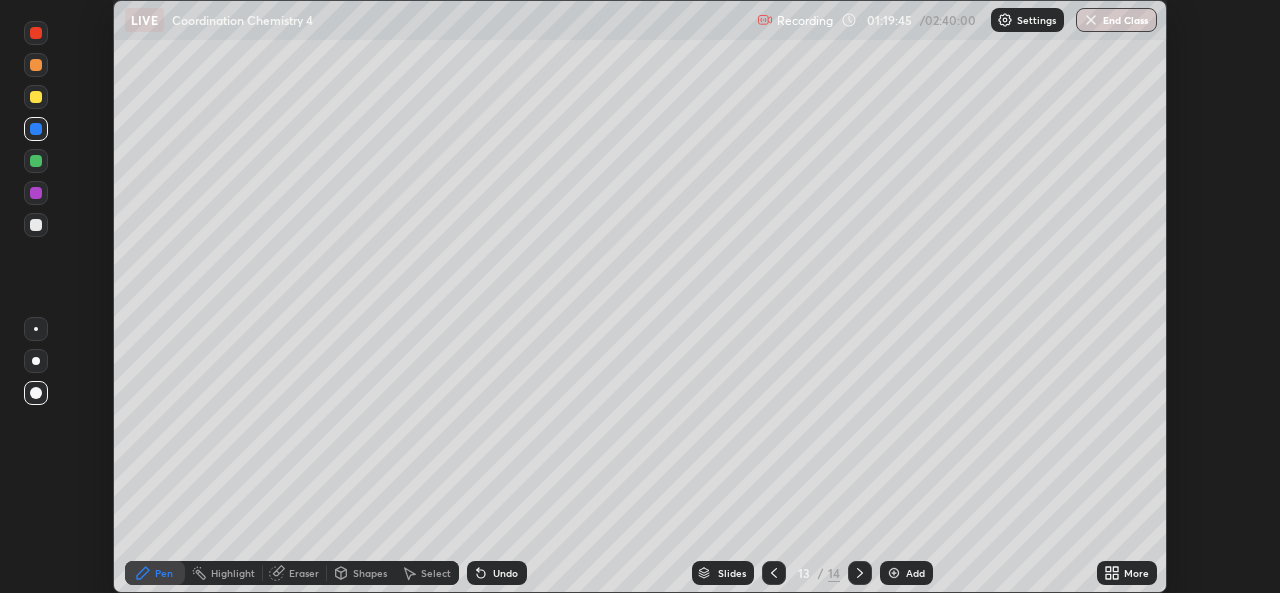 click on "More" at bounding box center (1127, 573) 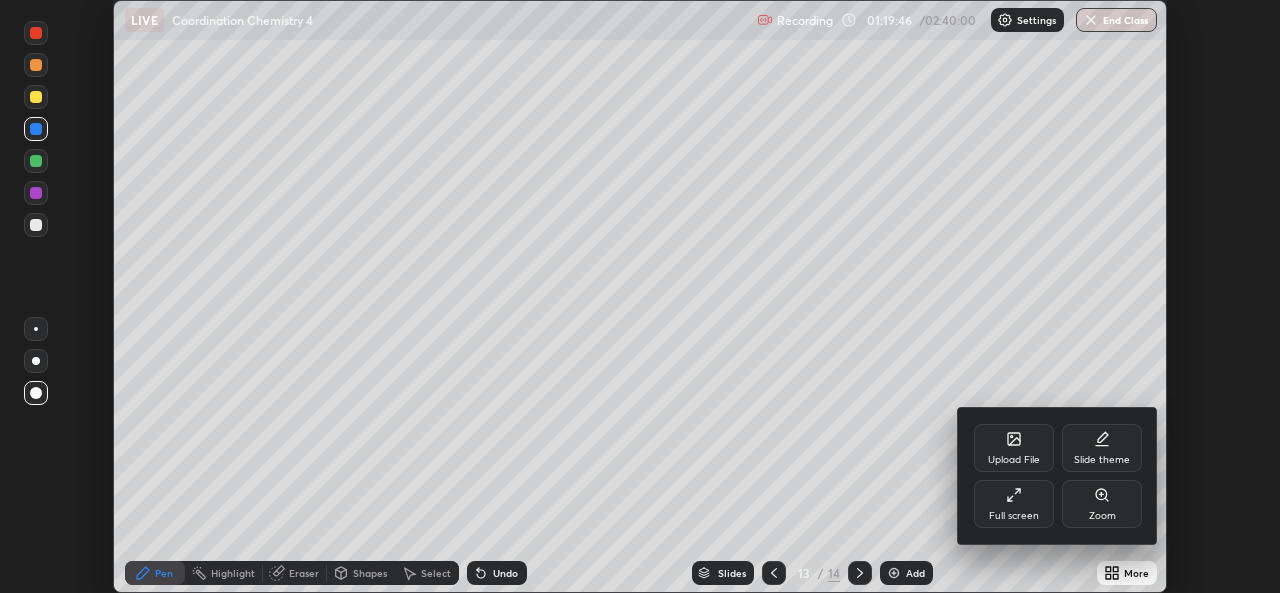 click on "Full screen" at bounding box center (1014, 504) 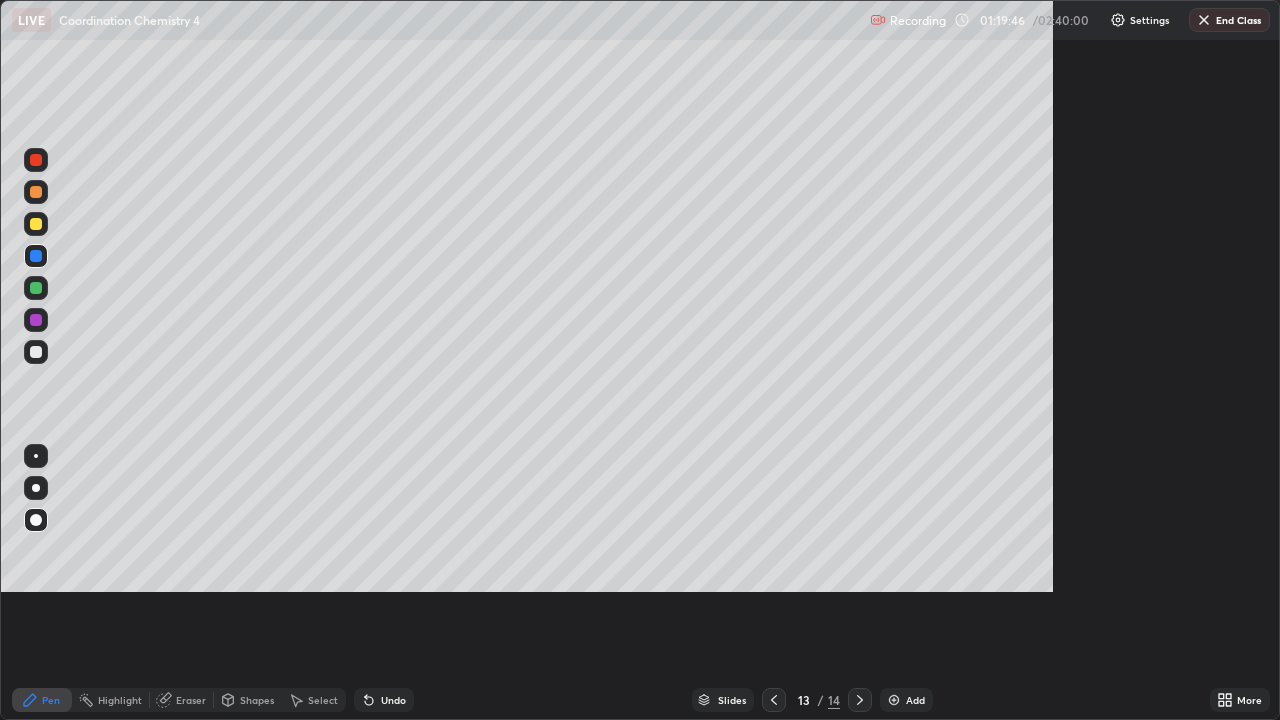 scroll, scrollTop: 99280, scrollLeft: 98720, axis: both 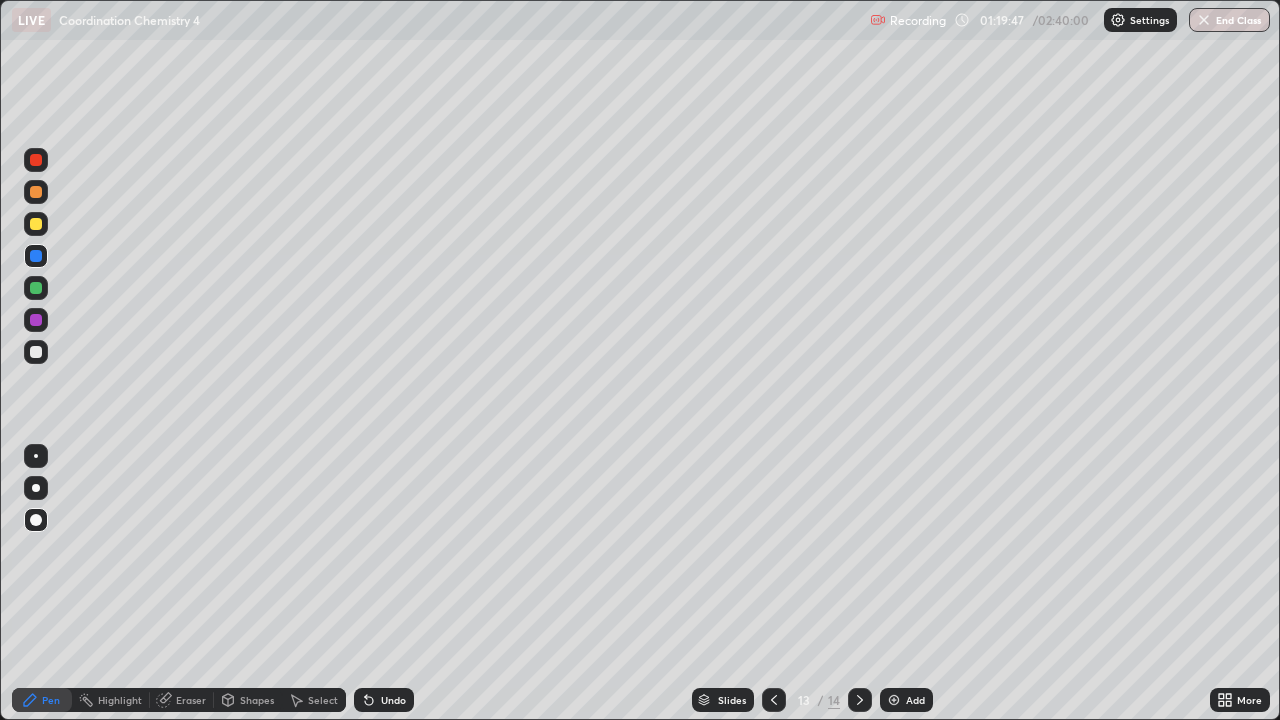 click on "More" at bounding box center (1240, 700) 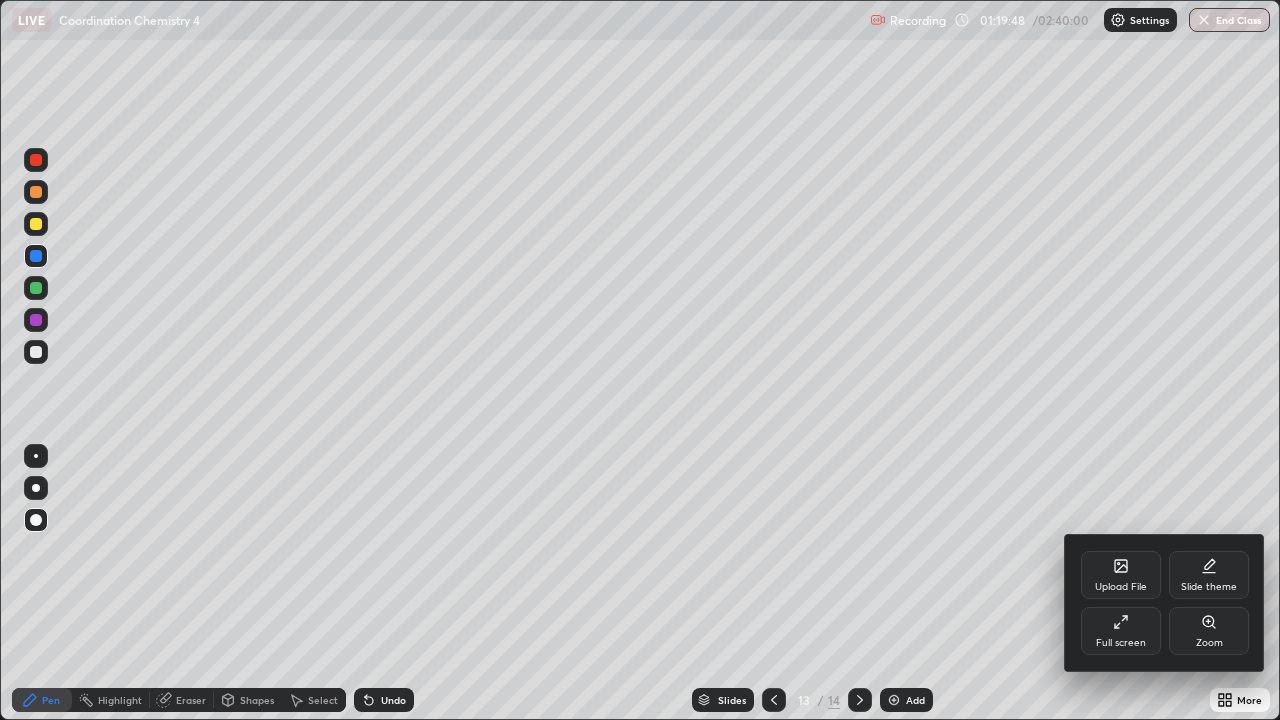 click on "Upload File" at bounding box center [1121, 587] 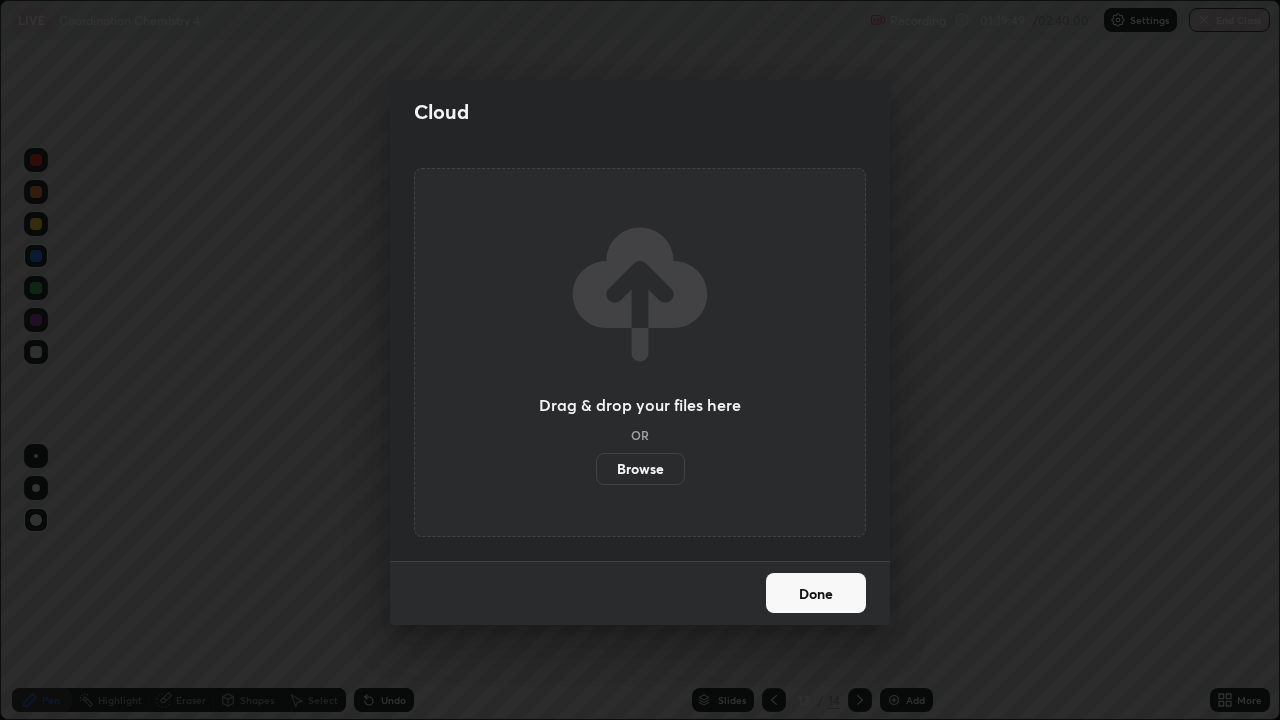 click on "Done" at bounding box center [816, 593] 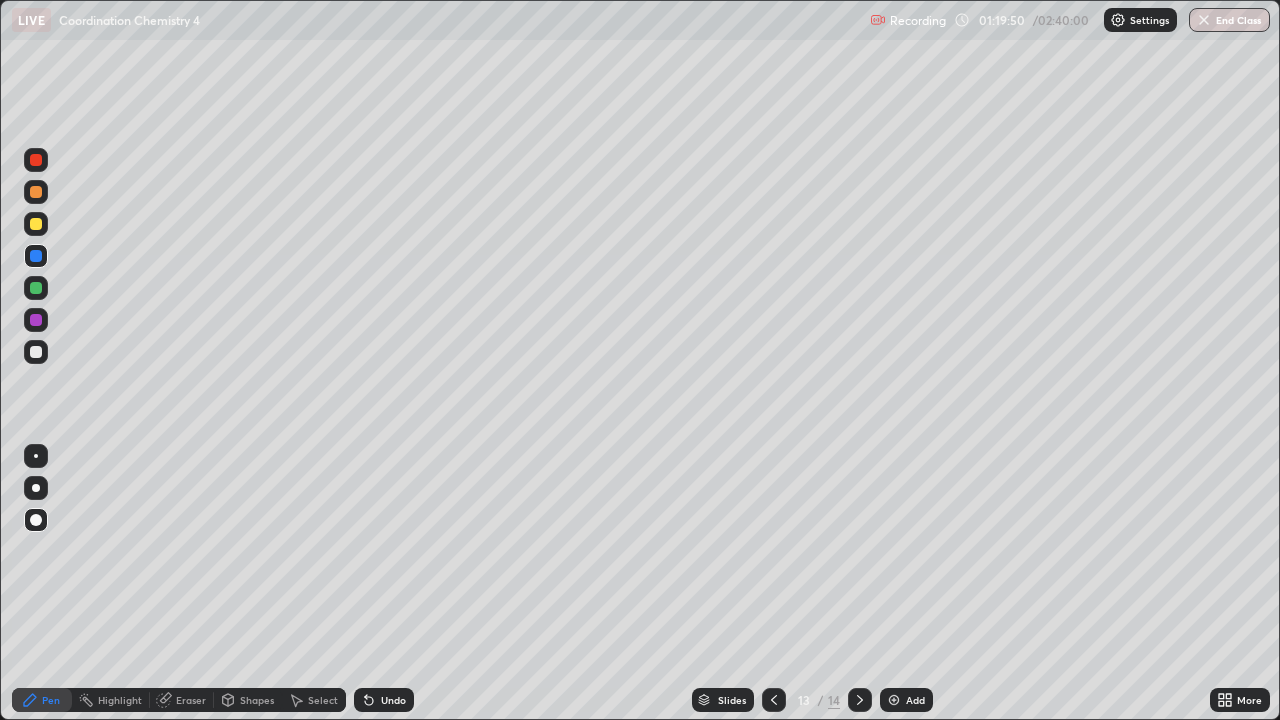 click 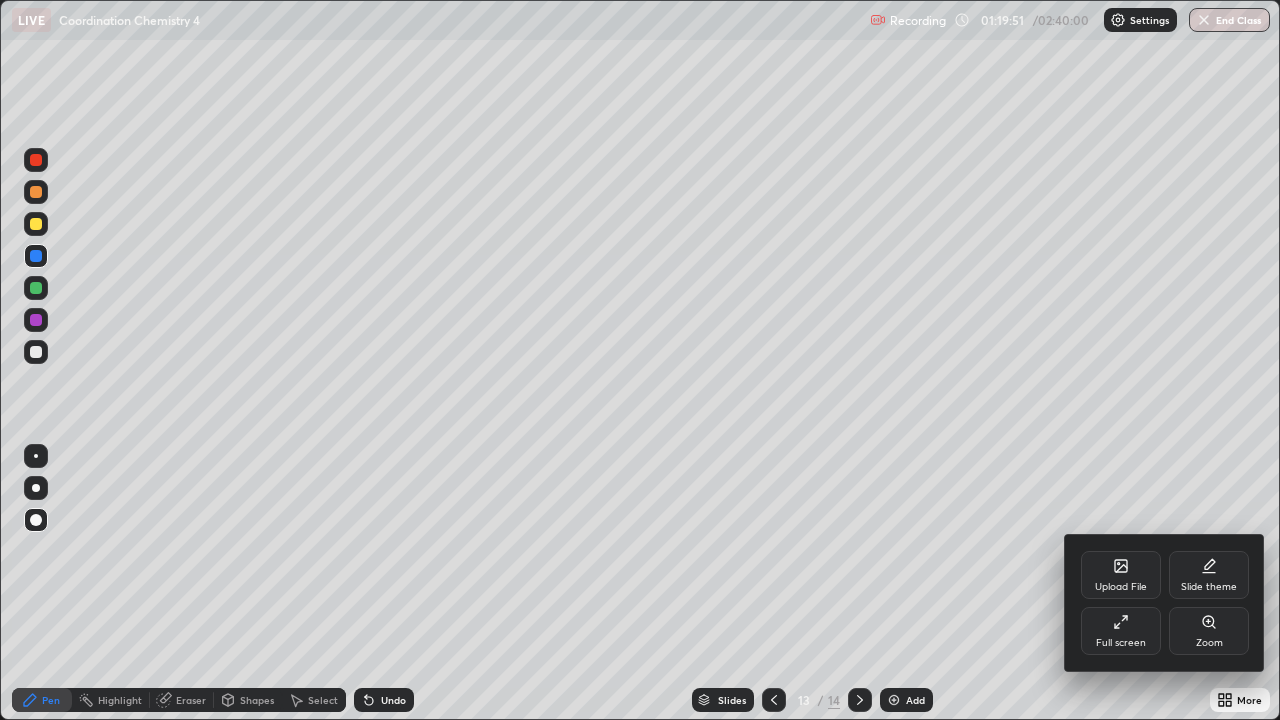 click on "Full screen" at bounding box center (1121, 631) 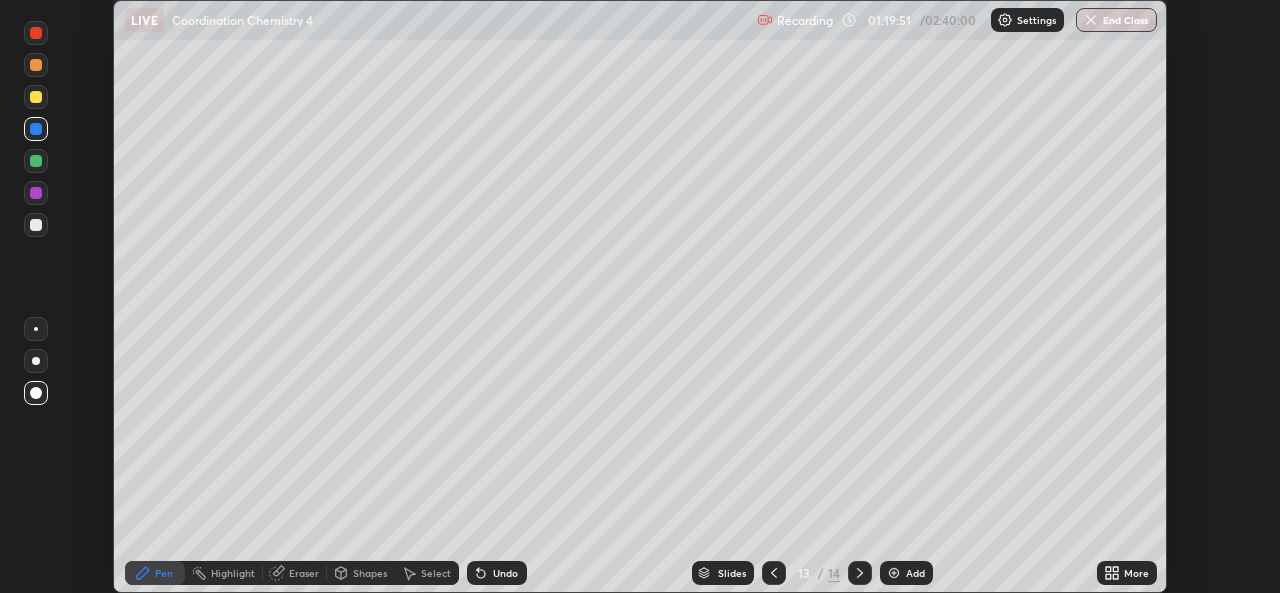 scroll, scrollTop: 593, scrollLeft: 1280, axis: both 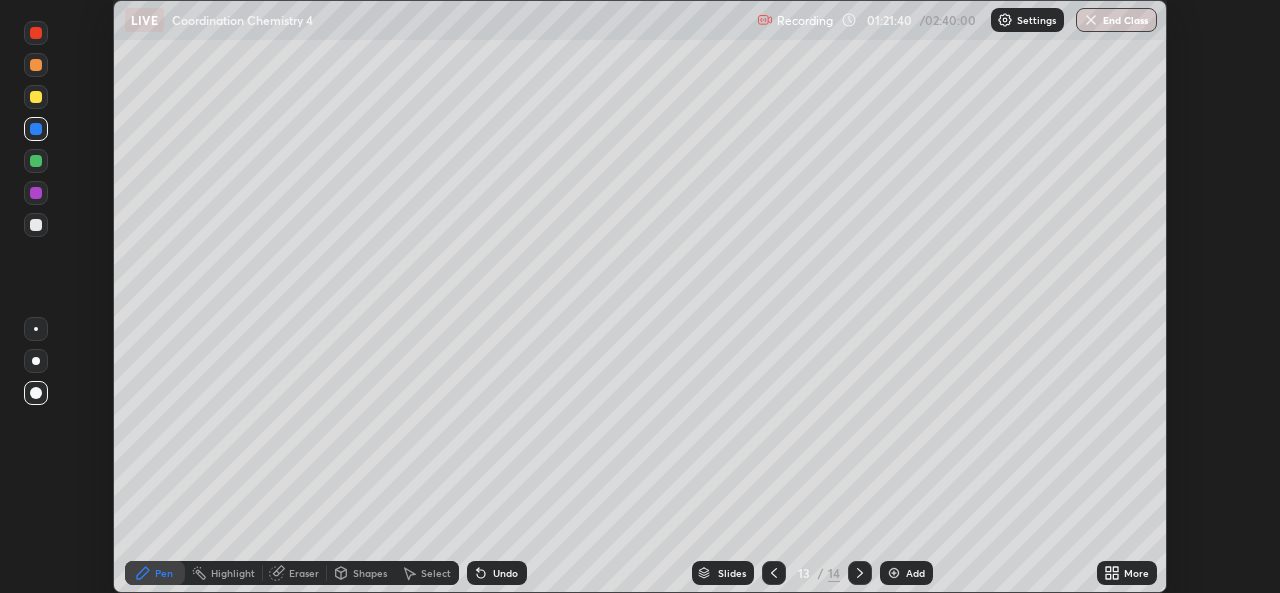 click on "More" at bounding box center [1127, 573] 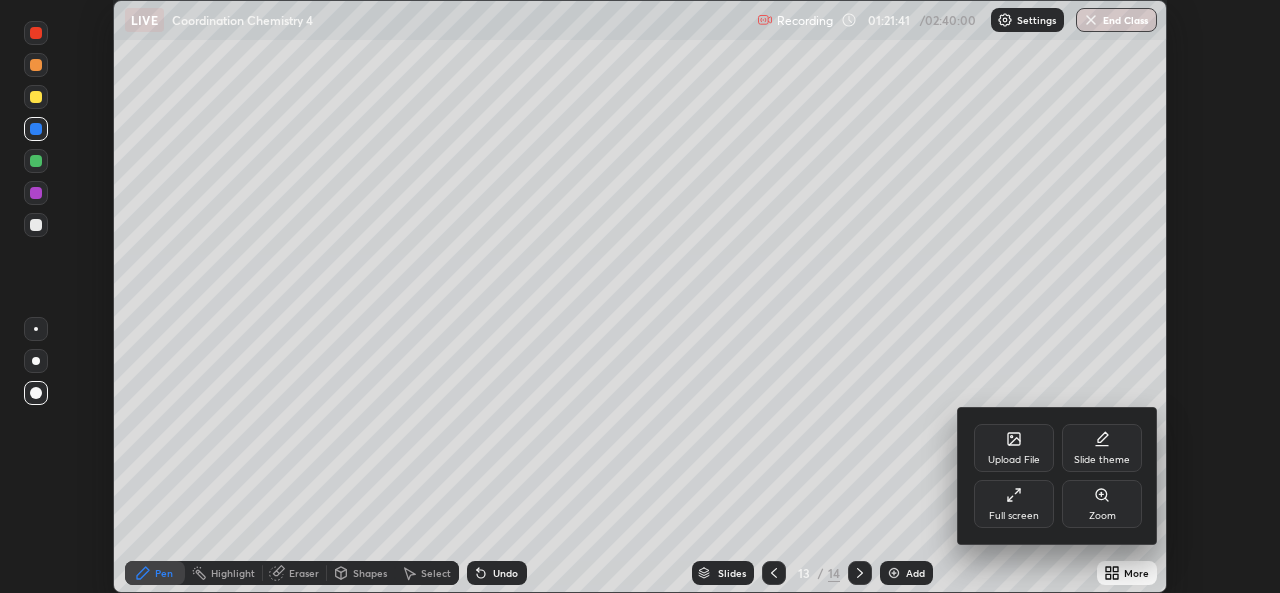 click on "Upload File" at bounding box center (1014, 448) 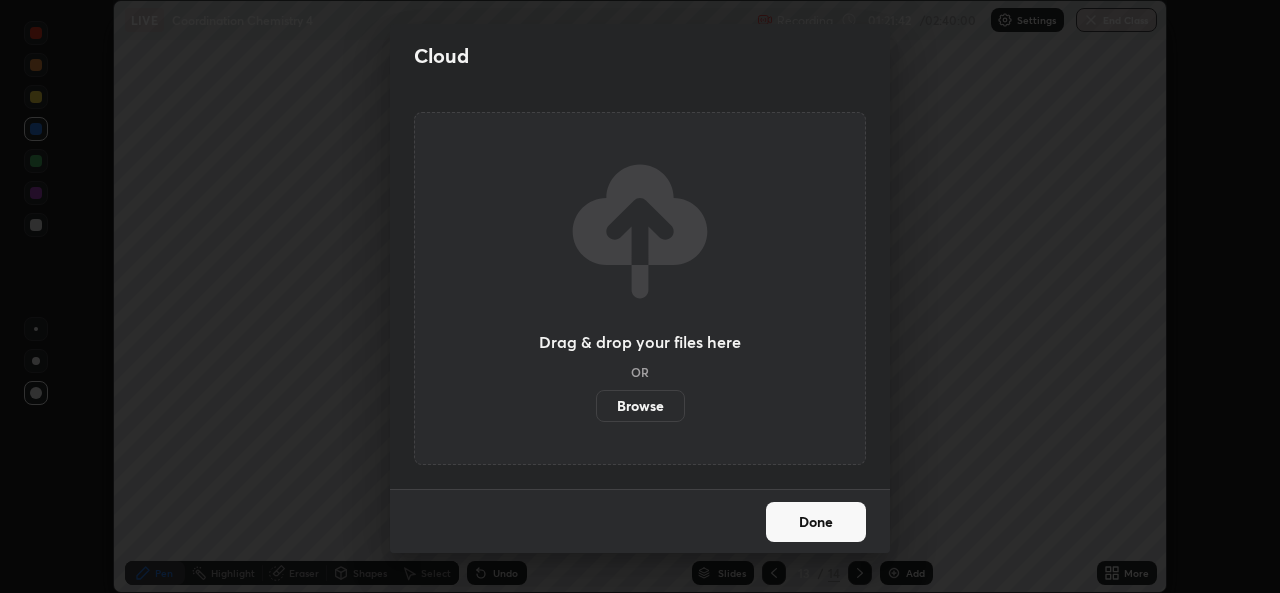 click on "Browse" at bounding box center [640, 406] 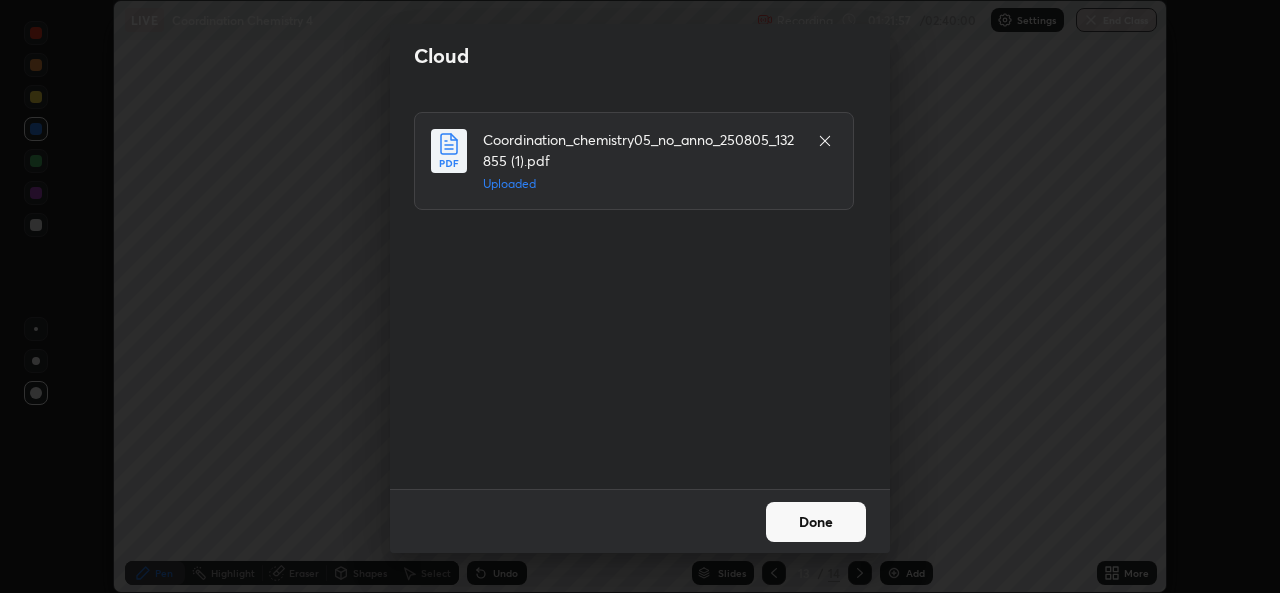 click on "Done" at bounding box center [816, 522] 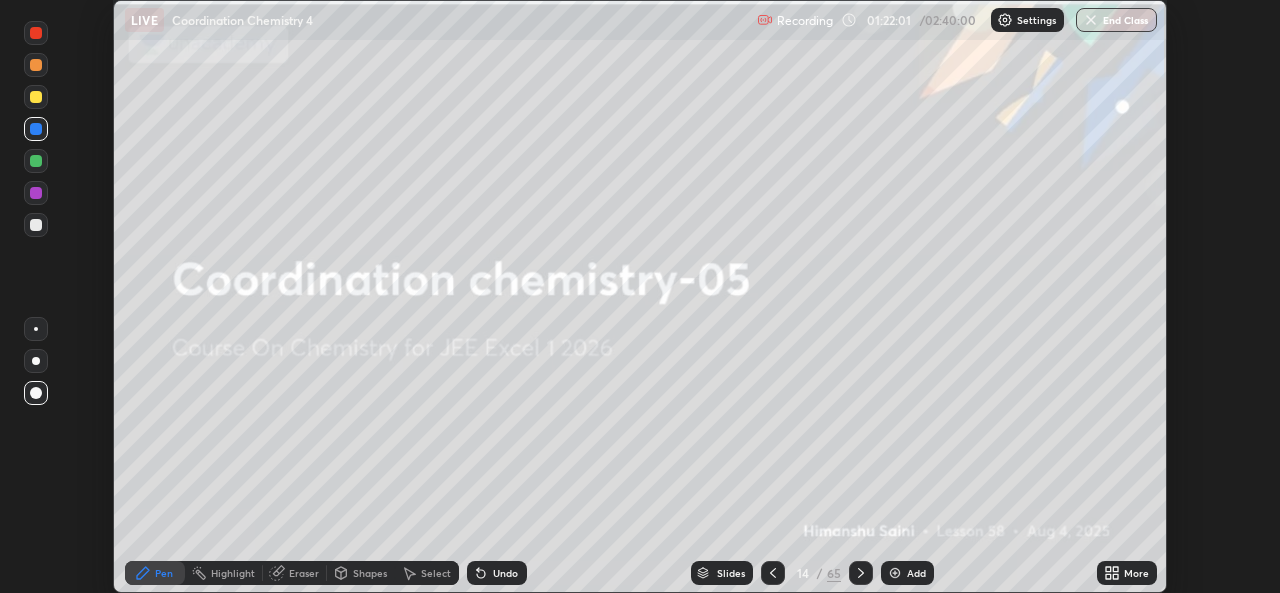 click on "More" at bounding box center (1136, 573) 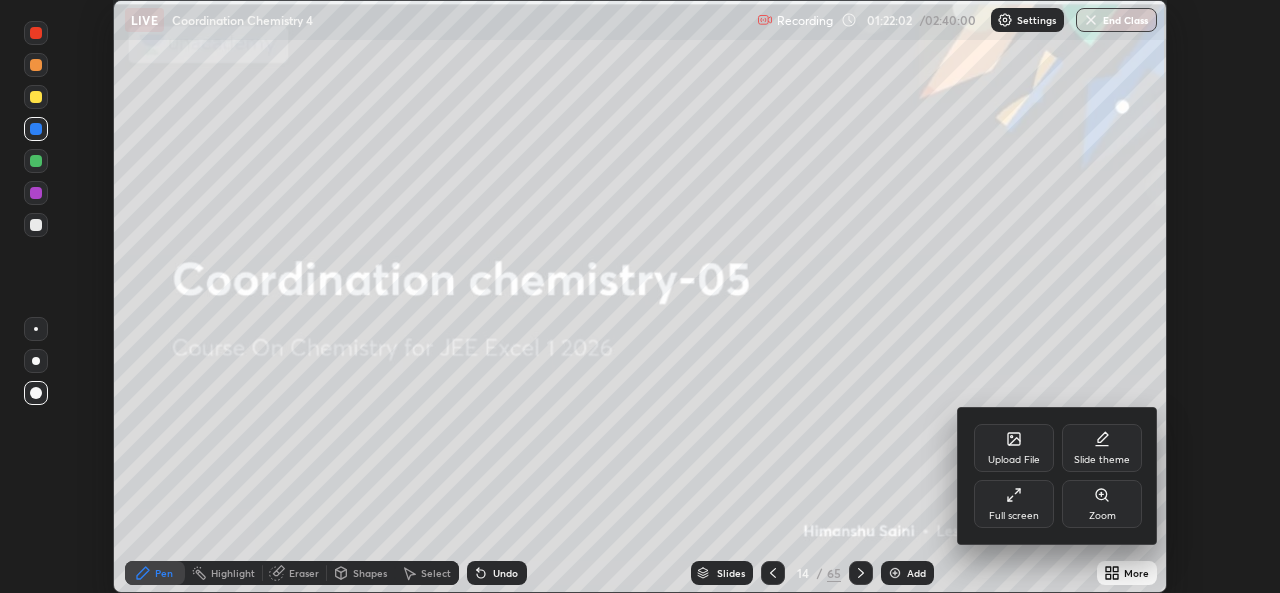 click on "Full screen" at bounding box center (1014, 516) 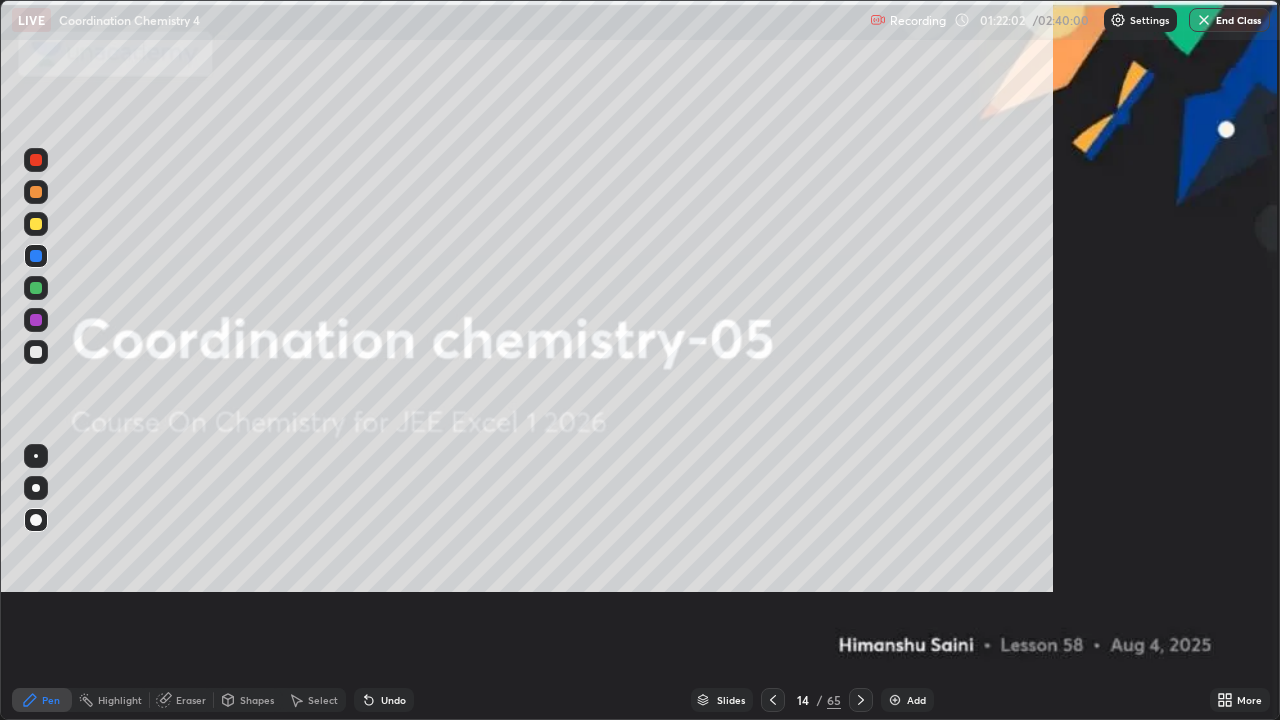 scroll, scrollTop: 99280, scrollLeft: 98720, axis: both 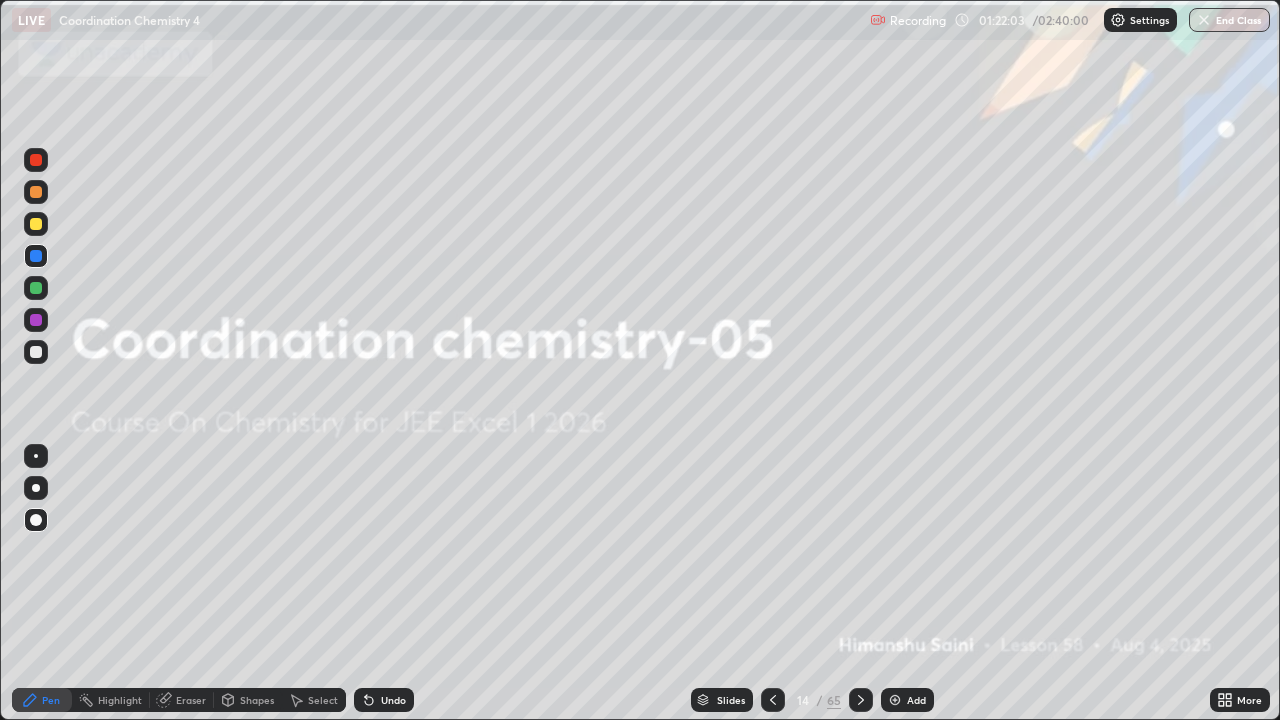 click on "Slides" at bounding box center (731, 700) 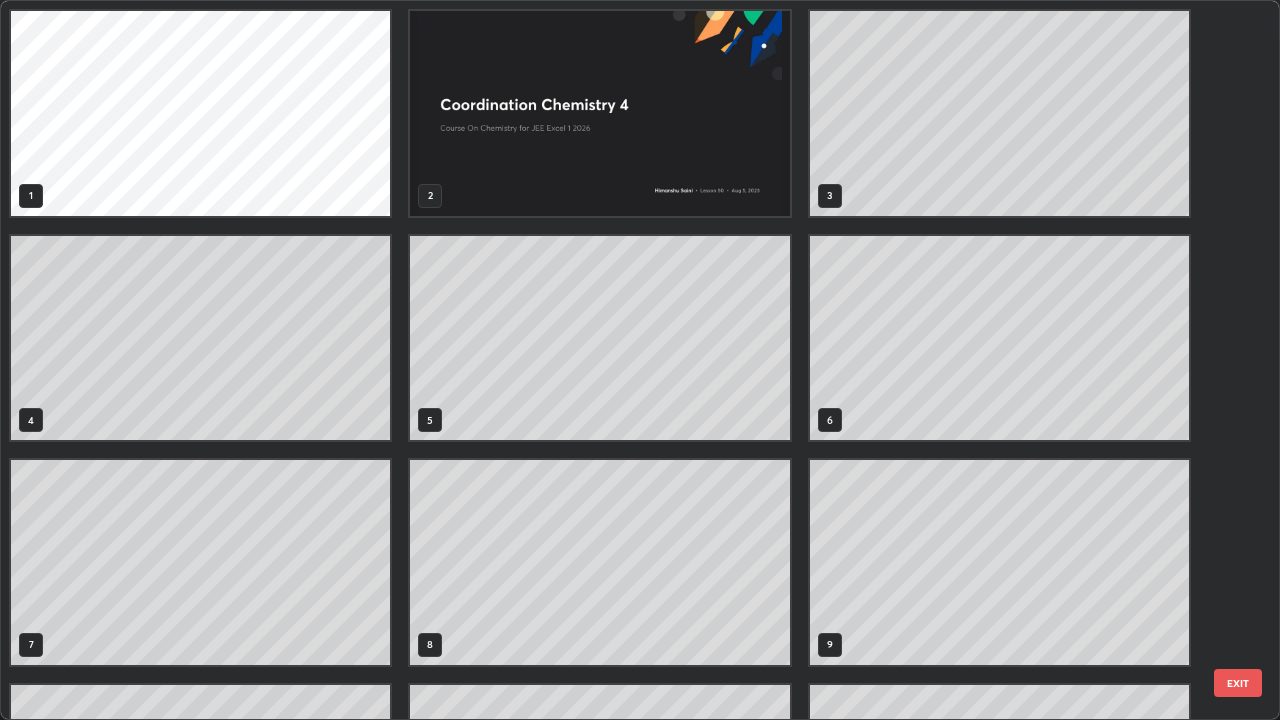 scroll, scrollTop: 405, scrollLeft: 0, axis: vertical 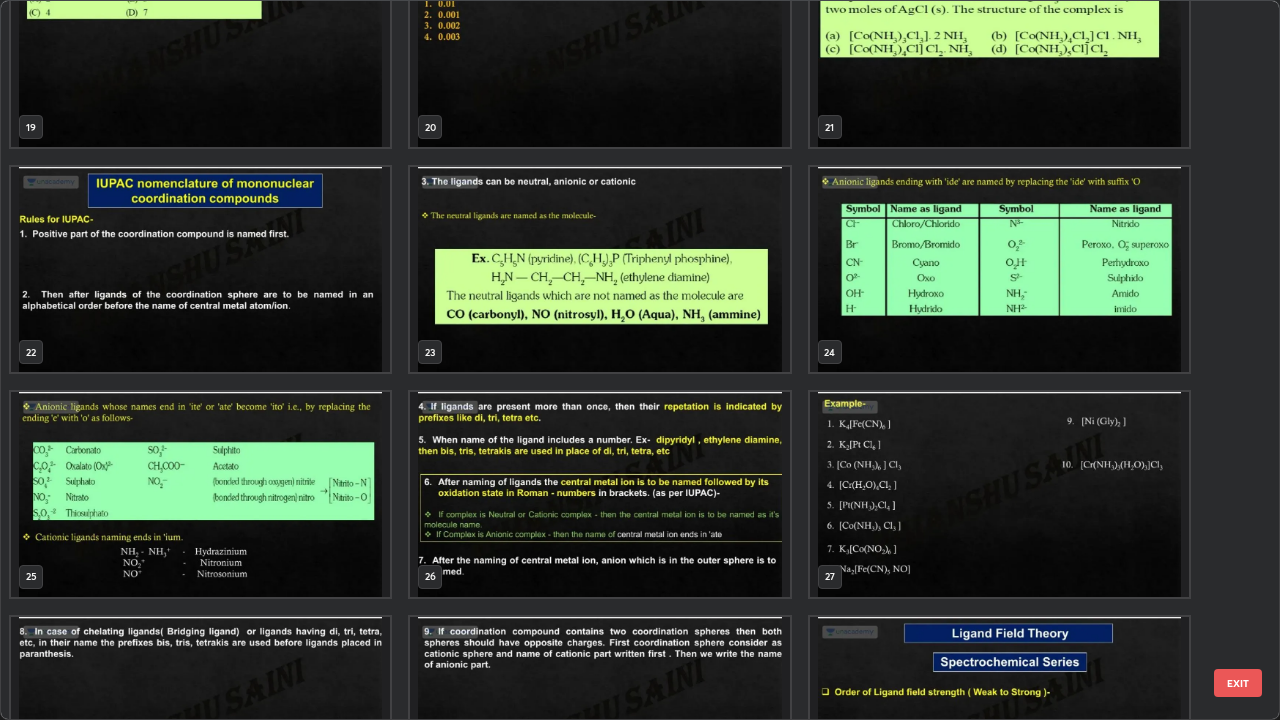 click at bounding box center [999, 494] 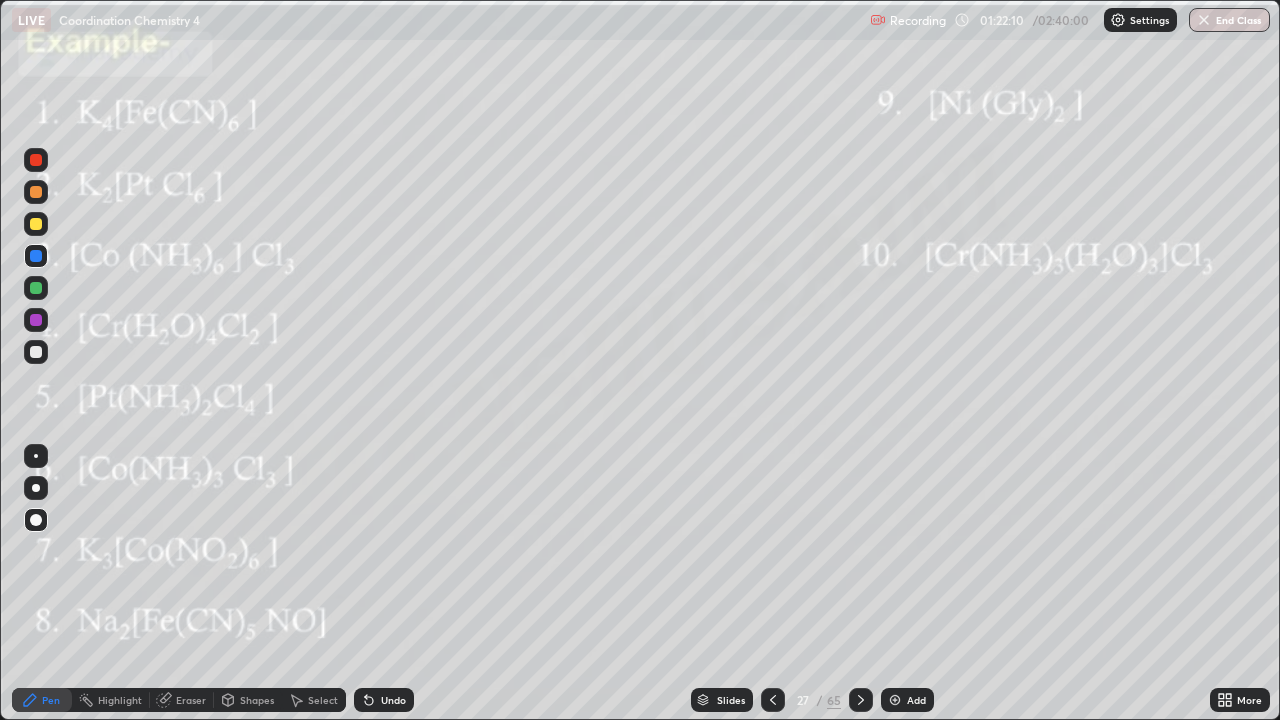click at bounding box center [999, 494] 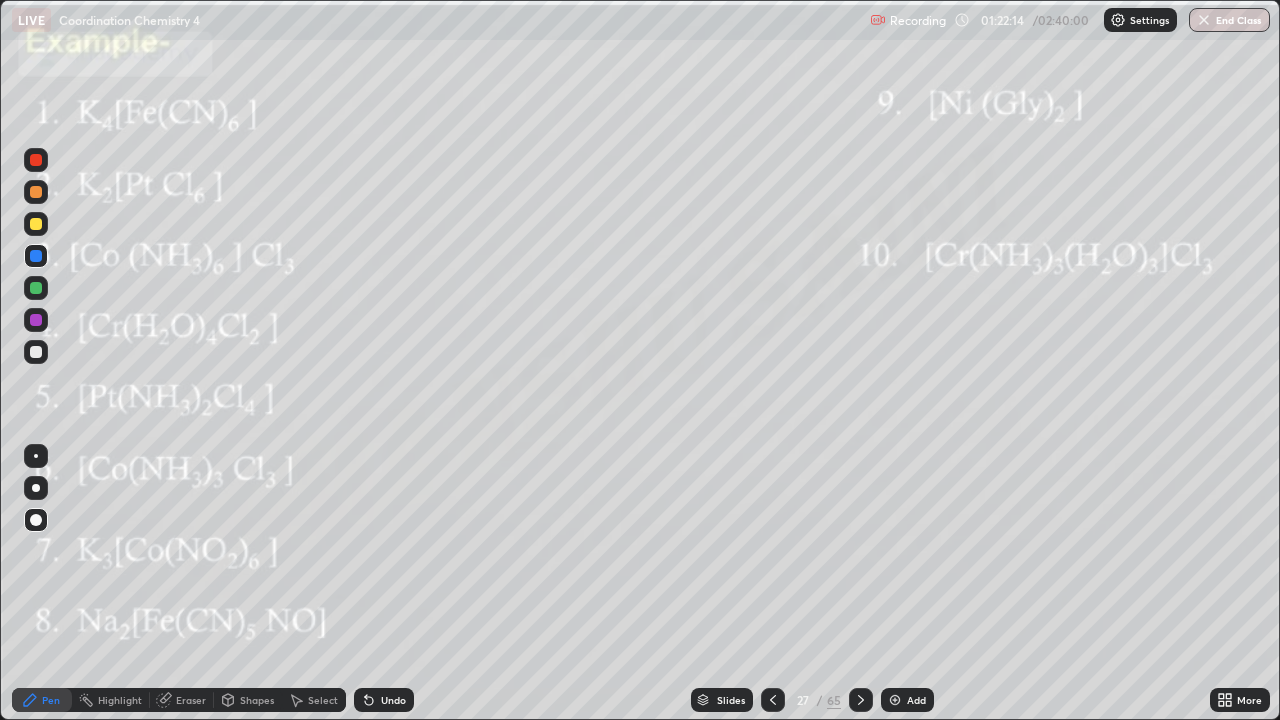 click on "Slides" at bounding box center [731, 700] 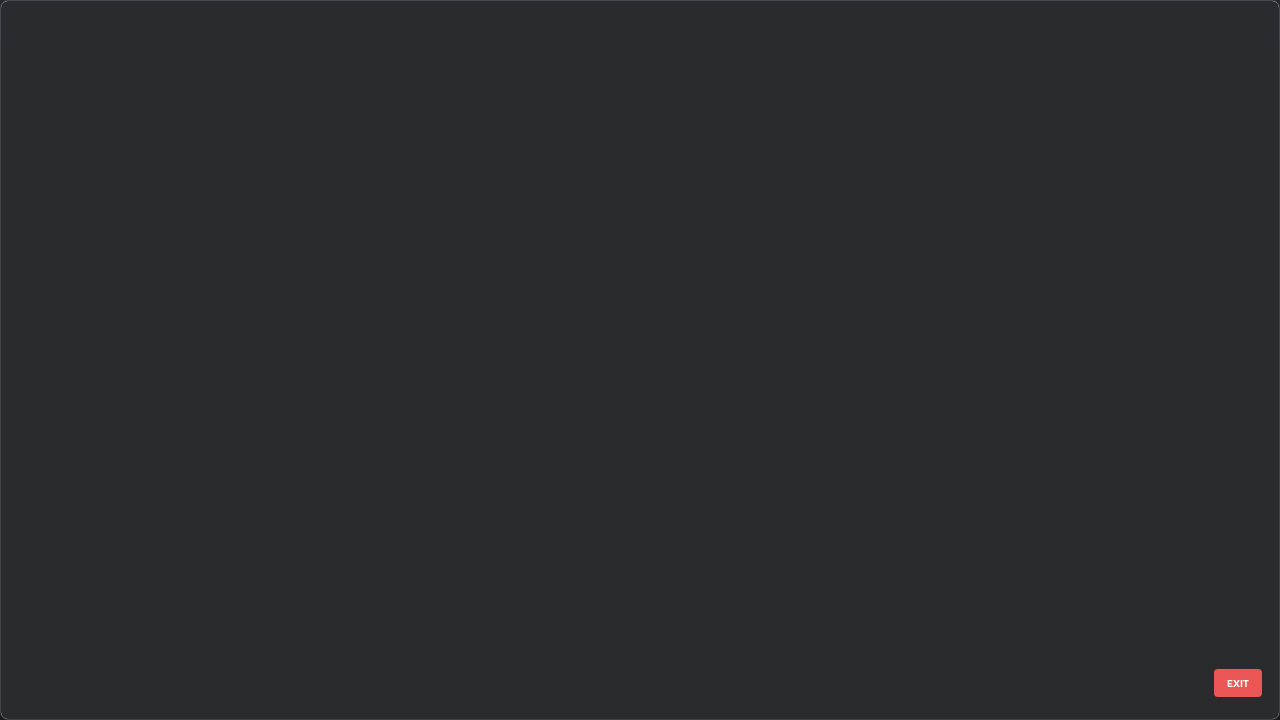 scroll, scrollTop: 712, scrollLeft: 1268, axis: both 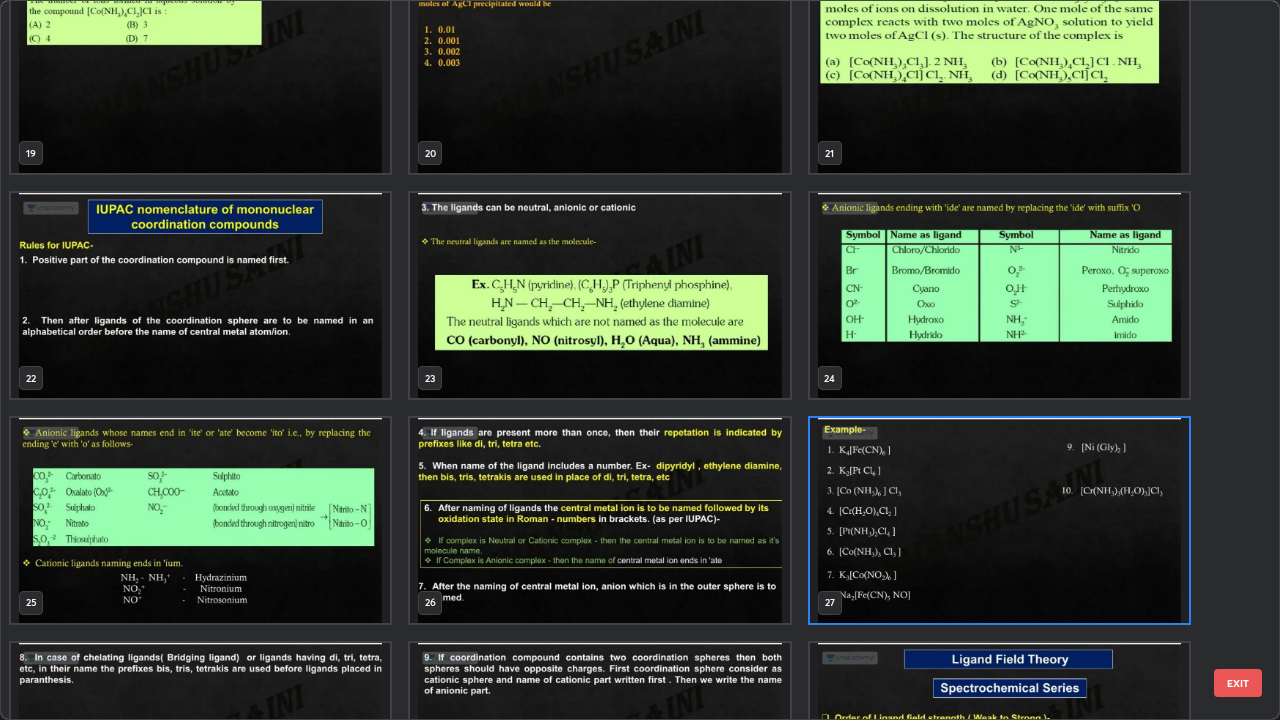 click at bounding box center [599, 520] 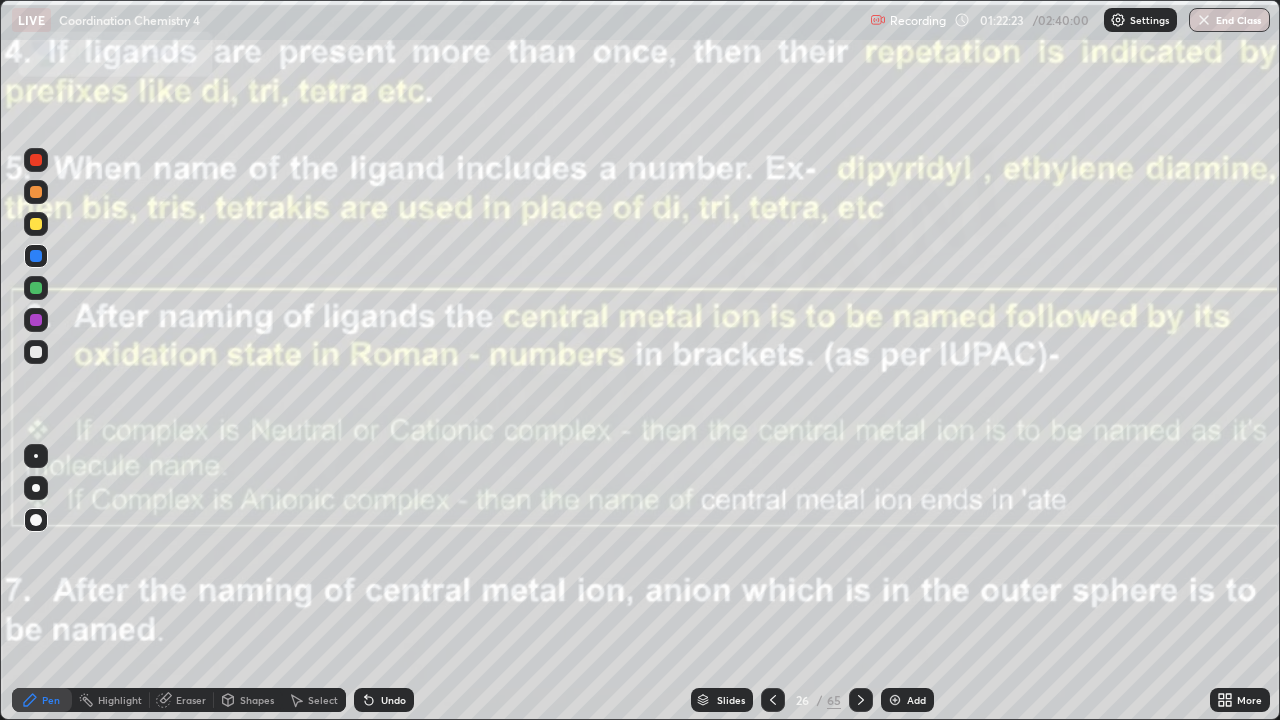 click on "Slides" at bounding box center (731, 700) 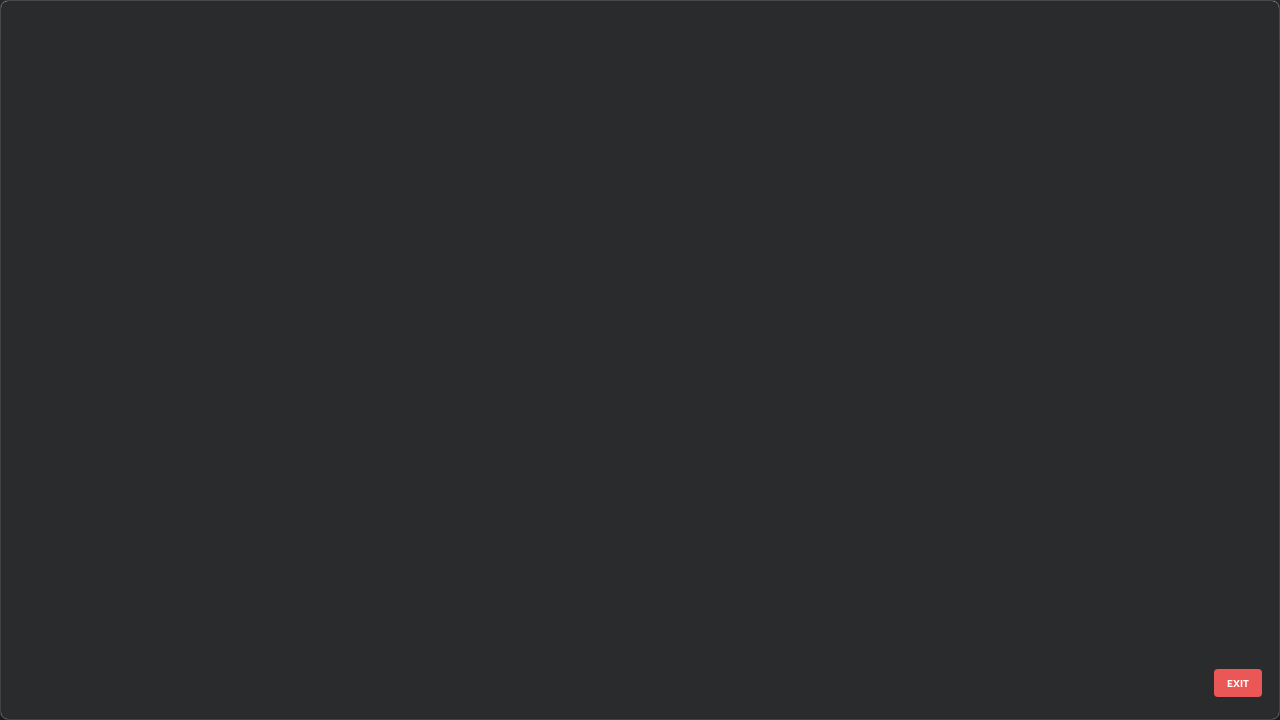 scroll, scrollTop: 712, scrollLeft: 1268, axis: both 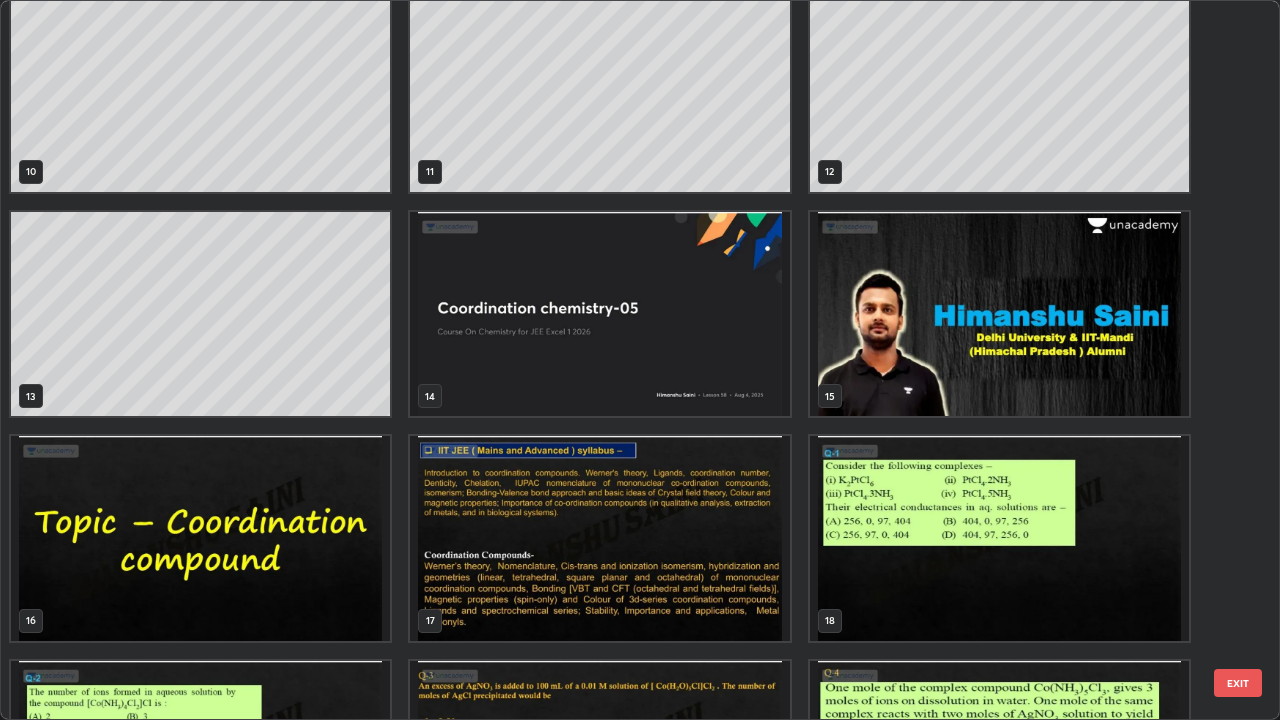 click at bounding box center (200, 538) 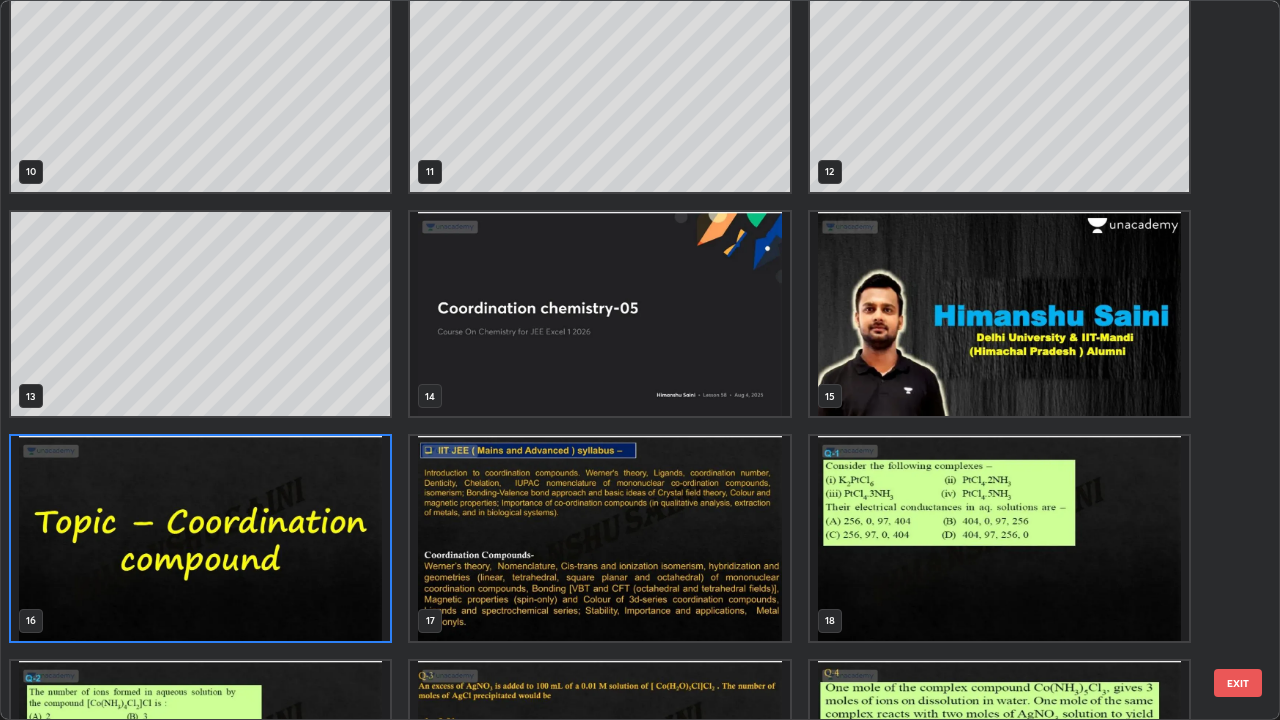 click at bounding box center (200, 538) 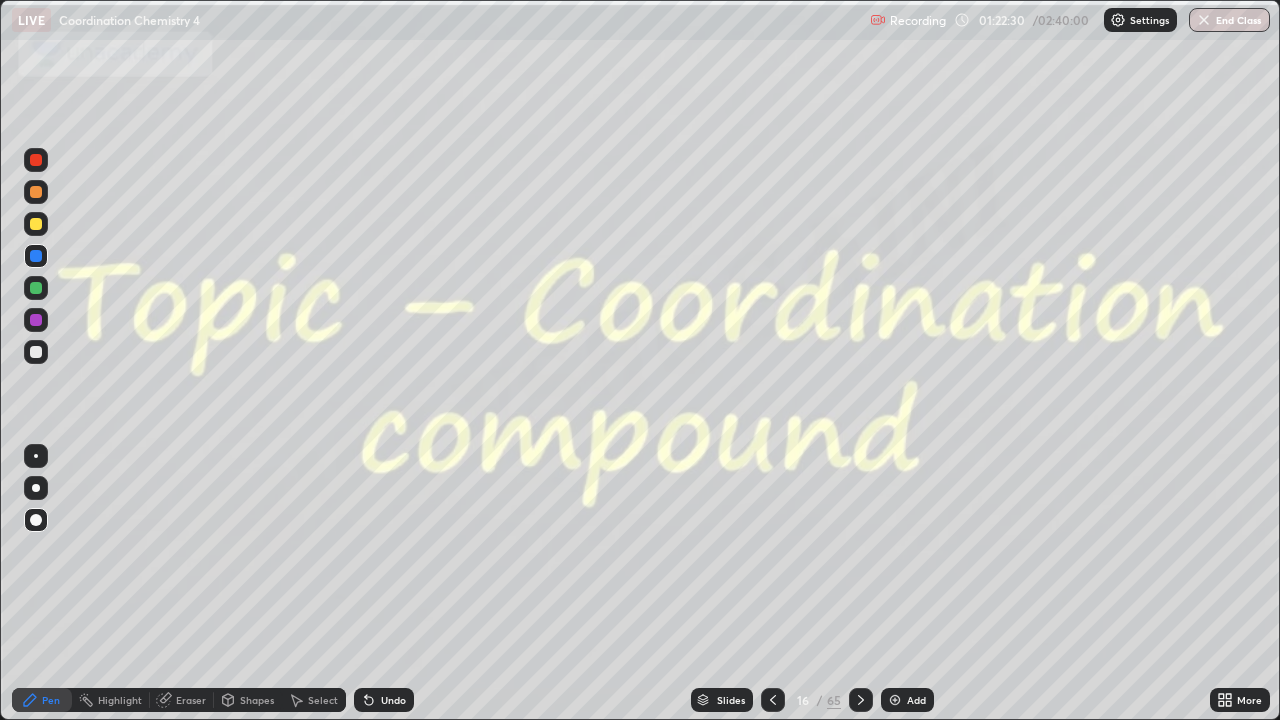 click 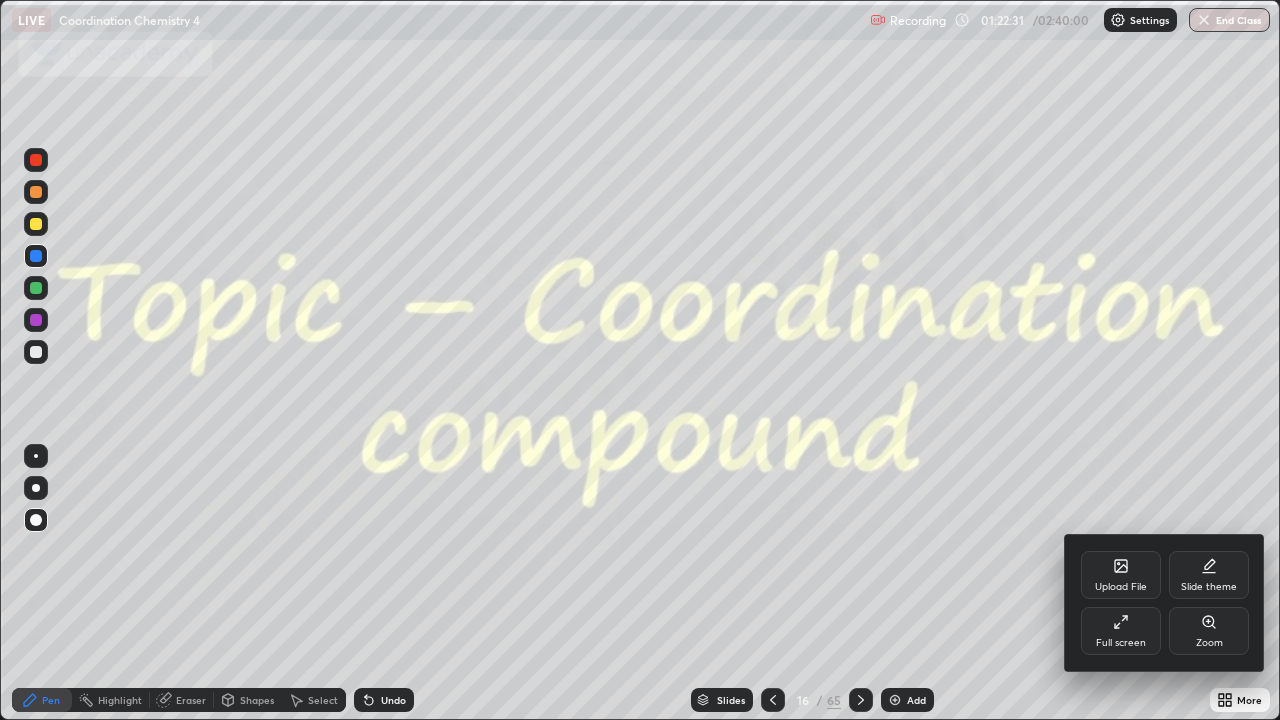 click on "Upload File" at bounding box center [1121, 575] 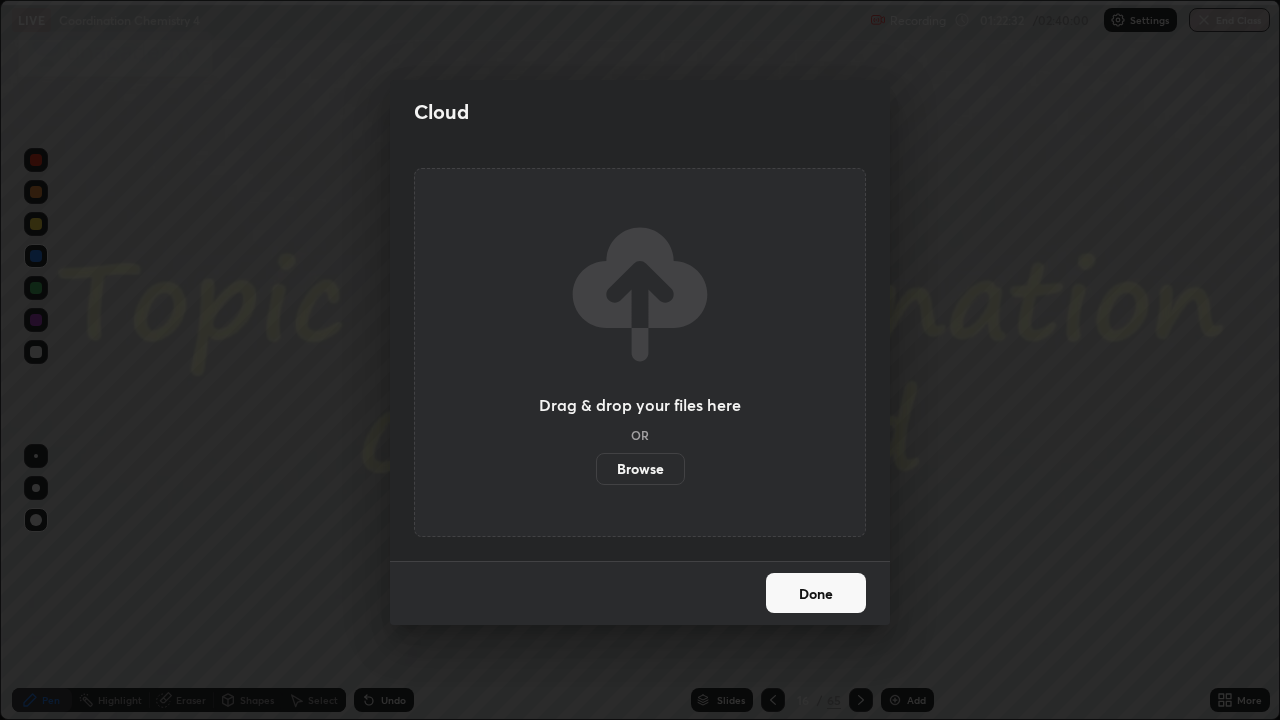click on "Done" at bounding box center [816, 593] 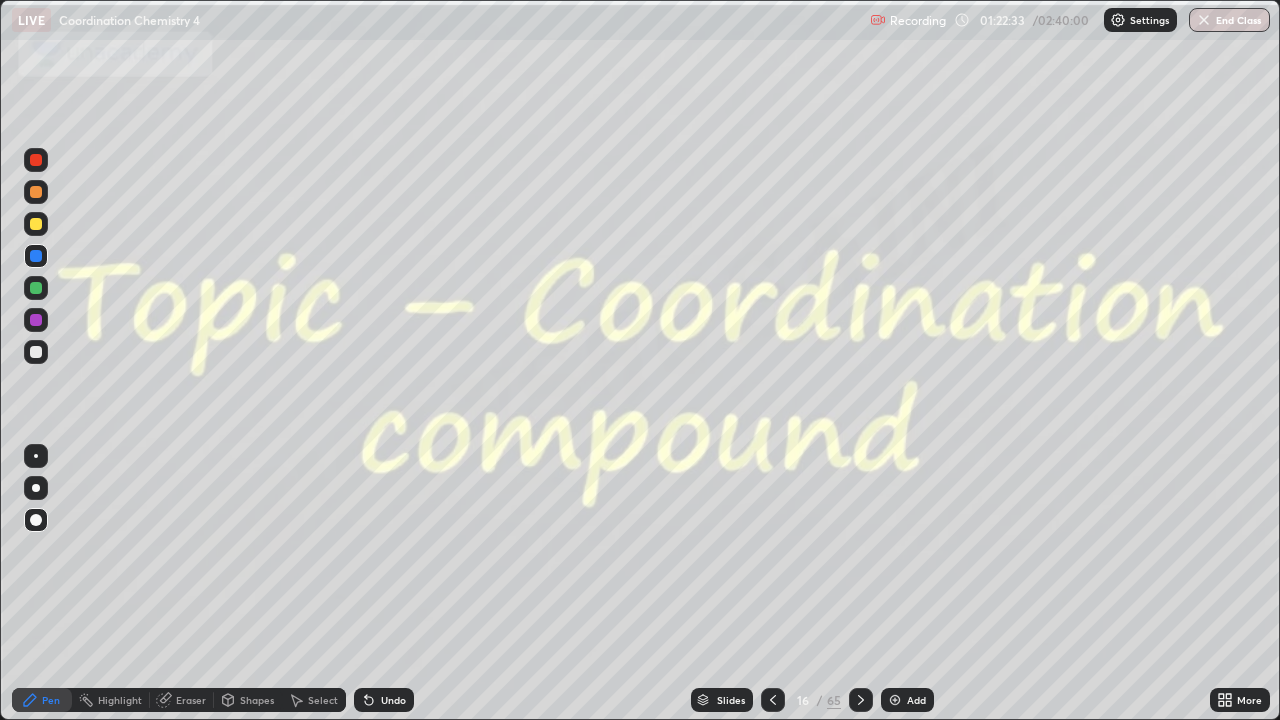 click on "More" at bounding box center [1240, 700] 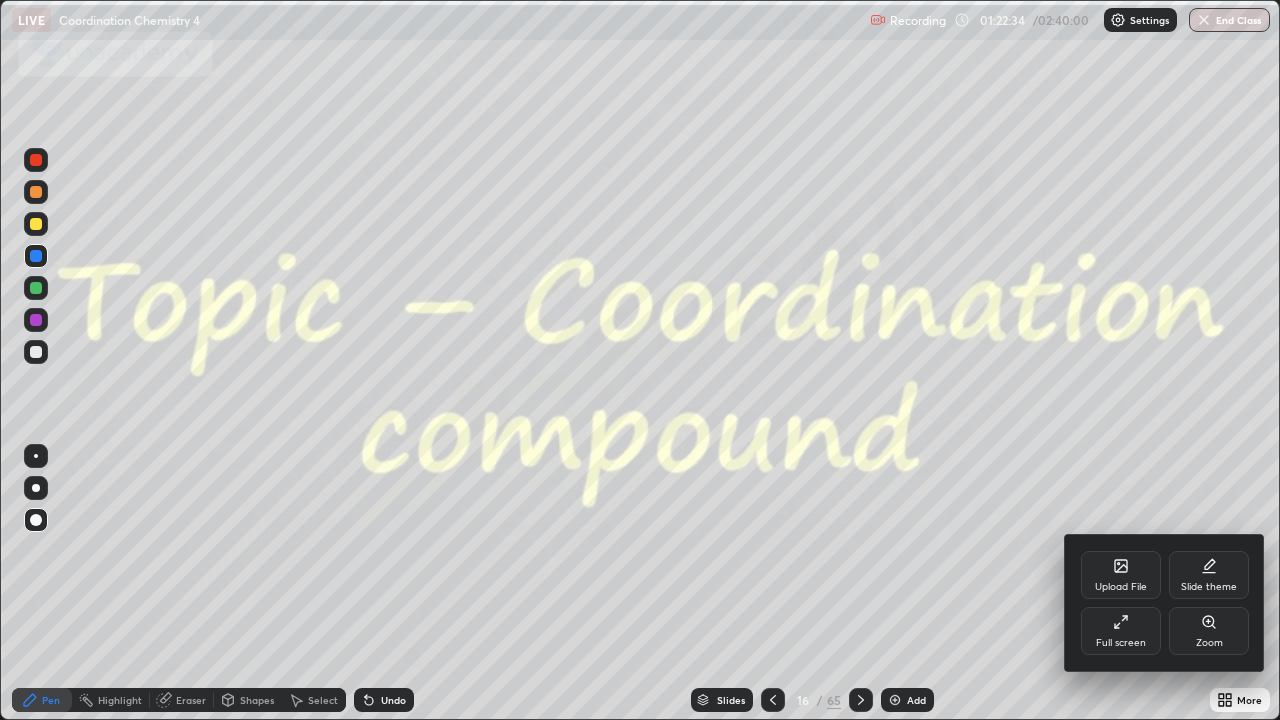 click on "Full screen" at bounding box center (1121, 631) 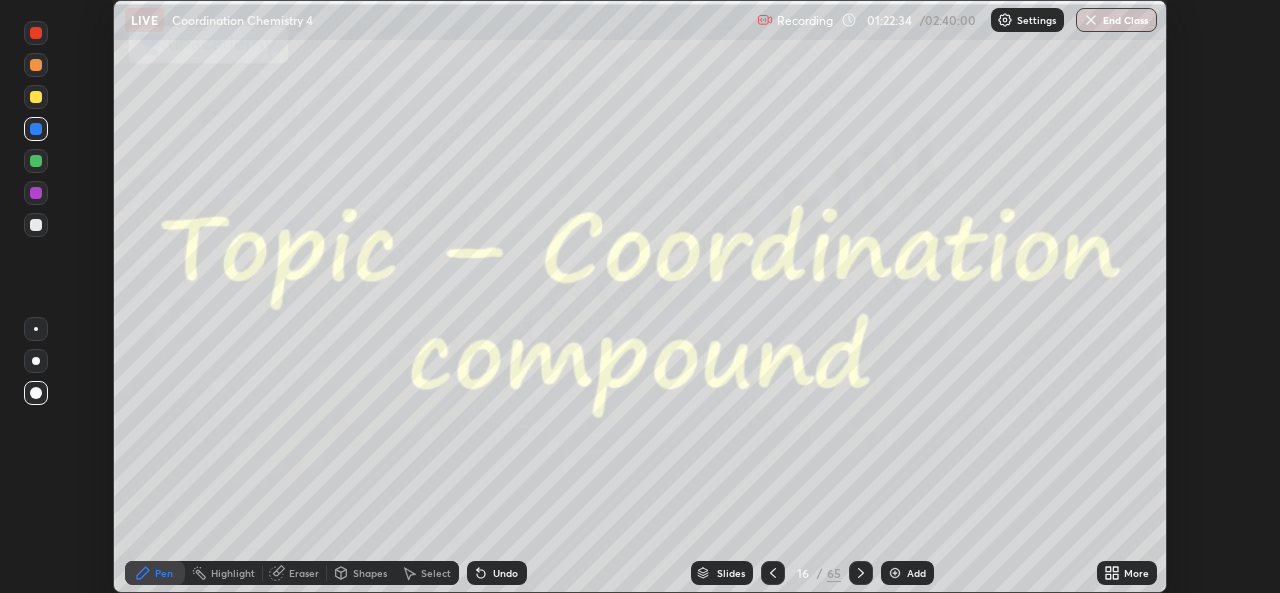 scroll, scrollTop: 593, scrollLeft: 1280, axis: both 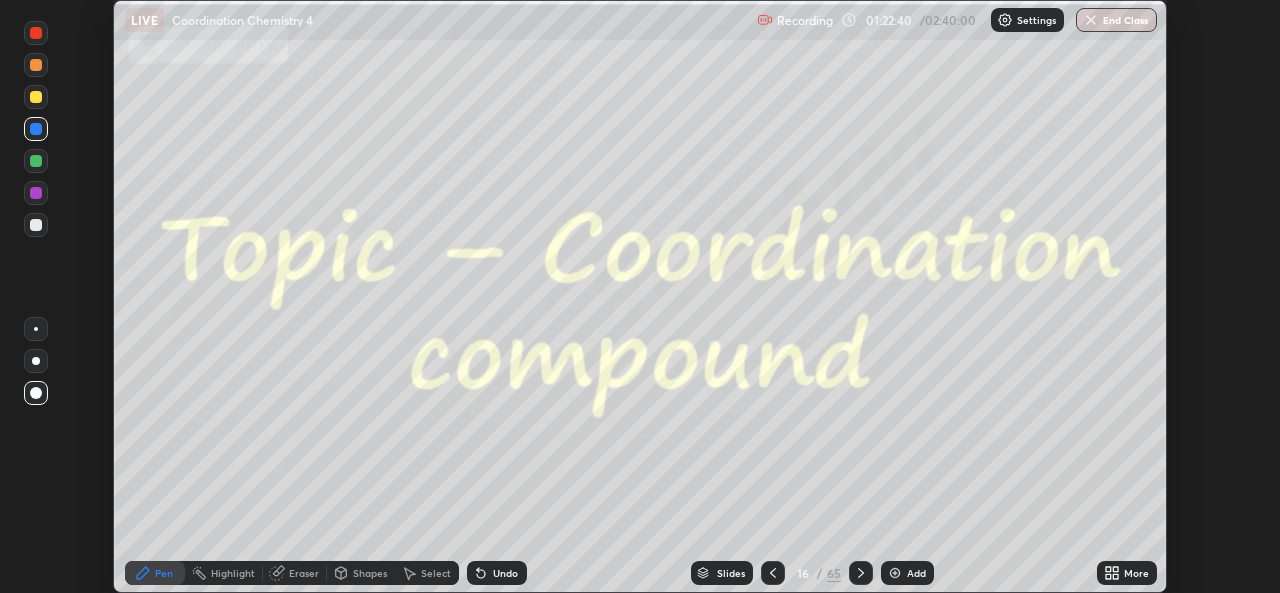 click on "More" at bounding box center (1127, 573) 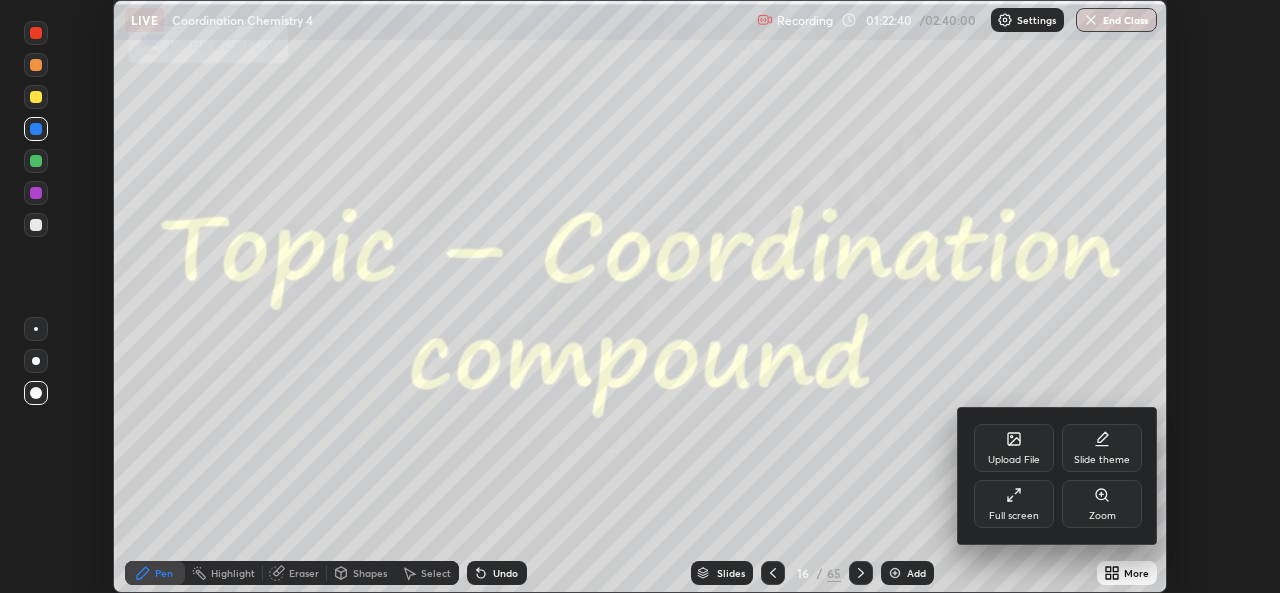 click on "Full screen" at bounding box center [1014, 504] 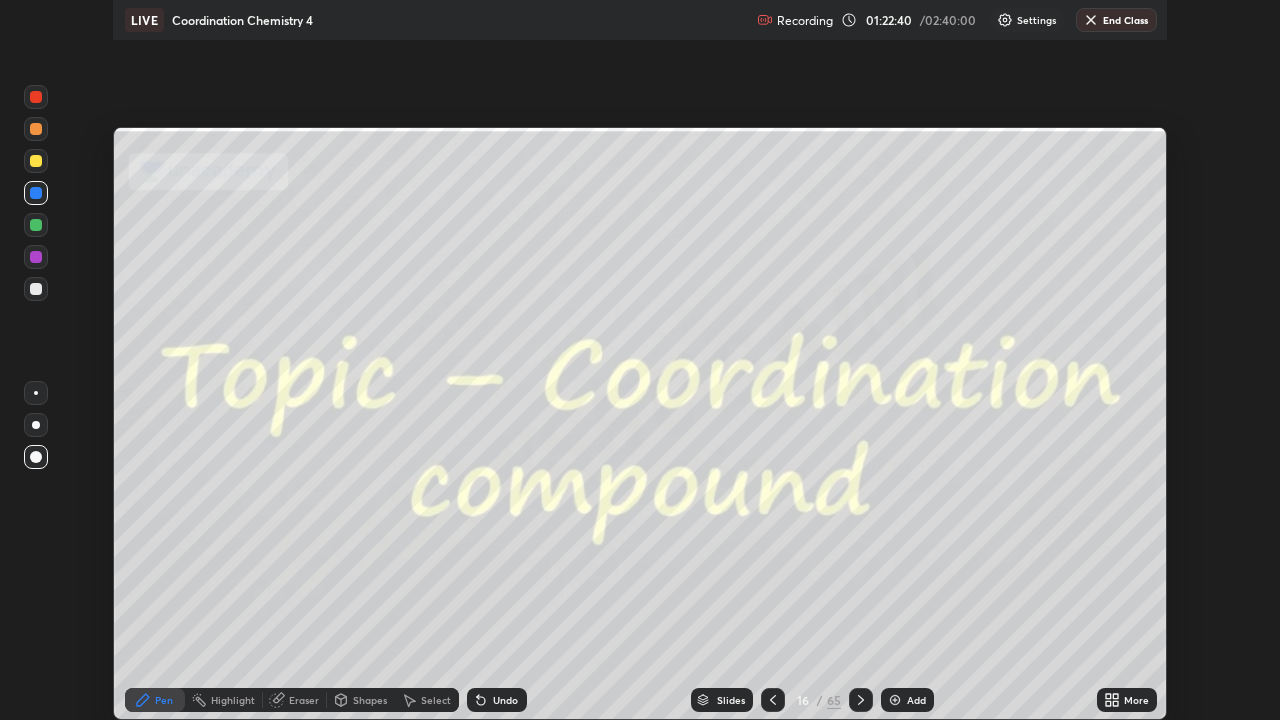 scroll, scrollTop: 99280, scrollLeft: 98720, axis: both 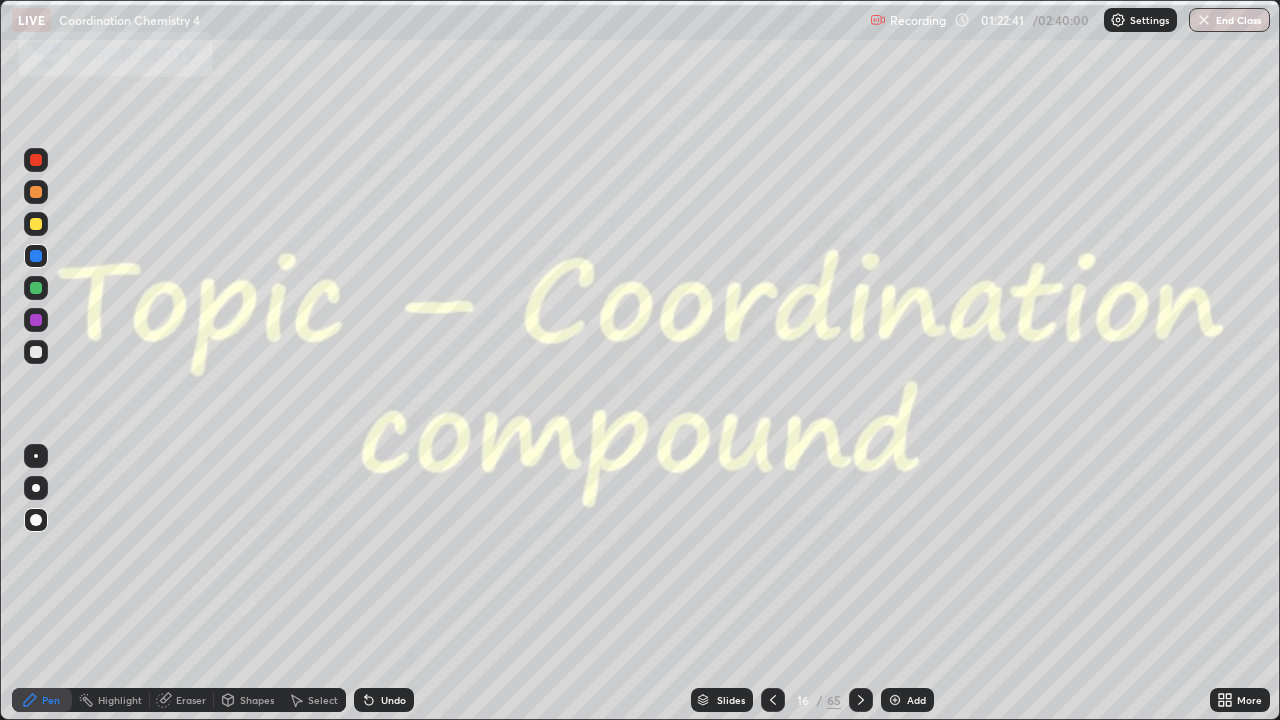 click on "Slides" at bounding box center [731, 700] 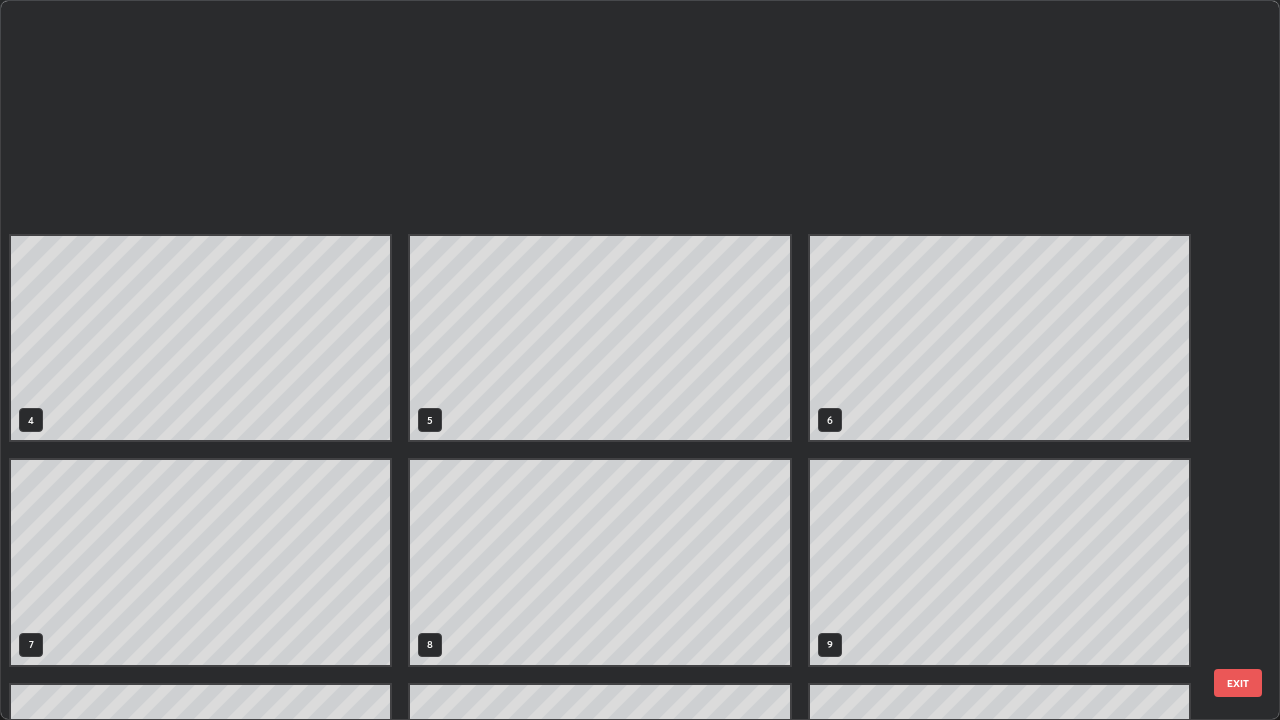 scroll, scrollTop: 629, scrollLeft: 0, axis: vertical 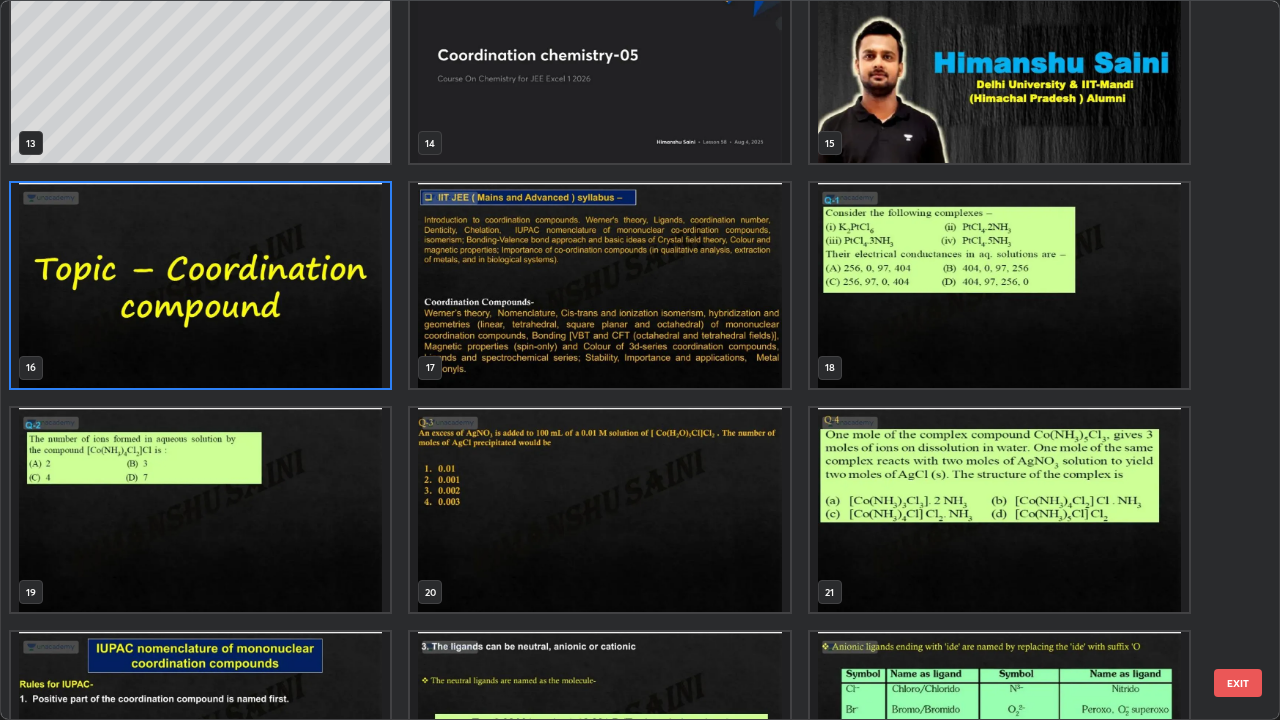 click at bounding box center [999, 285] 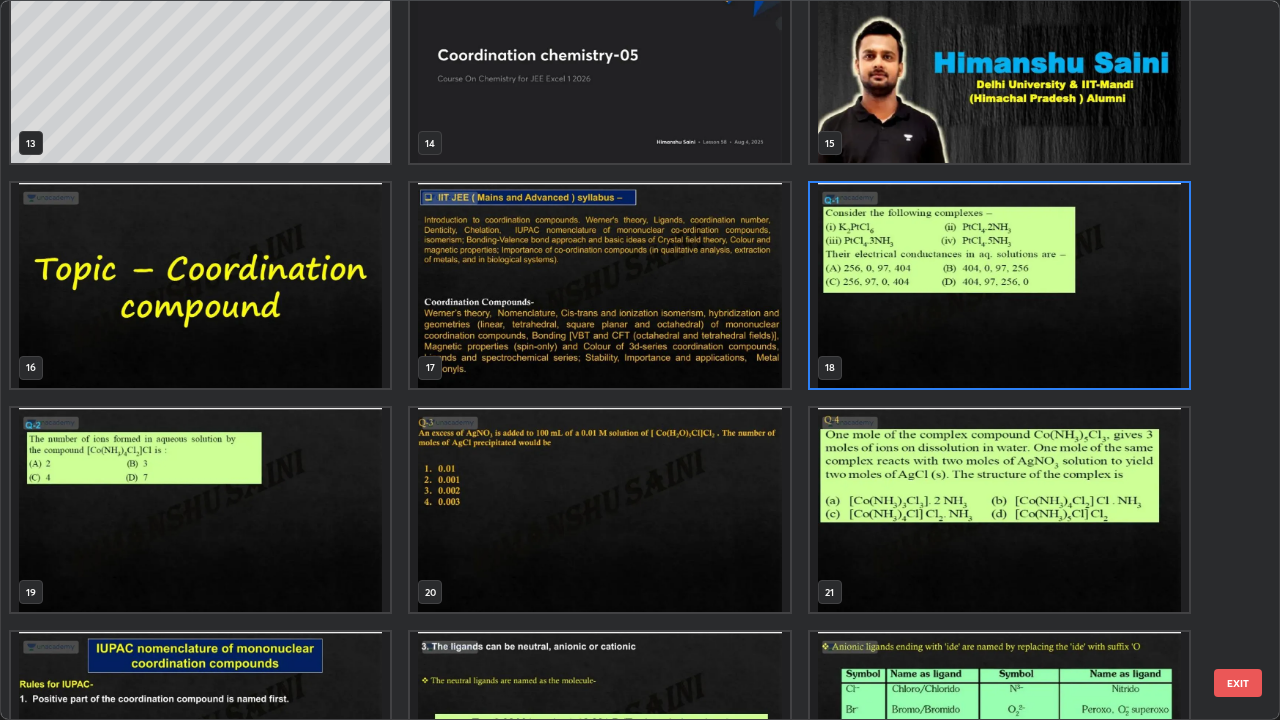 click at bounding box center (999, 285) 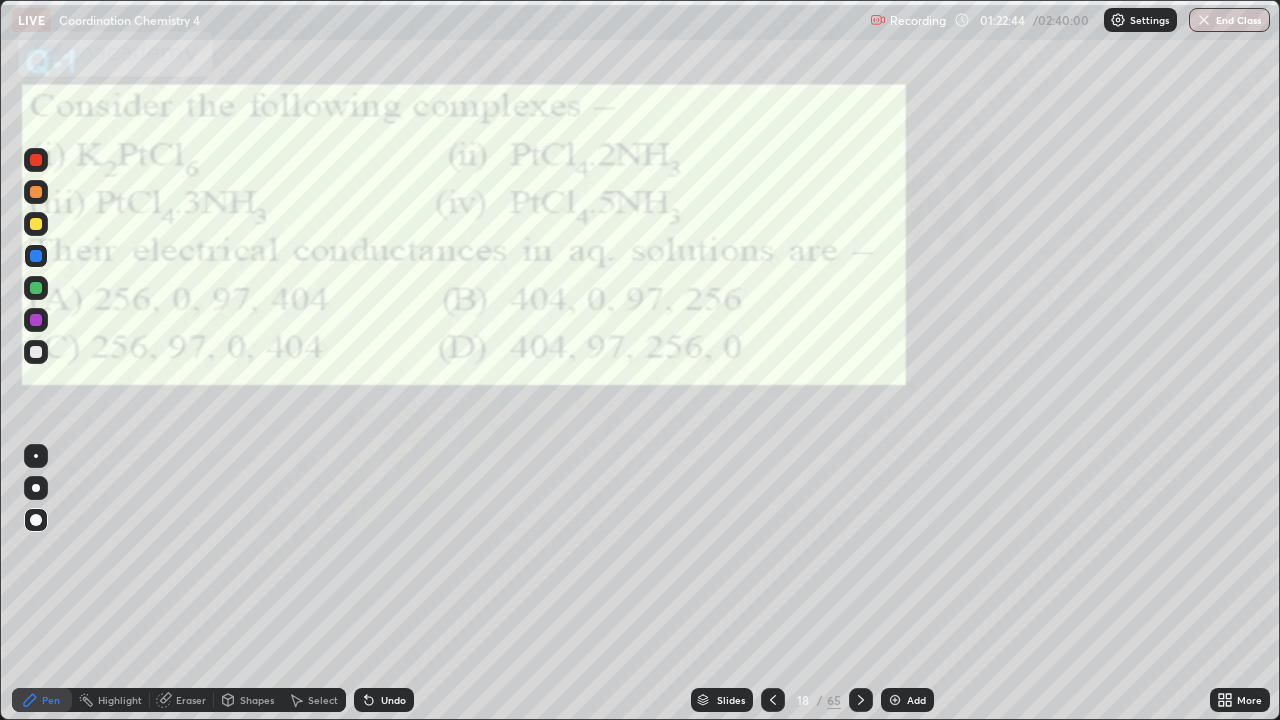 click at bounding box center [999, 285] 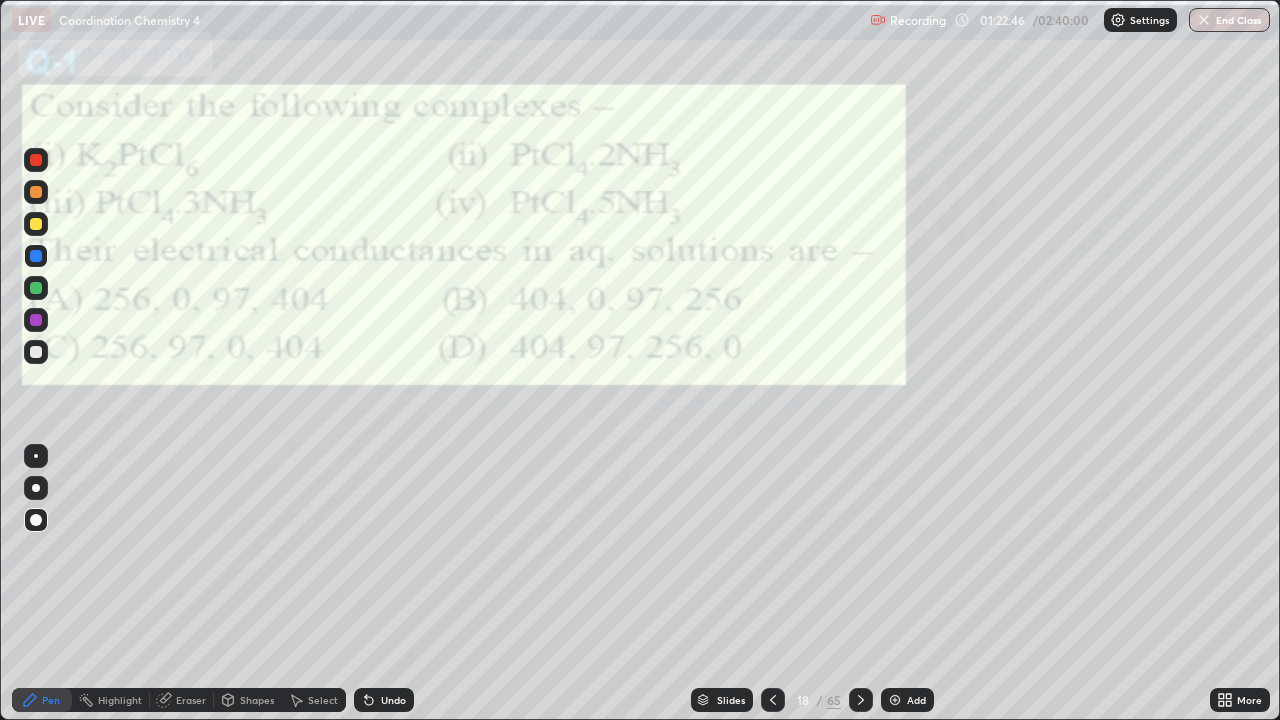 click at bounding box center [36, 352] 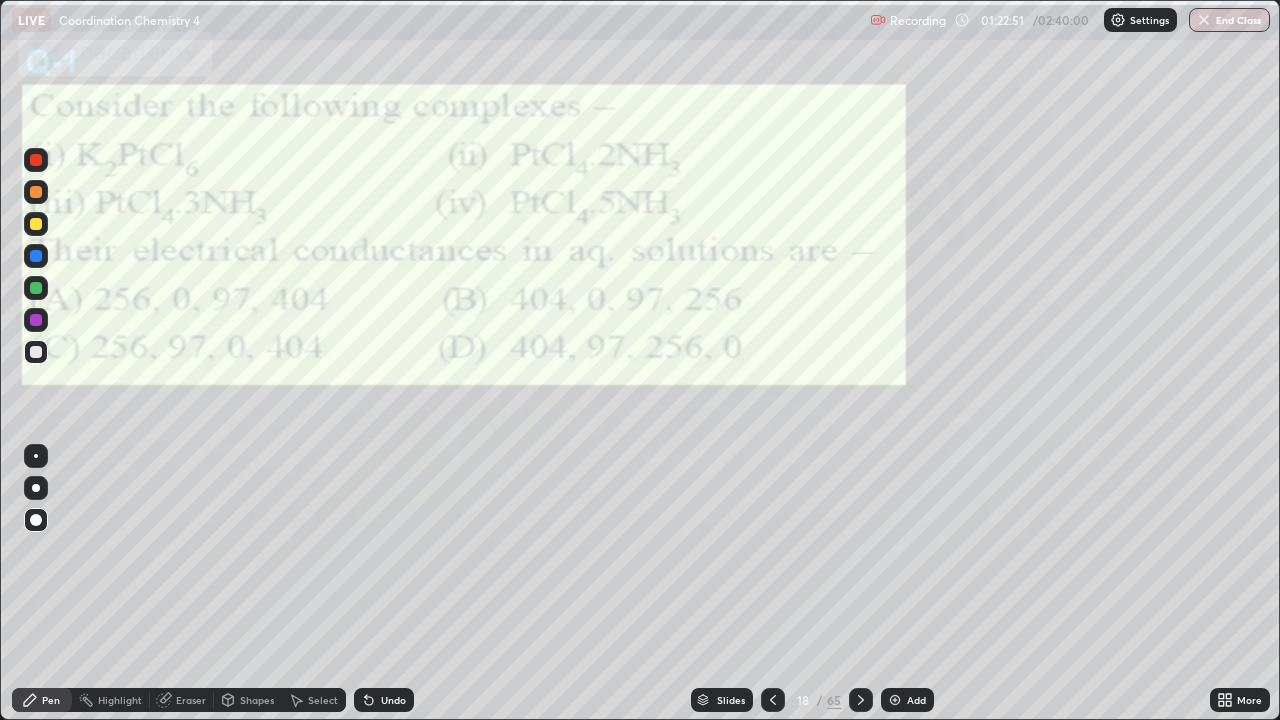 click at bounding box center (36, 320) 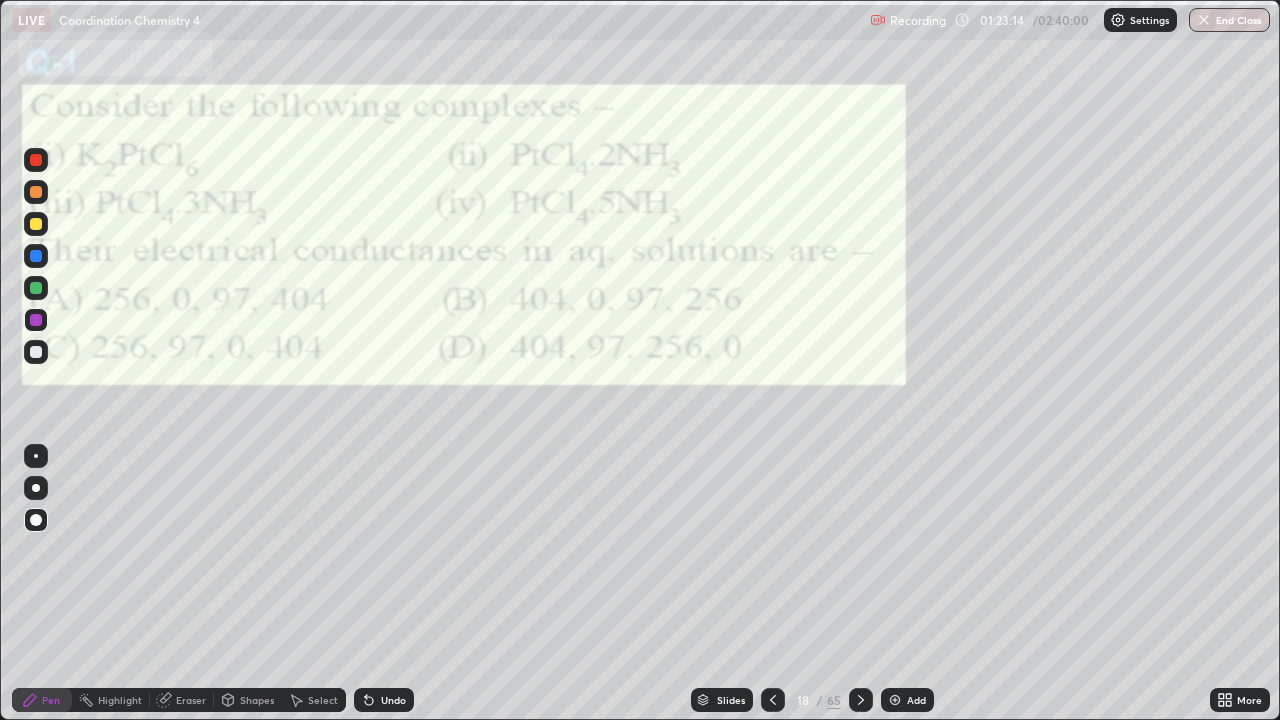 click on "Eraser" at bounding box center [191, 700] 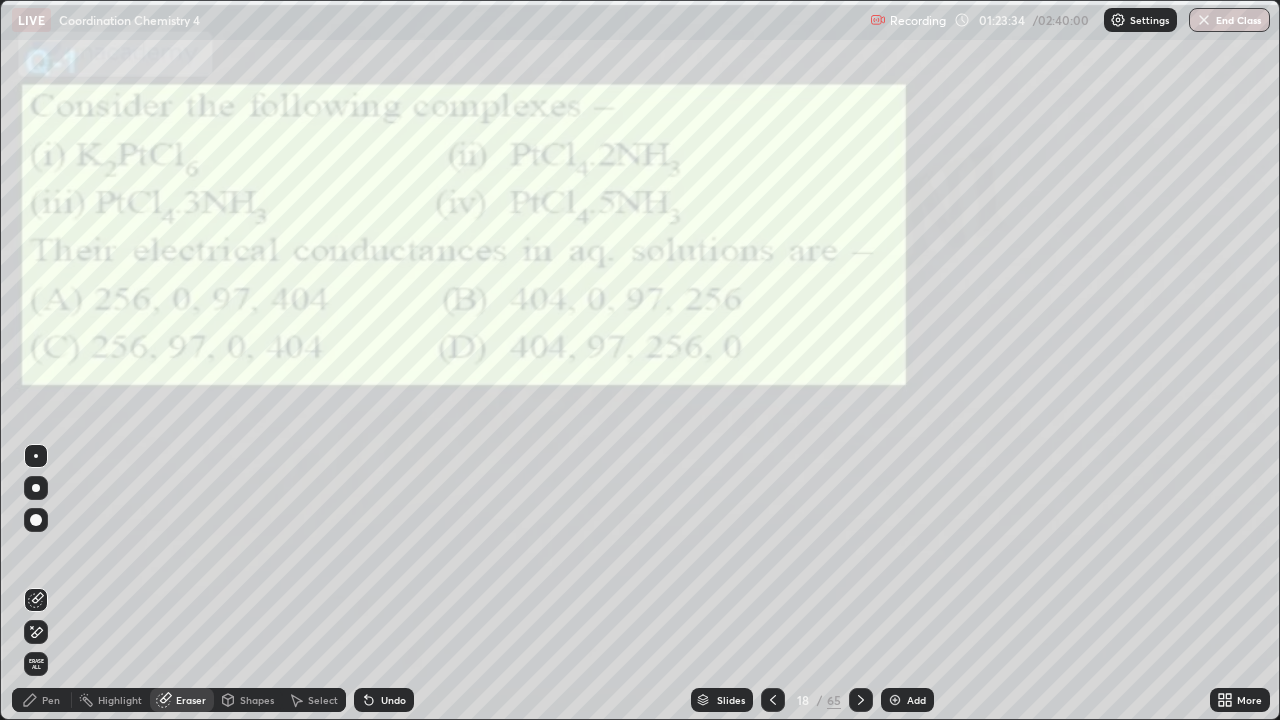 click on "Pen" at bounding box center [42, 700] 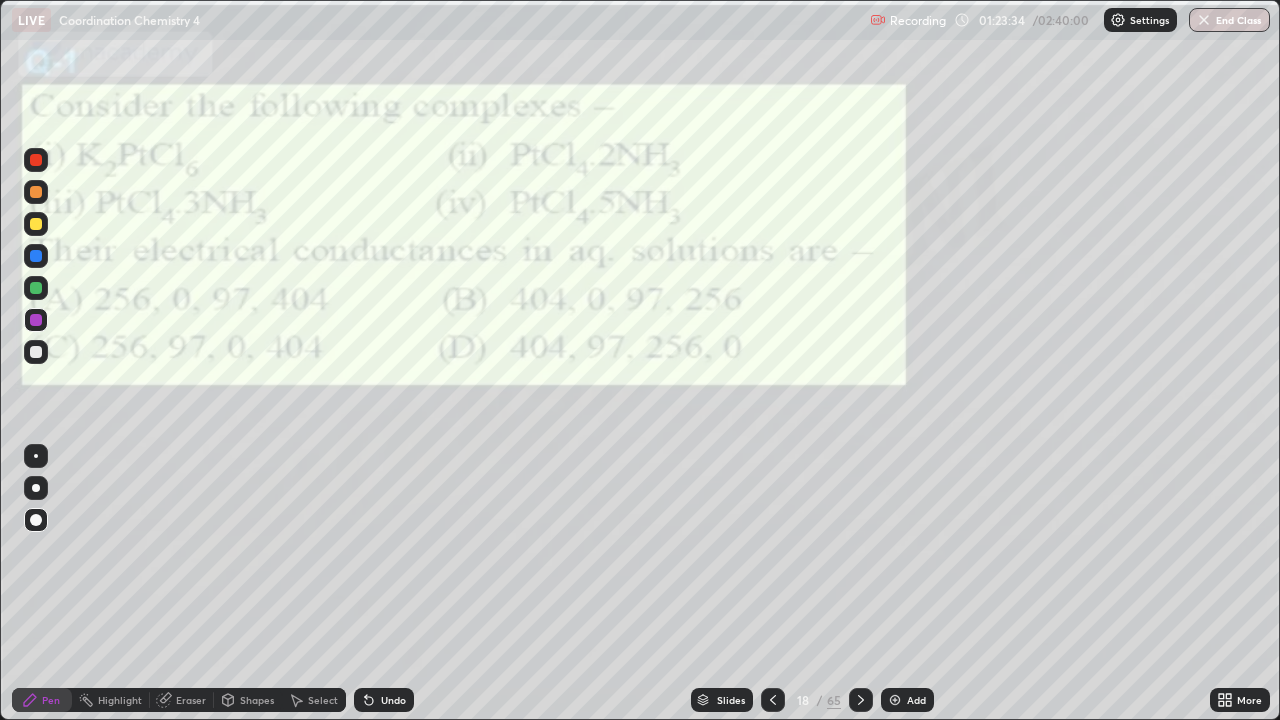 click on "Pen" at bounding box center (51, 700) 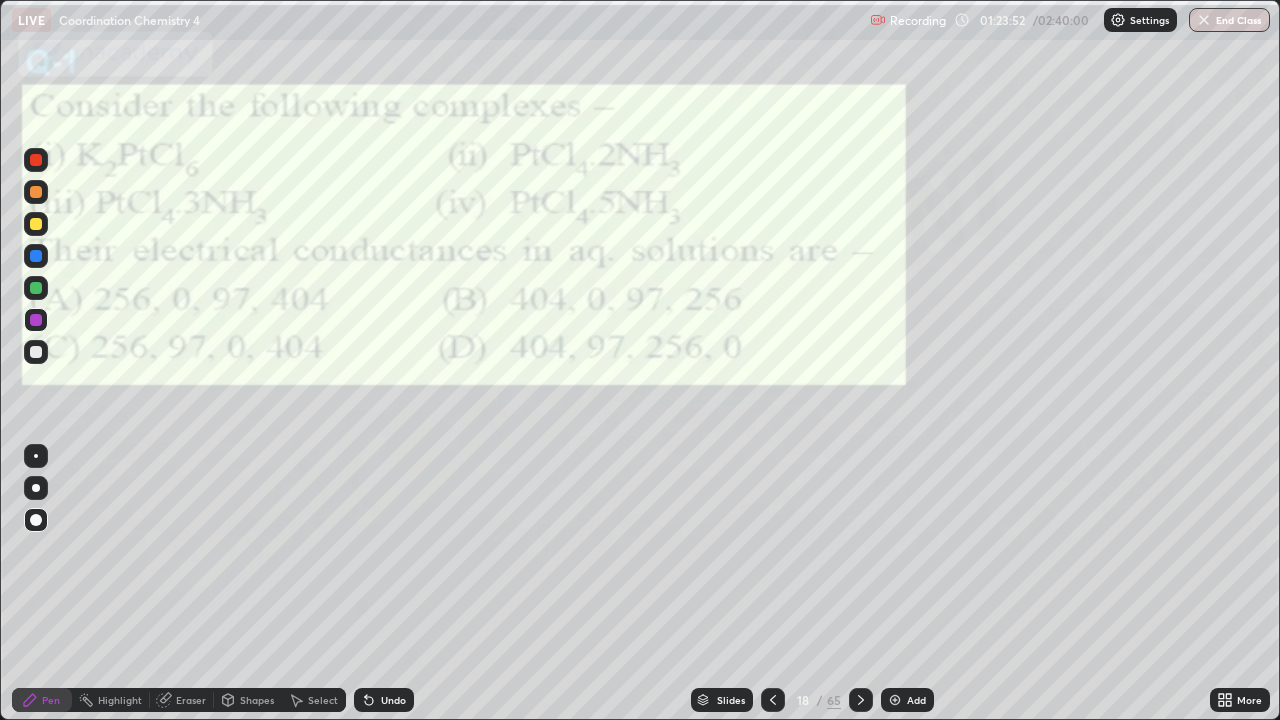 click at bounding box center (861, 700) 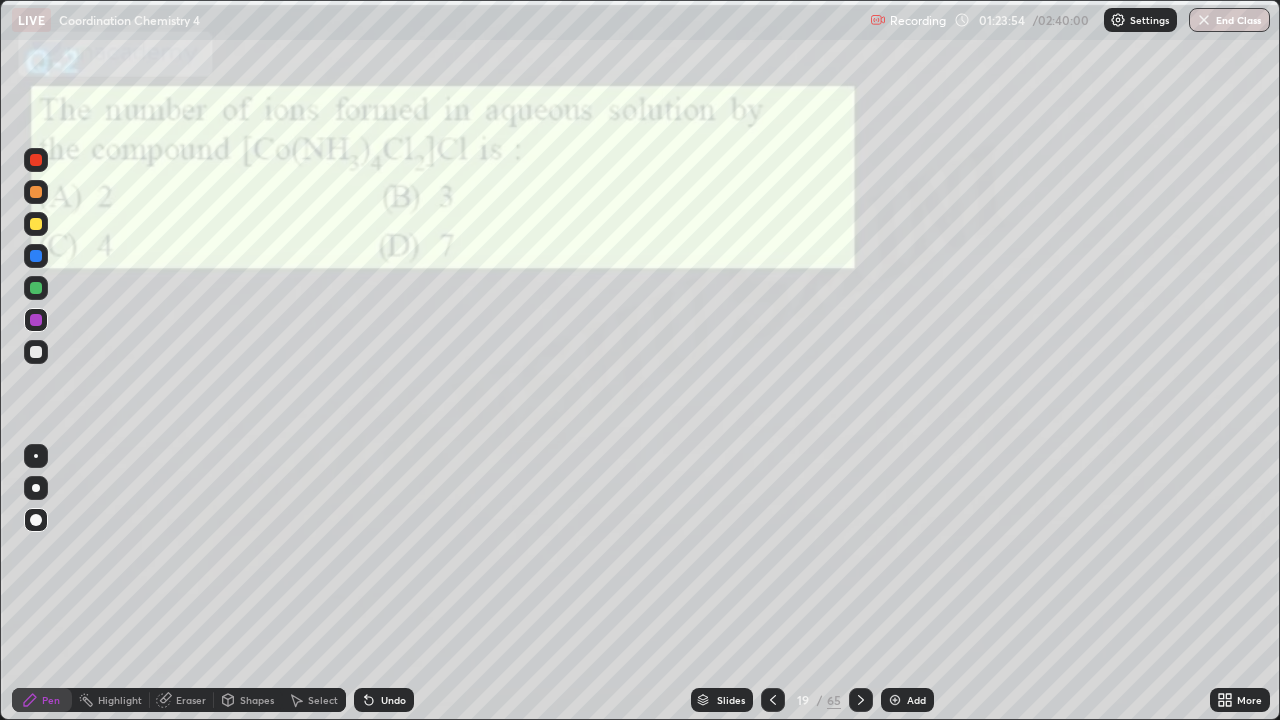 click on "Eraser" at bounding box center [191, 700] 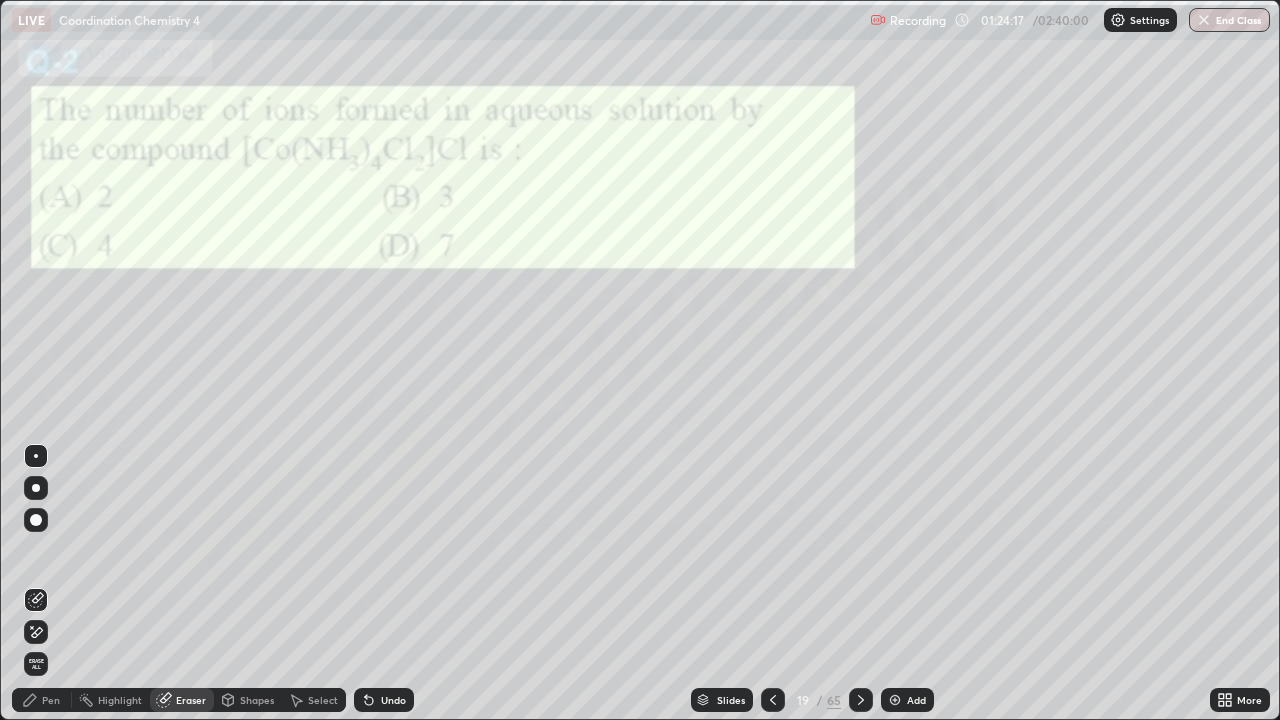 click on "Pen" at bounding box center [51, 700] 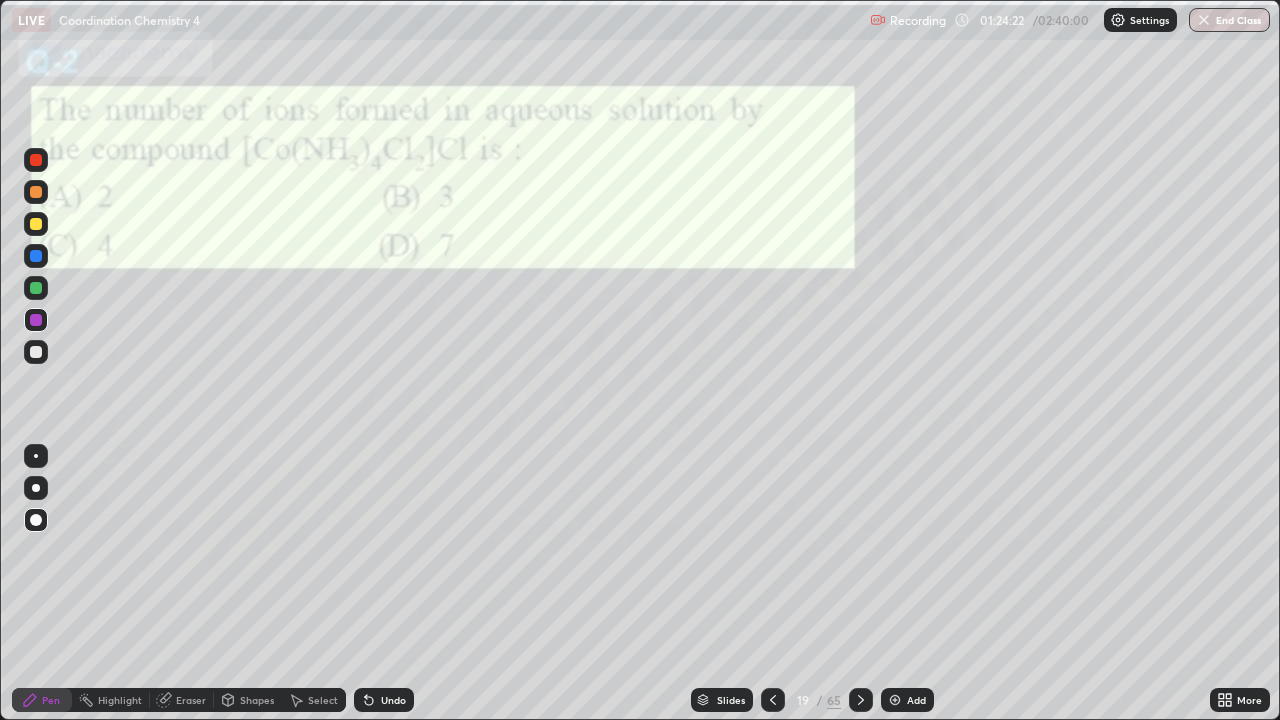 click on "Undo" at bounding box center [384, 700] 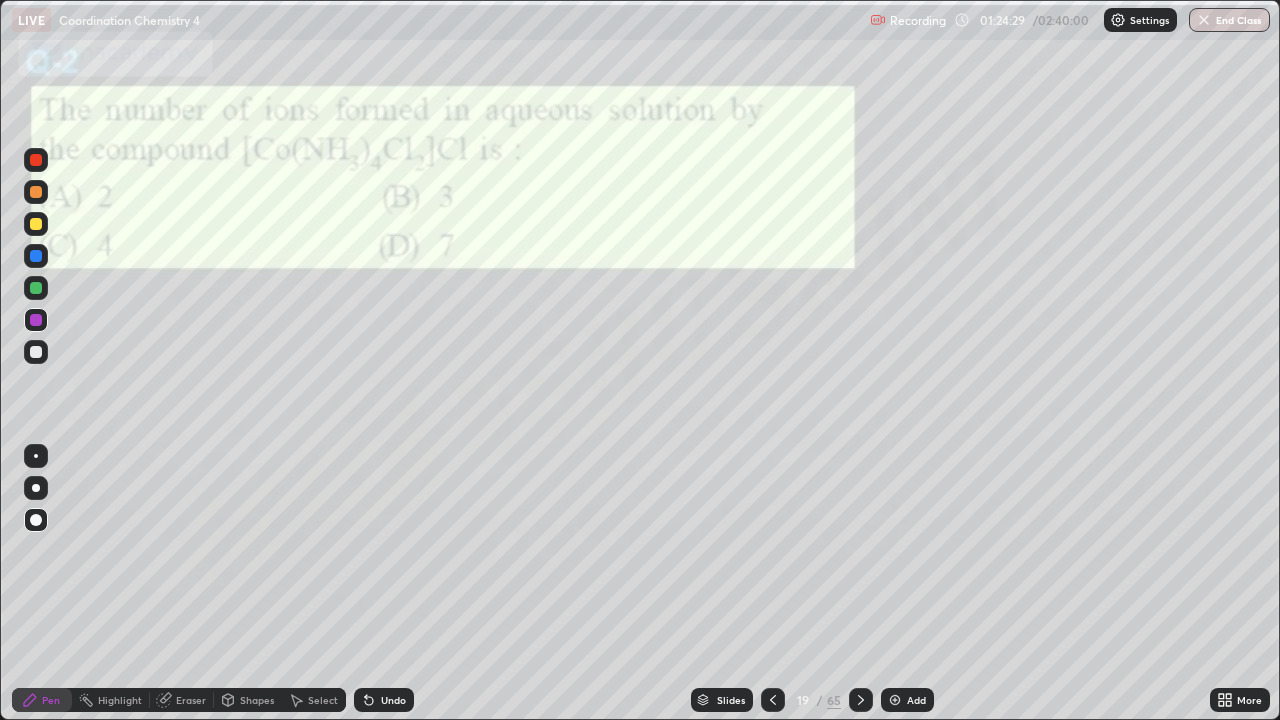 click 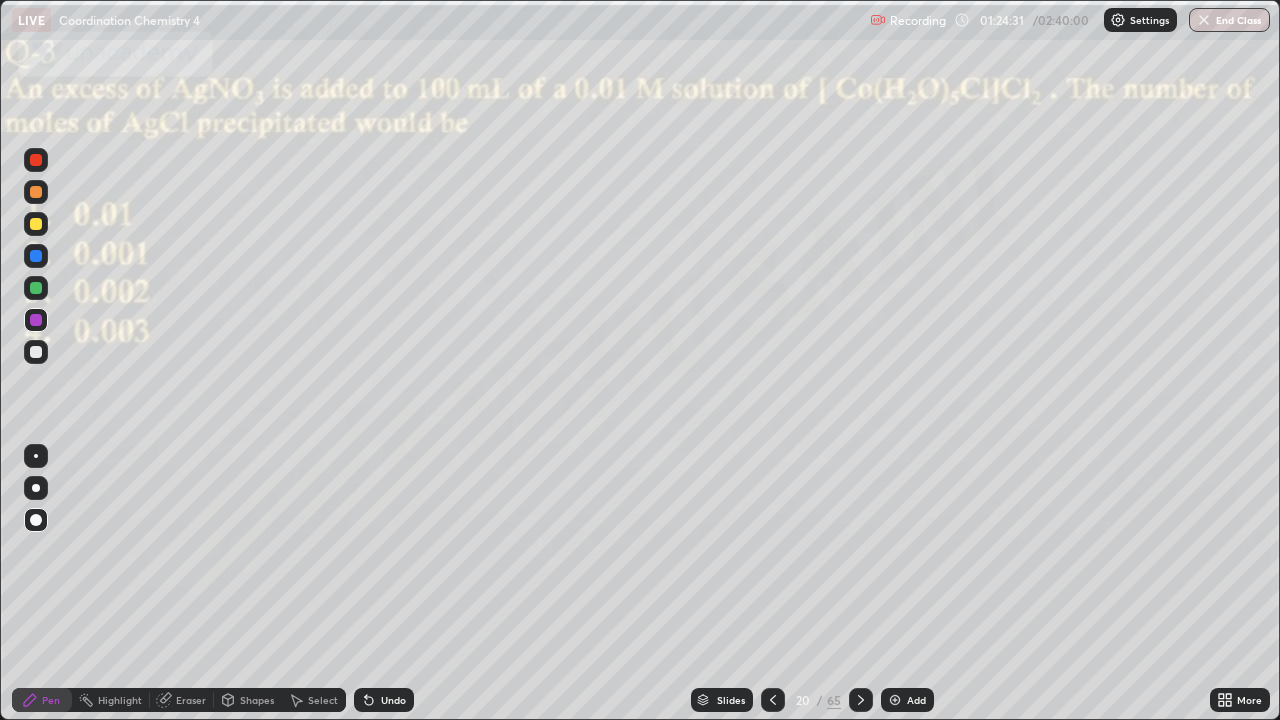 click on "Eraser" at bounding box center [191, 700] 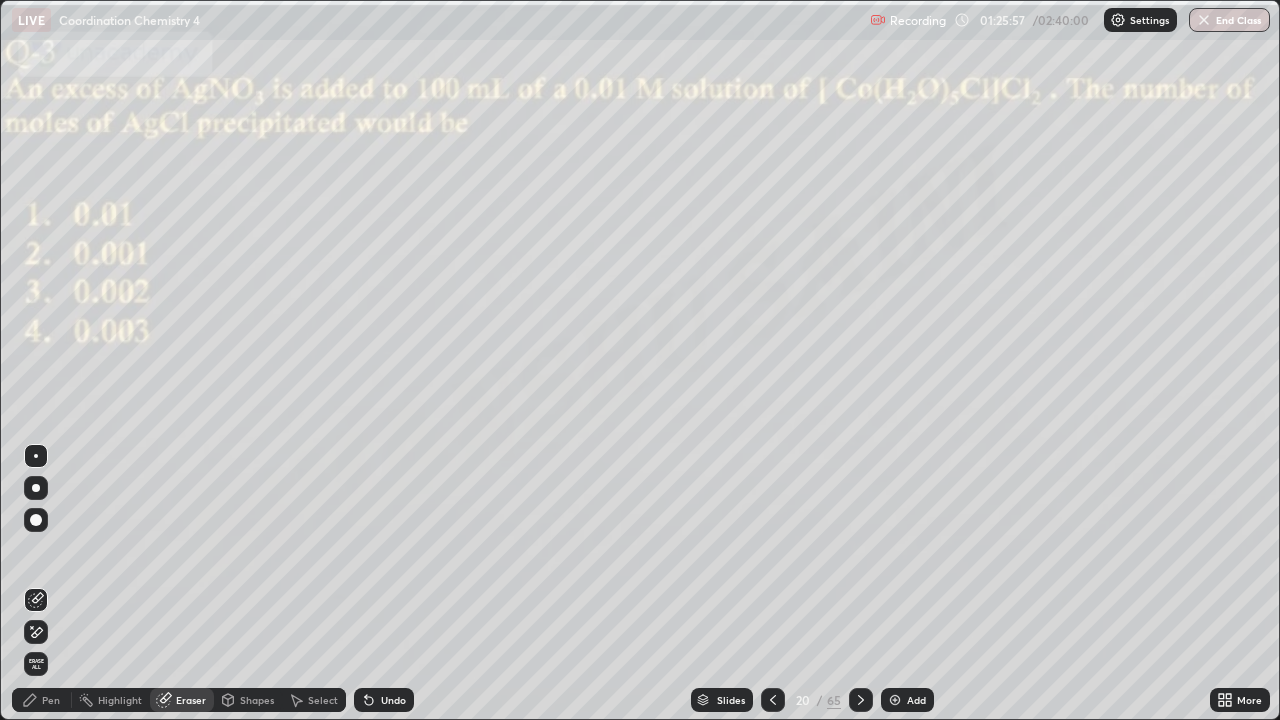 click on "Pen" at bounding box center [51, 700] 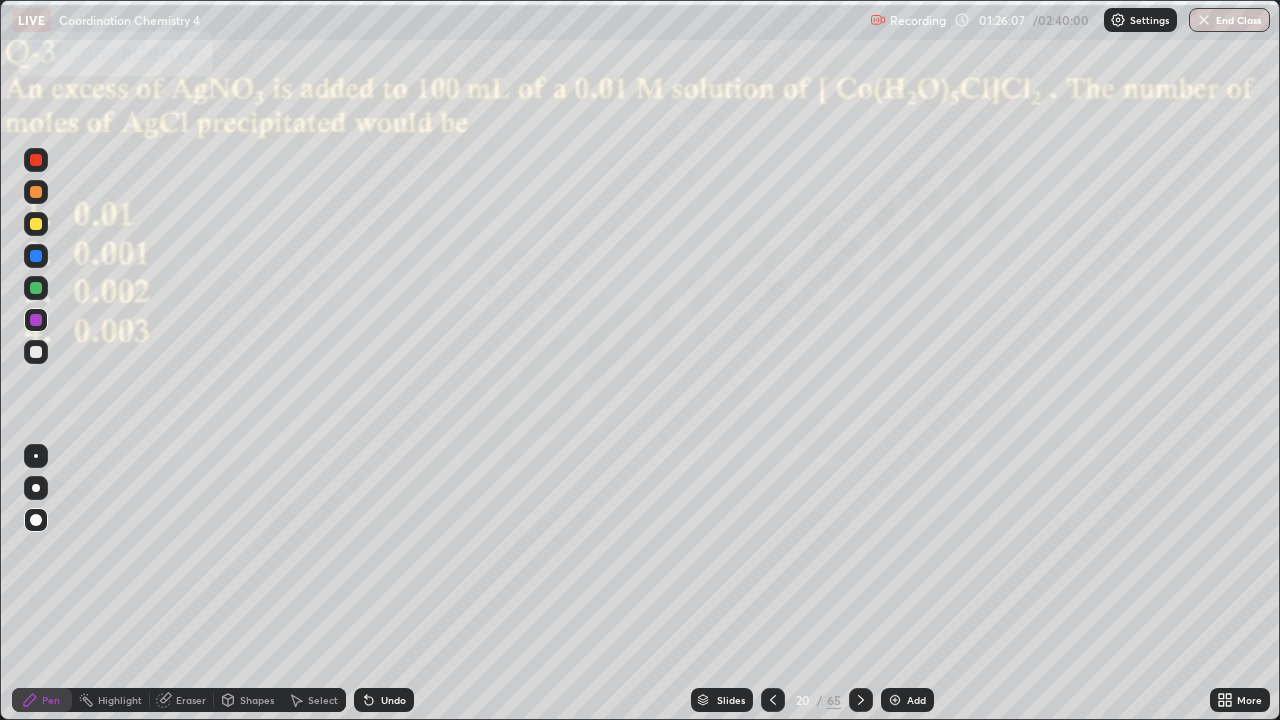 click on "Pen" at bounding box center (51, 700) 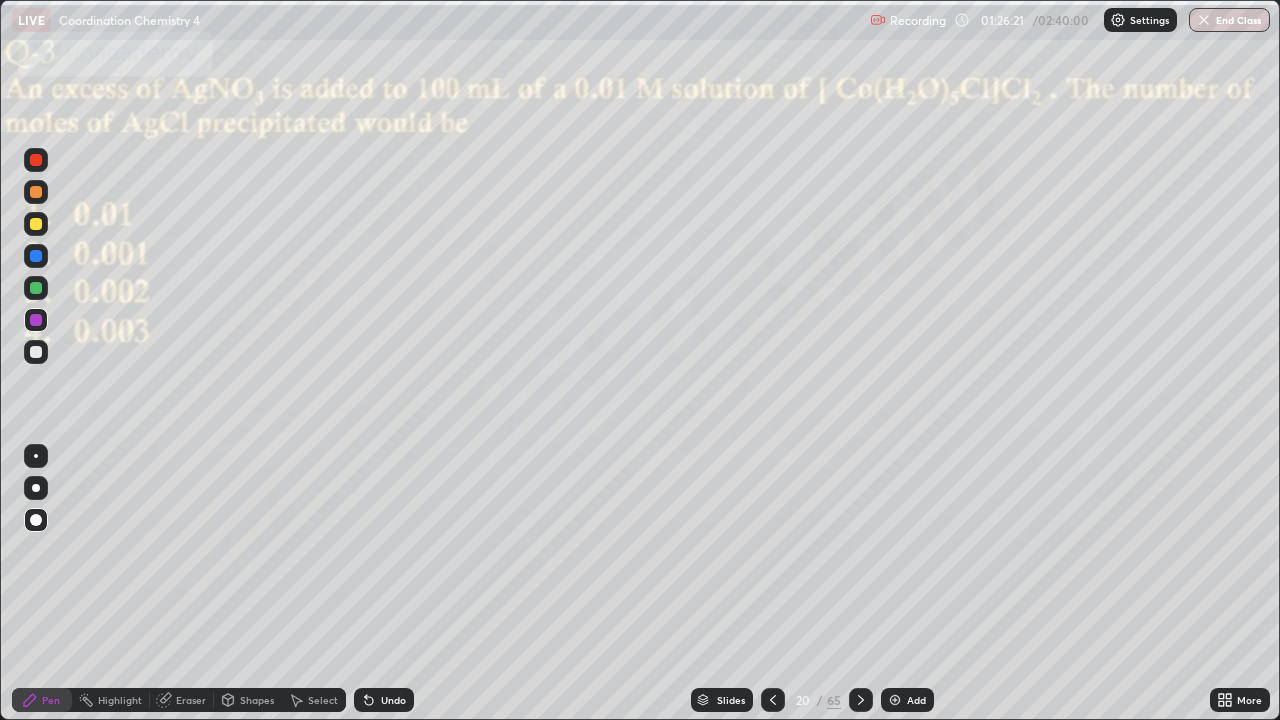 click at bounding box center [36, 352] 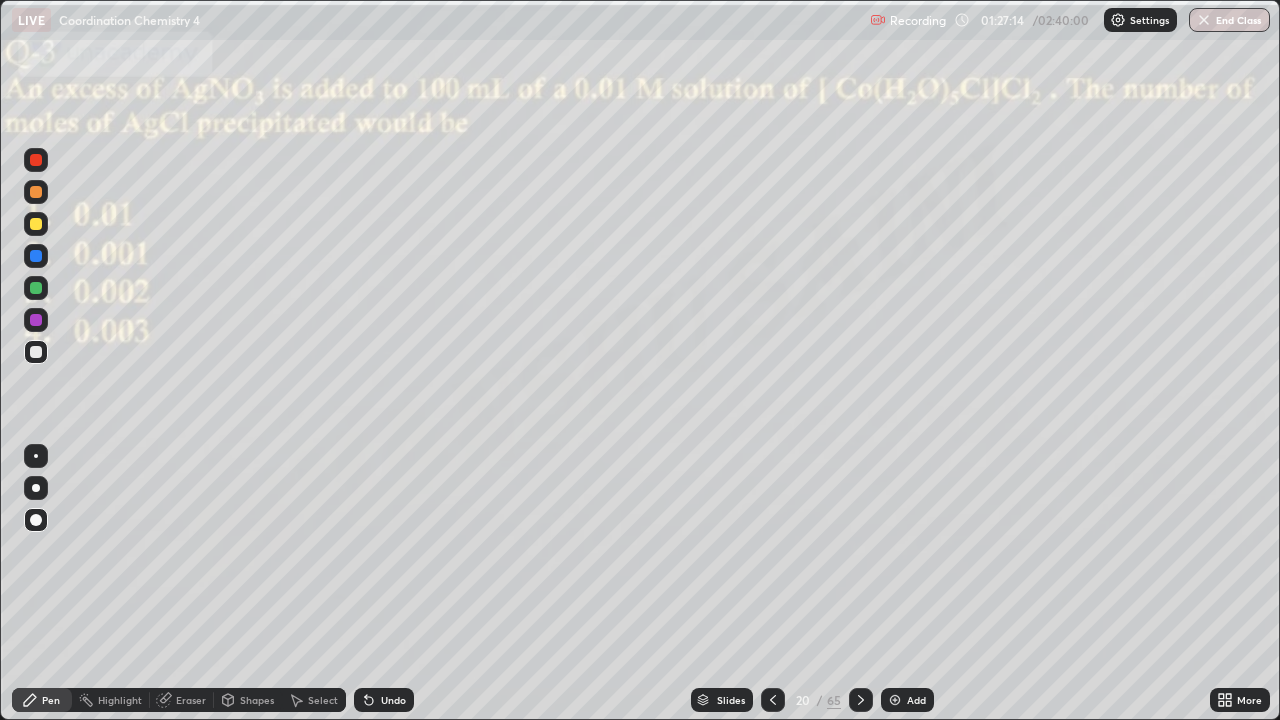 click at bounding box center [36, 288] 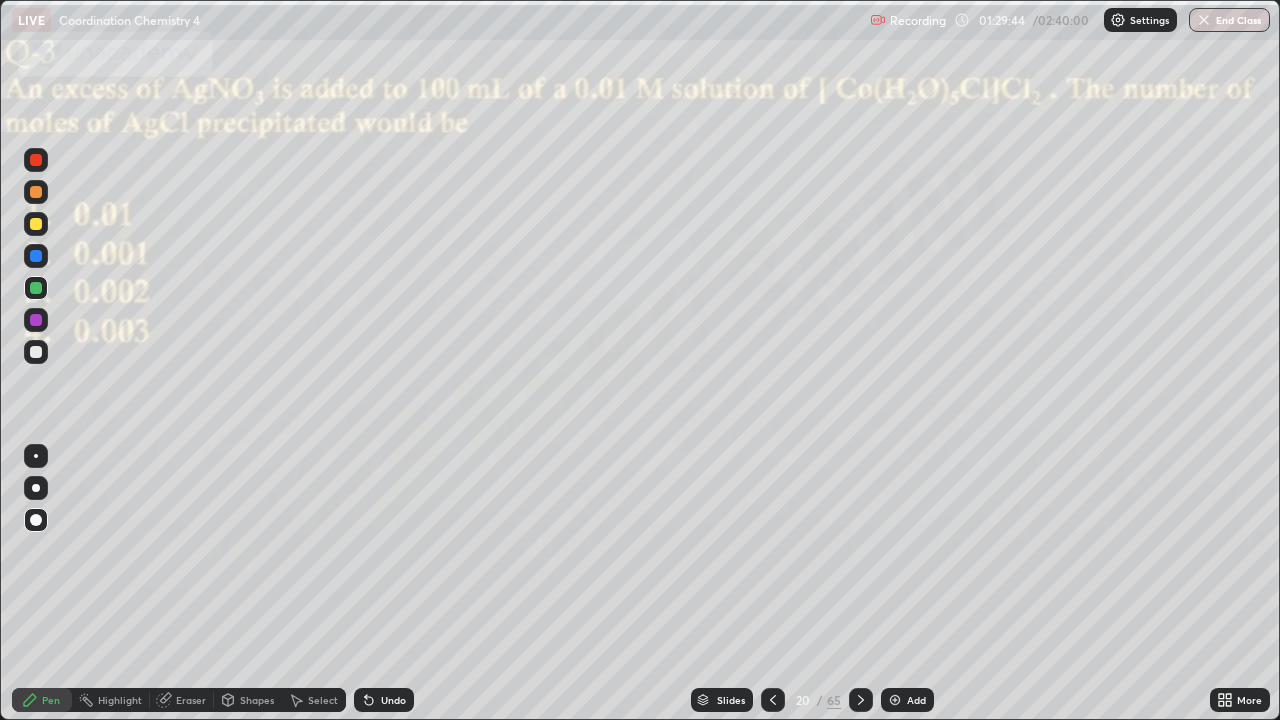 click 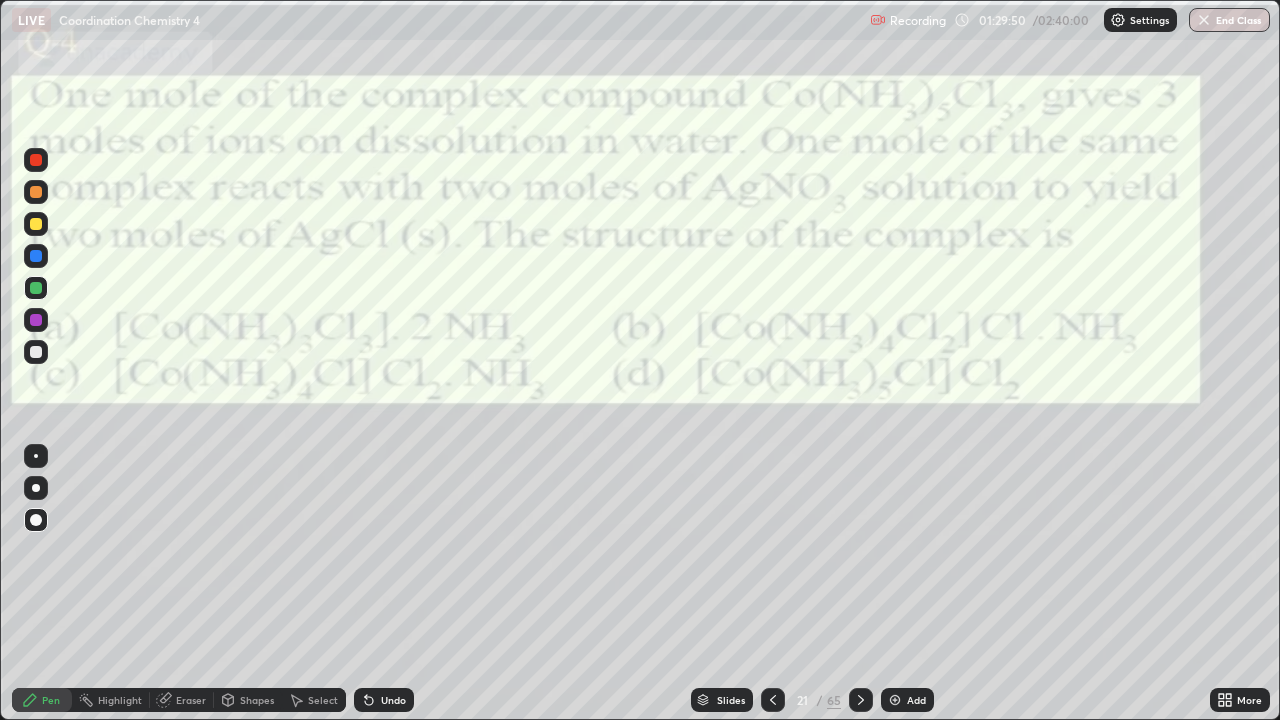 click on "Eraser" at bounding box center [191, 700] 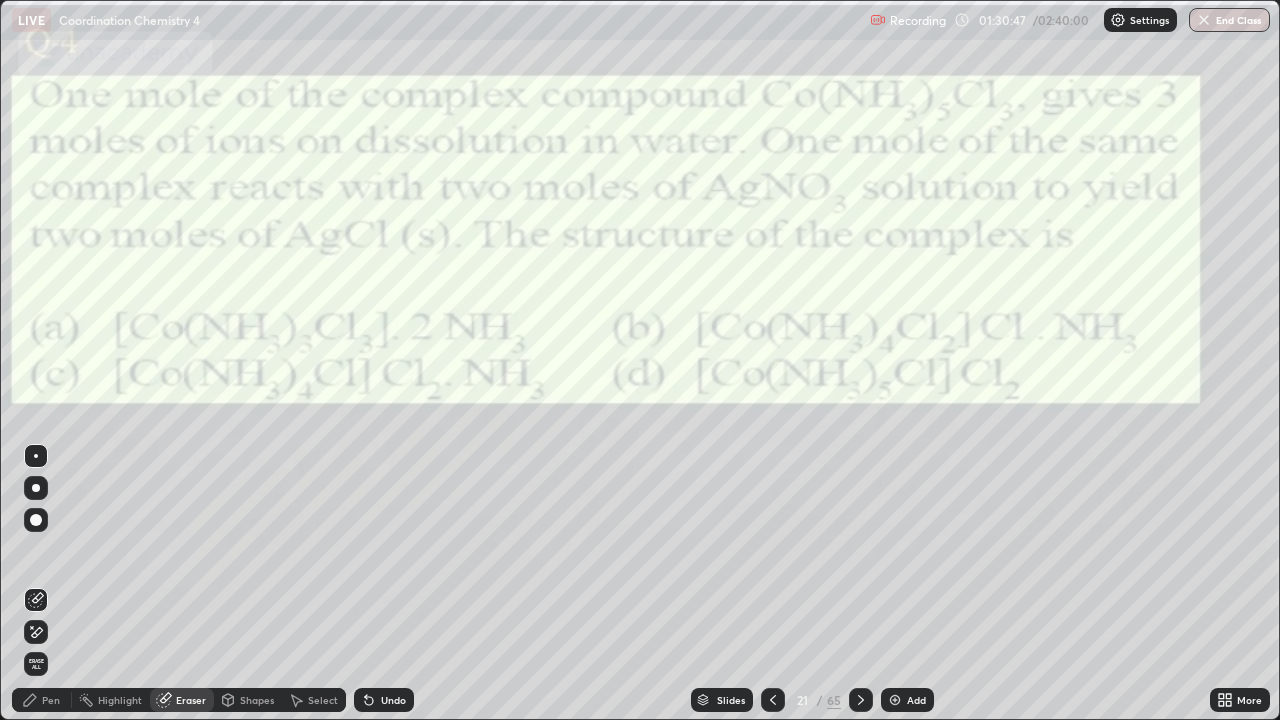 click on "Pen" at bounding box center (51, 700) 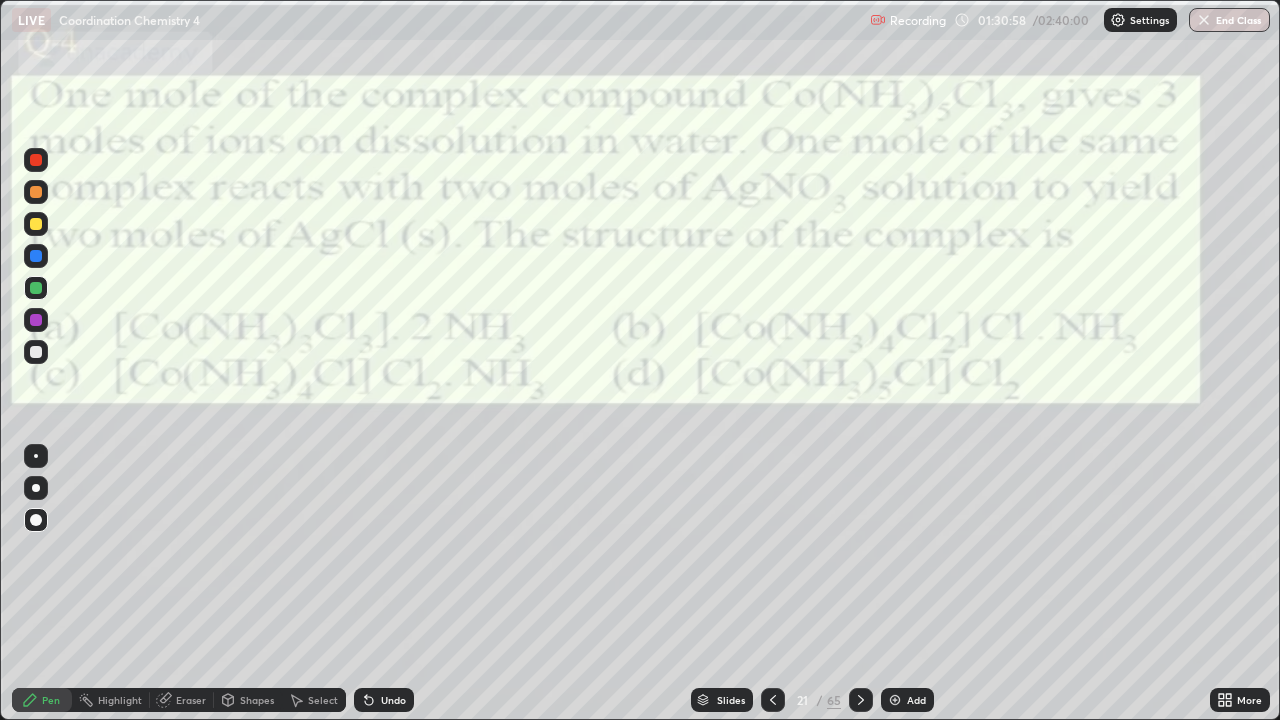 click at bounding box center (36, 224) 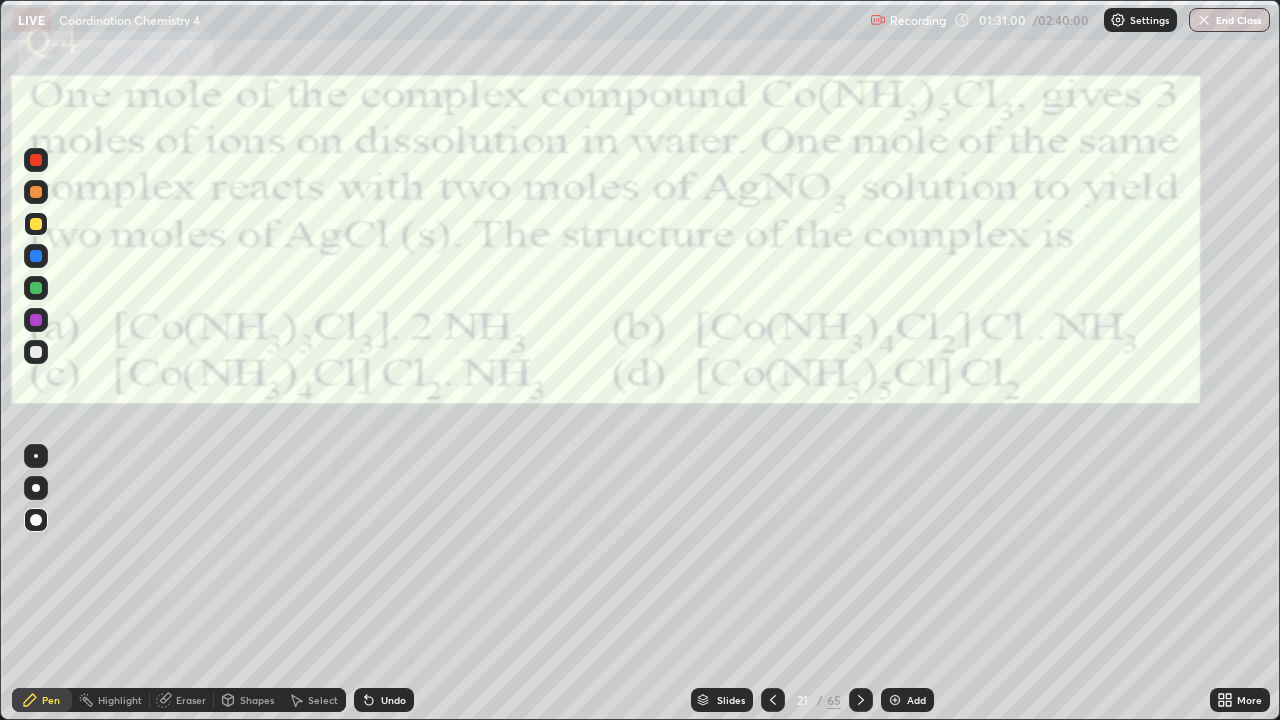 click 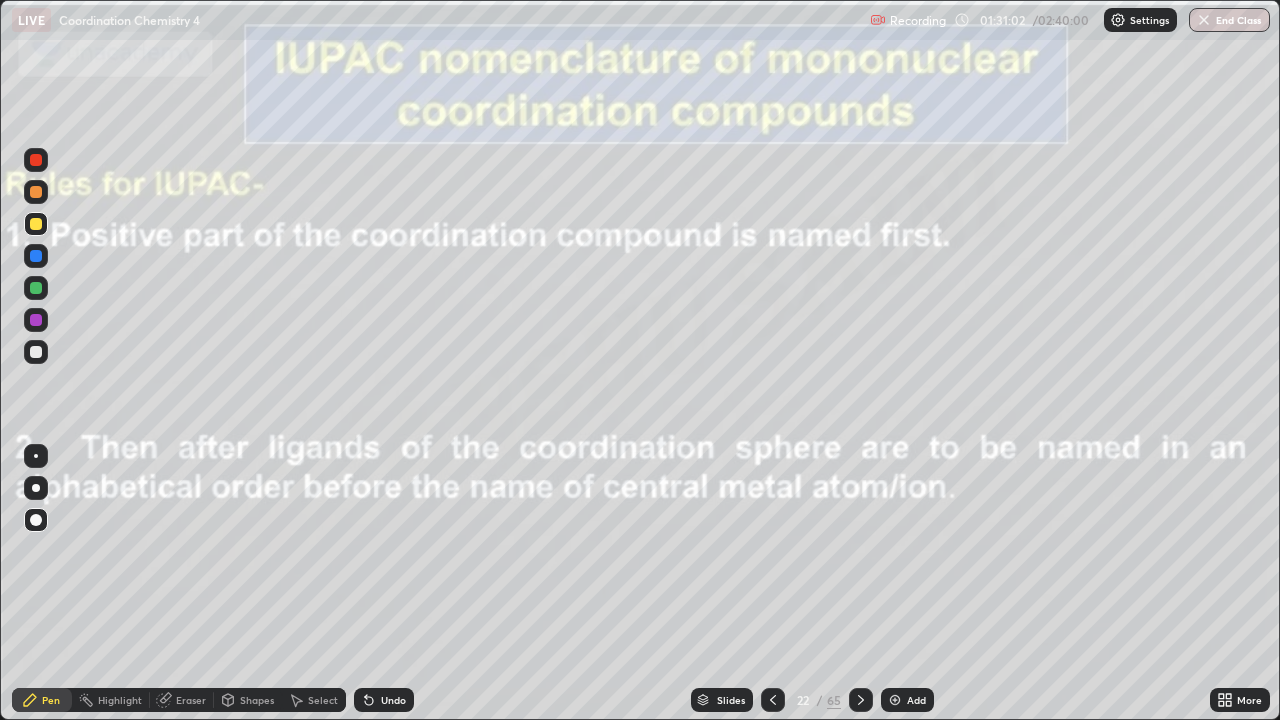 click on "Eraser" at bounding box center [191, 700] 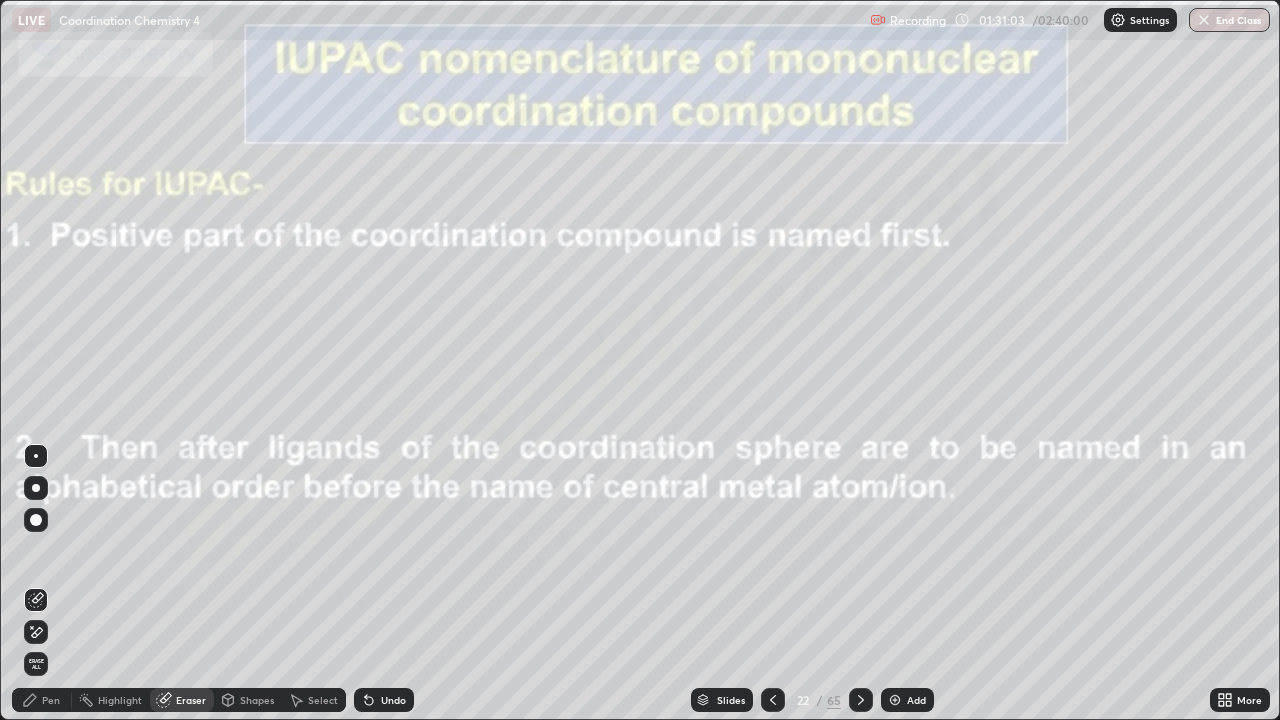 click on "Pen" at bounding box center [42, 700] 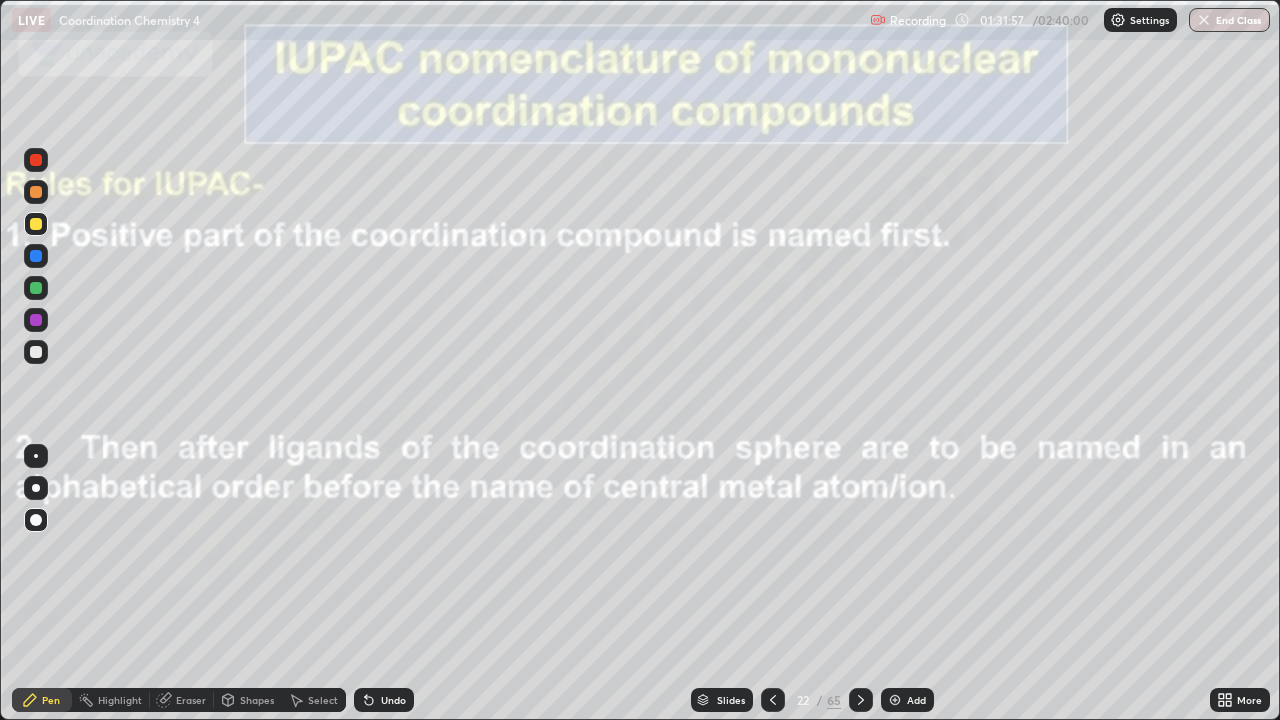 click at bounding box center [36, 352] 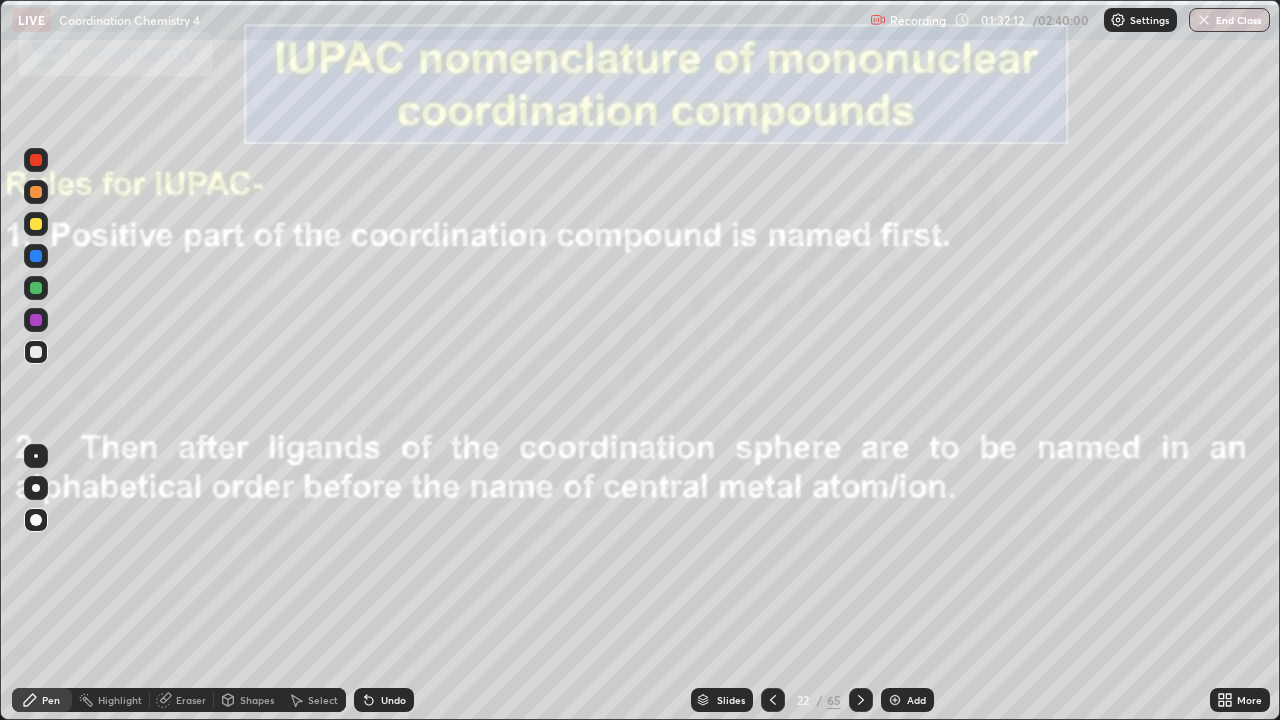 click at bounding box center [36, 288] 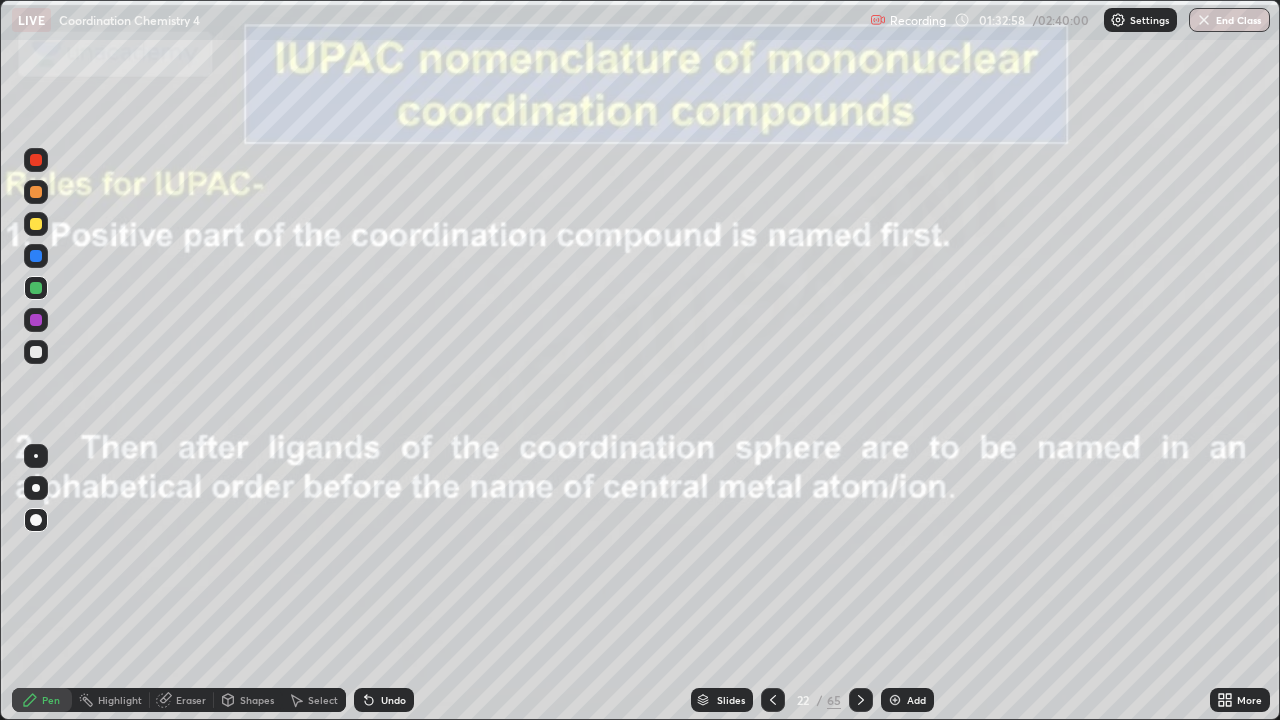 click on "Eraser" at bounding box center [182, 700] 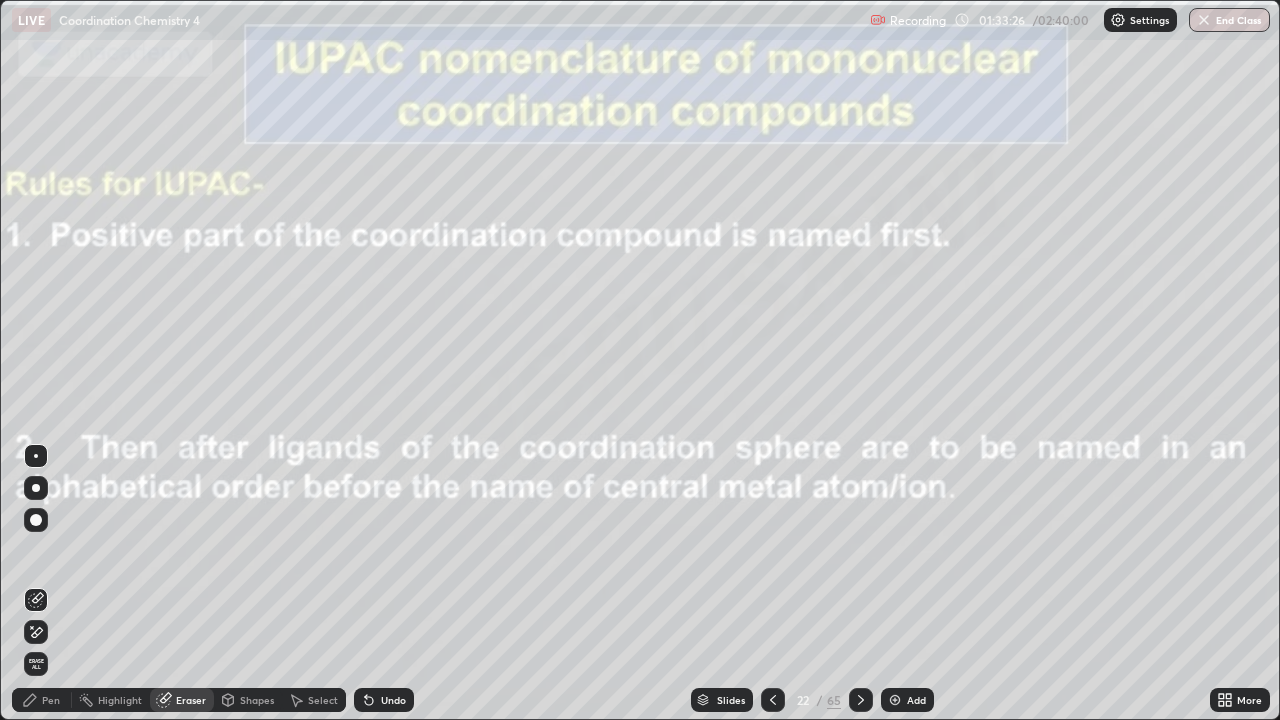 click 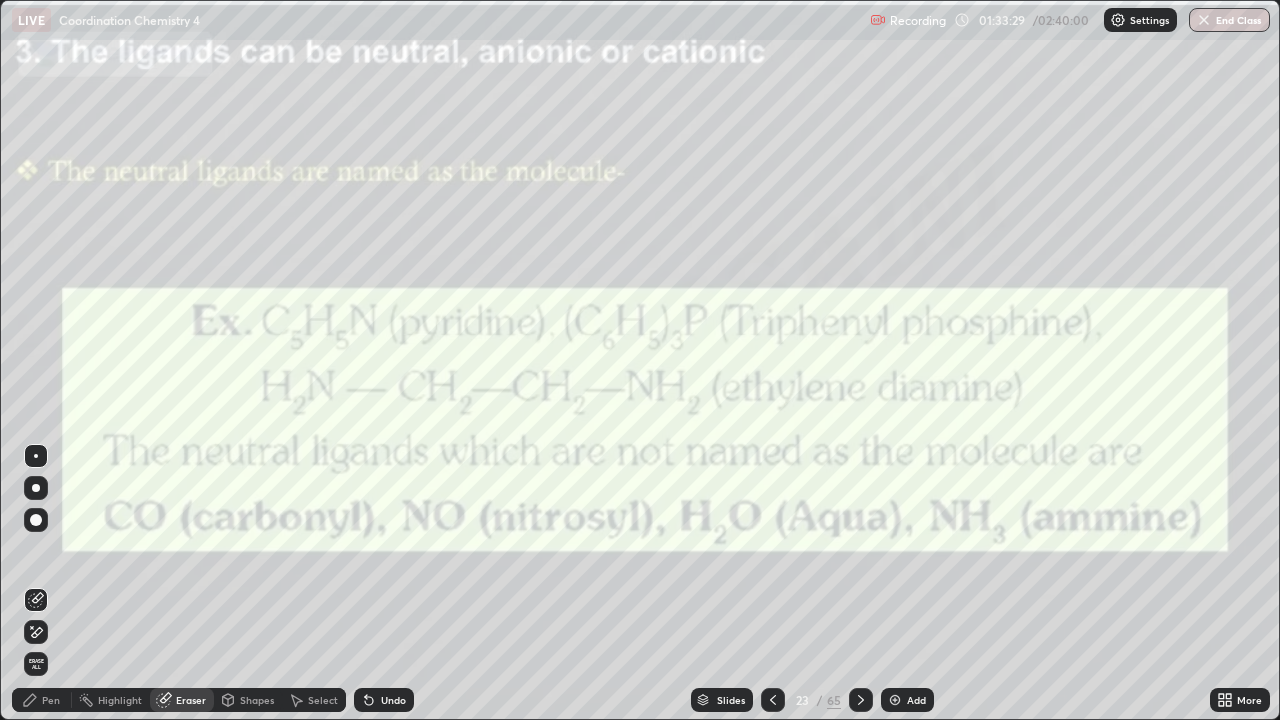 click on "Pen" at bounding box center (51, 700) 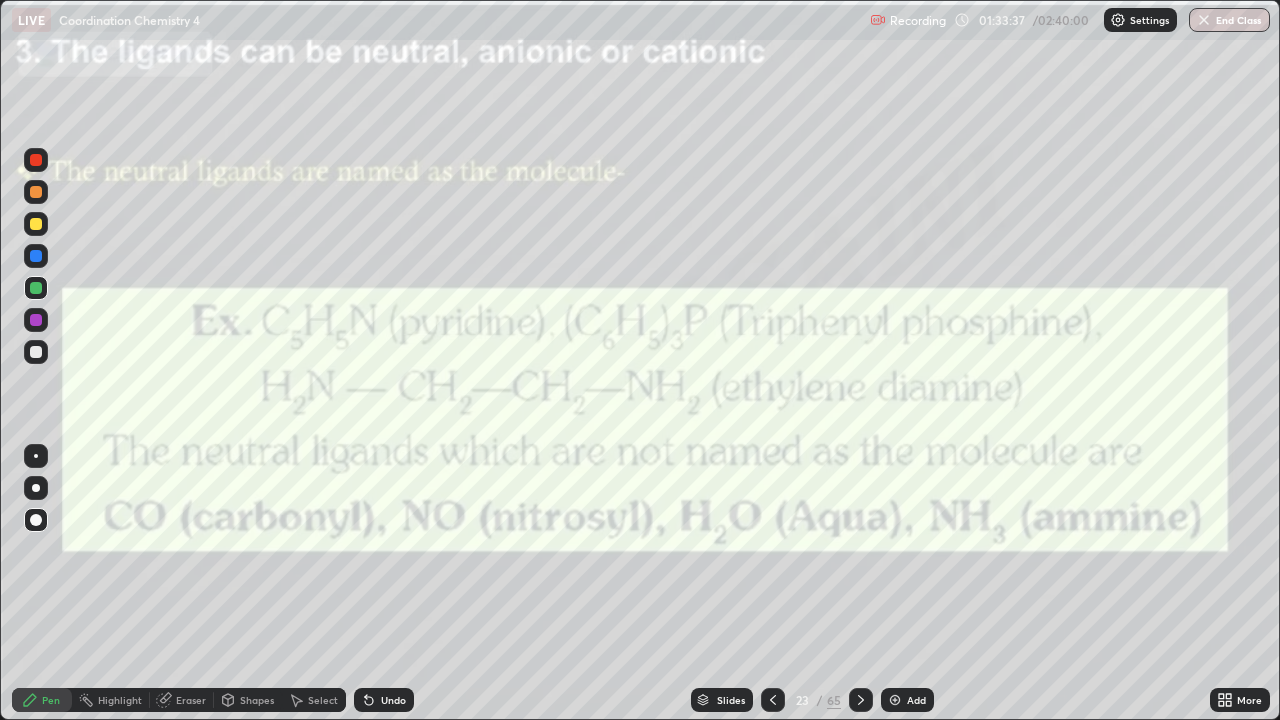 click at bounding box center [773, 700] 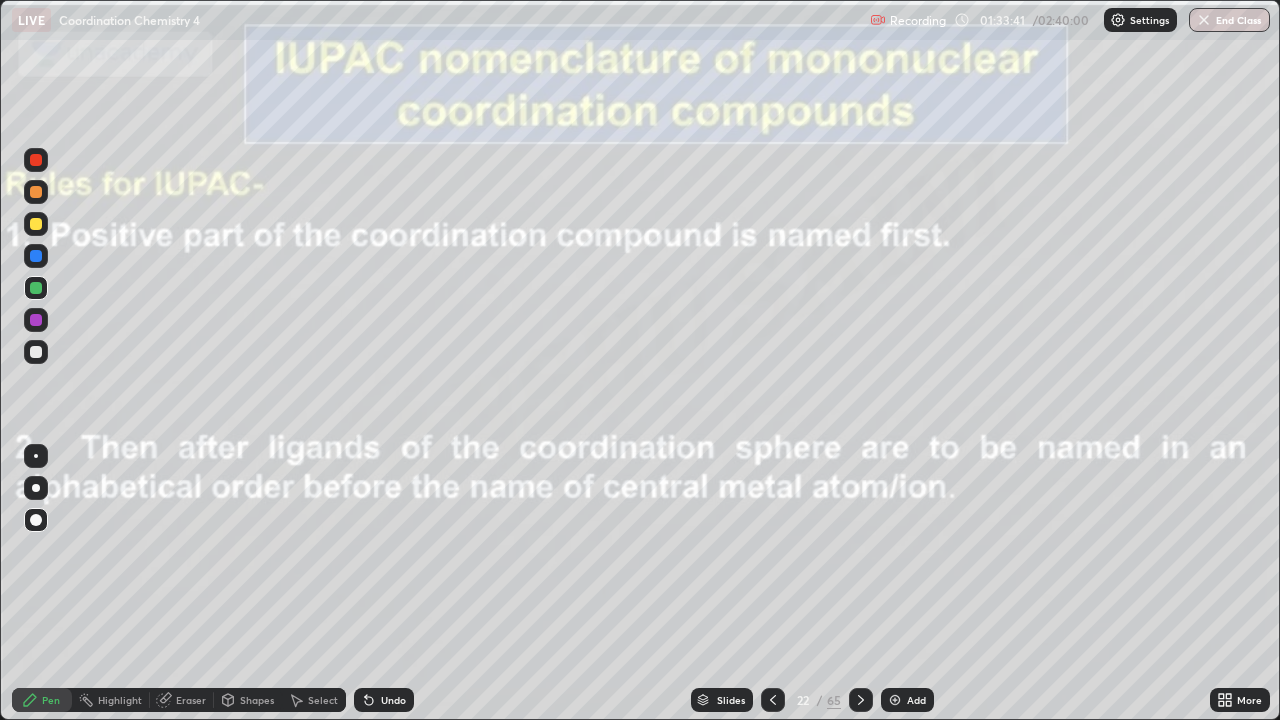 click 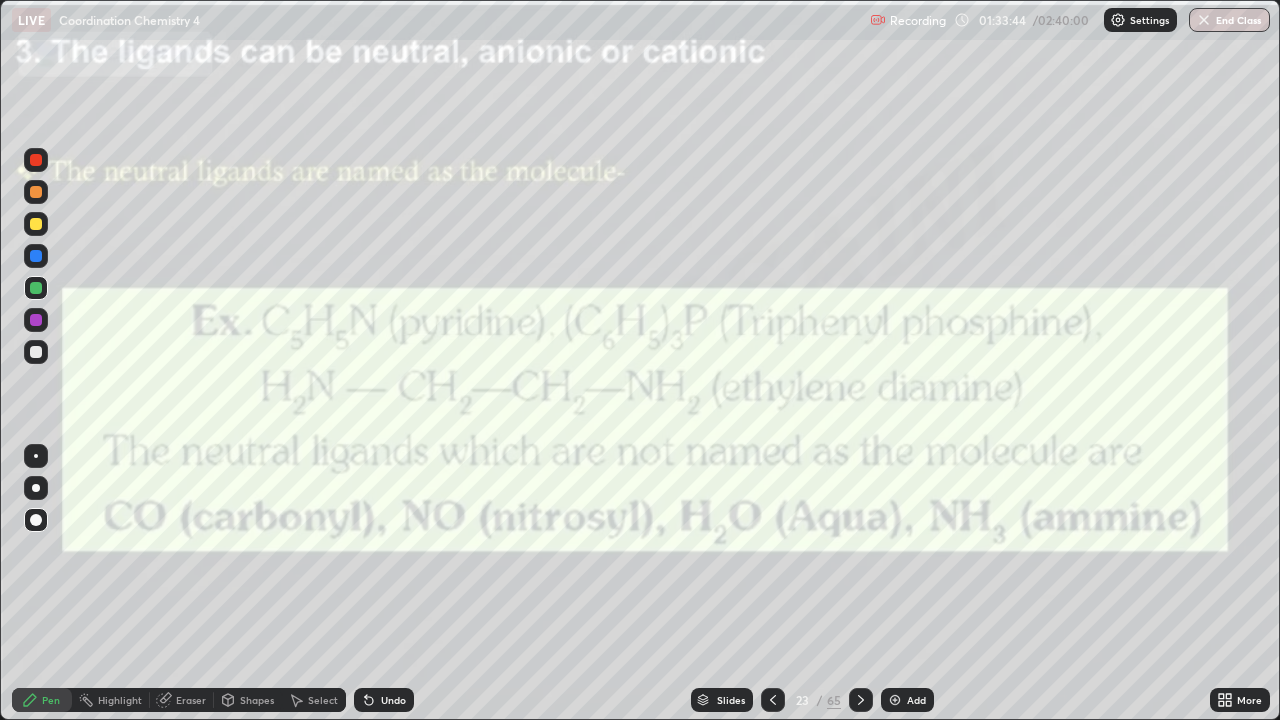 click 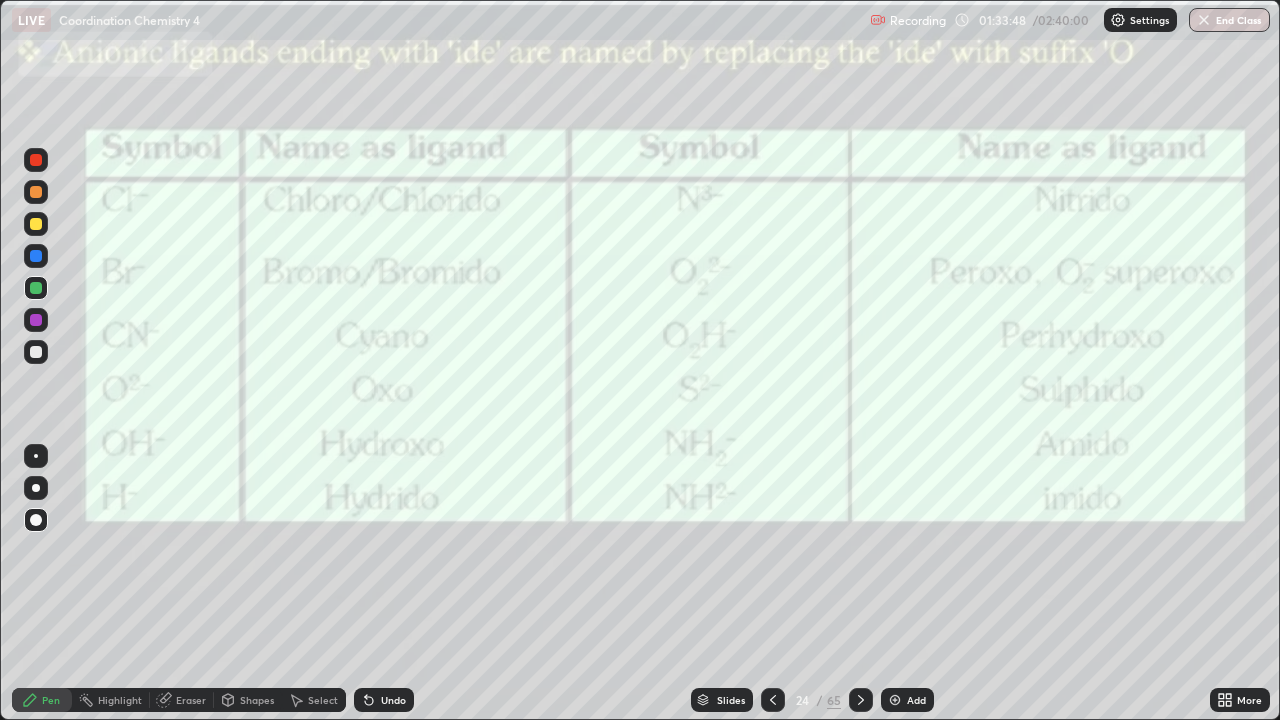 click at bounding box center [36, 320] 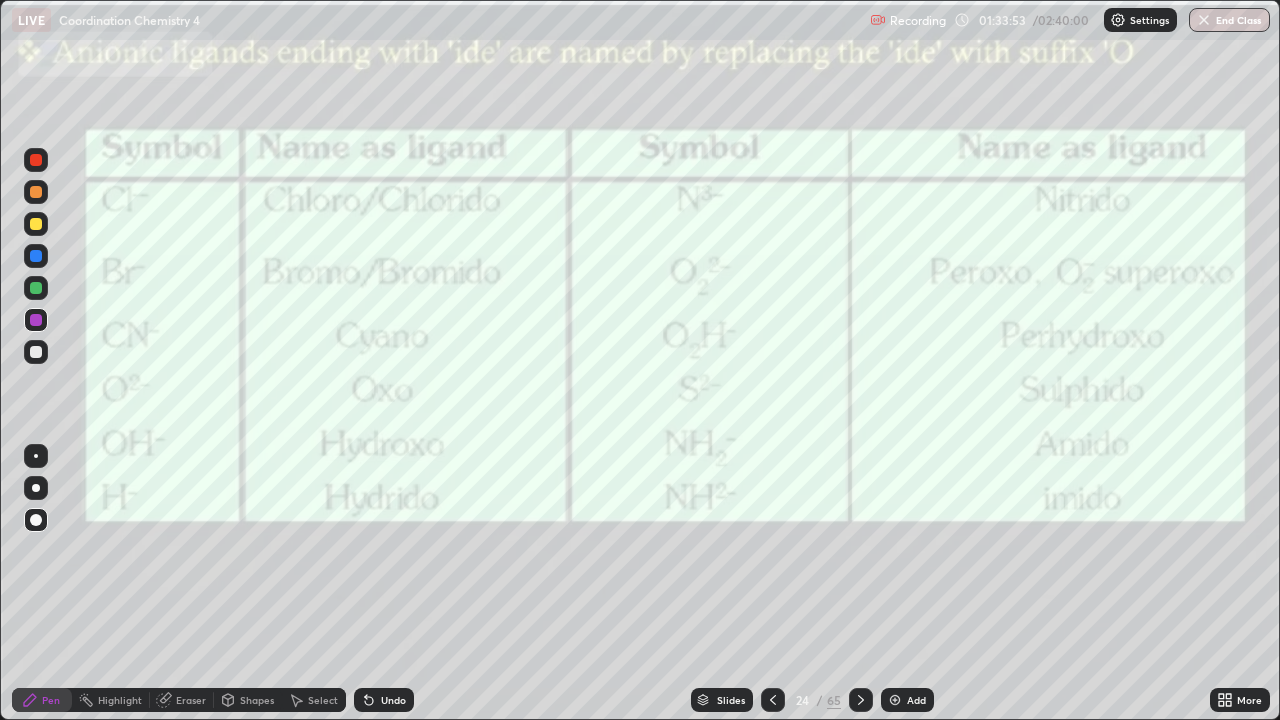 click on "Undo" at bounding box center [393, 700] 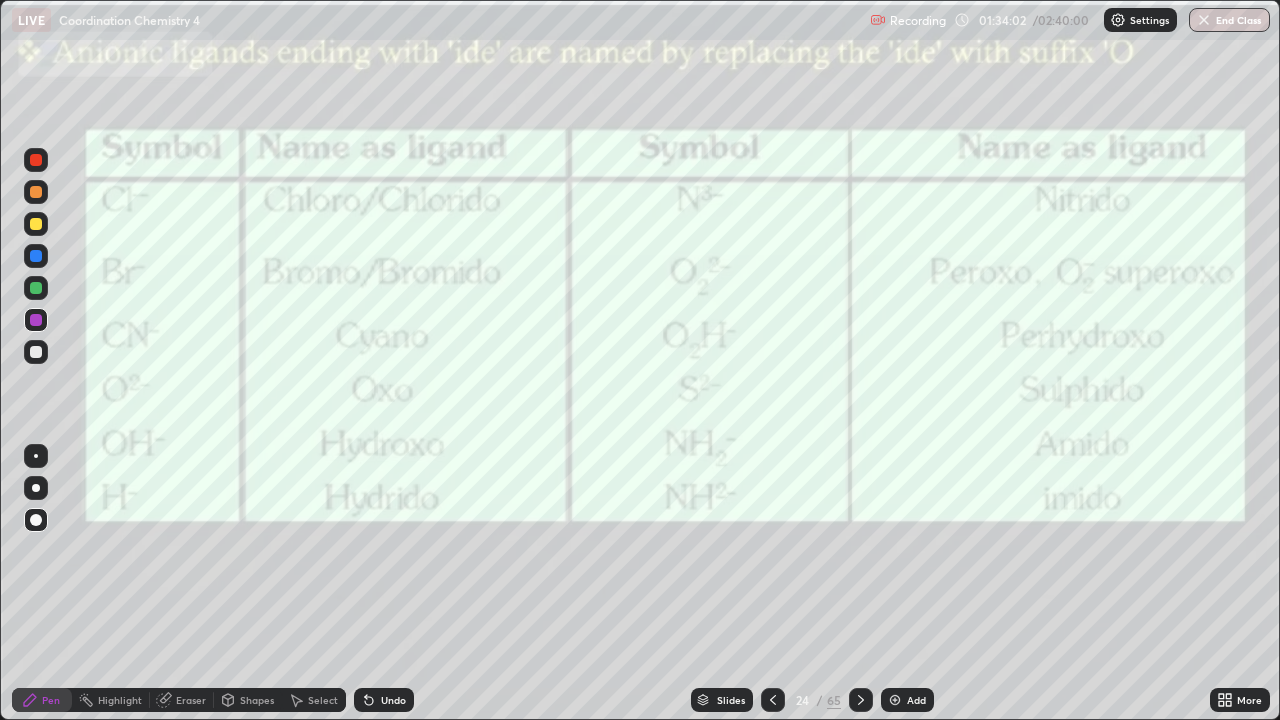 click 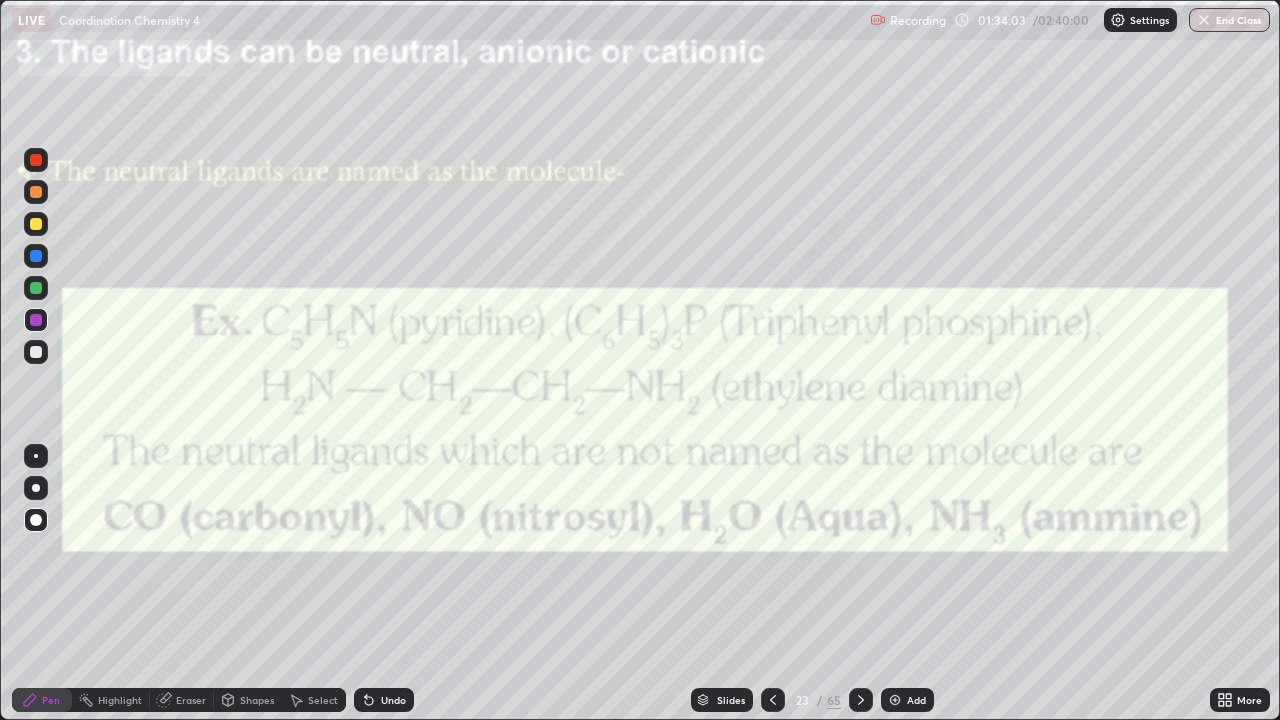 click 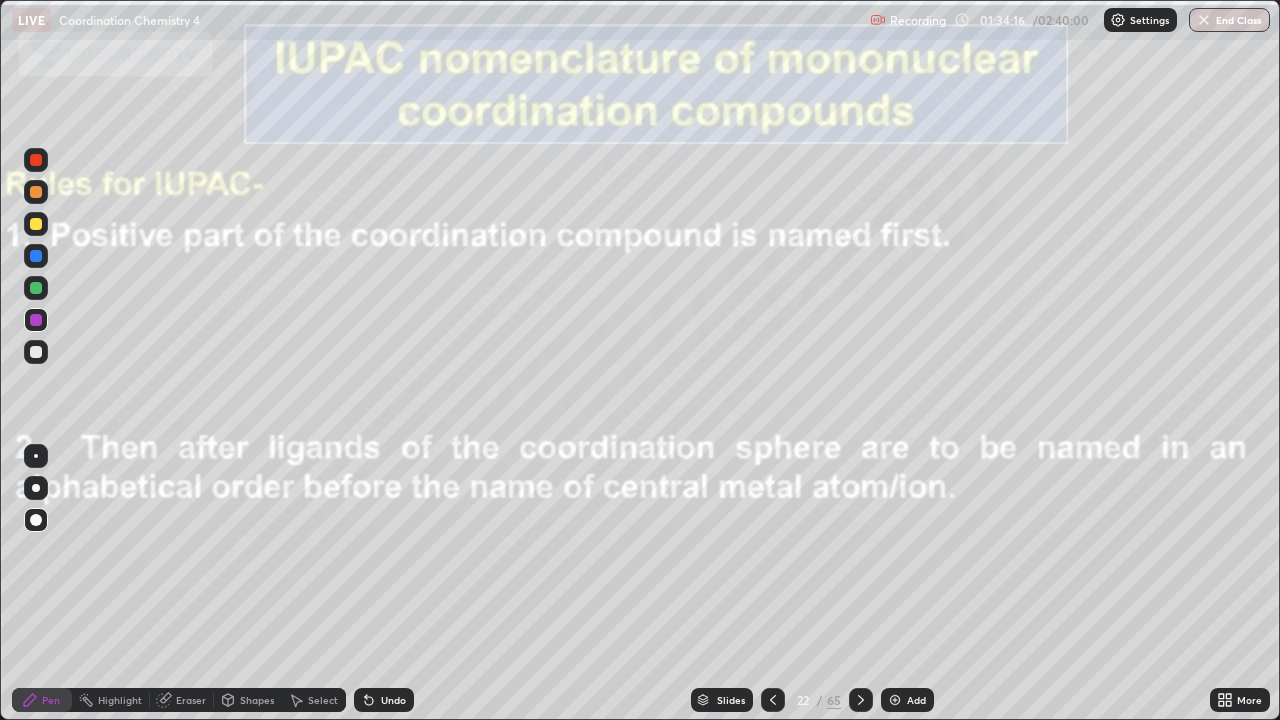 click 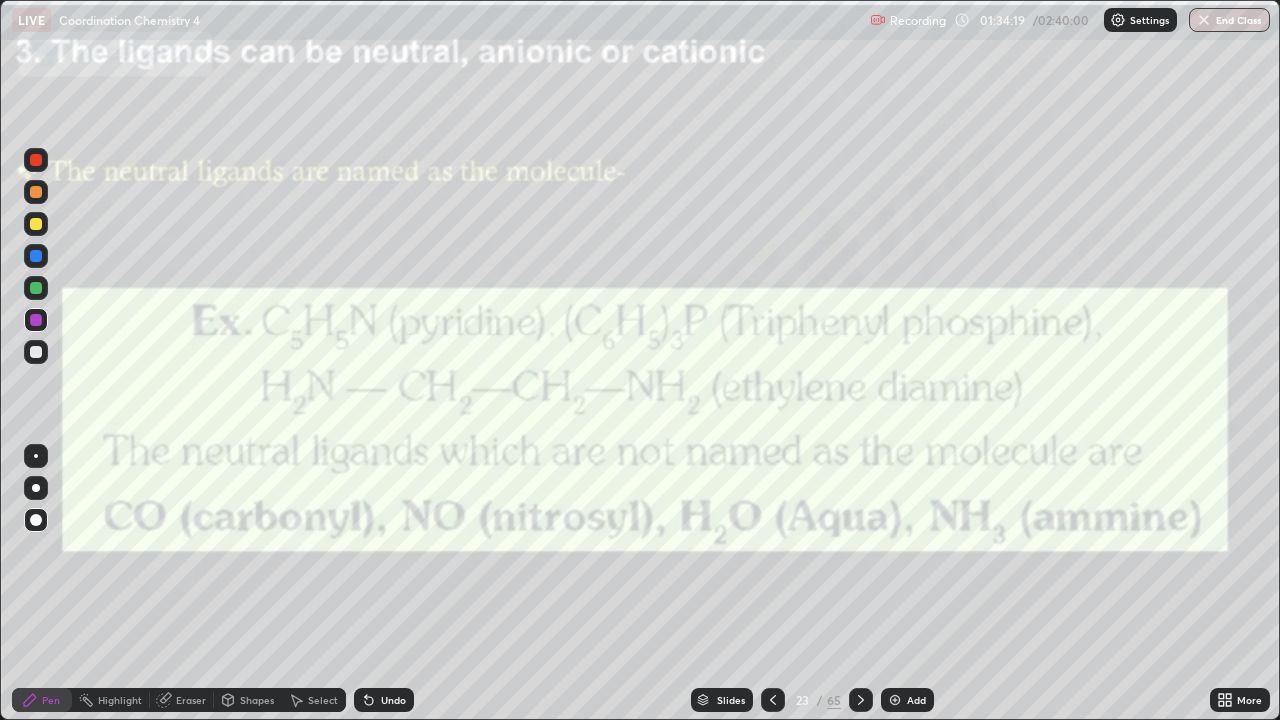 click 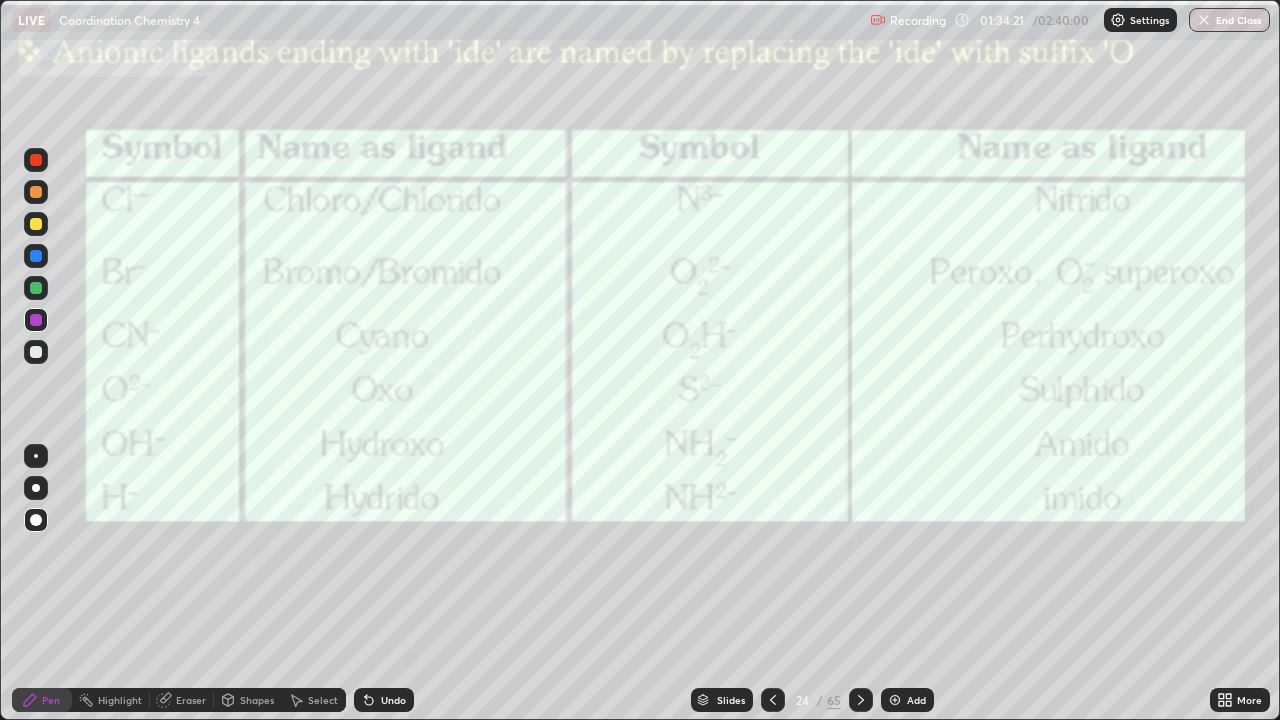 click at bounding box center (861, 700) 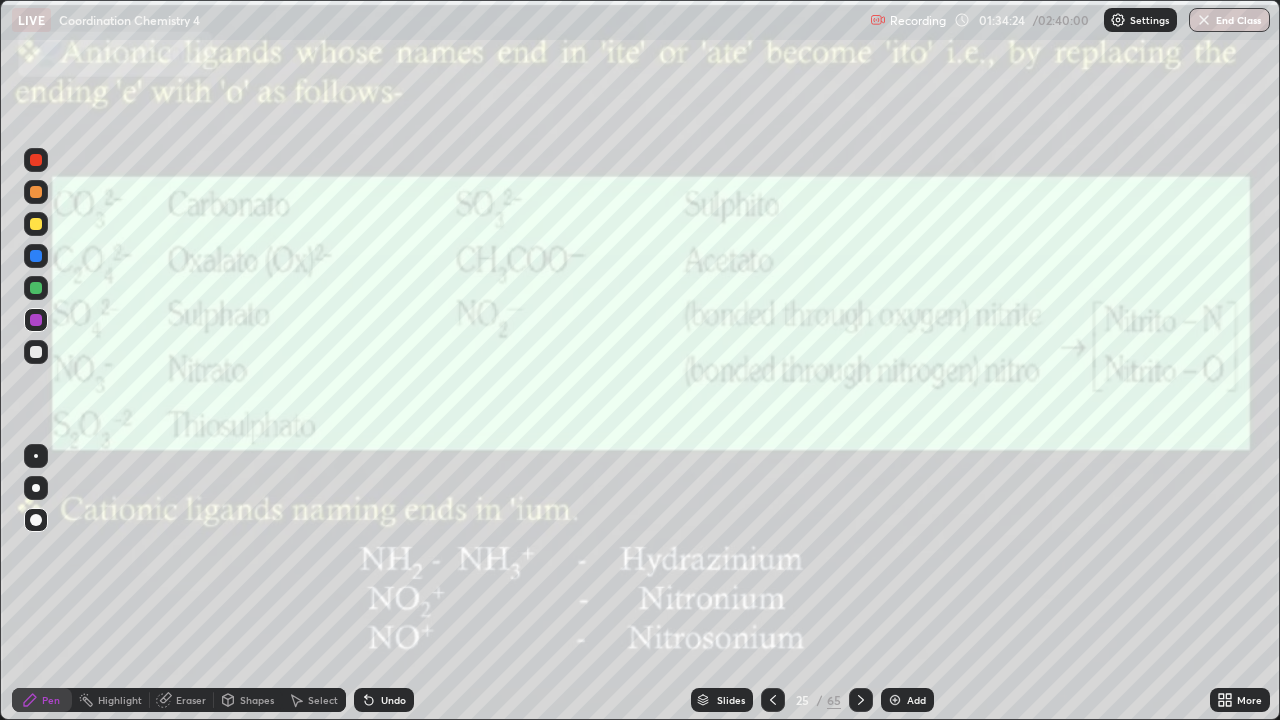 click 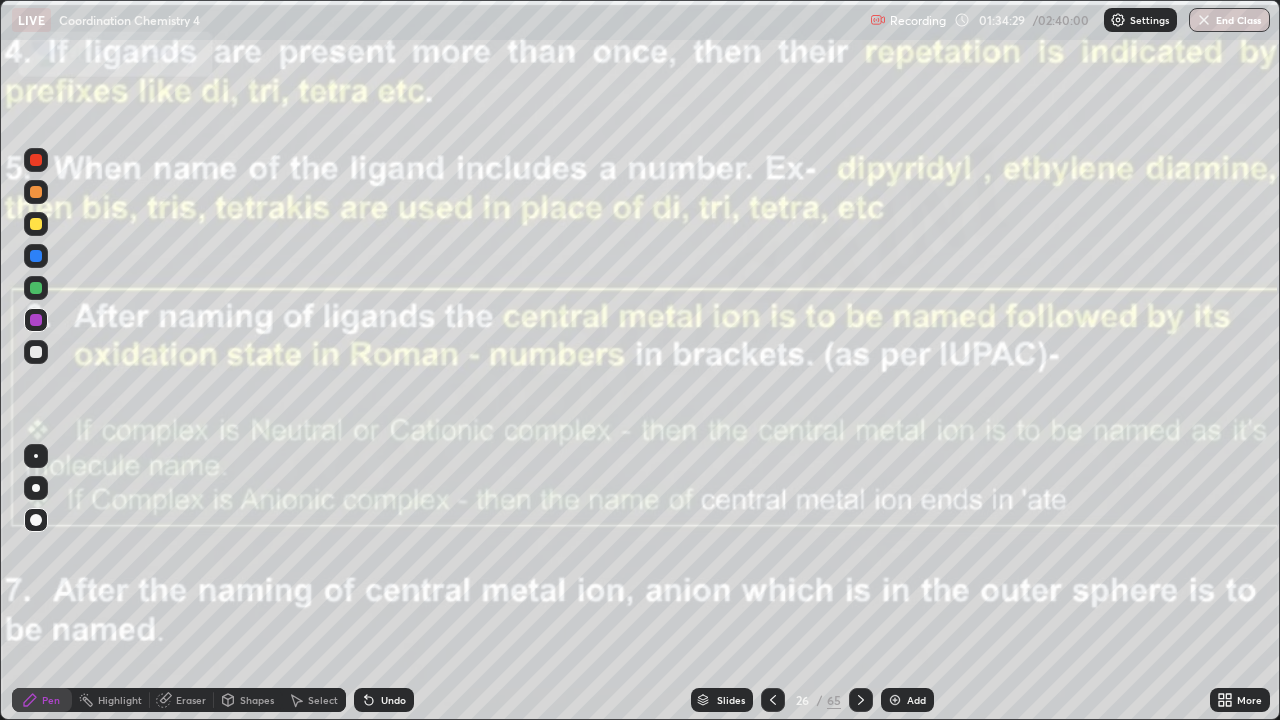 click at bounding box center [36, 288] 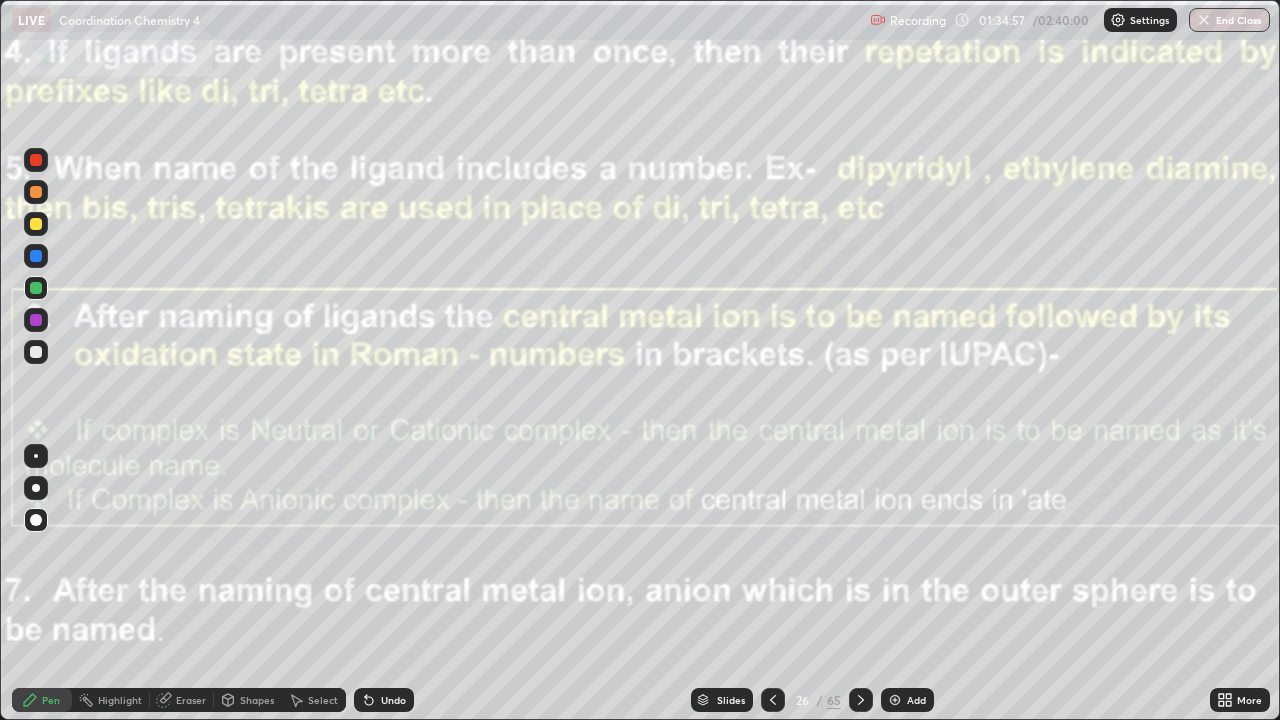 click 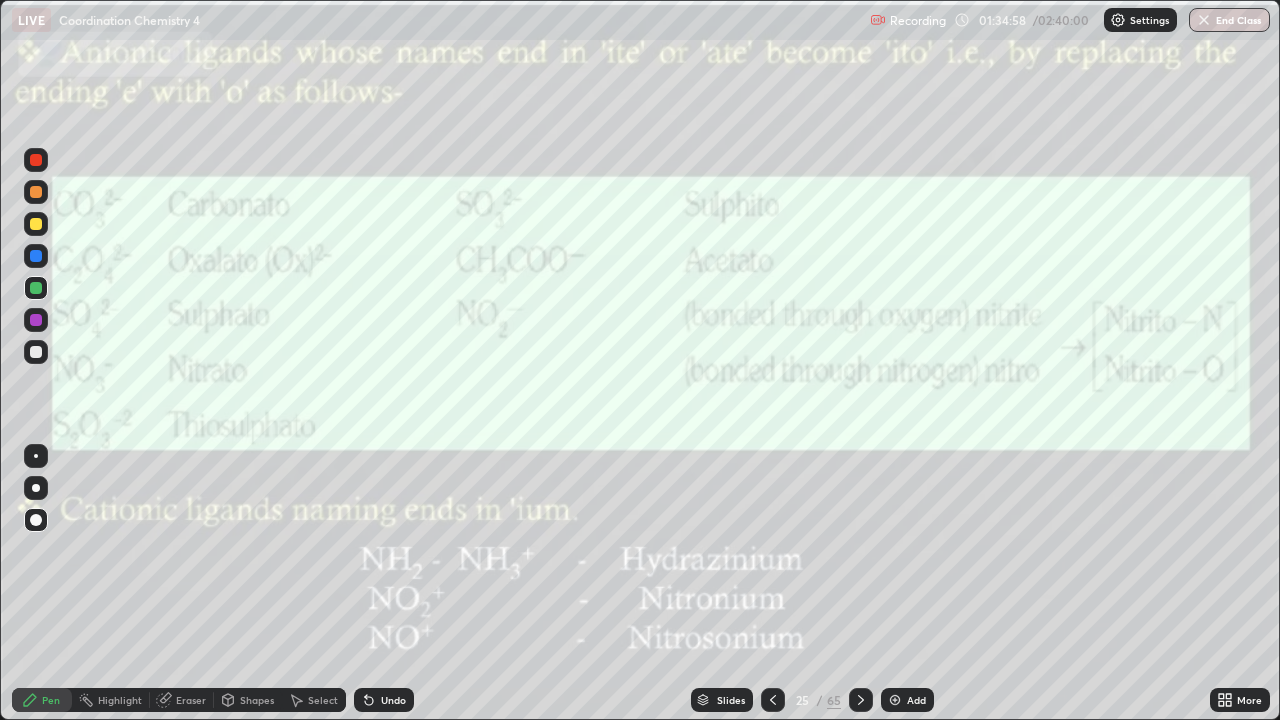 click 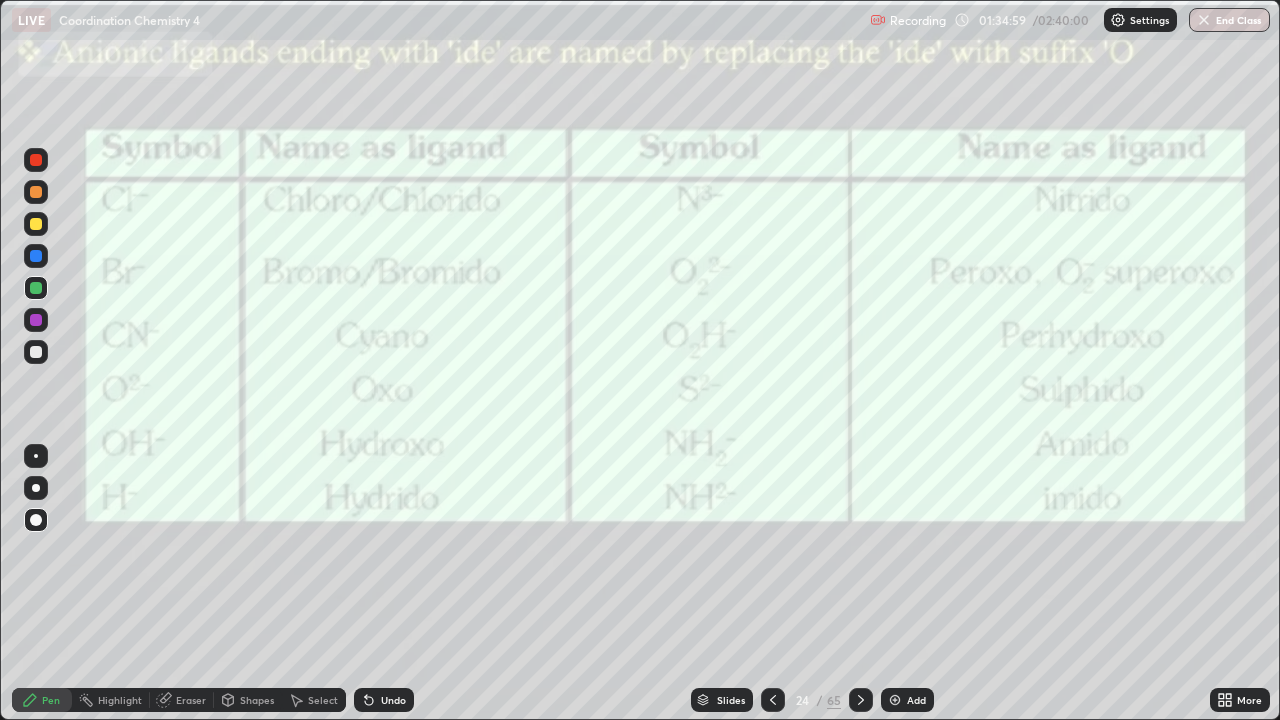 click 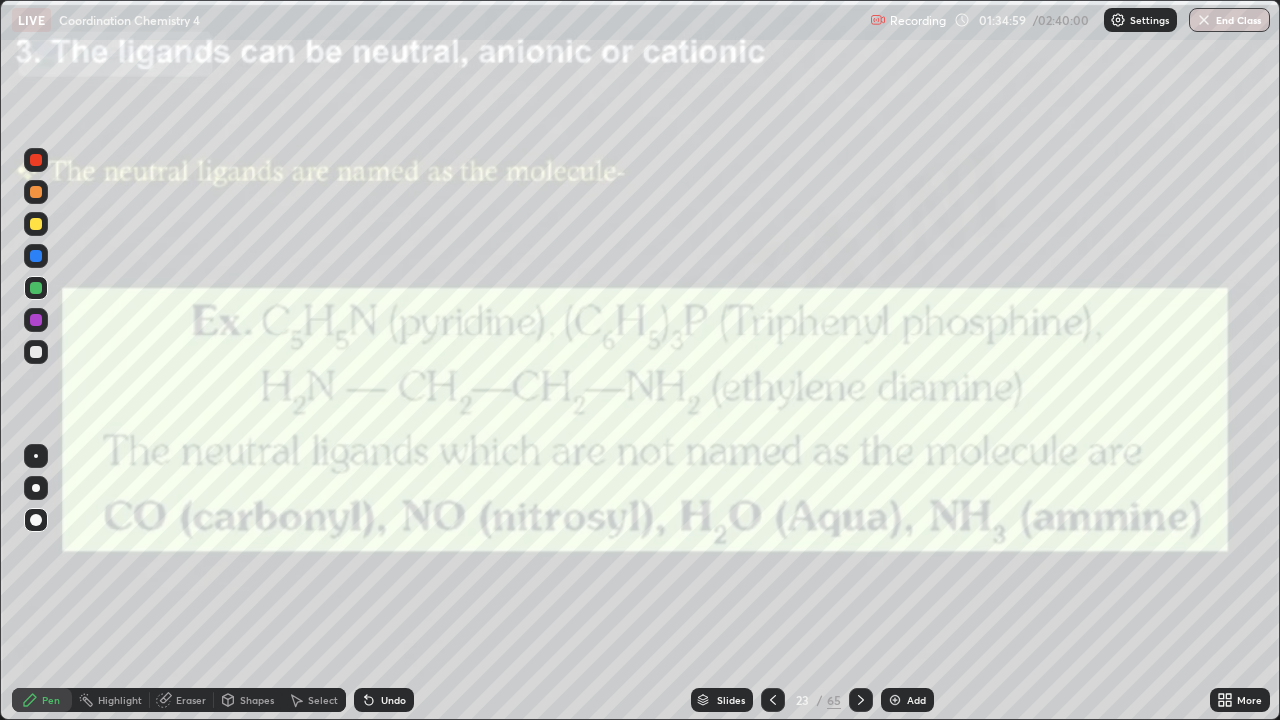 click 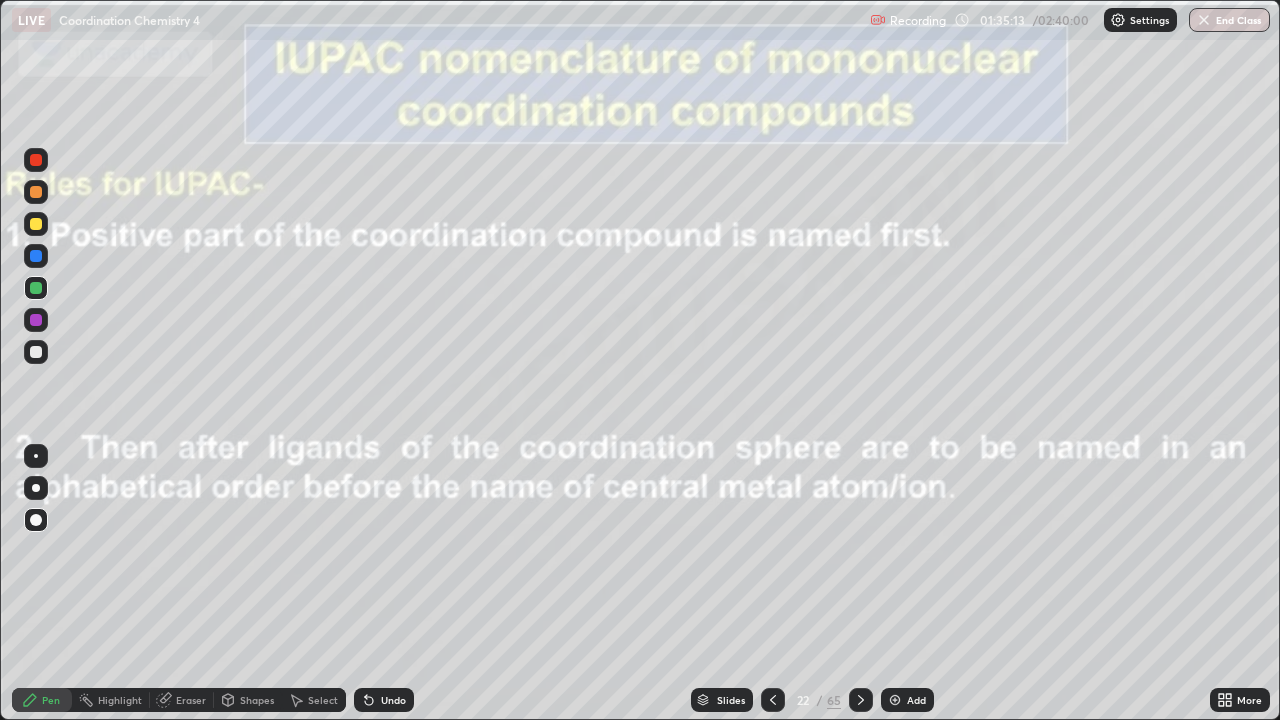 click on "Slides" at bounding box center [731, 700] 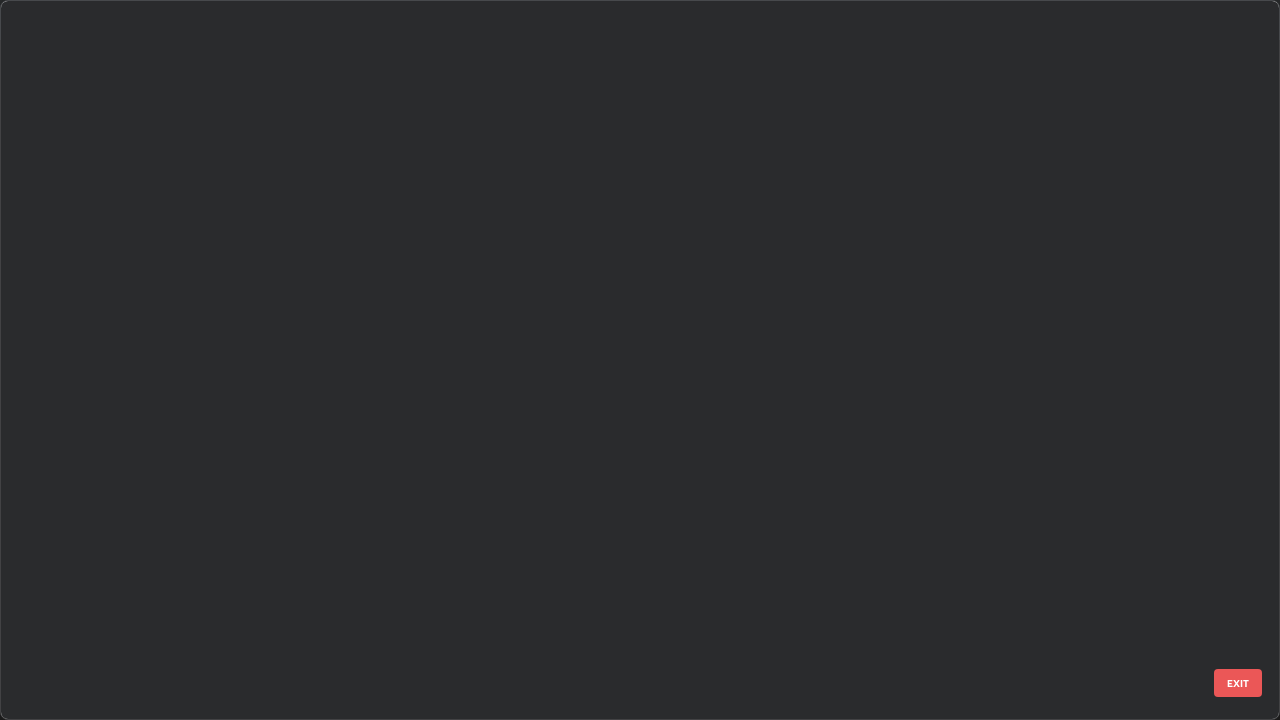 scroll, scrollTop: 1079, scrollLeft: 0, axis: vertical 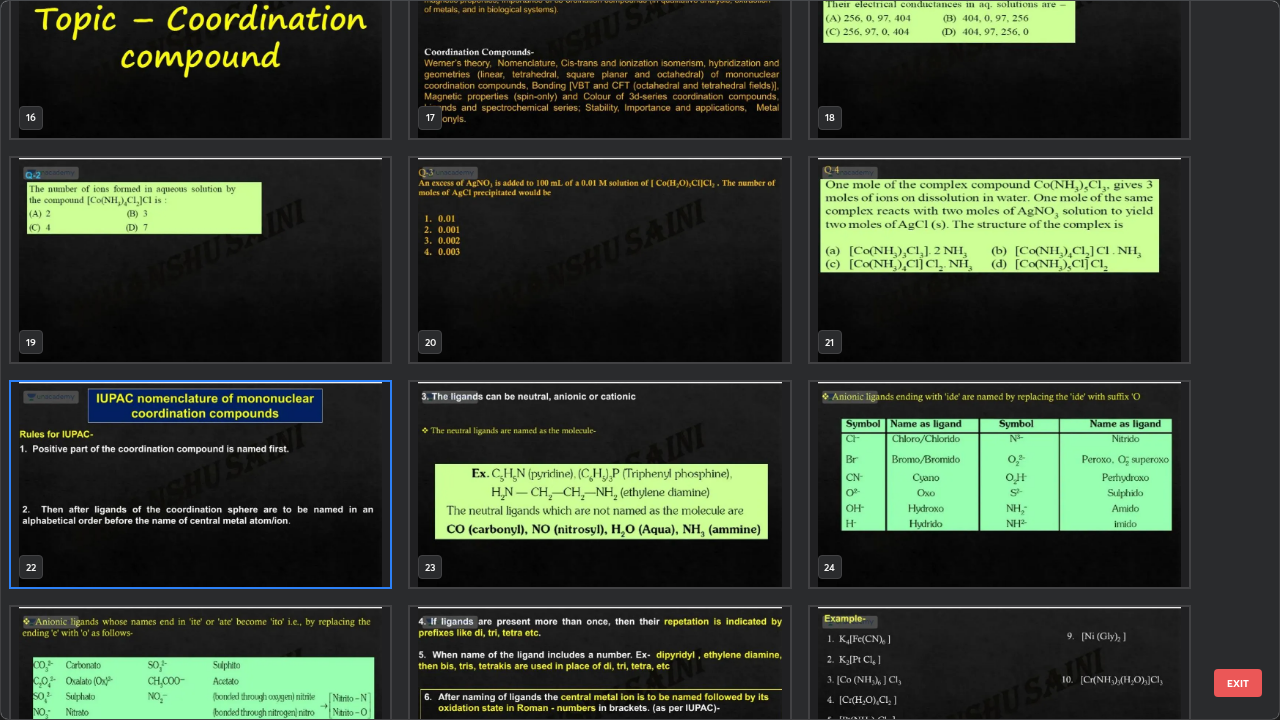 click at bounding box center (599, 709) 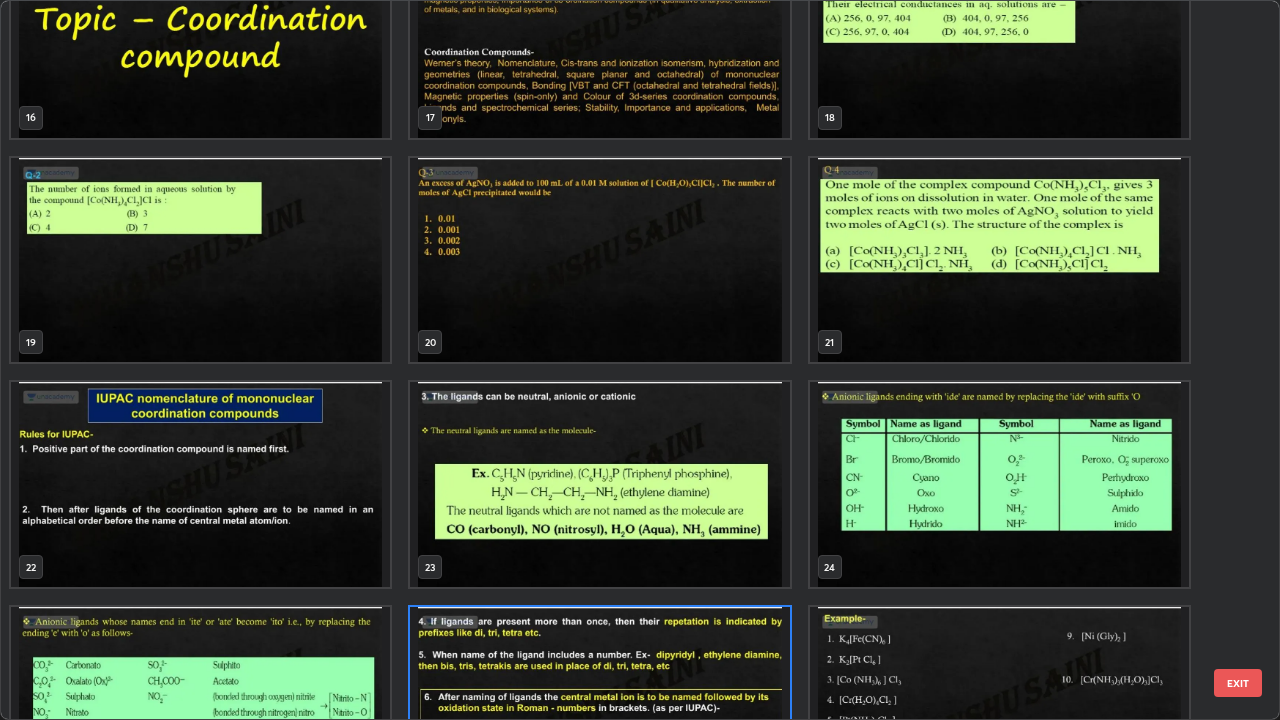 scroll, scrollTop: 1303, scrollLeft: 0, axis: vertical 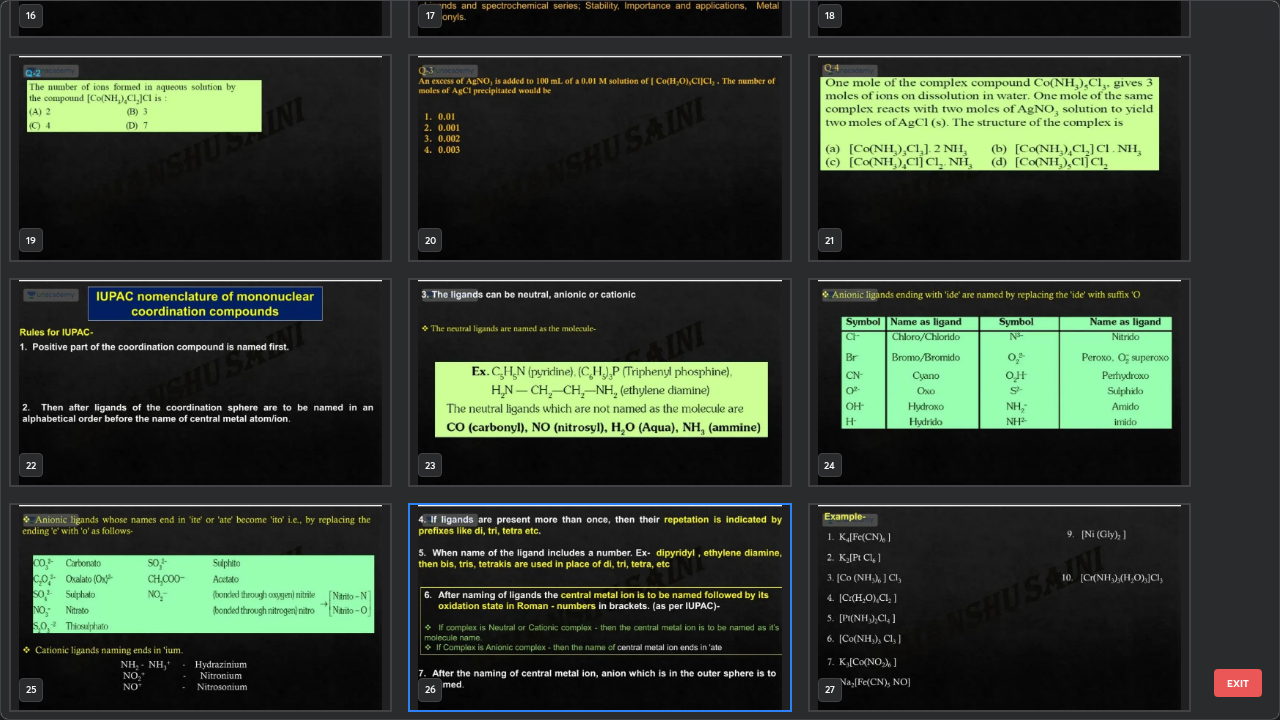click at bounding box center [599, 607] 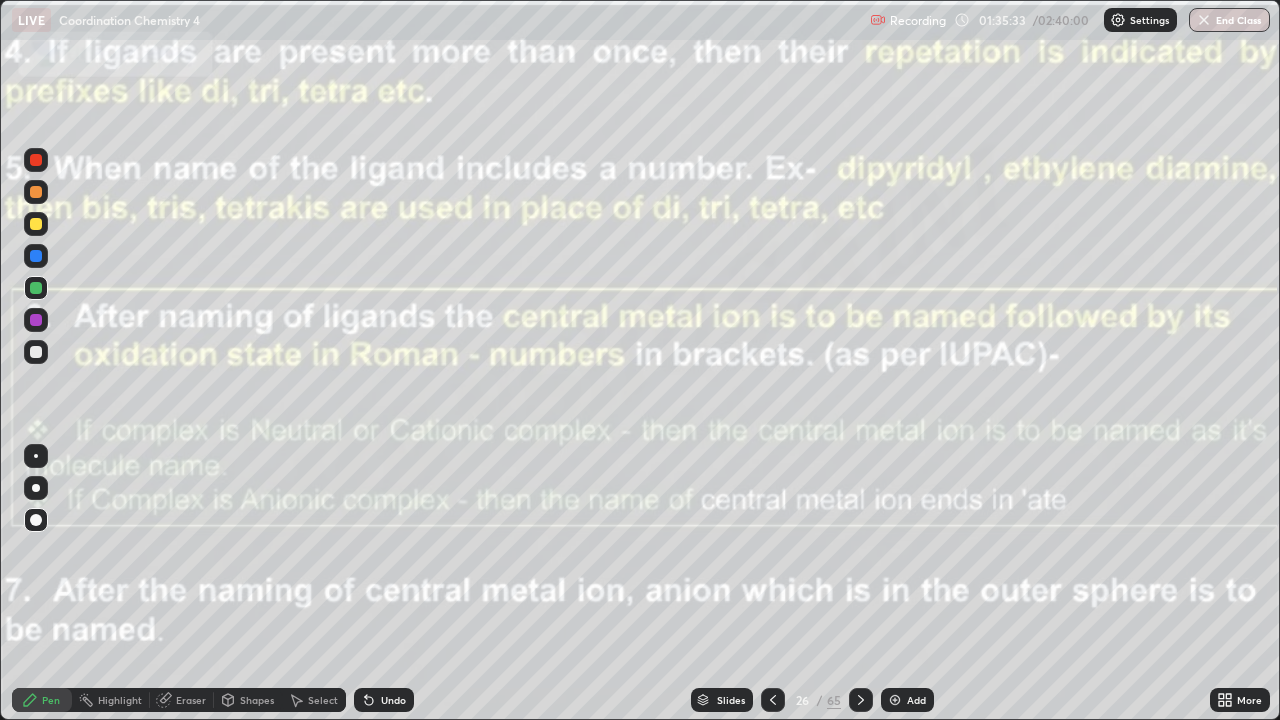 click on "Slides" at bounding box center [722, 700] 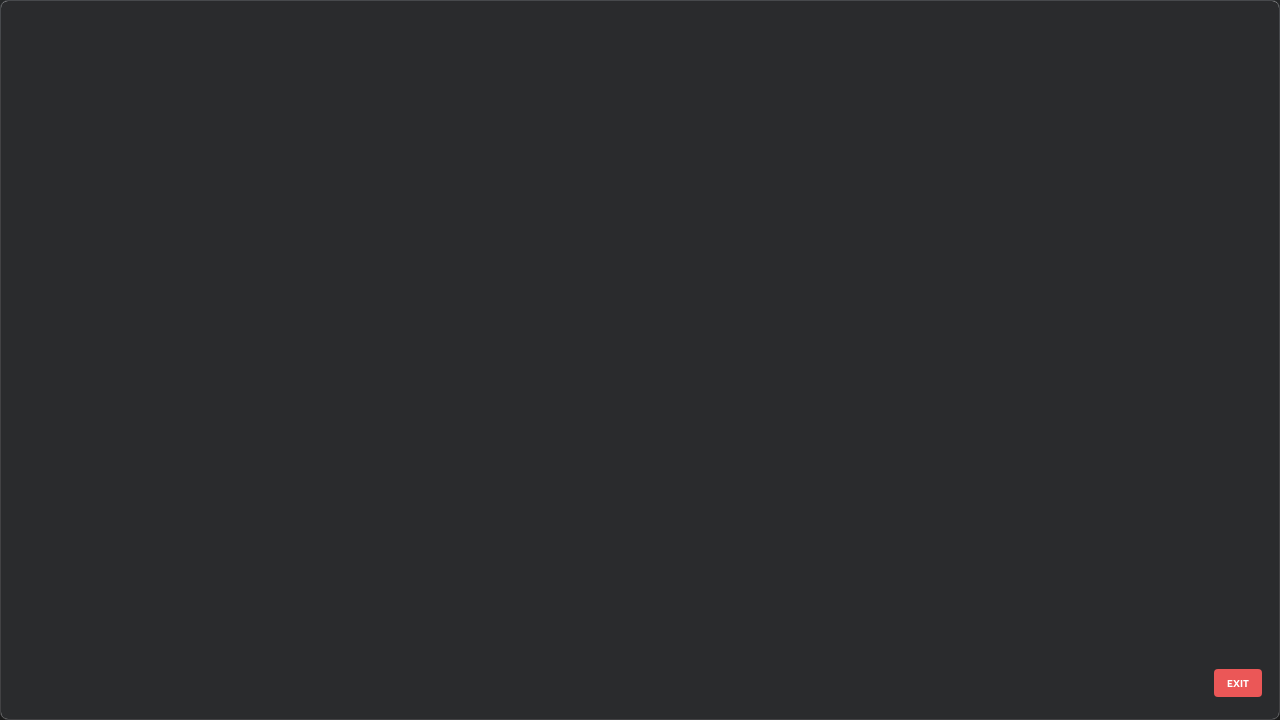 scroll, scrollTop: 1303, scrollLeft: 0, axis: vertical 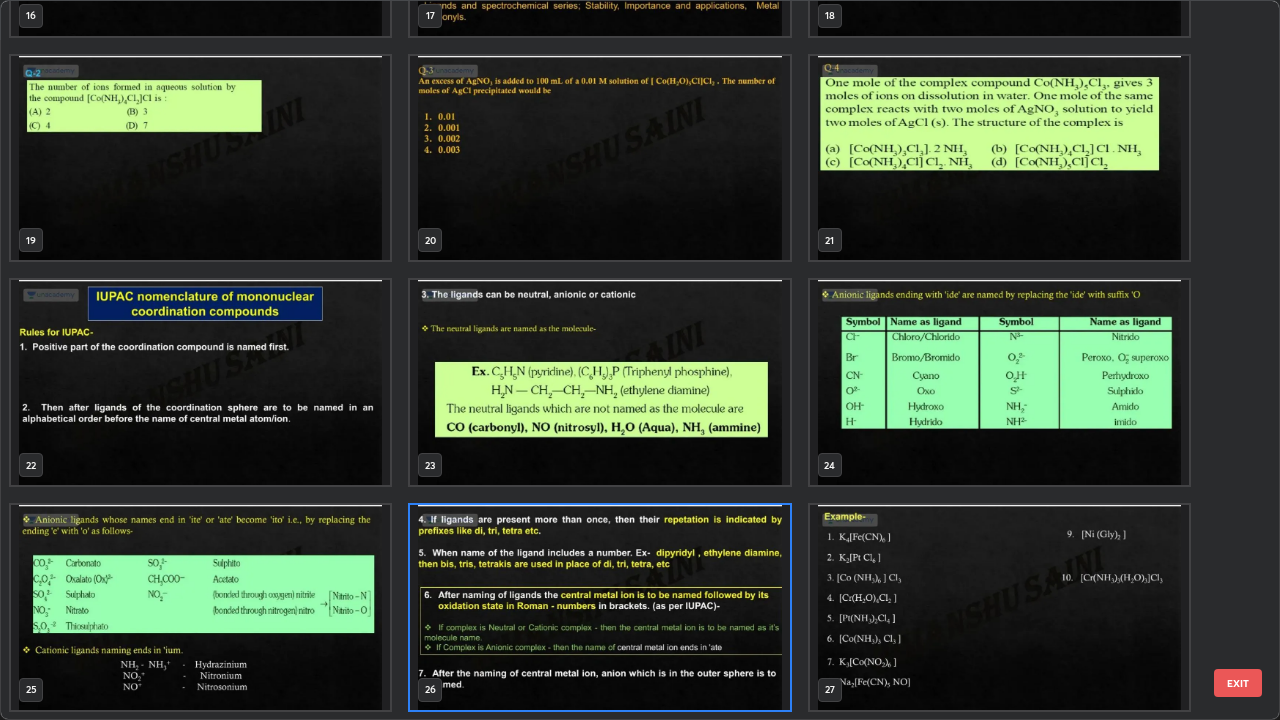 click at bounding box center (200, 382) 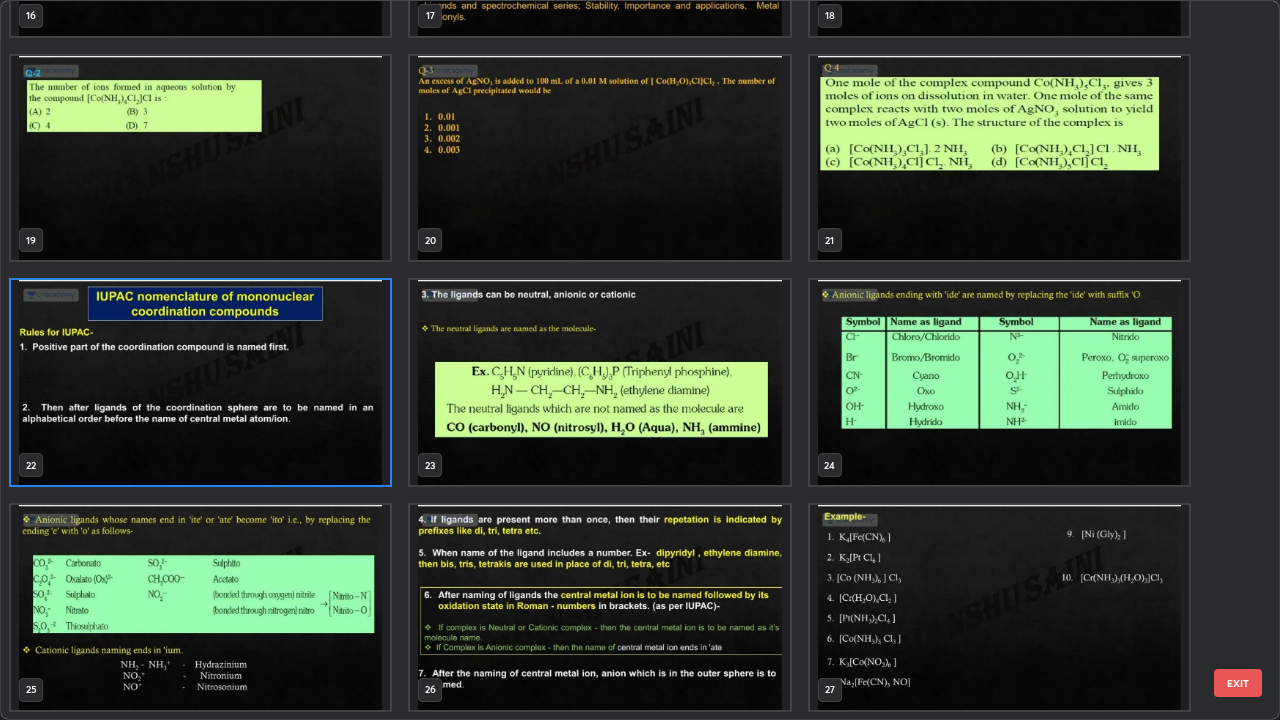 click at bounding box center [200, 382] 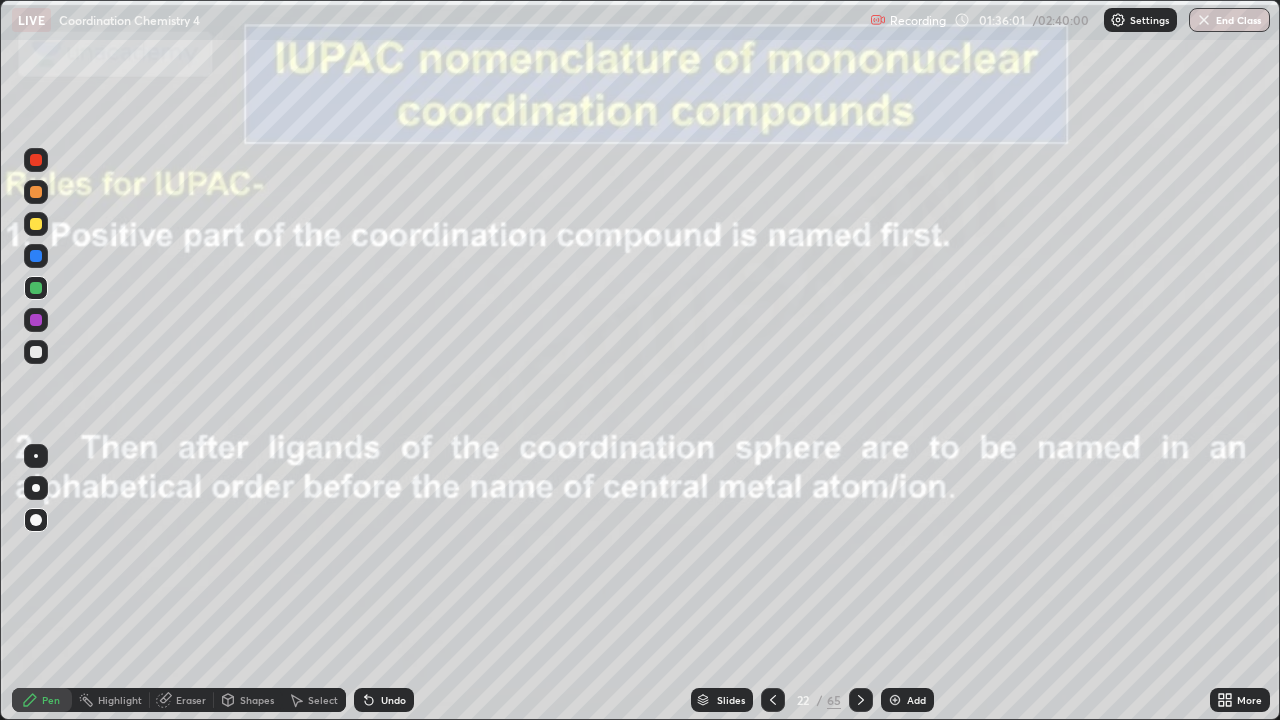 click on "Slides" at bounding box center (731, 700) 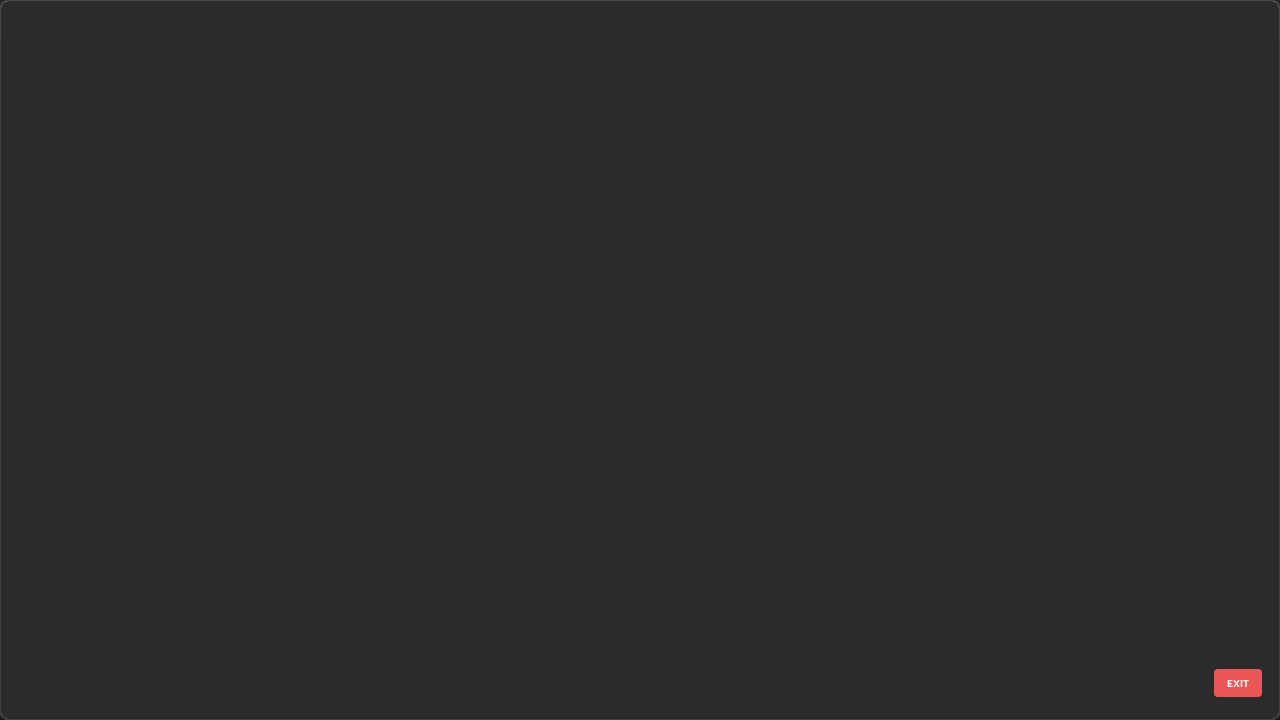 scroll, scrollTop: 1079, scrollLeft: 0, axis: vertical 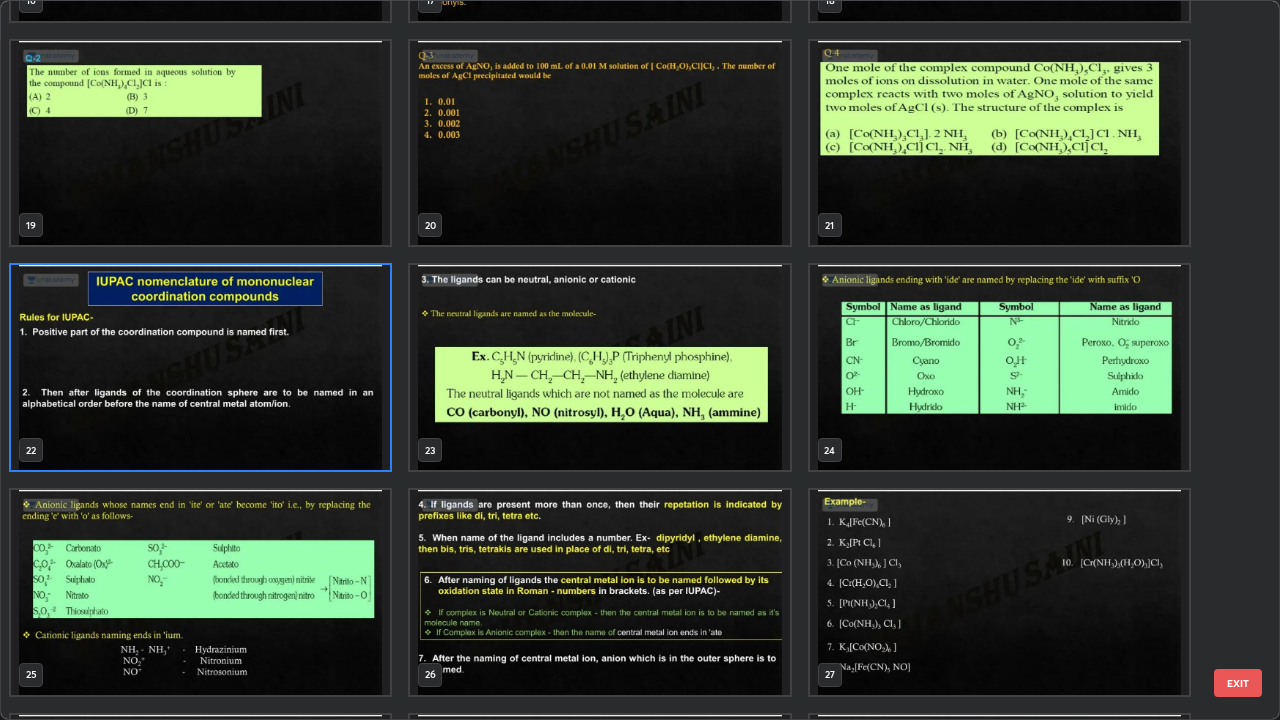 click at bounding box center (599, 592) 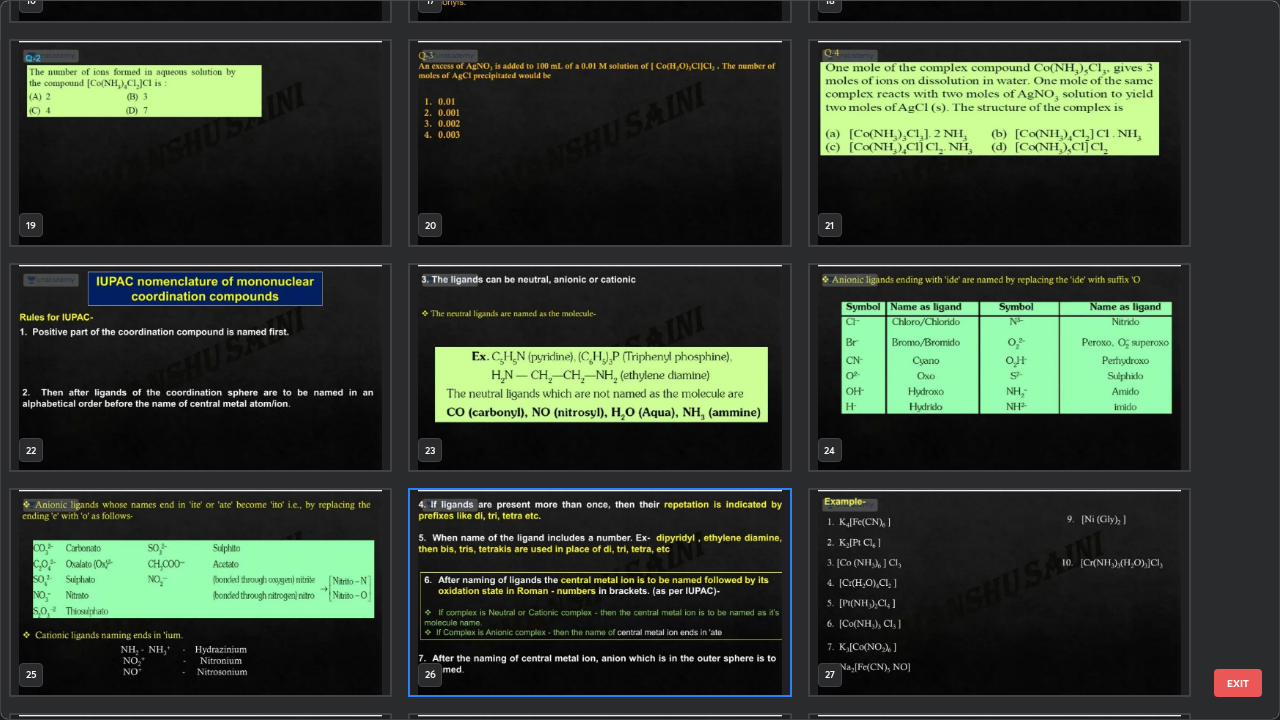 click at bounding box center [599, 592] 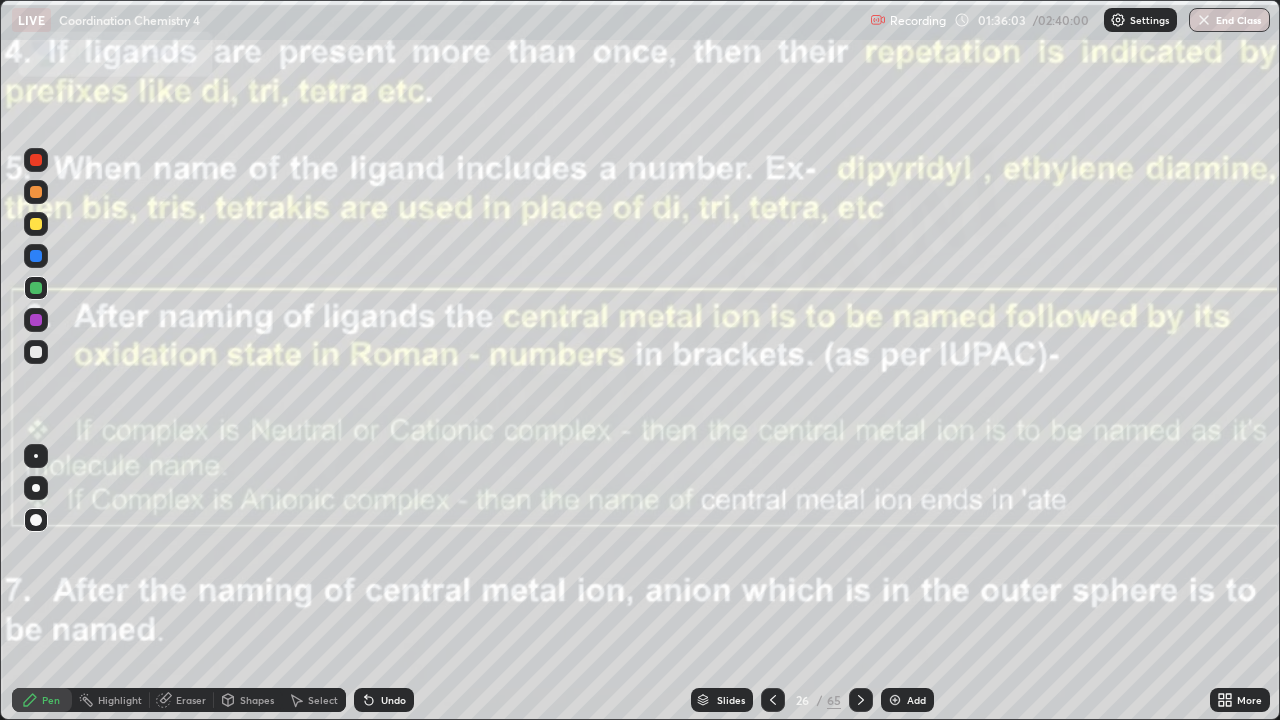 click at bounding box center [599, 592] 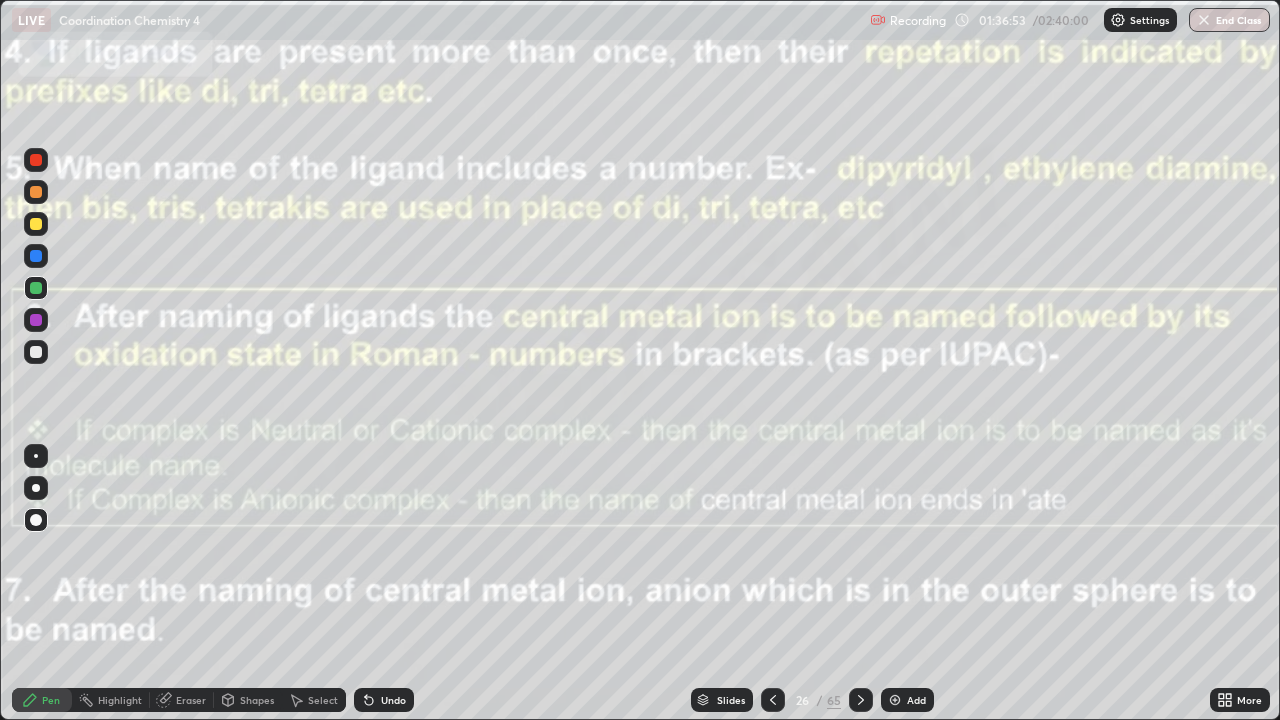 click 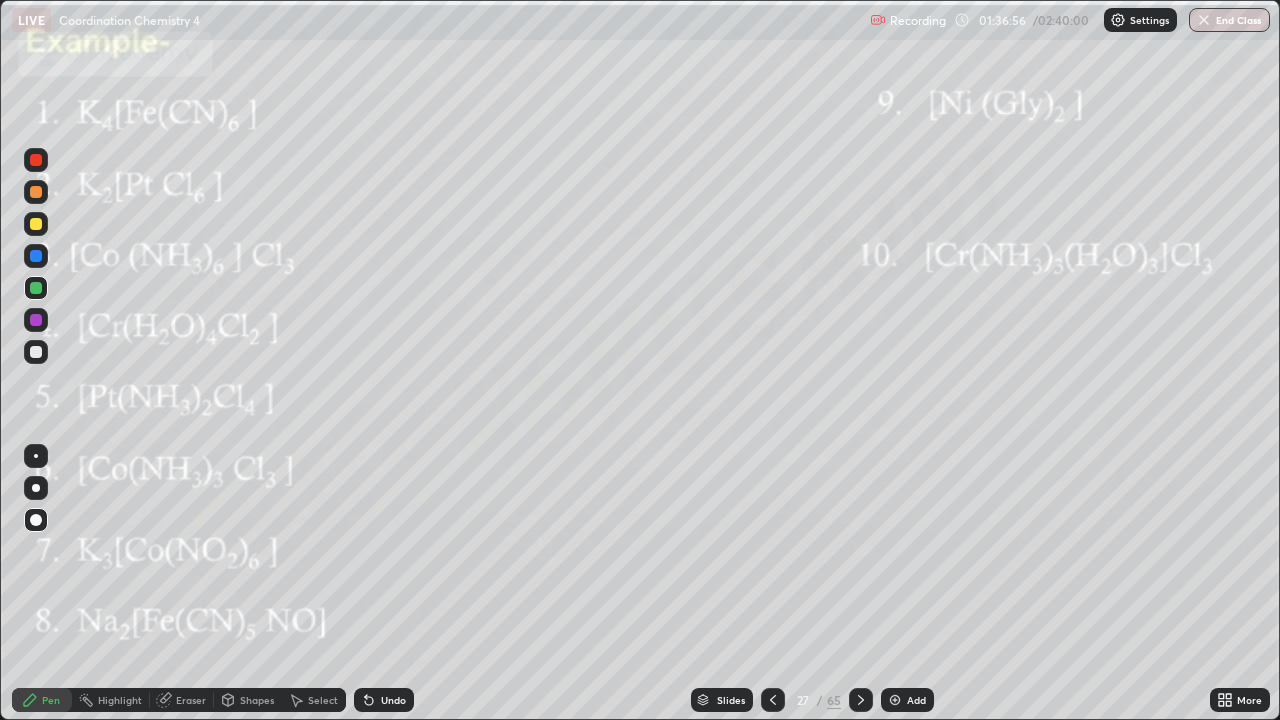click at bounding box center (36, 256) 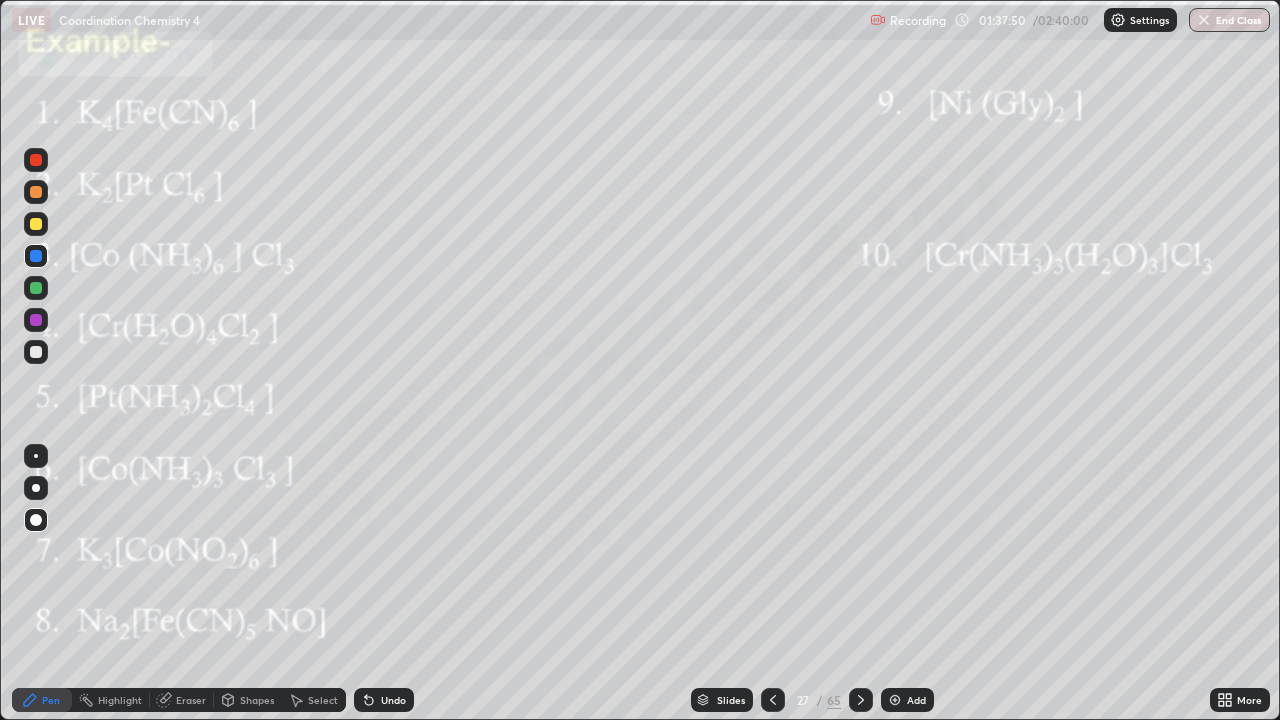 click on "Slides" at bounding box center (731, 700) 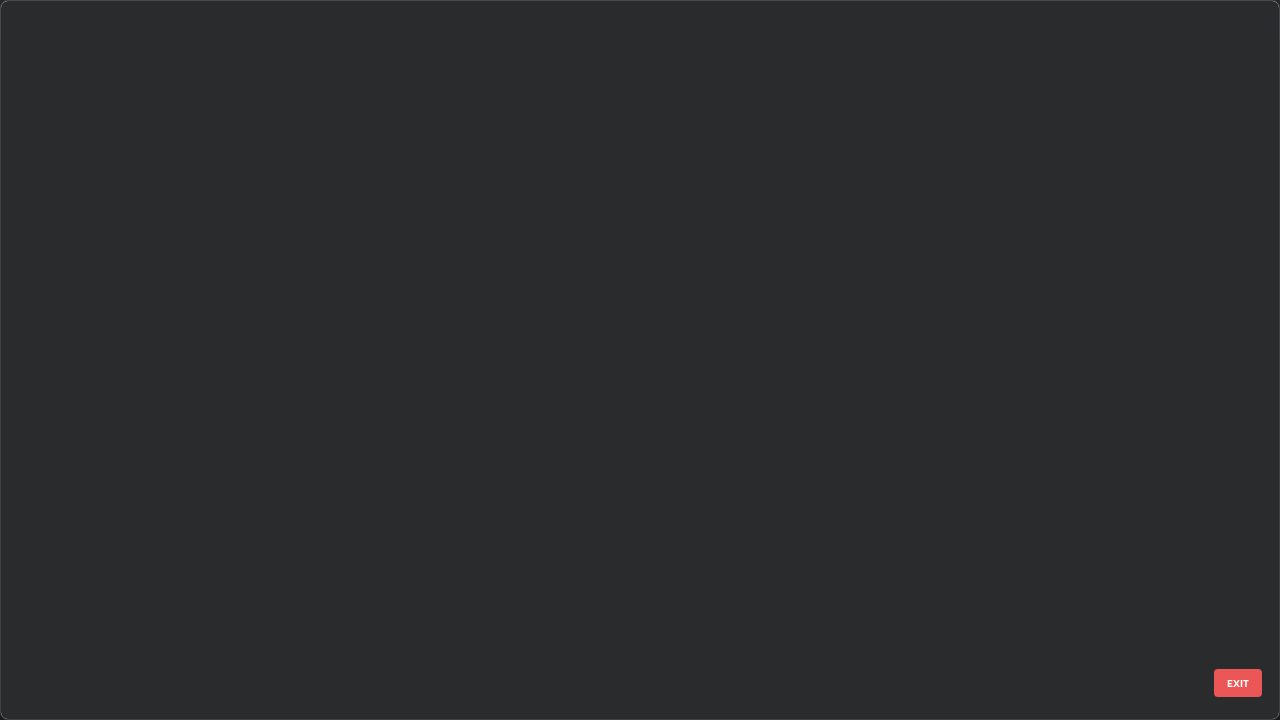 scroll, scrollTop: 1303, scrollLeft: 0, axis: vertical 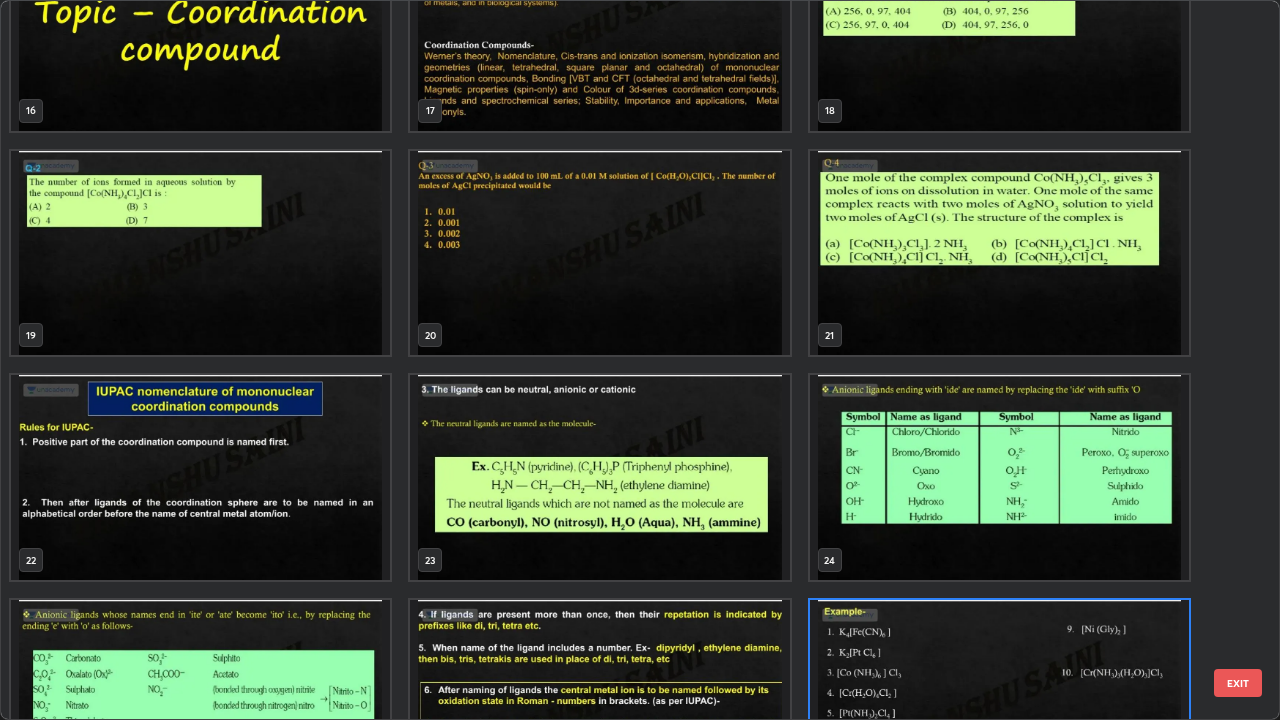 click at bounding box center (200, 477) 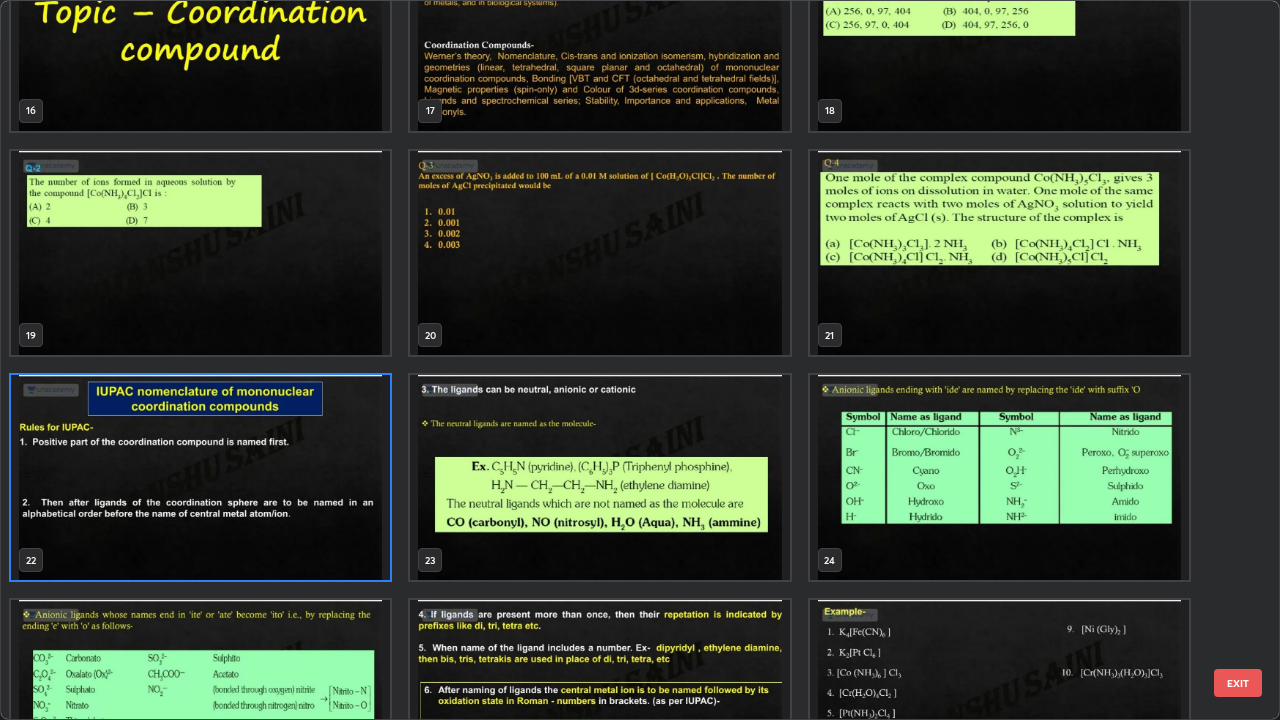 click at bounding box center [200, 477] 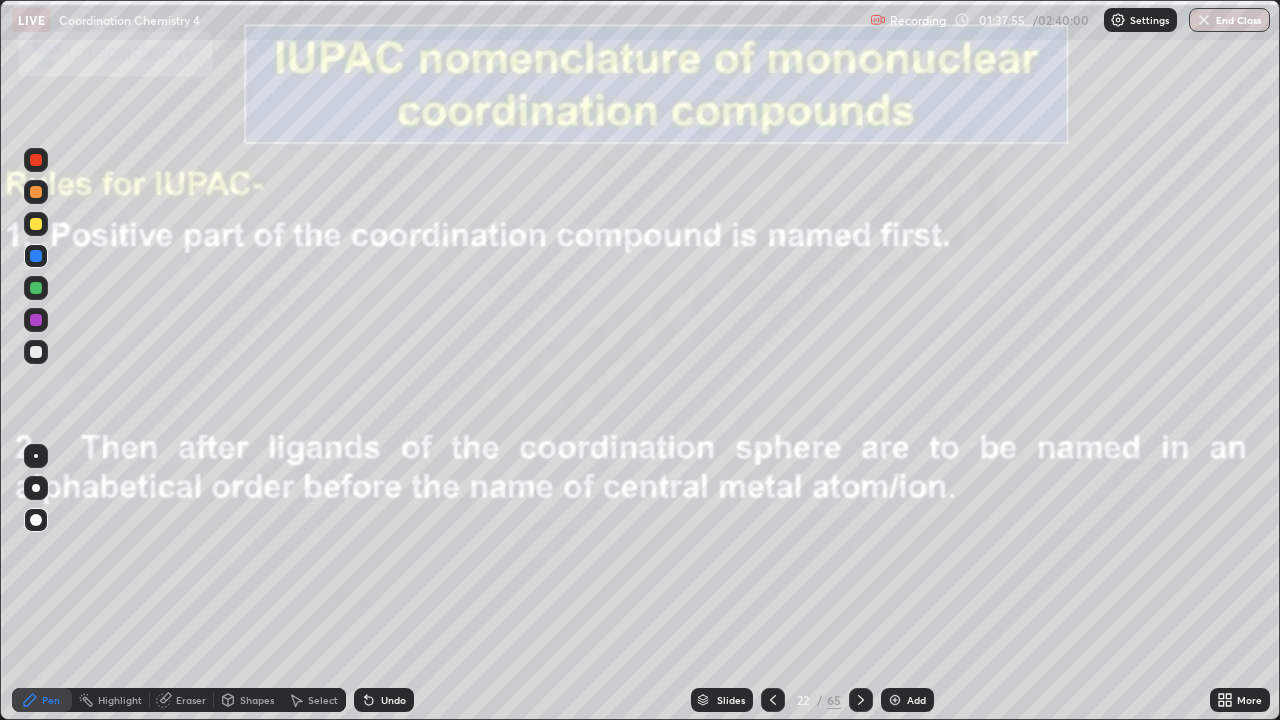 click on "Eraser" at bounding box center [191, 700] 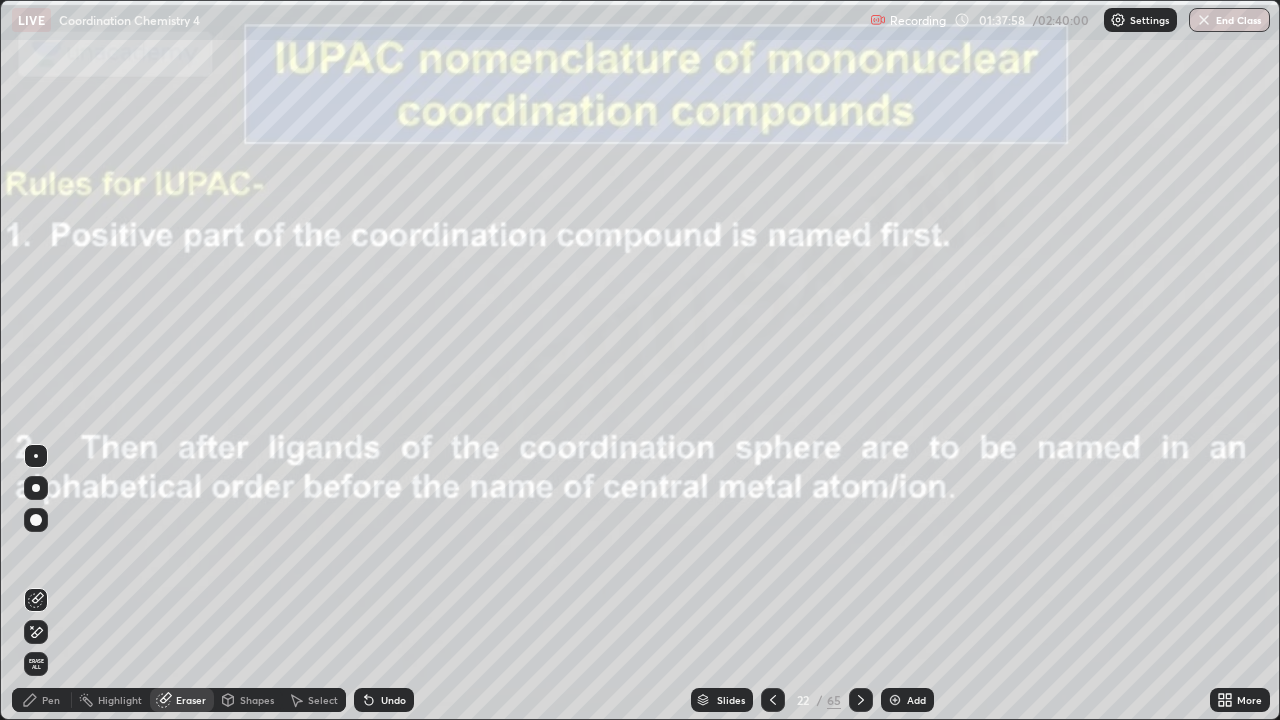 click on "Erase all" at bounding box center (36, 664) 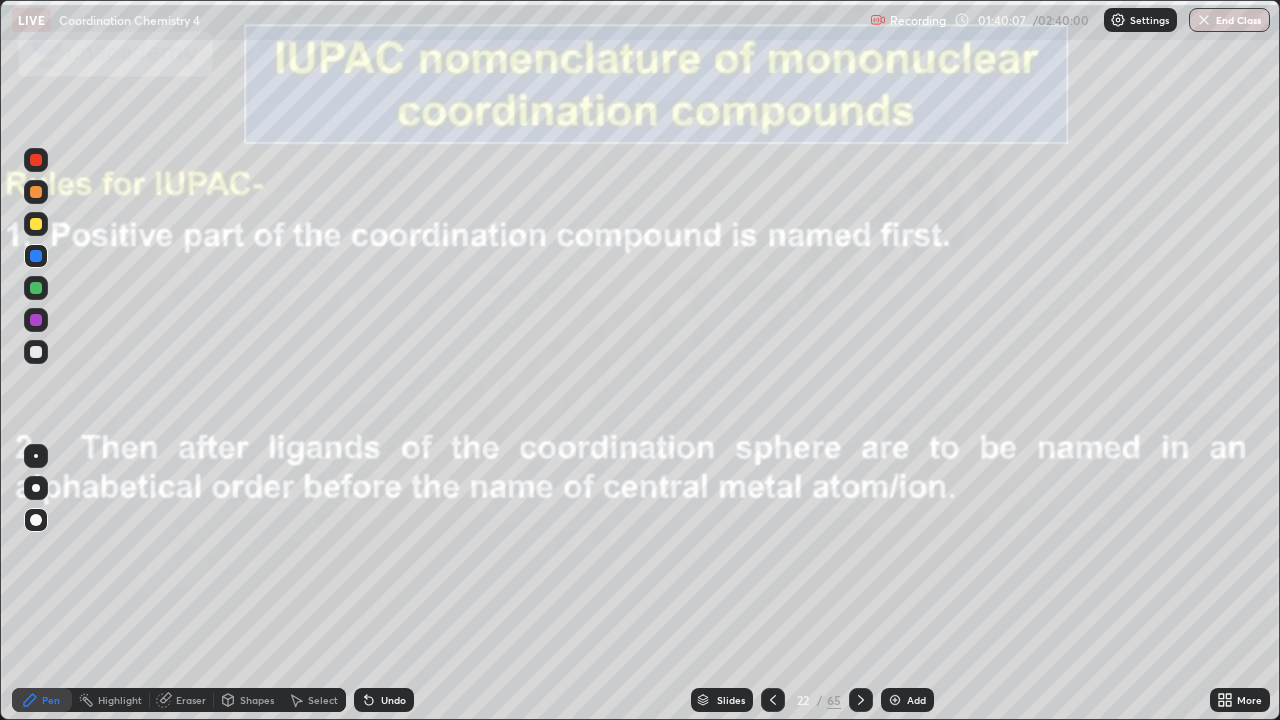 click 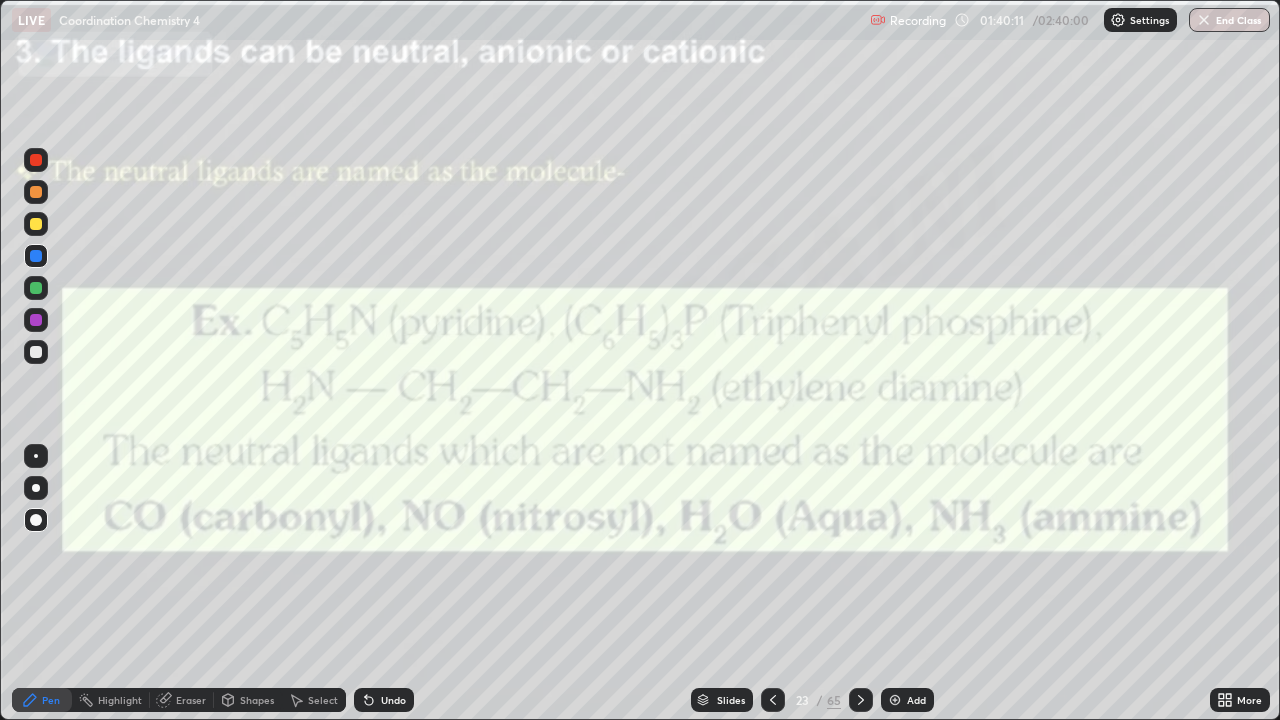 click on "Eraser" at bounding box center (191, 700) 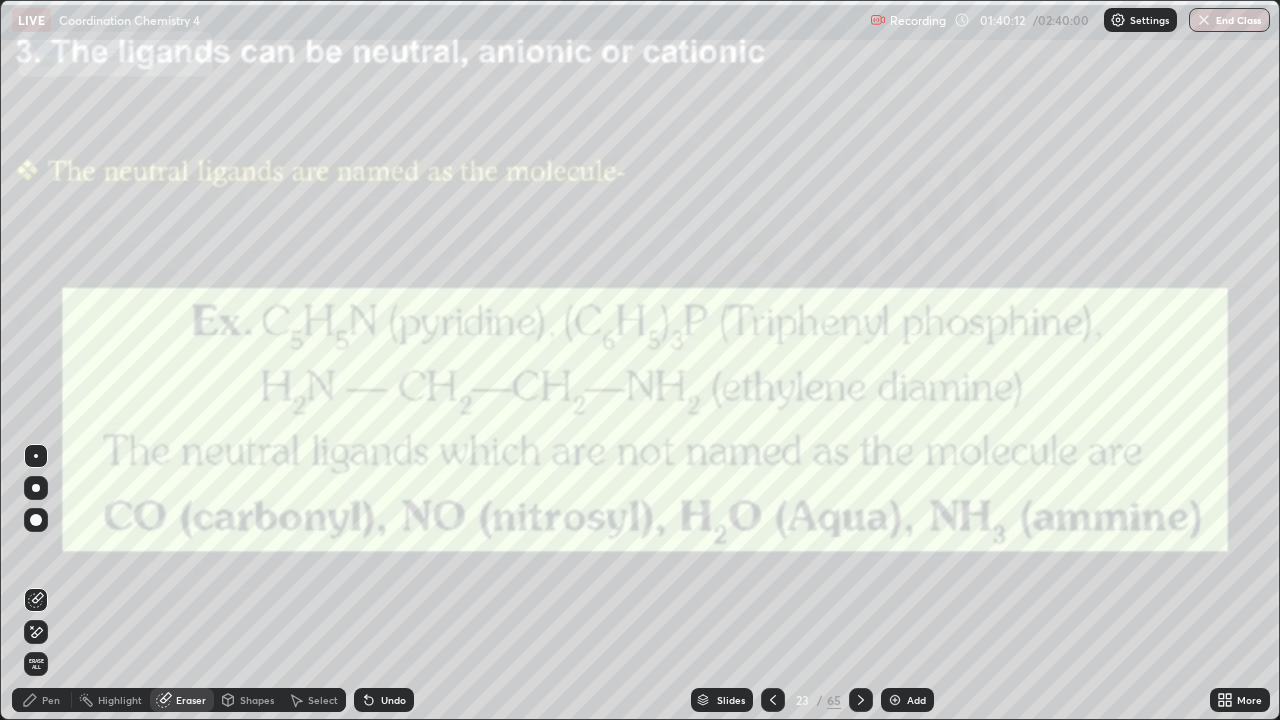 click on "Erase all" at bounding box center [36, 664] 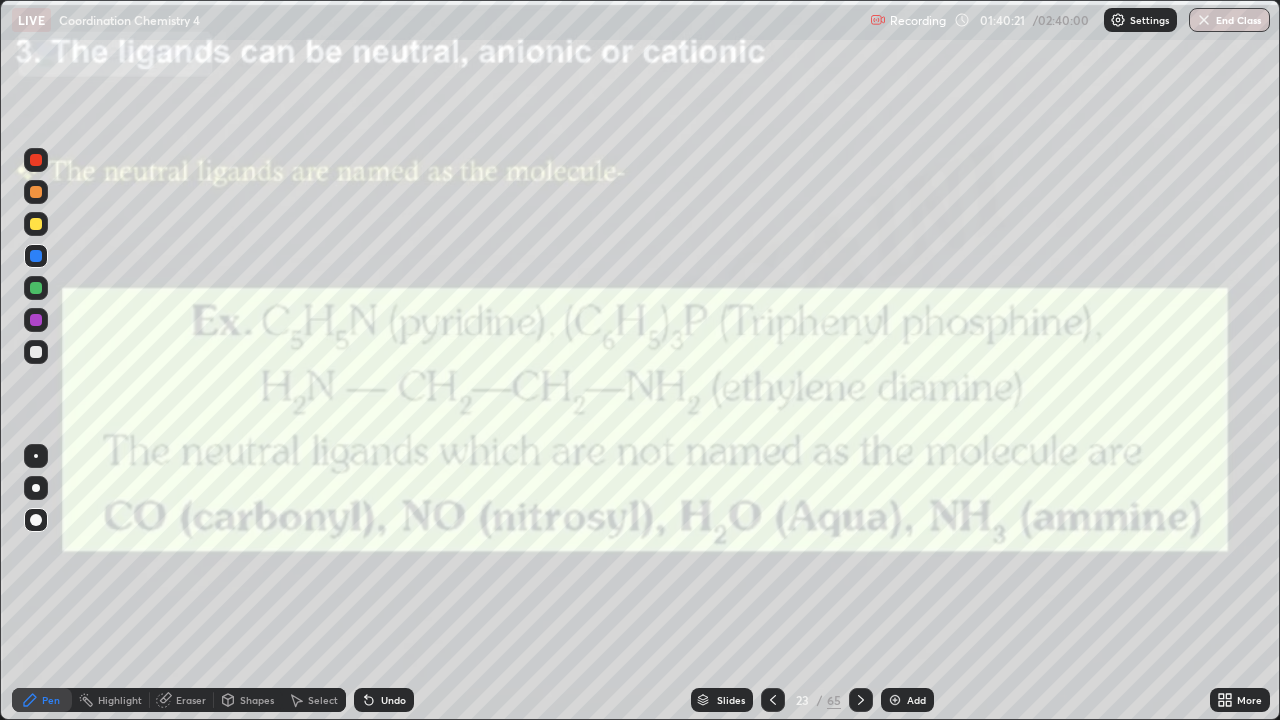 click on "Eraser" at bounding box center [191, 700] 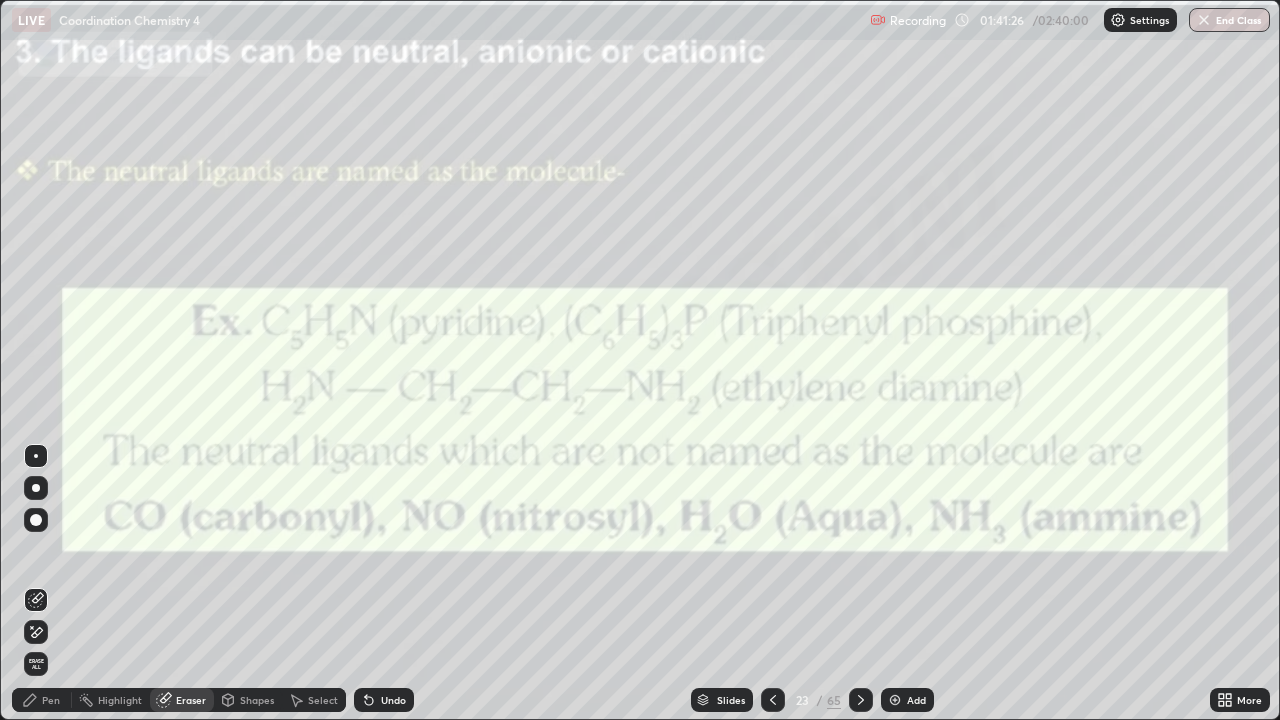 click on "Pen" at bounding box center [42, 700] 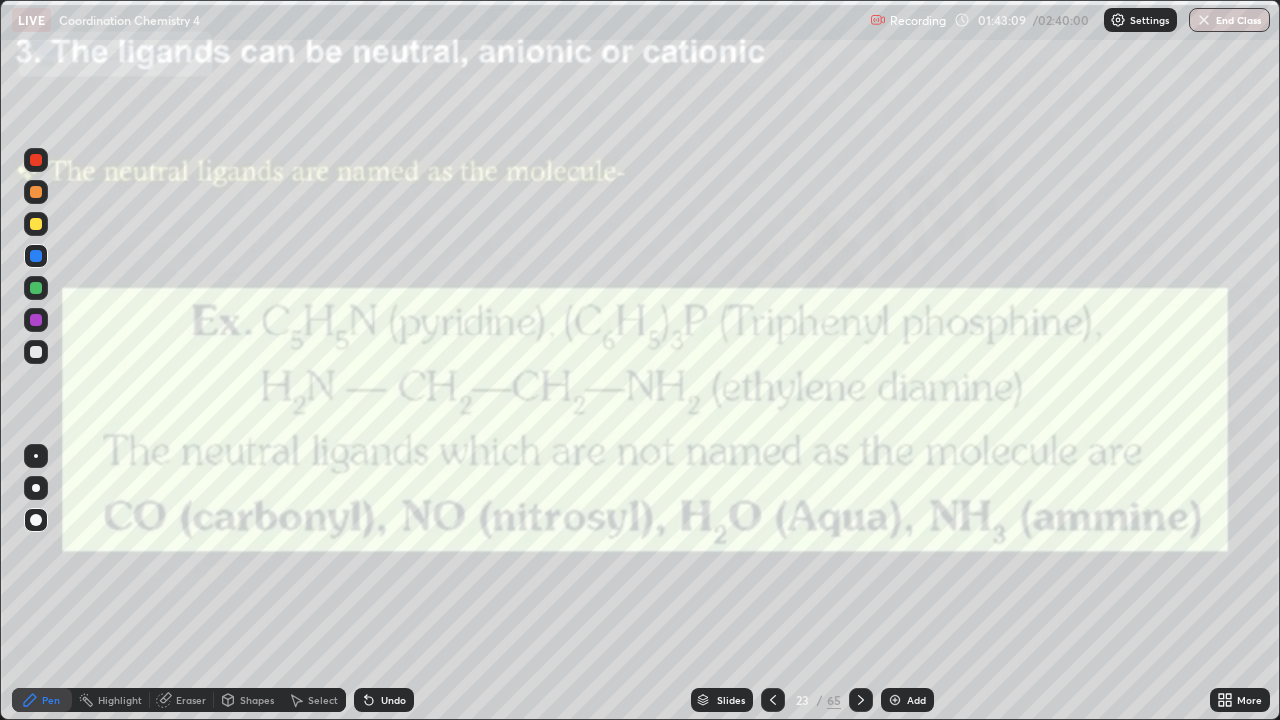 click 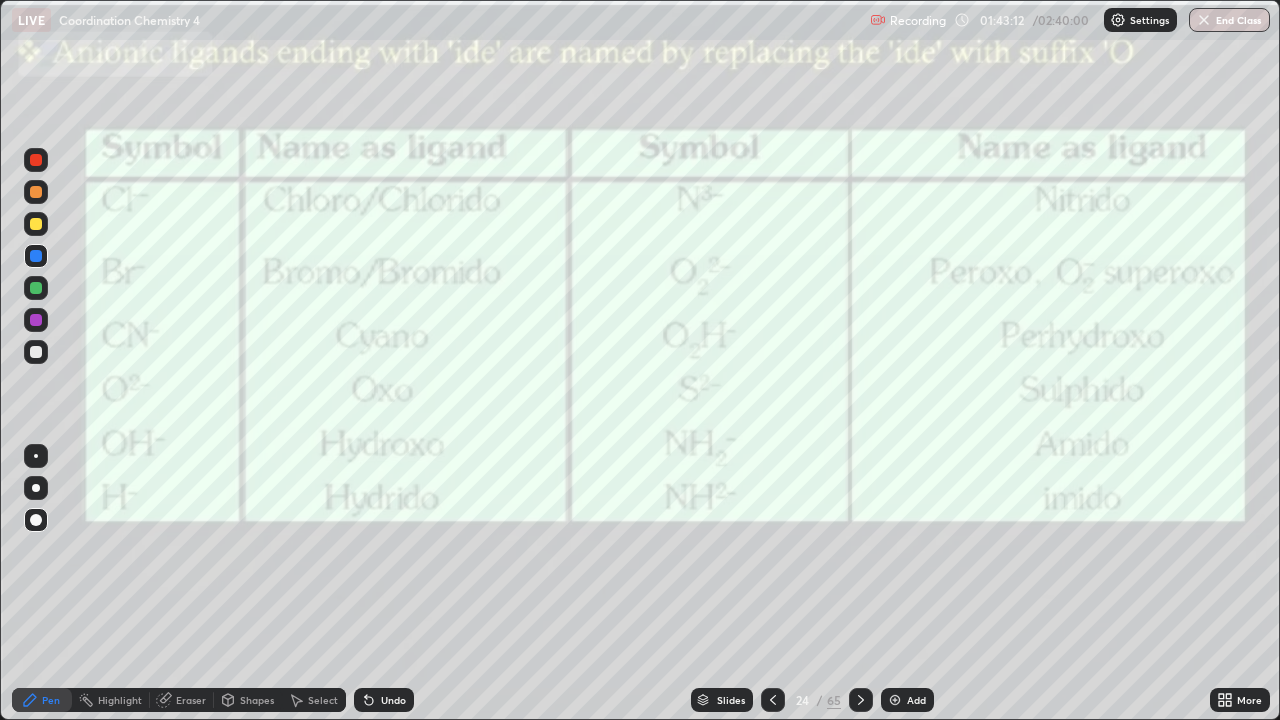 click 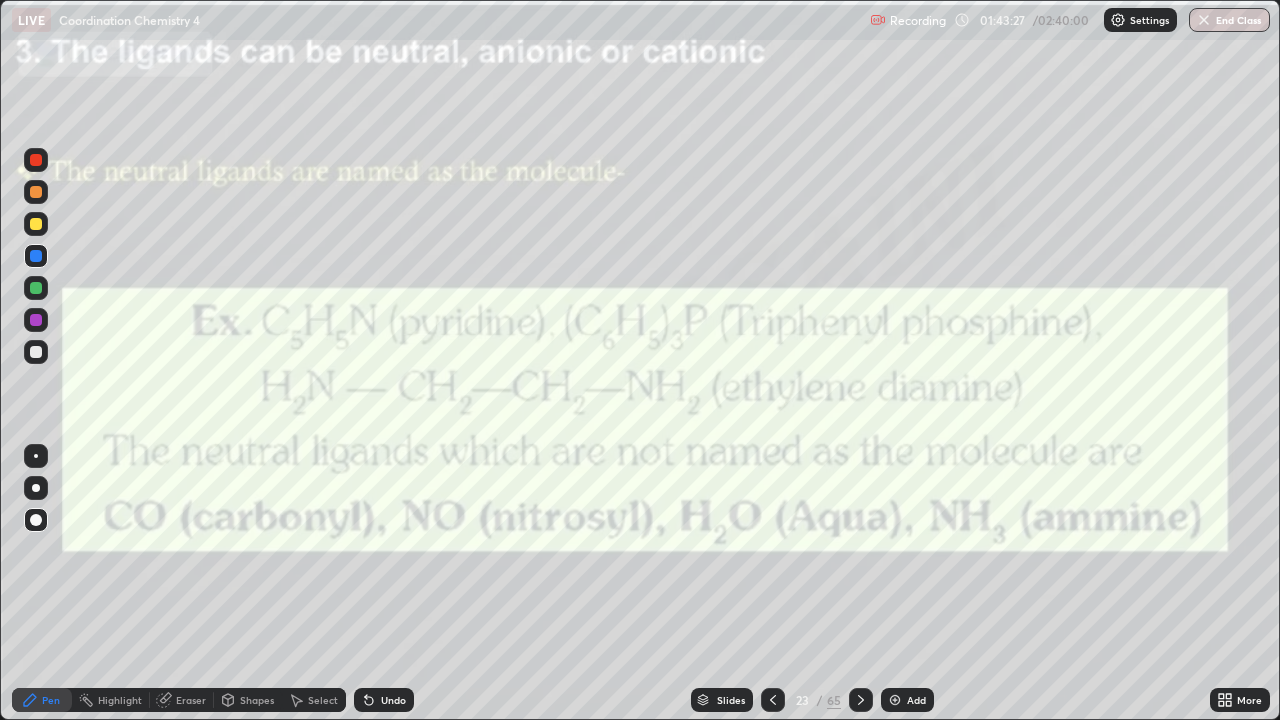 click 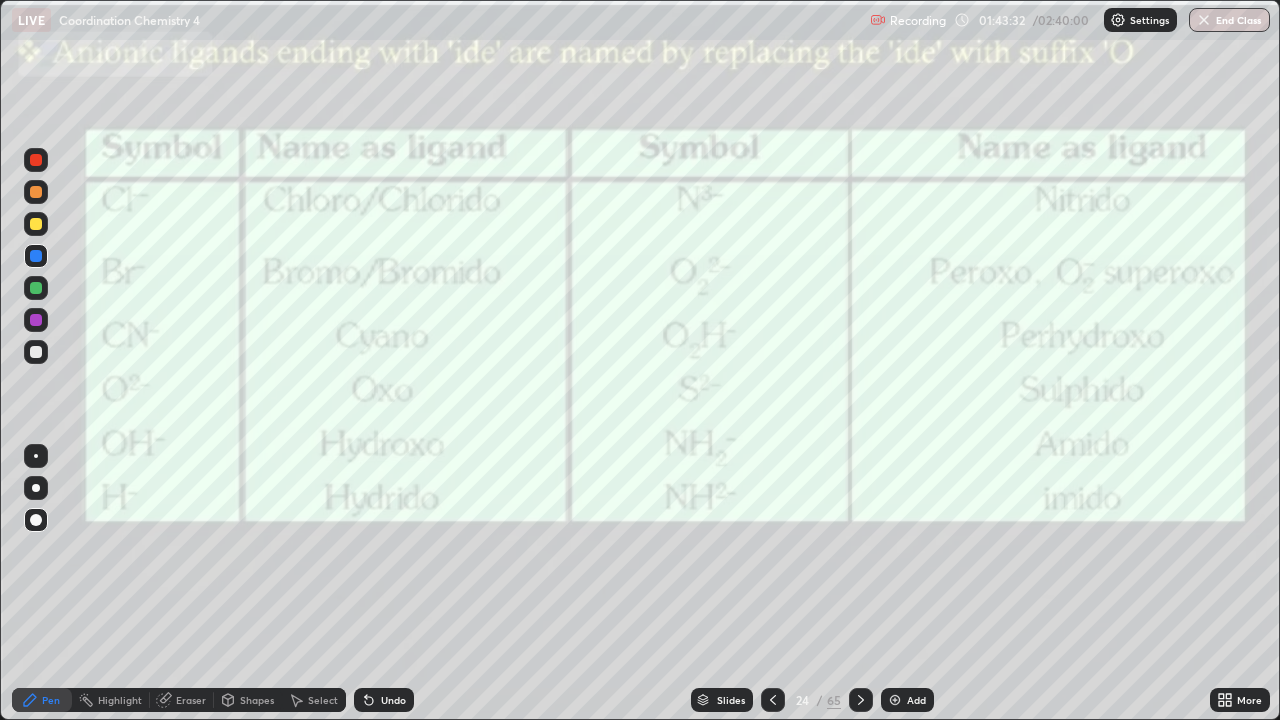 click on "Eraser" at bounding box center [191, 700] 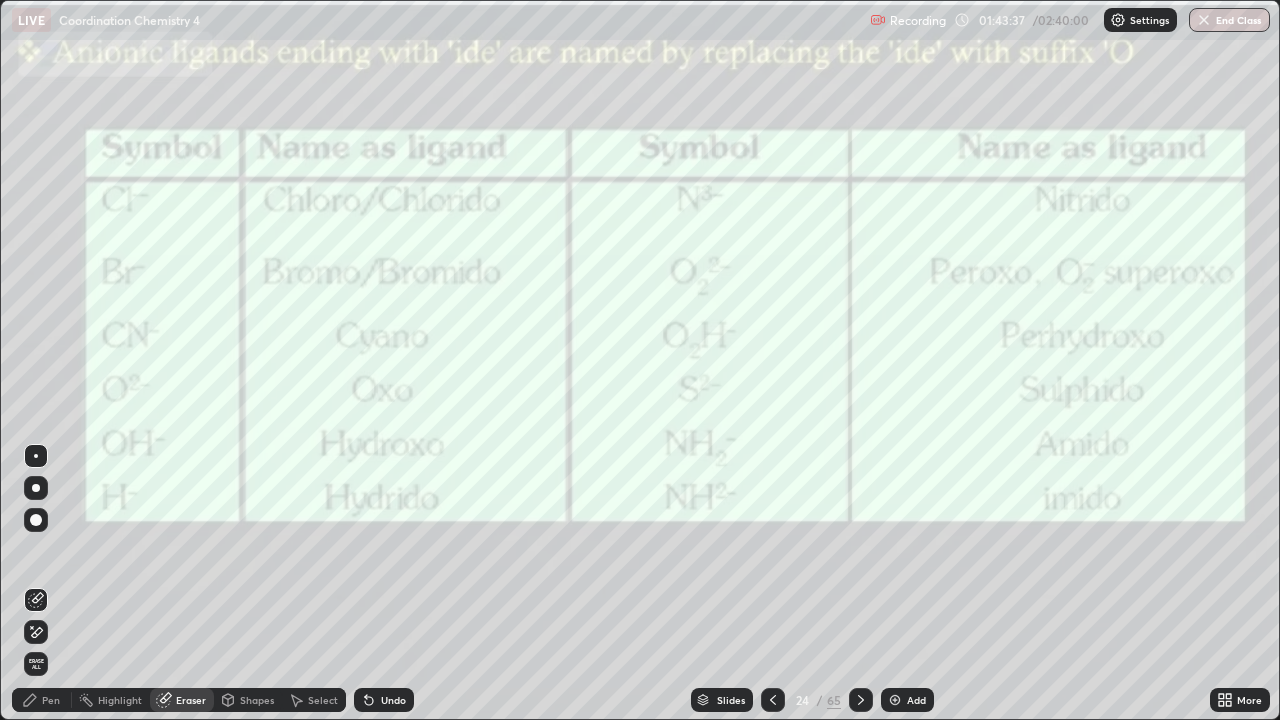 click on "Pen" at bounding box center [51, 700] 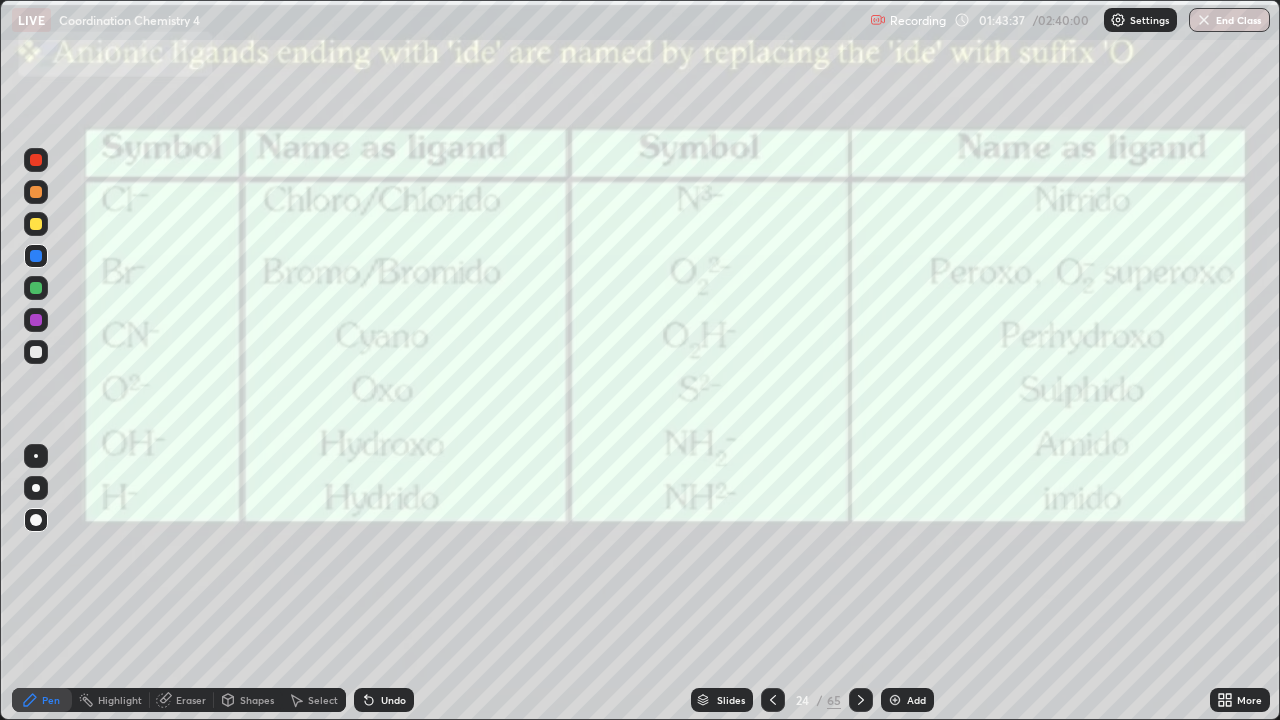 click on "Pen" at bounding box center [42, 700] 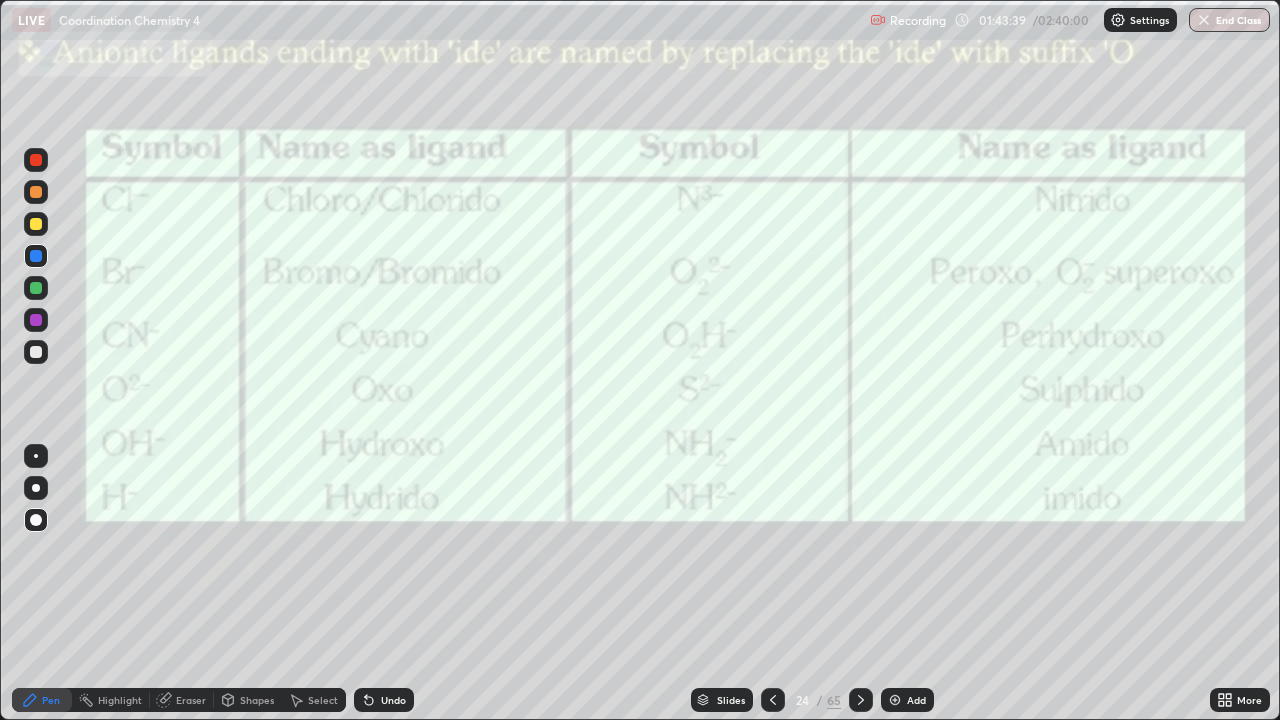 click at bounding box center (36, 256) 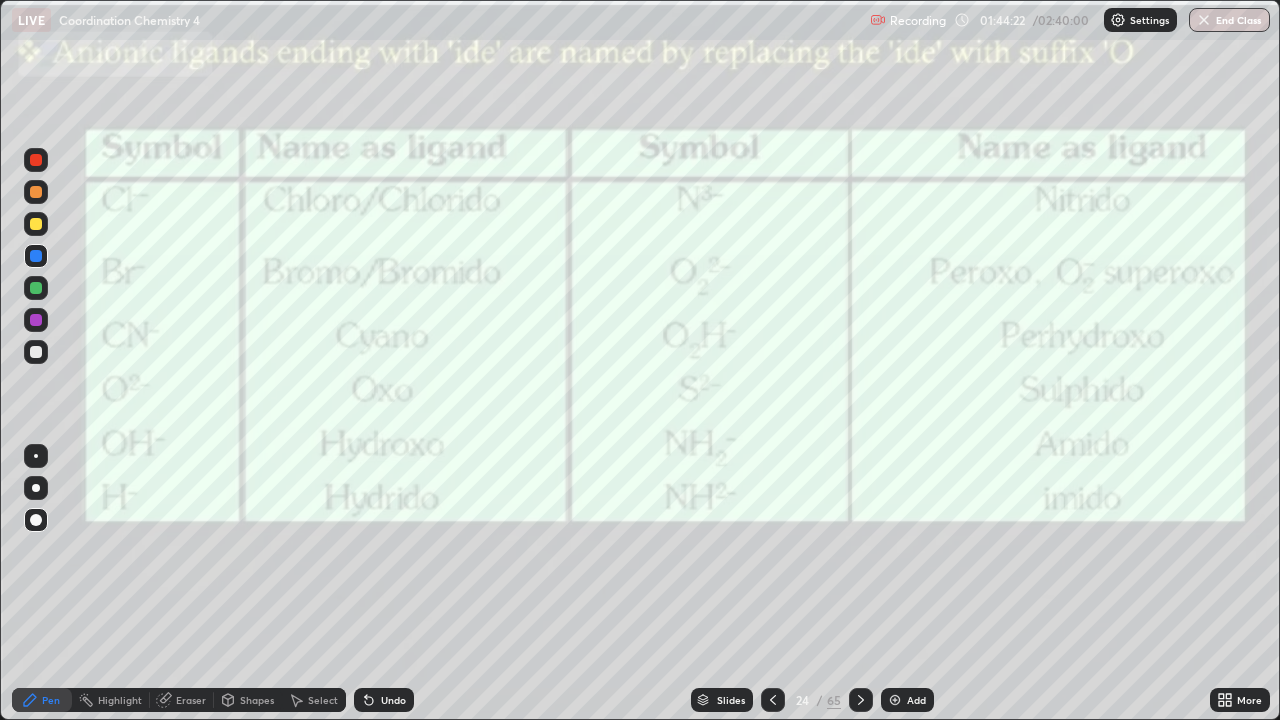 click on "Undo" at bounding box center (393, 700) 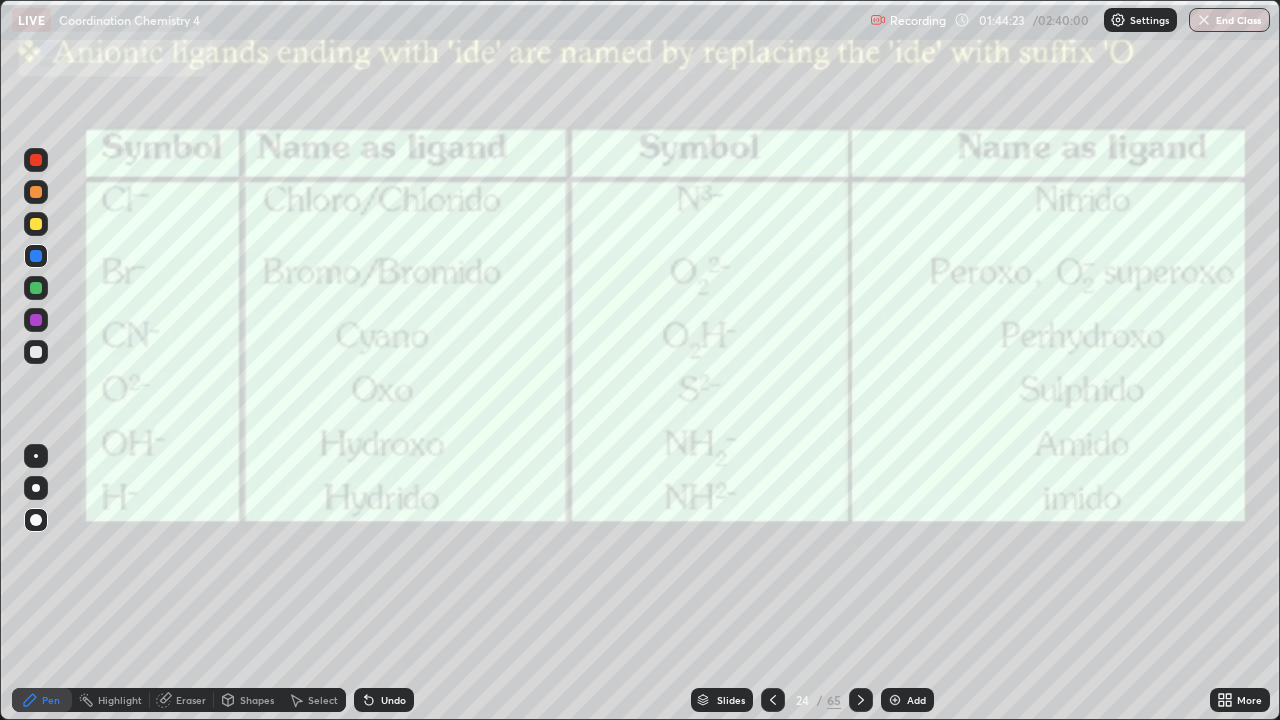 click on "Undo" at bounding box center (393, 700) 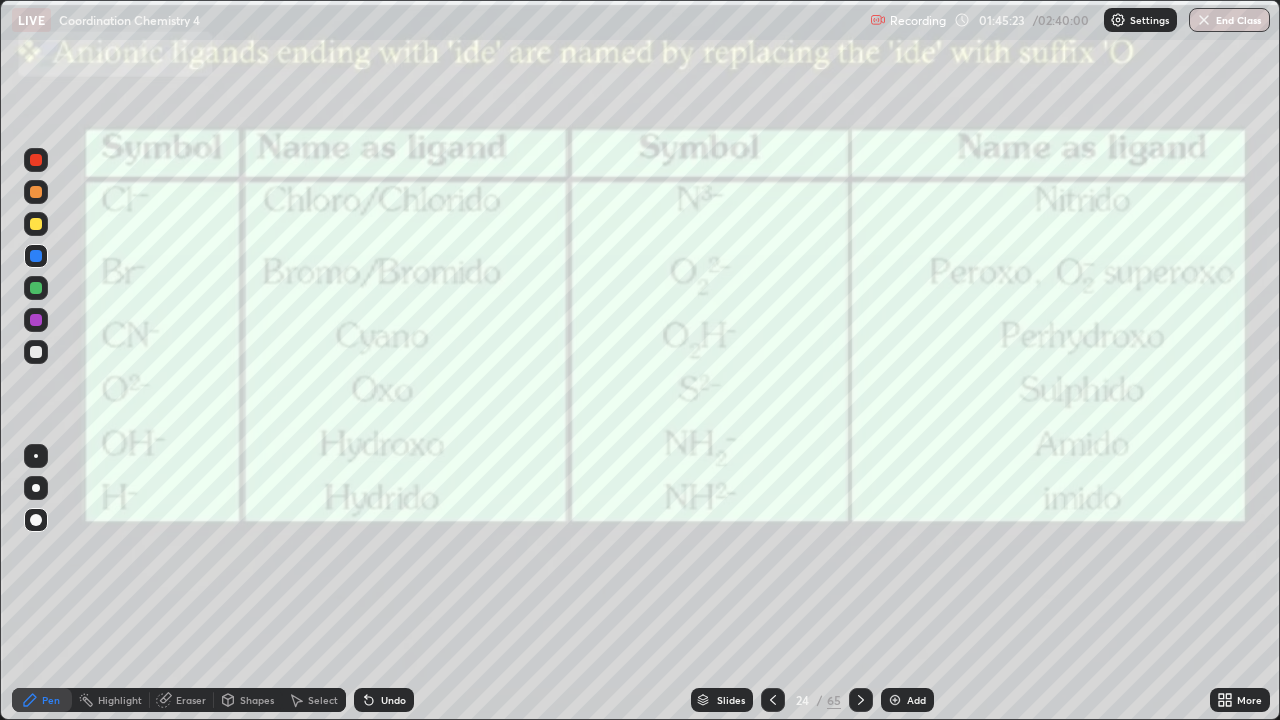click on "Setting up your live class" at bounding box center (640, 360) 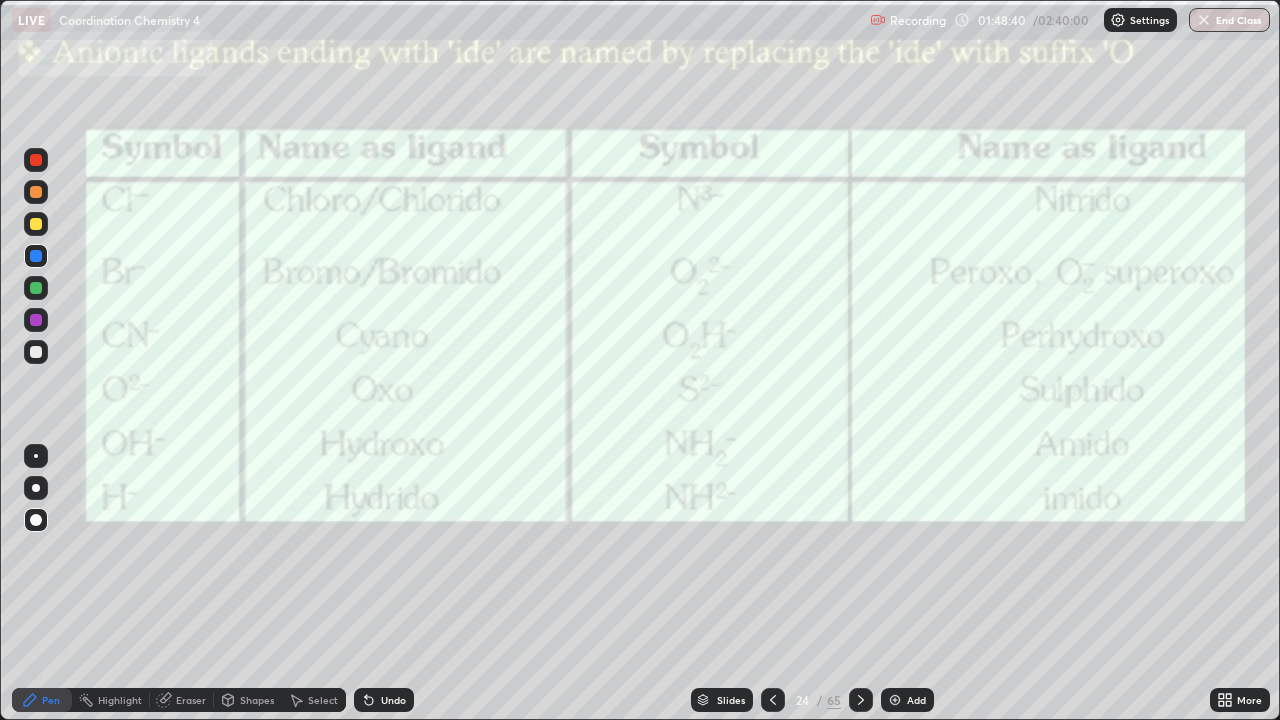 click 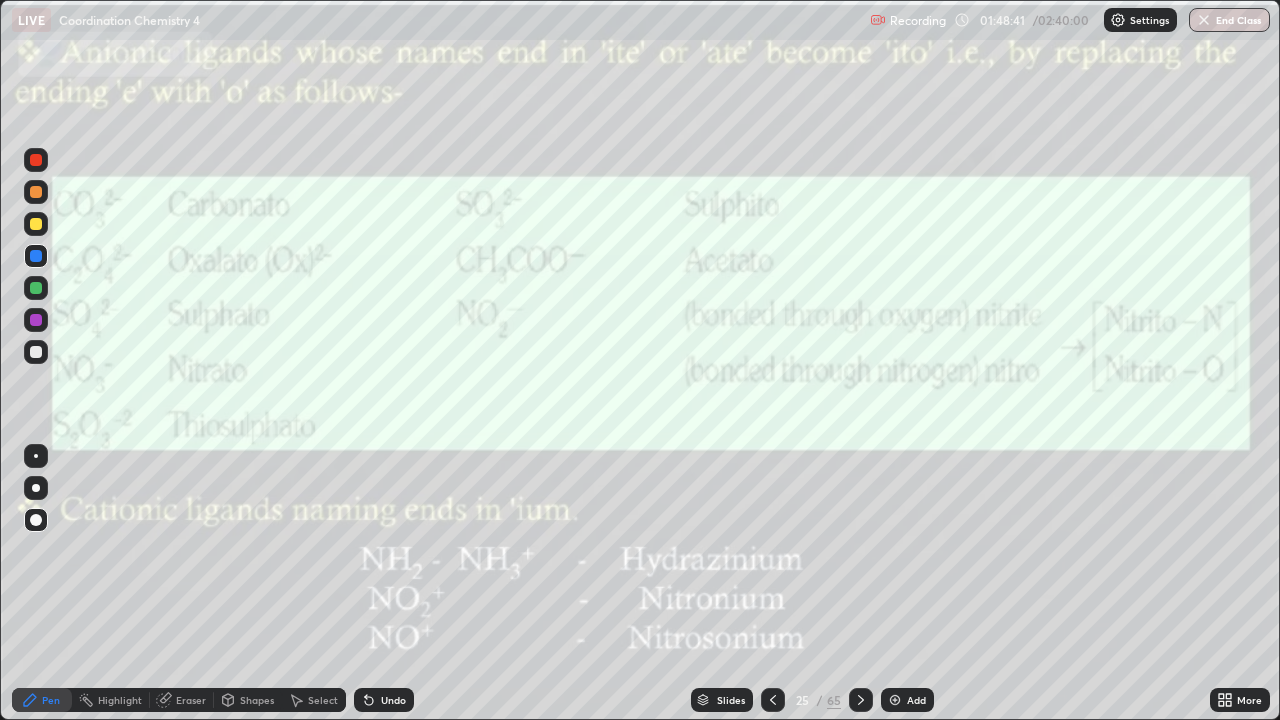 click 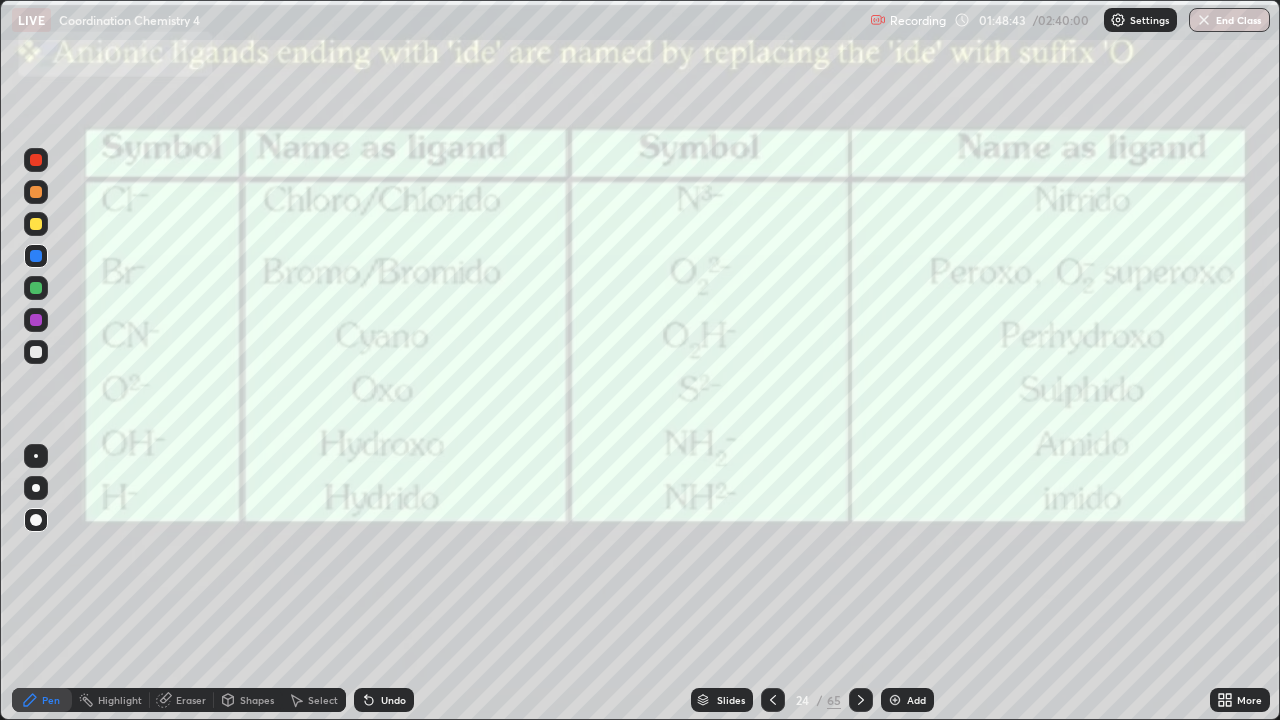 click on "Add" at bounding box center (916, 700) 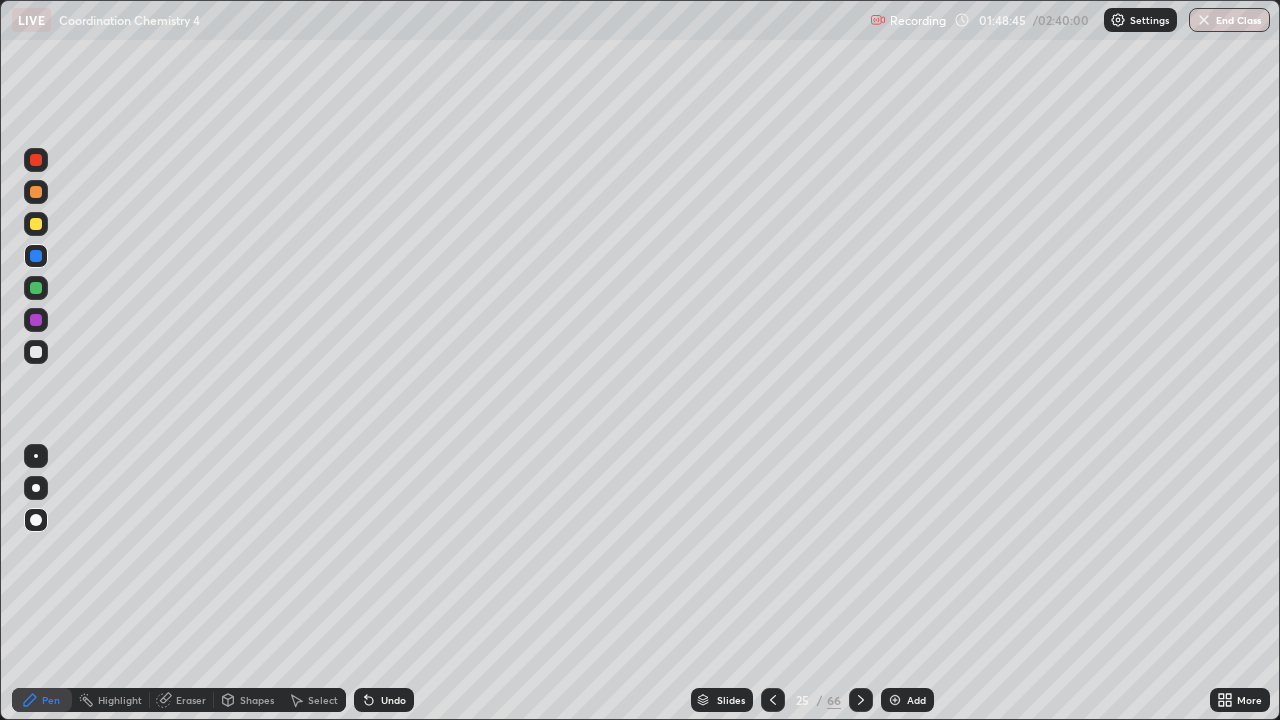 click at bounding box center (36, 352) 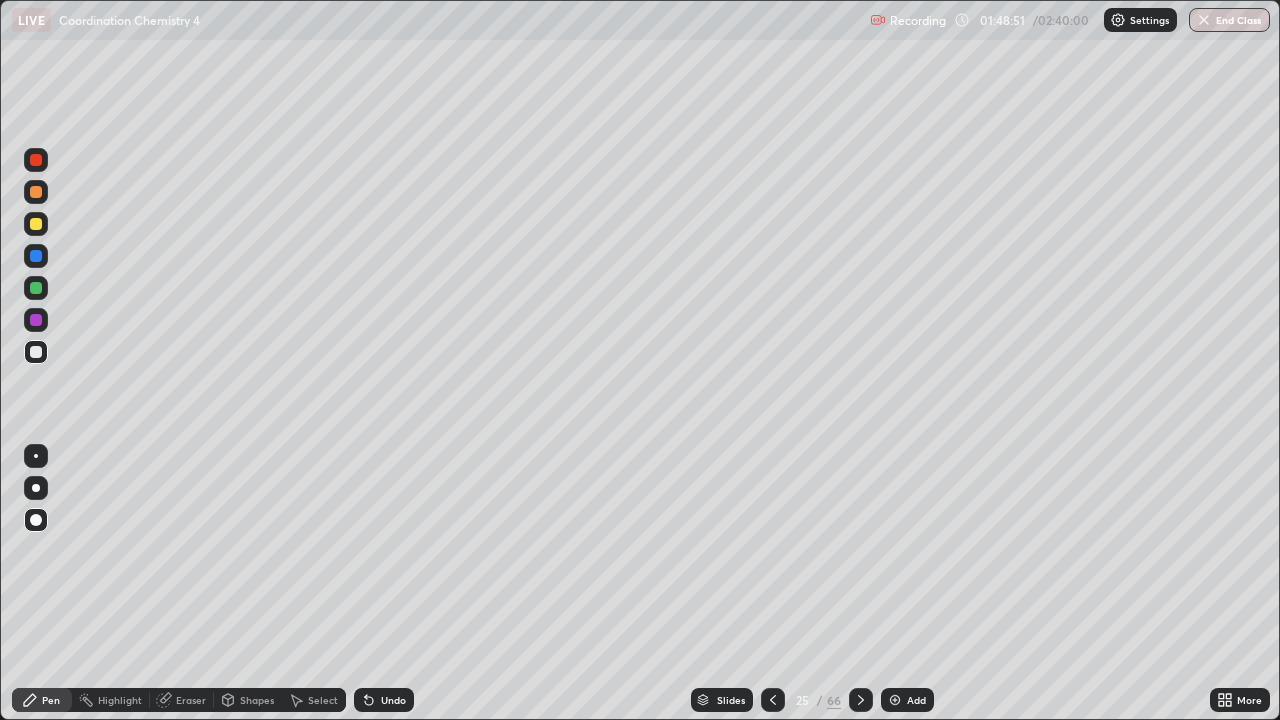 click at bounding box center (36, 224) 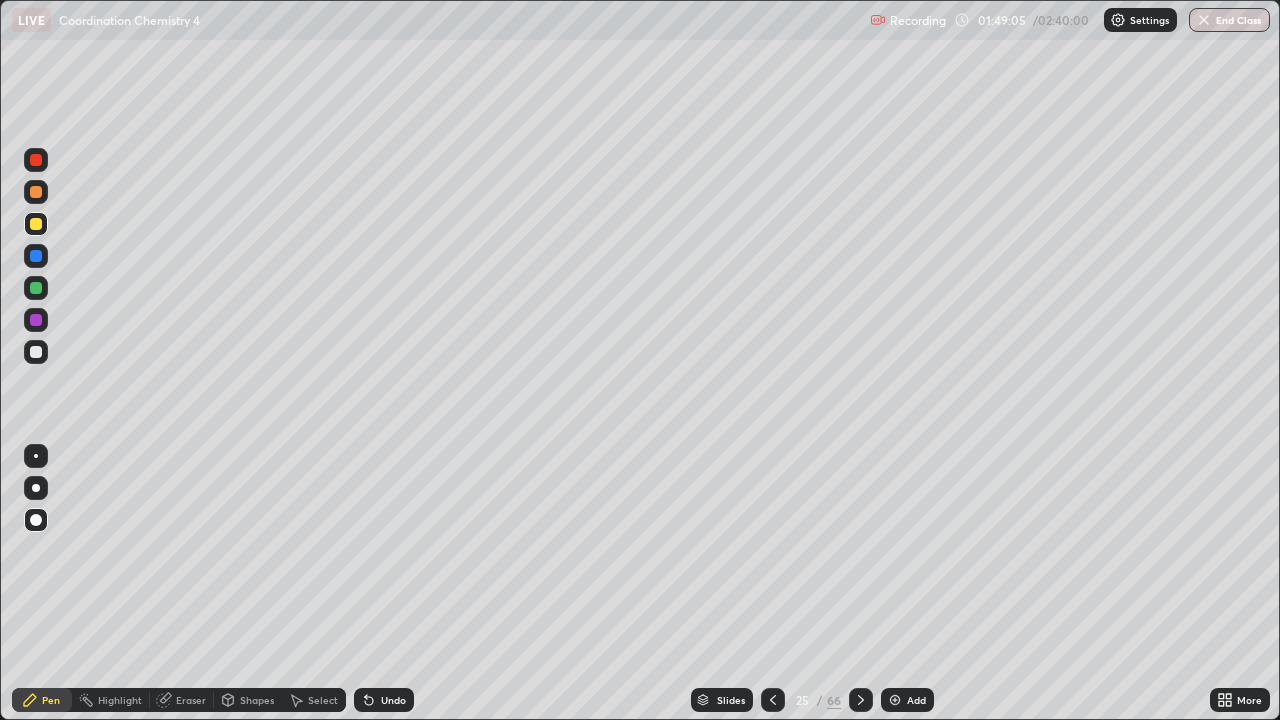 click at bounding box center [36, 352] 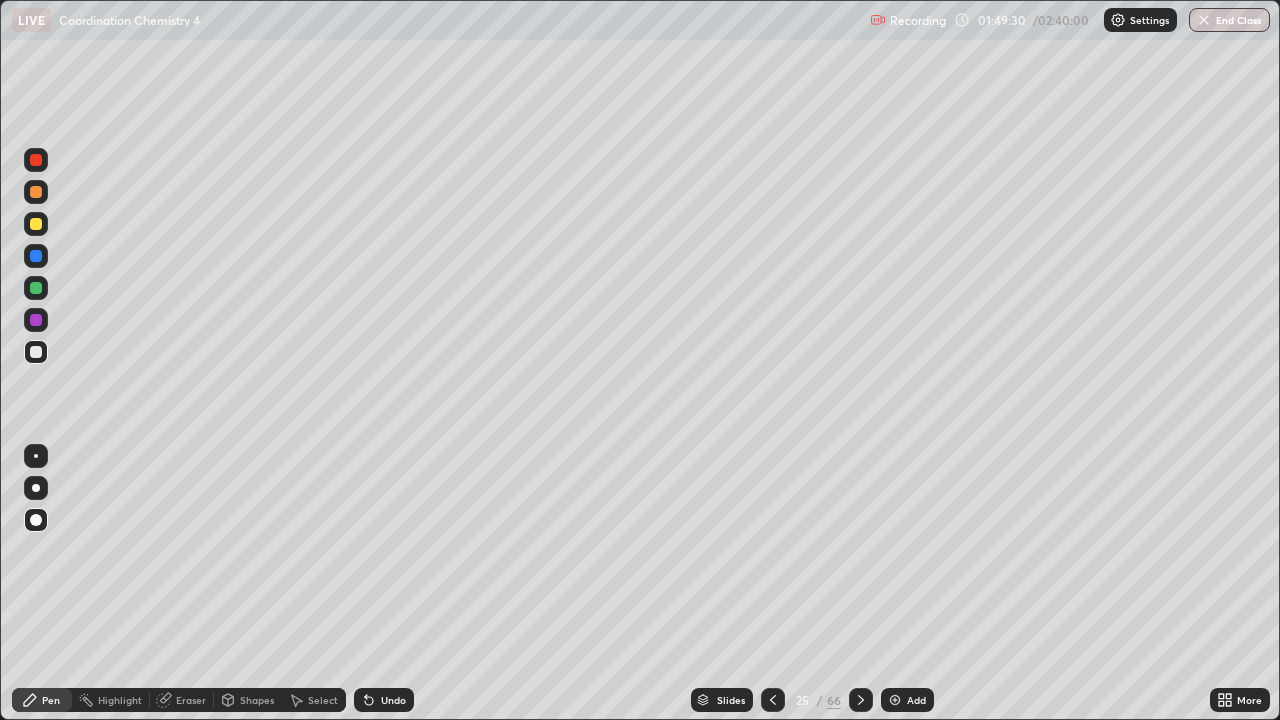 click at bounding box center (36, 288) 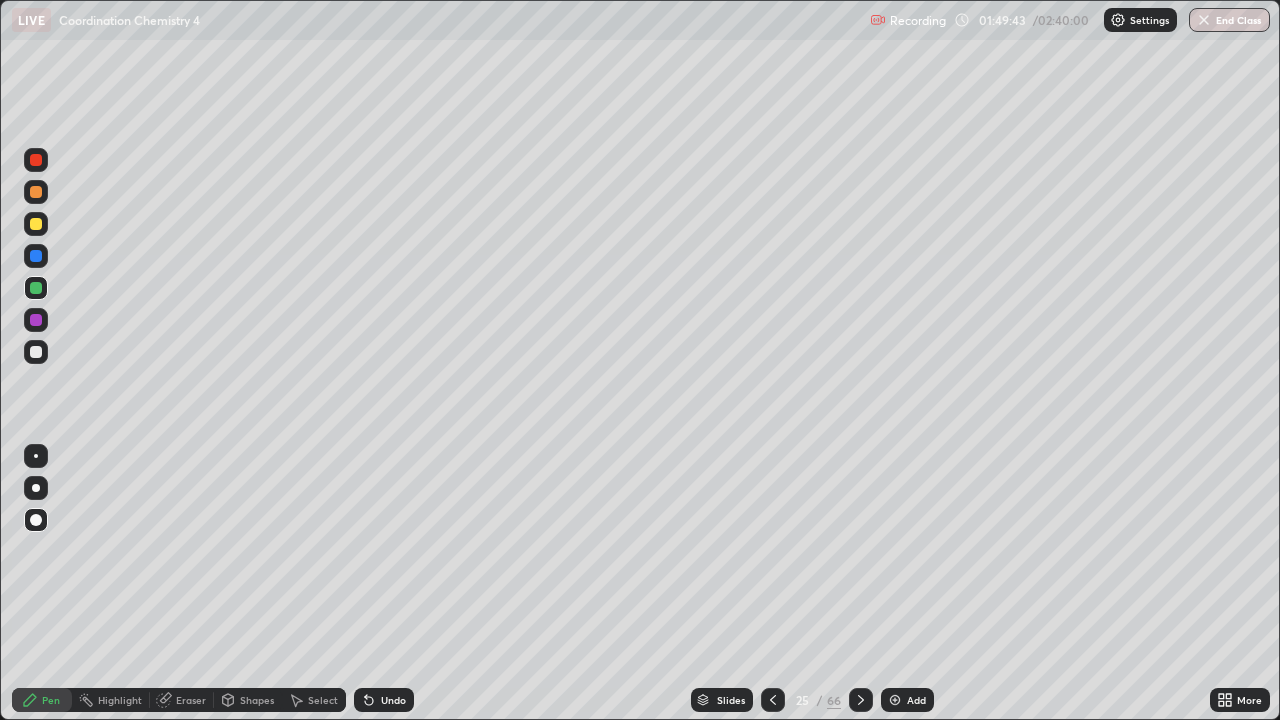 click at bounding box center (36, 352) 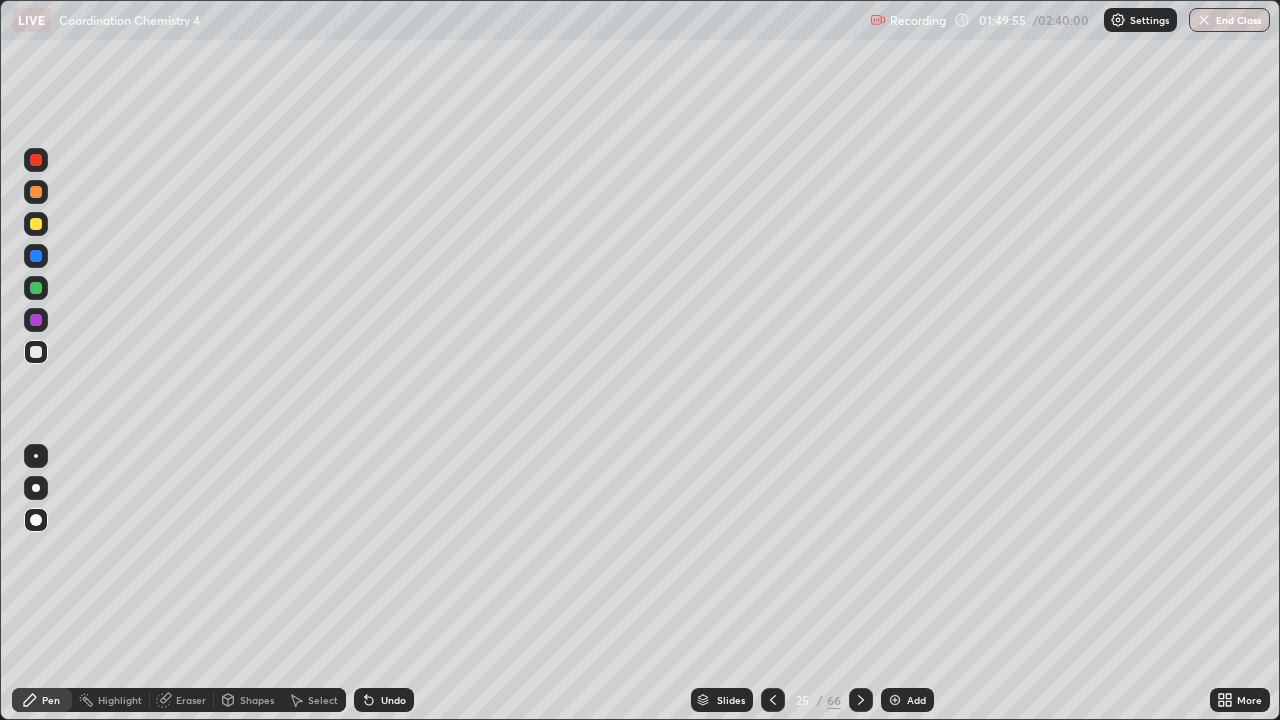 click on "Undo" at bounding box center (393, 700) 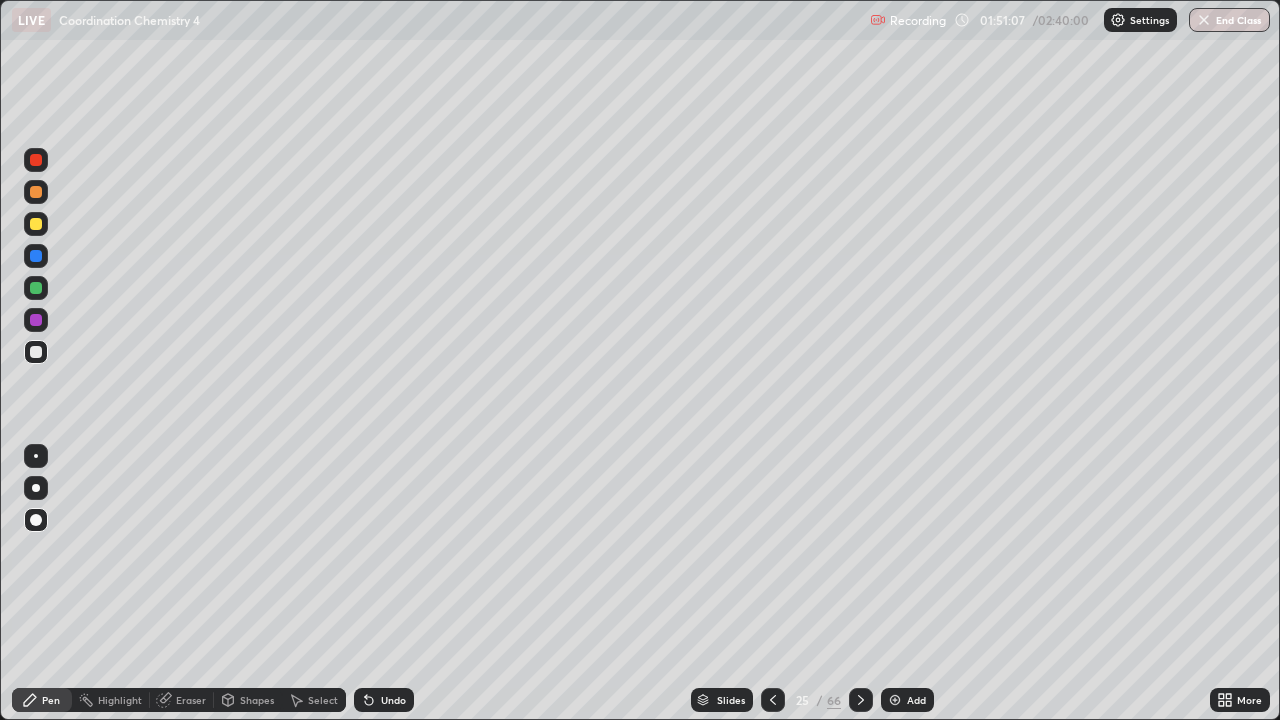 click on "Add" at bounding box center [916, 700] 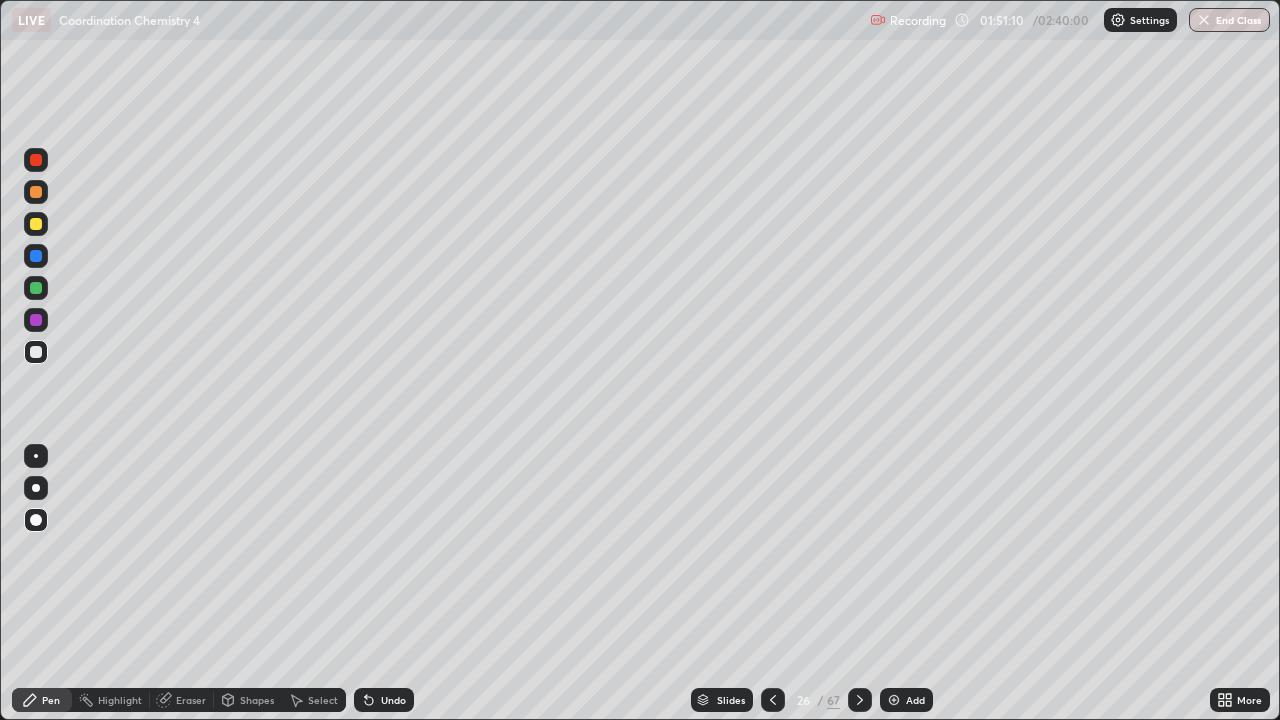 click at bounding box center (36, 224) 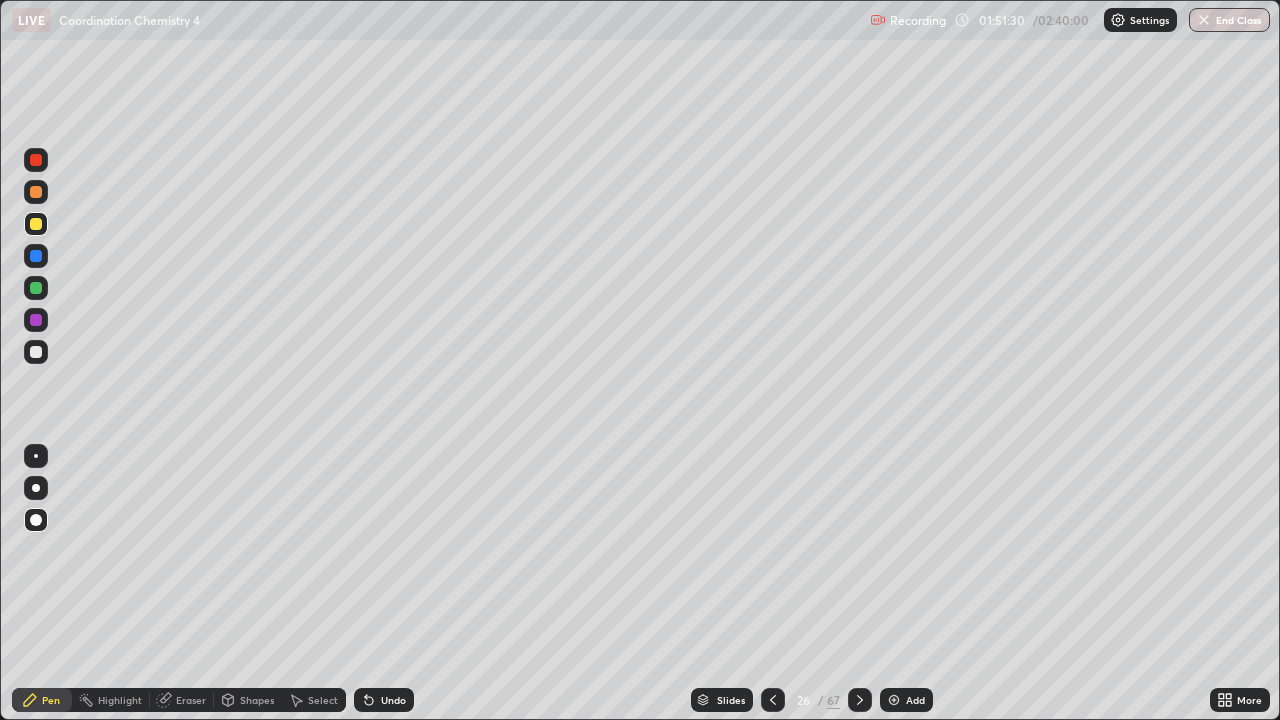 click on "Undo" at bounding box center (393, 700) 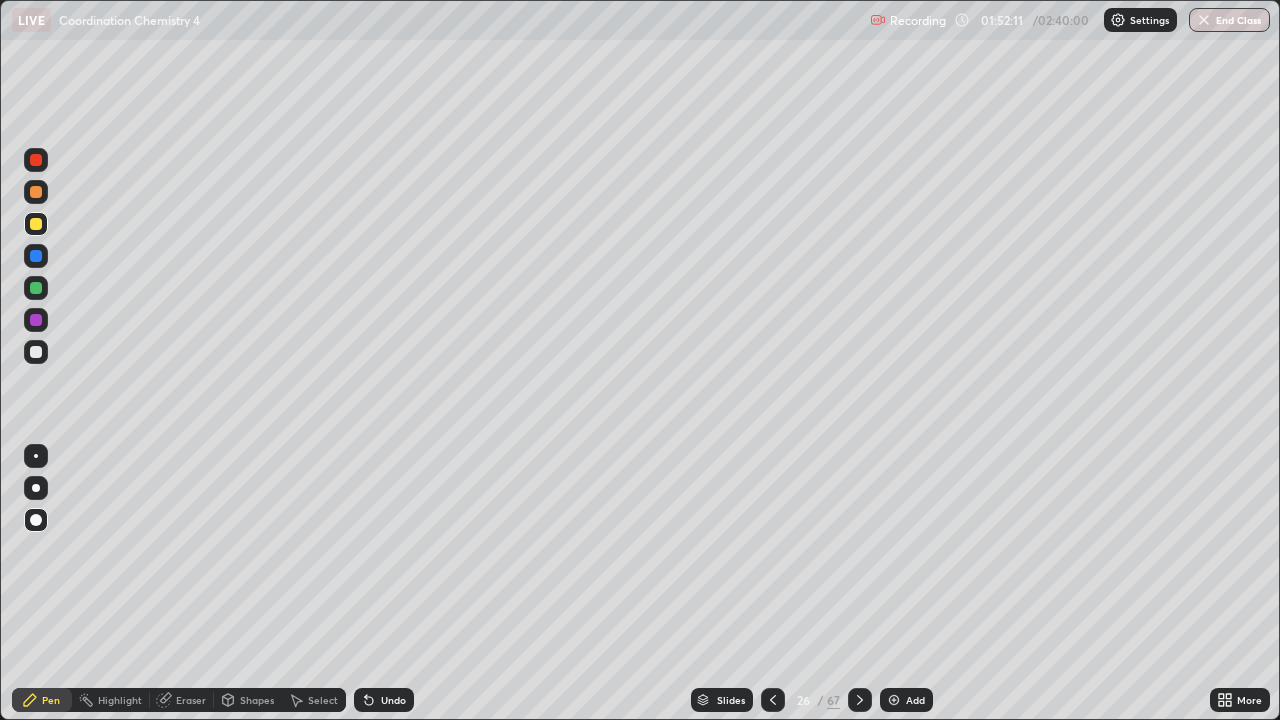 click 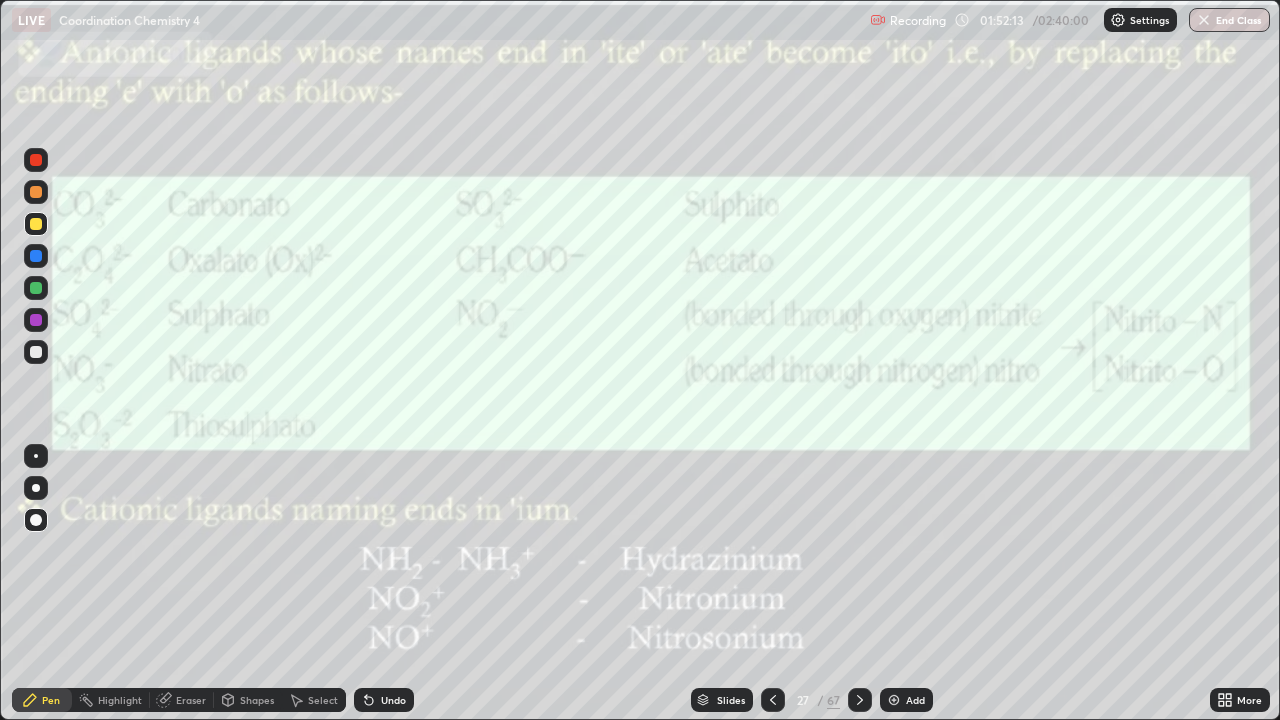 click 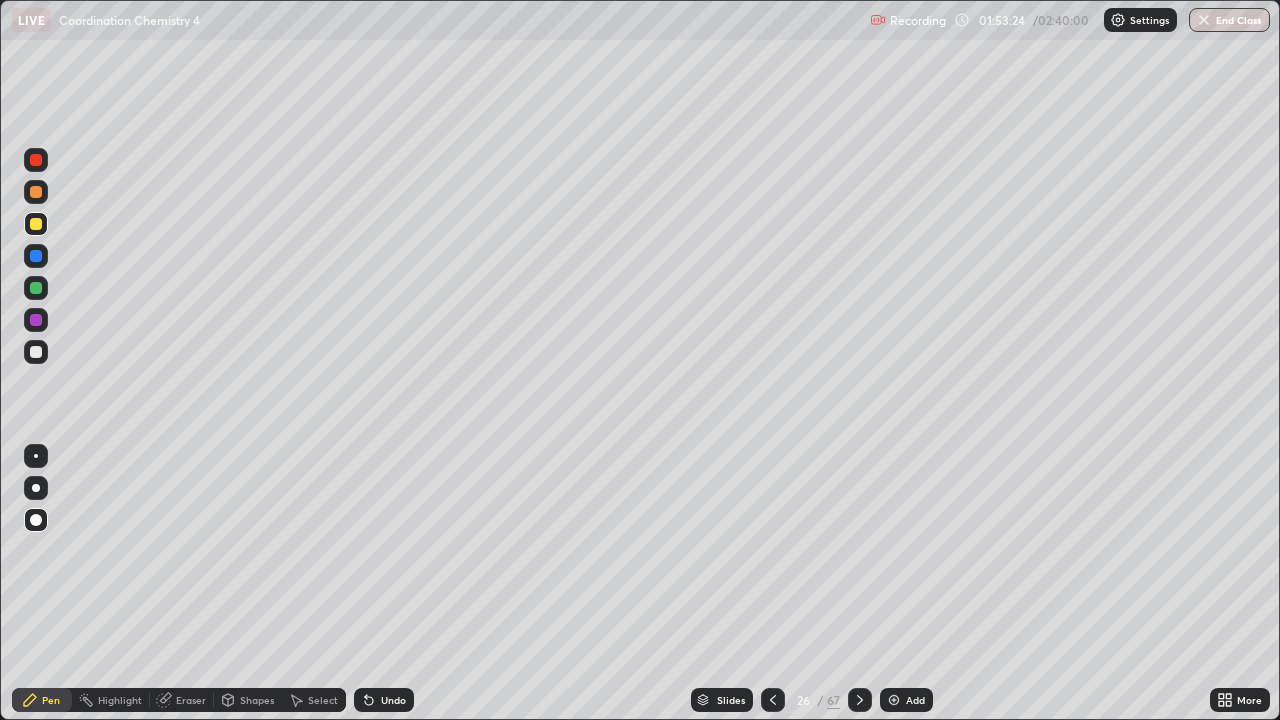 click 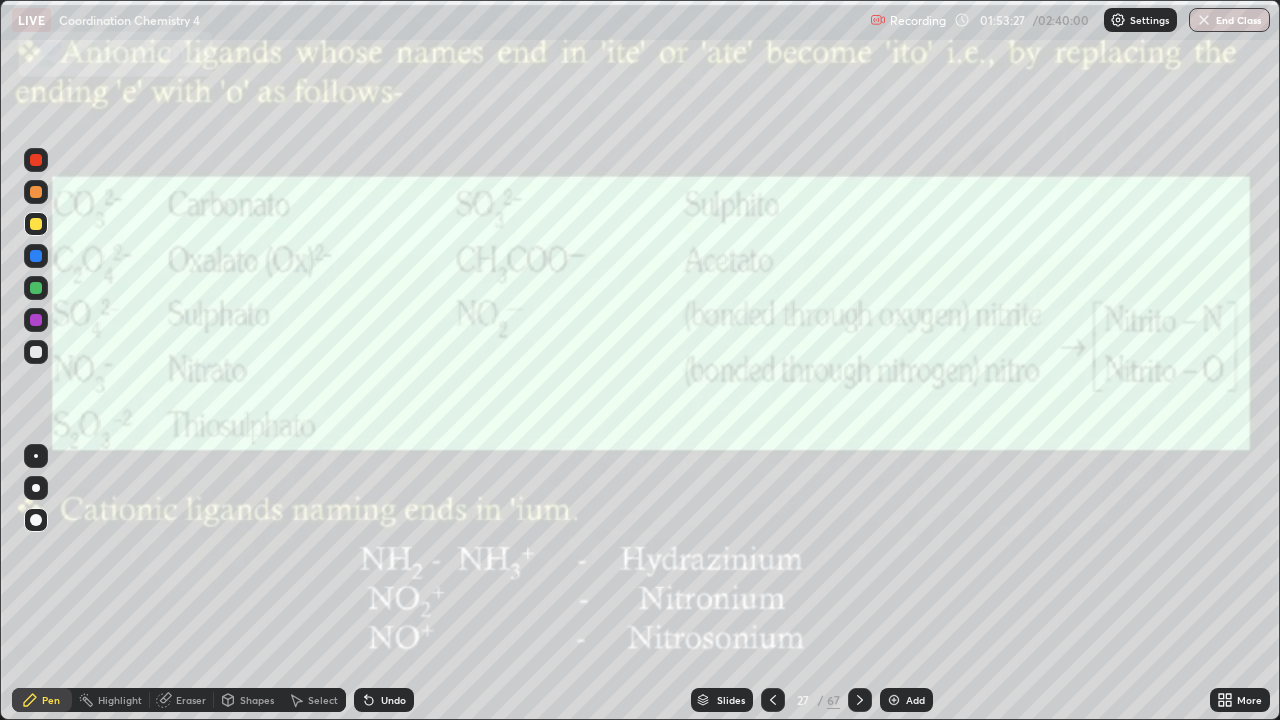 click 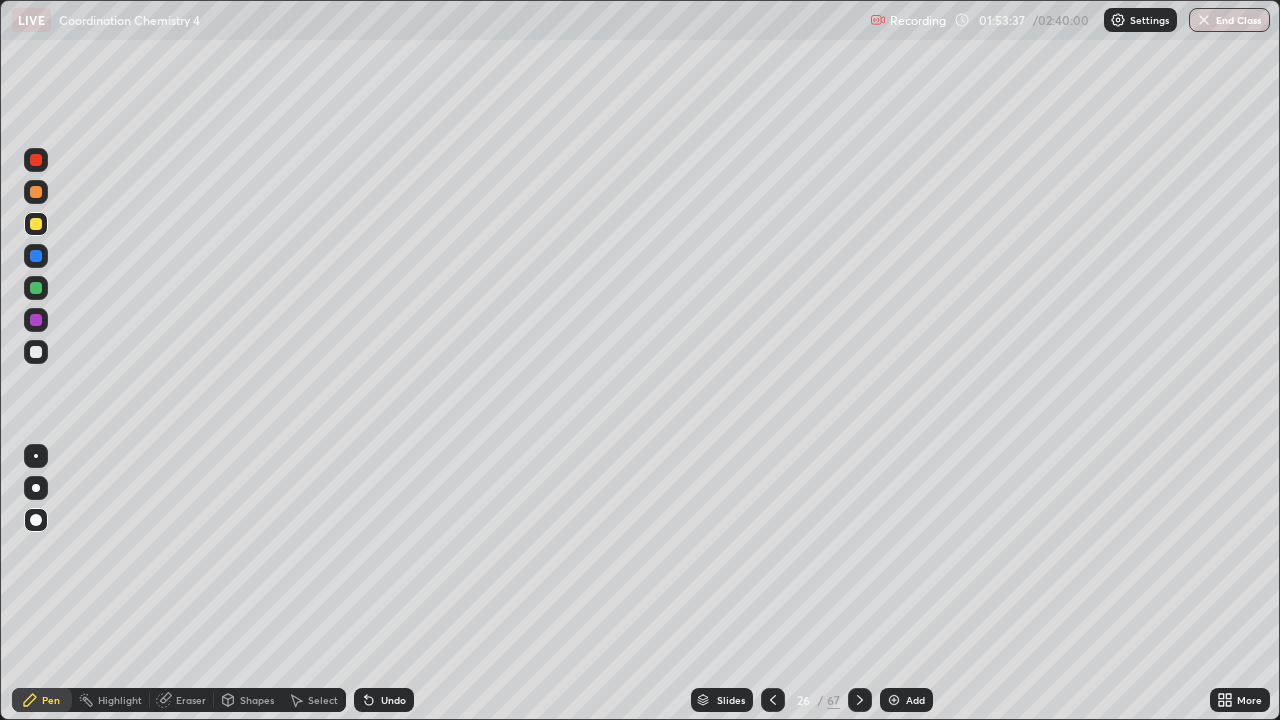 click 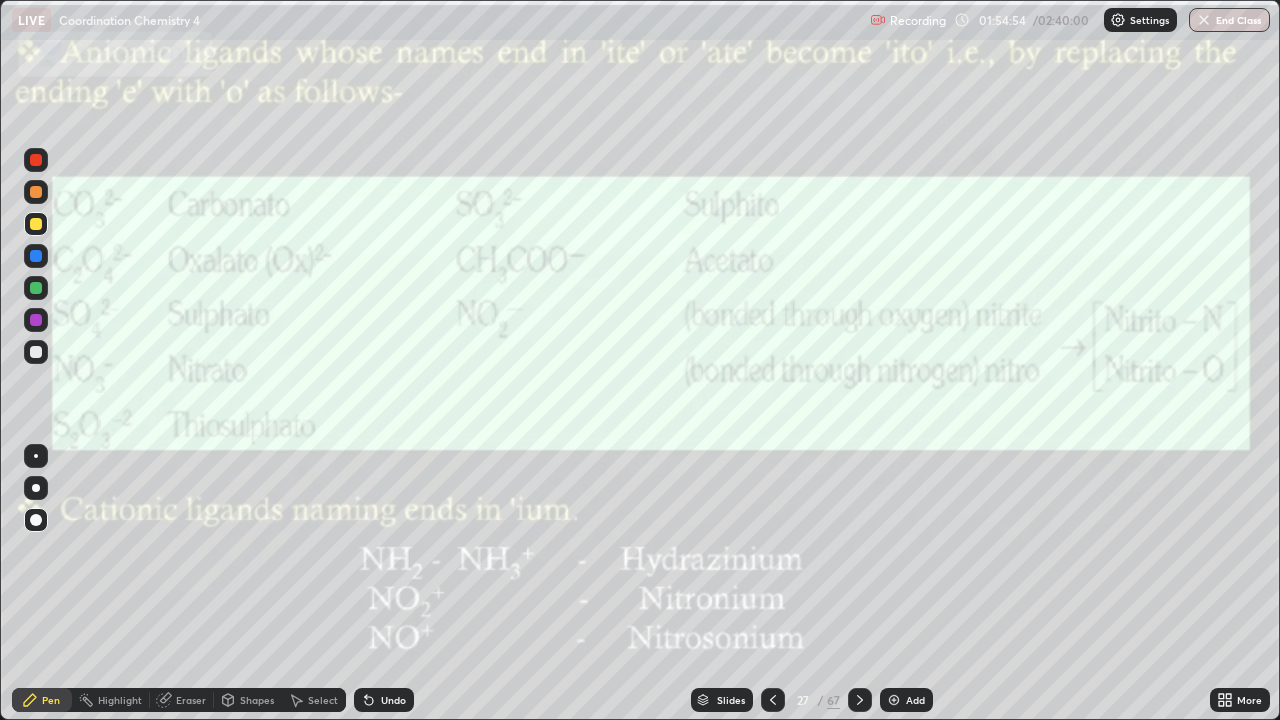 click on "Undo" at bounding box center (384, 700) 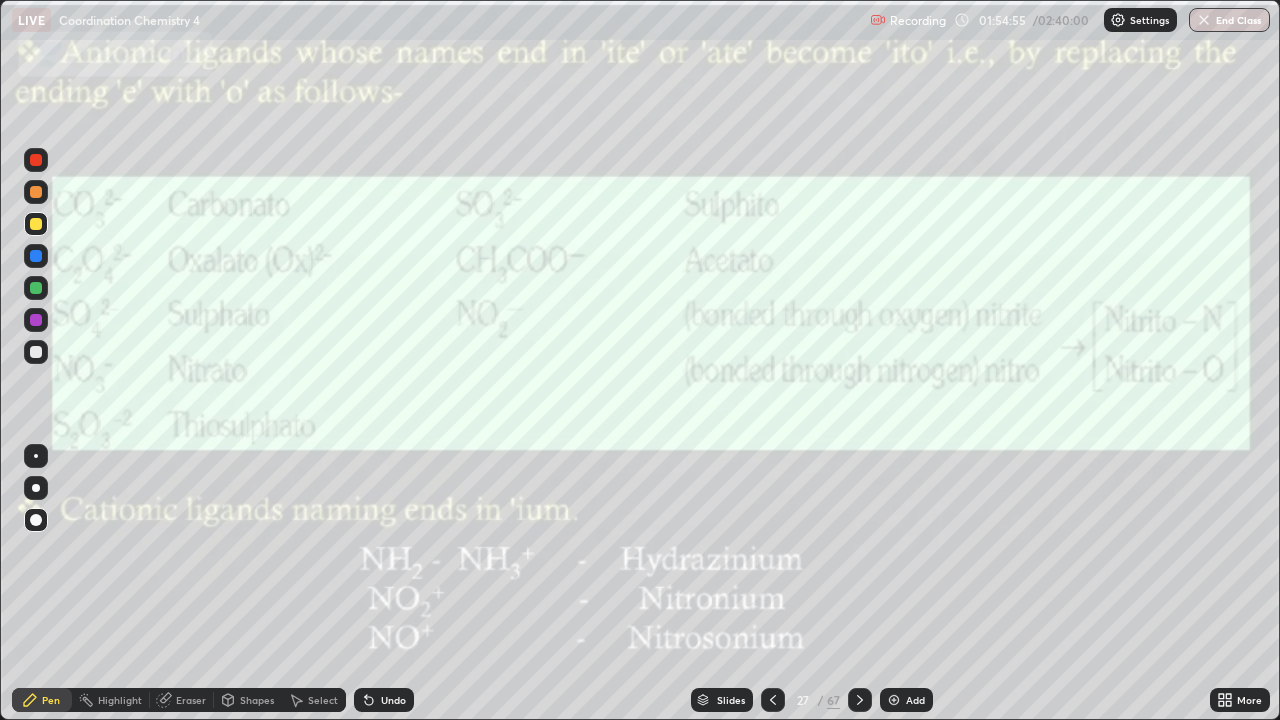 click on "Undo" at bounding box center (384, 700) 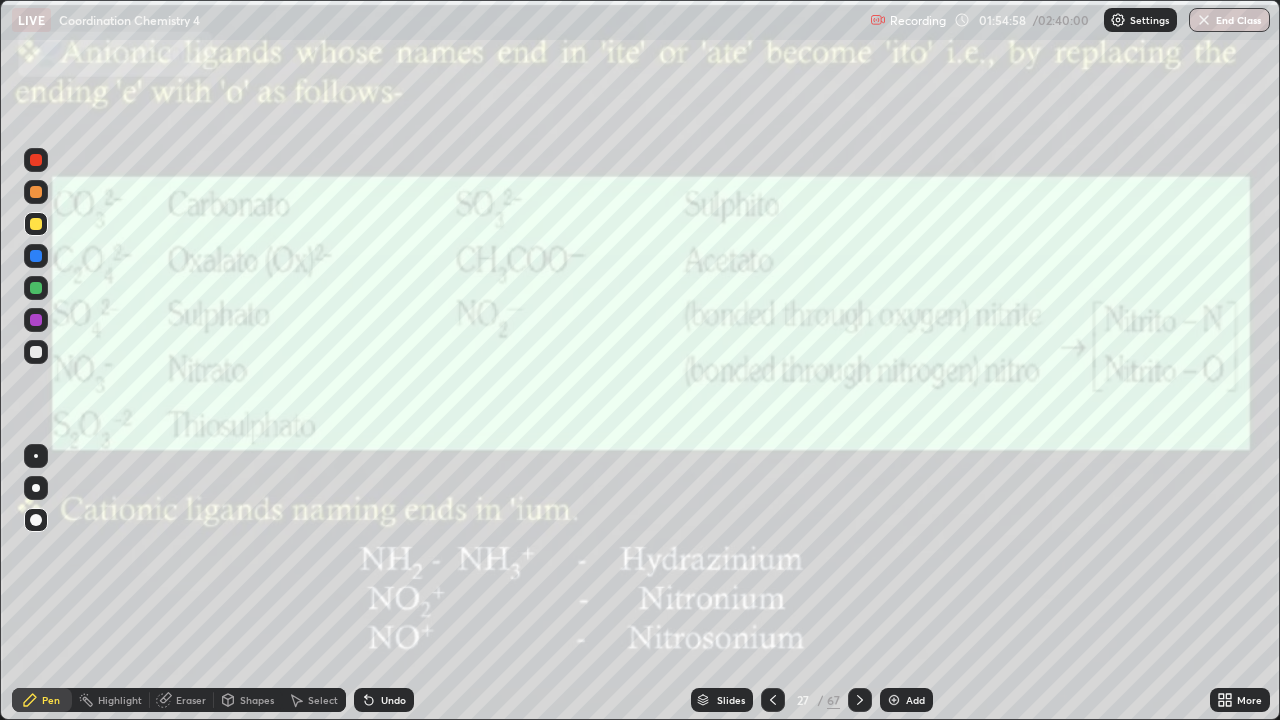 click at bounding box center [36, 320] 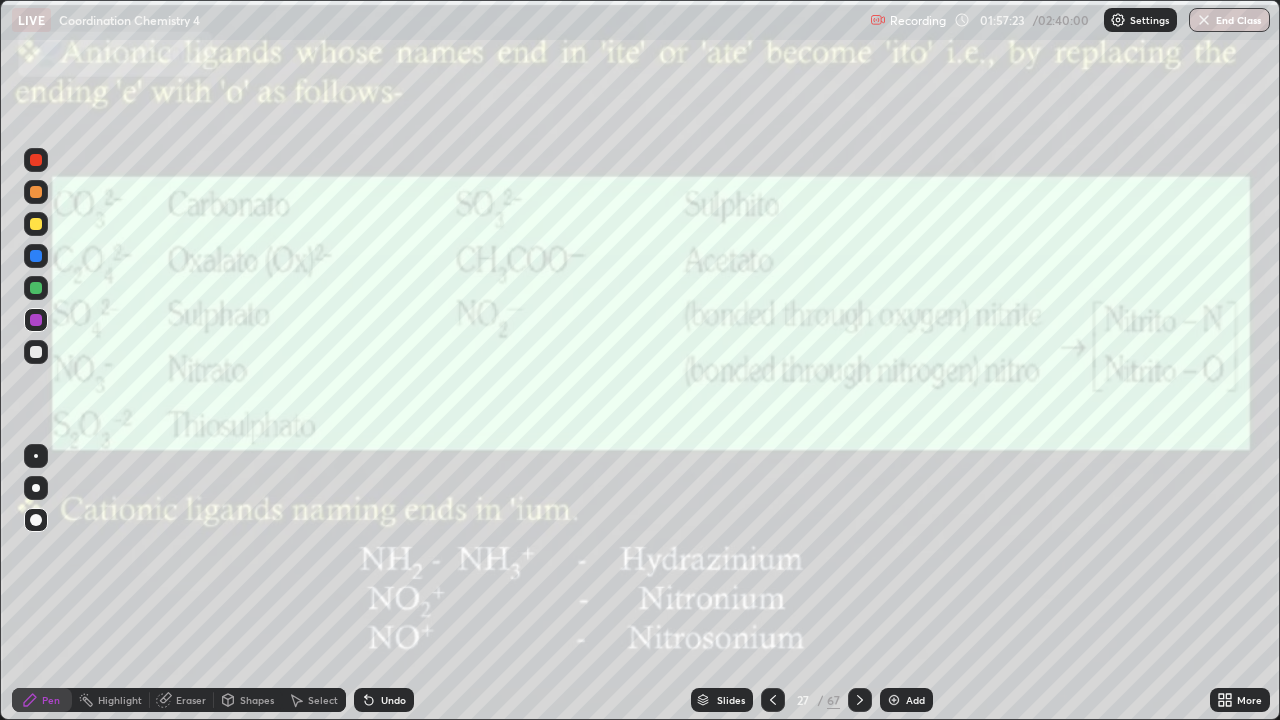 click at bounding box center (36, 352) 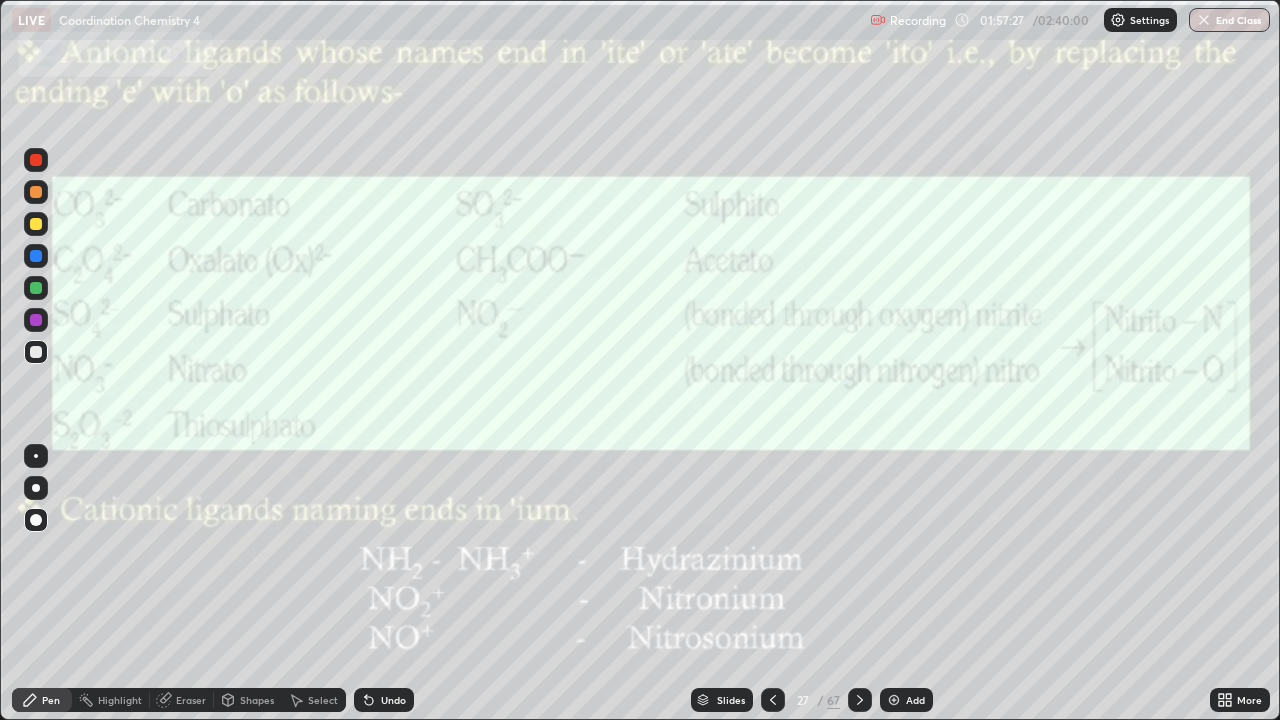 click on "Undo" at bounding box center [393, 700] 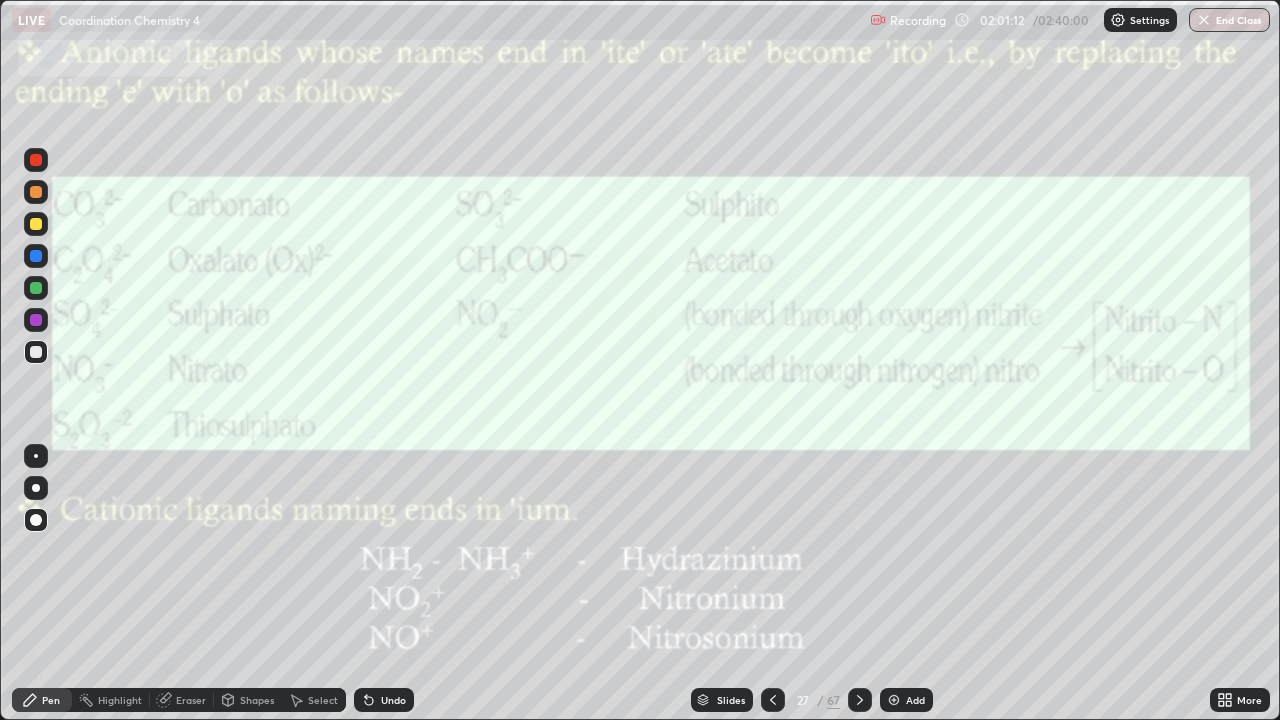click 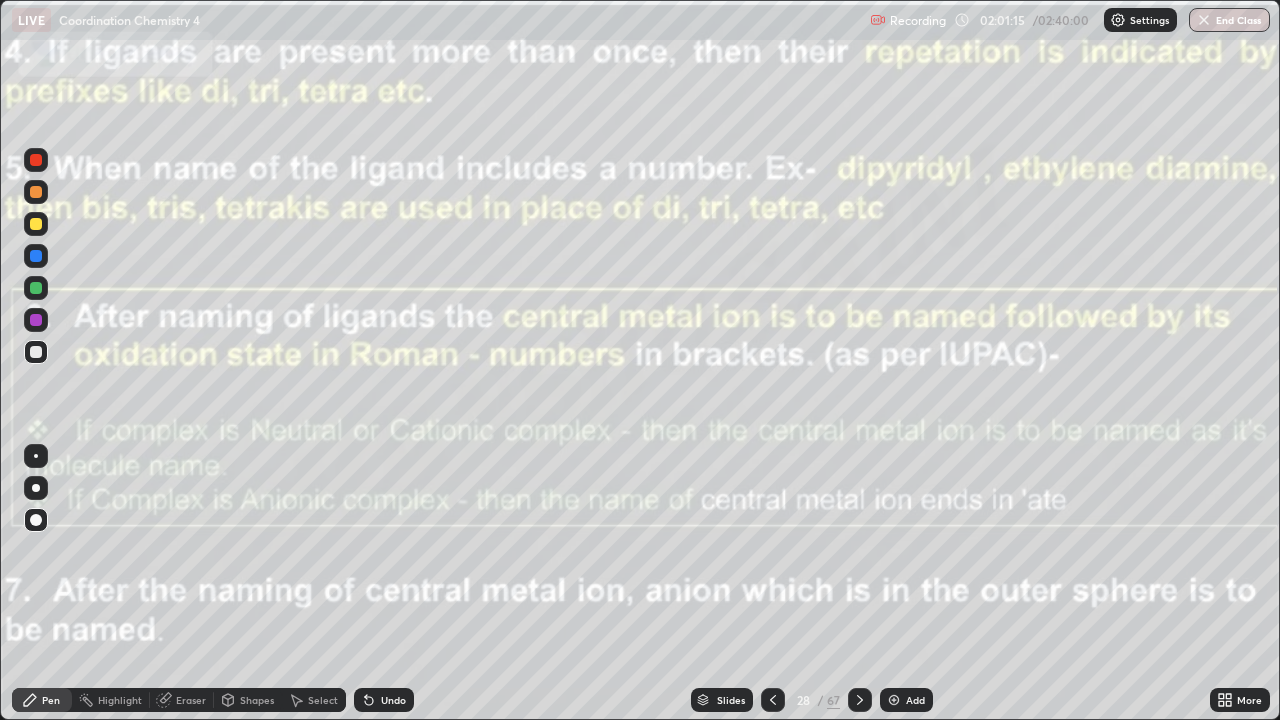 click on "Eraser" at bounding box center [191, 700] 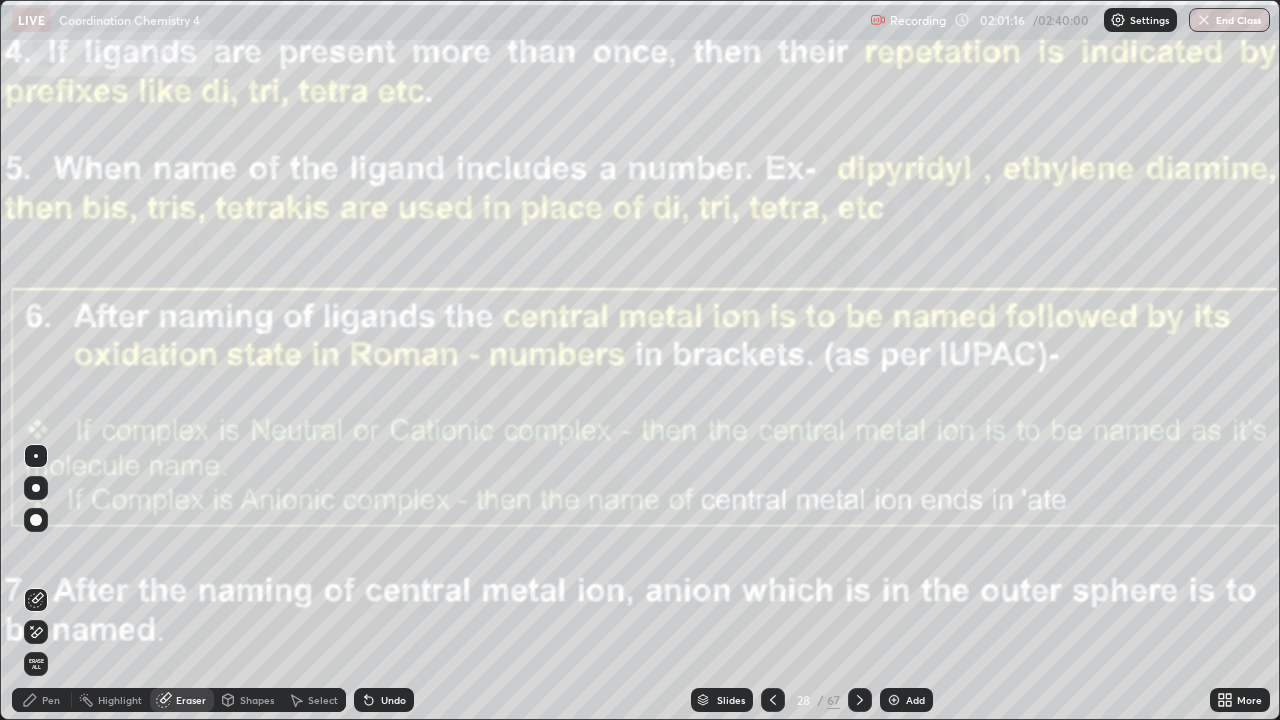 click on "Erase all" at bounding box center (36, 664) 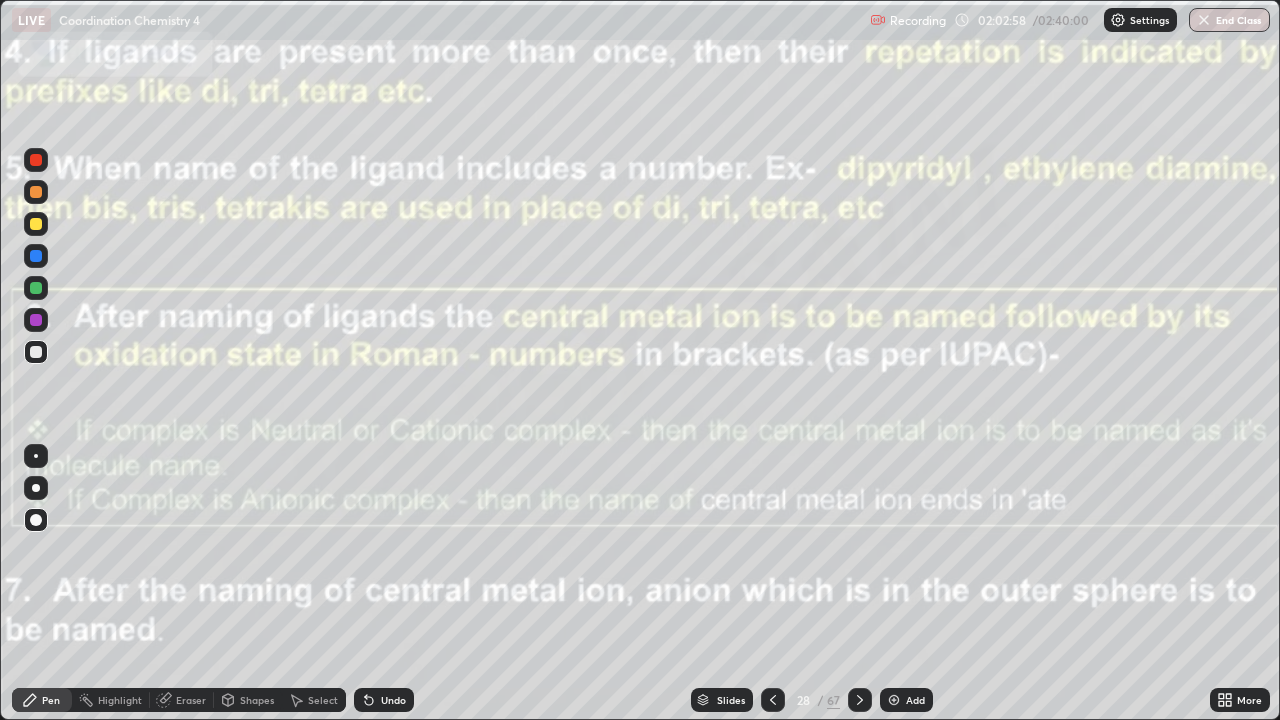 click on "Eraser" at bounding box center [191, 700] 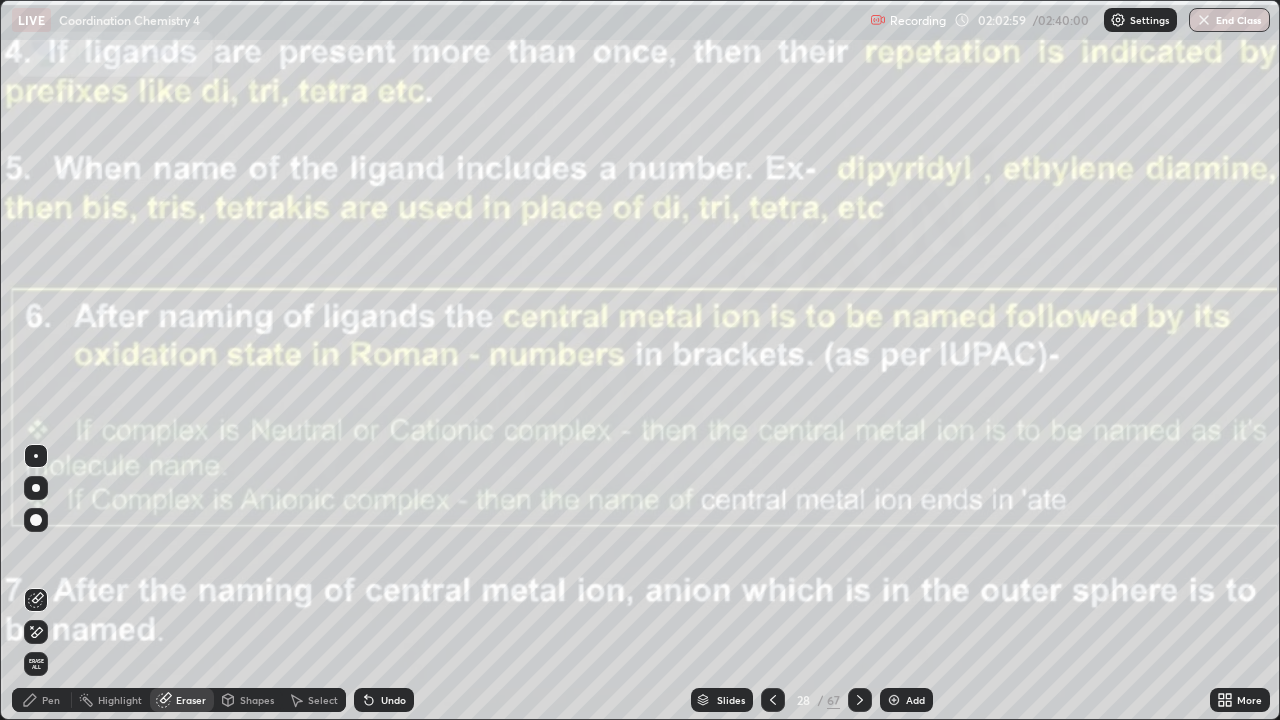click on "Erase all" at bounding box center [36, 664] 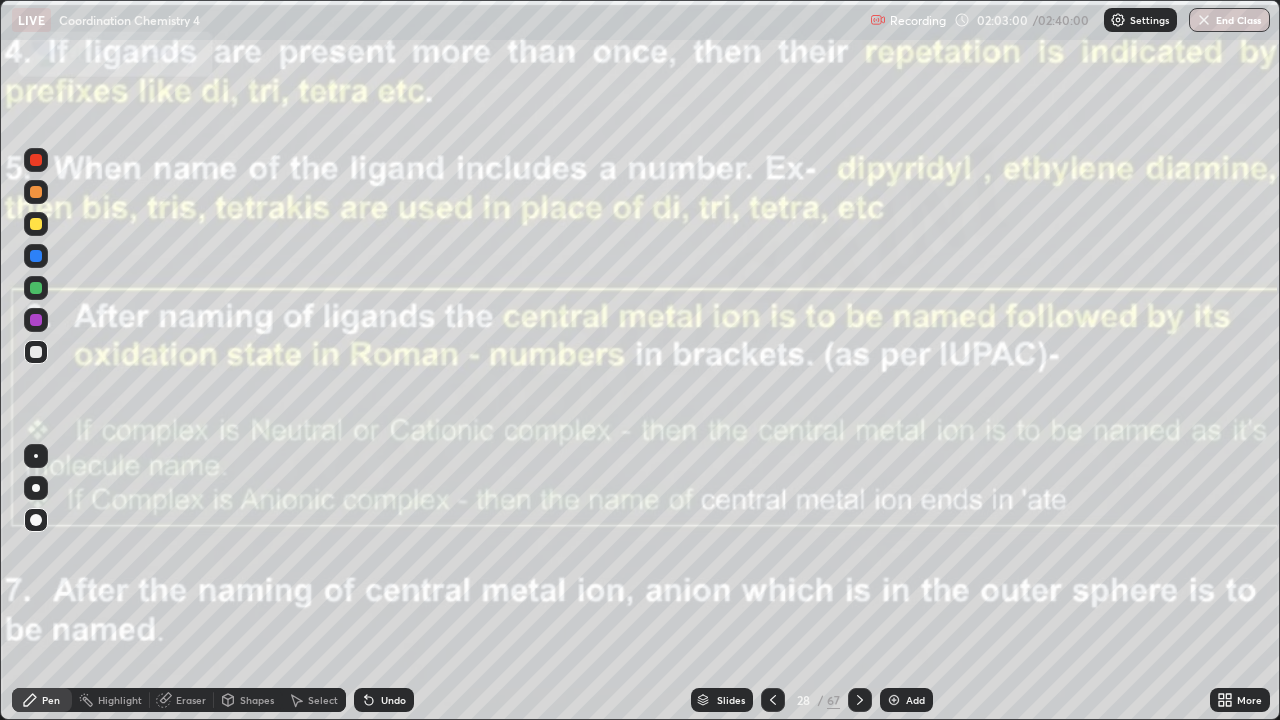 click on "Pen" at bounding box center (51, 700) 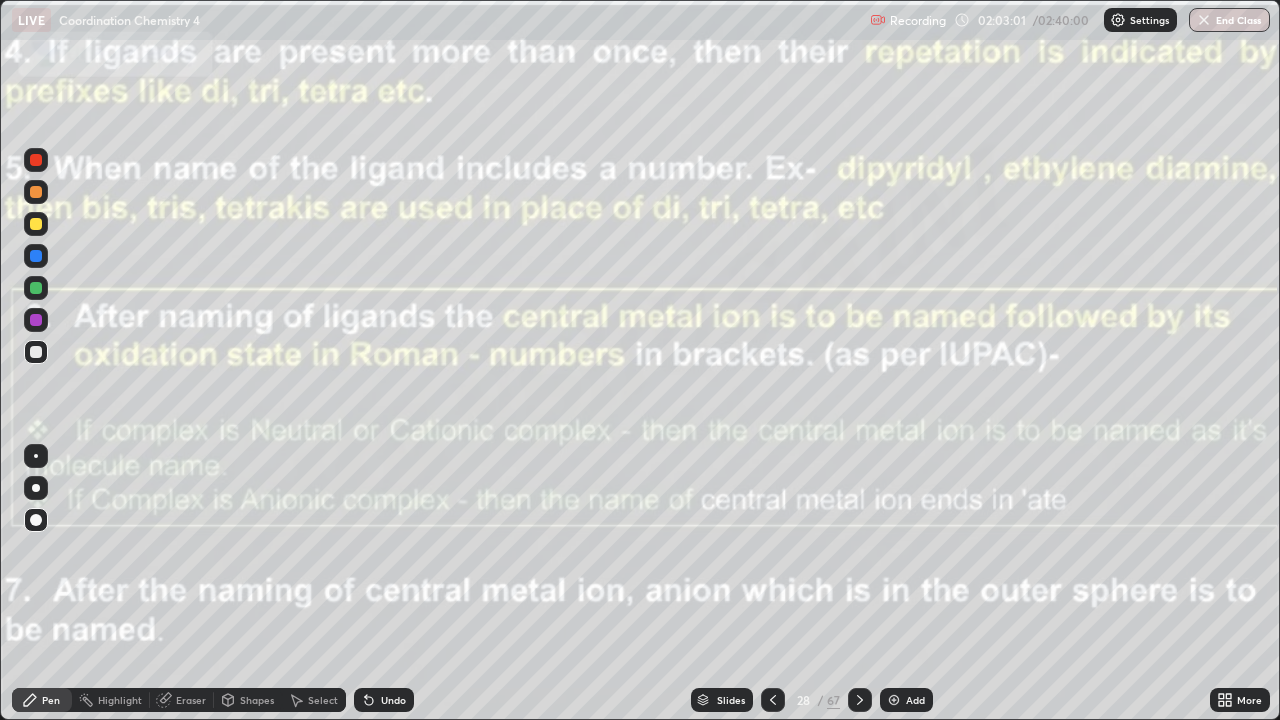 click at bounding box center (36, 352) 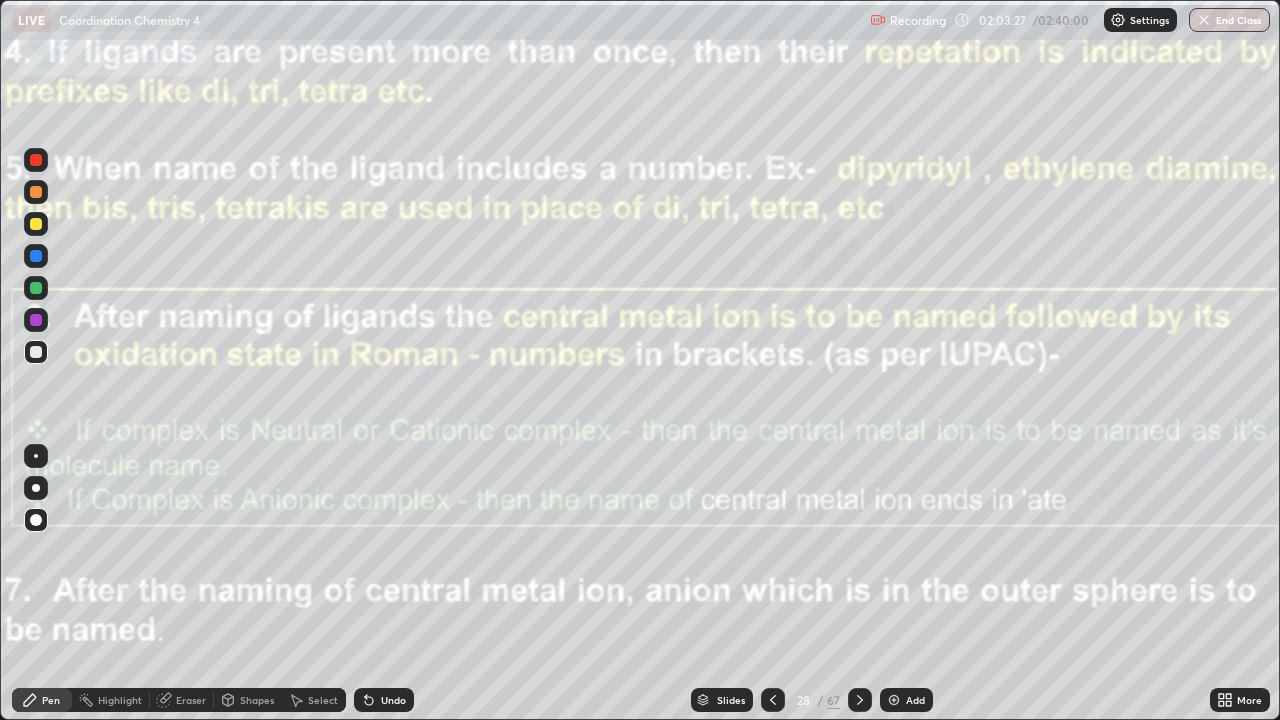 click on "Eraser" at bounding box center (182, 700) 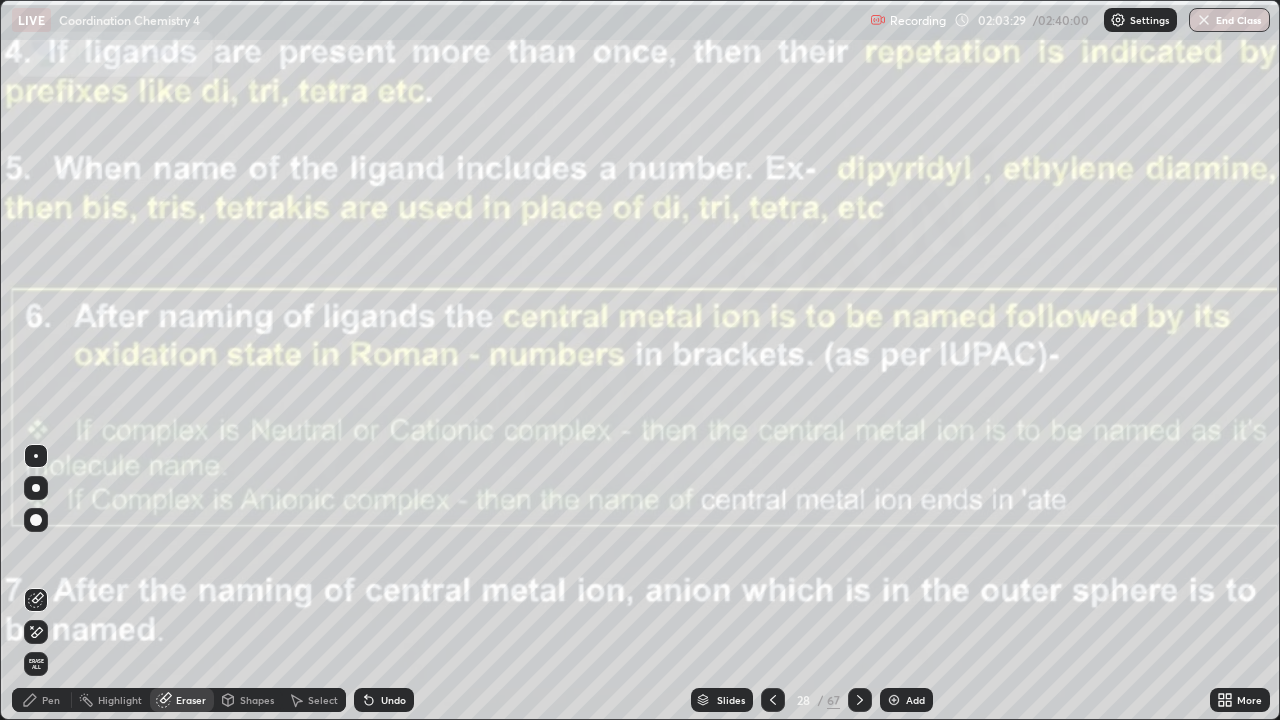click on "Pen" at bounding box center (51, 700) 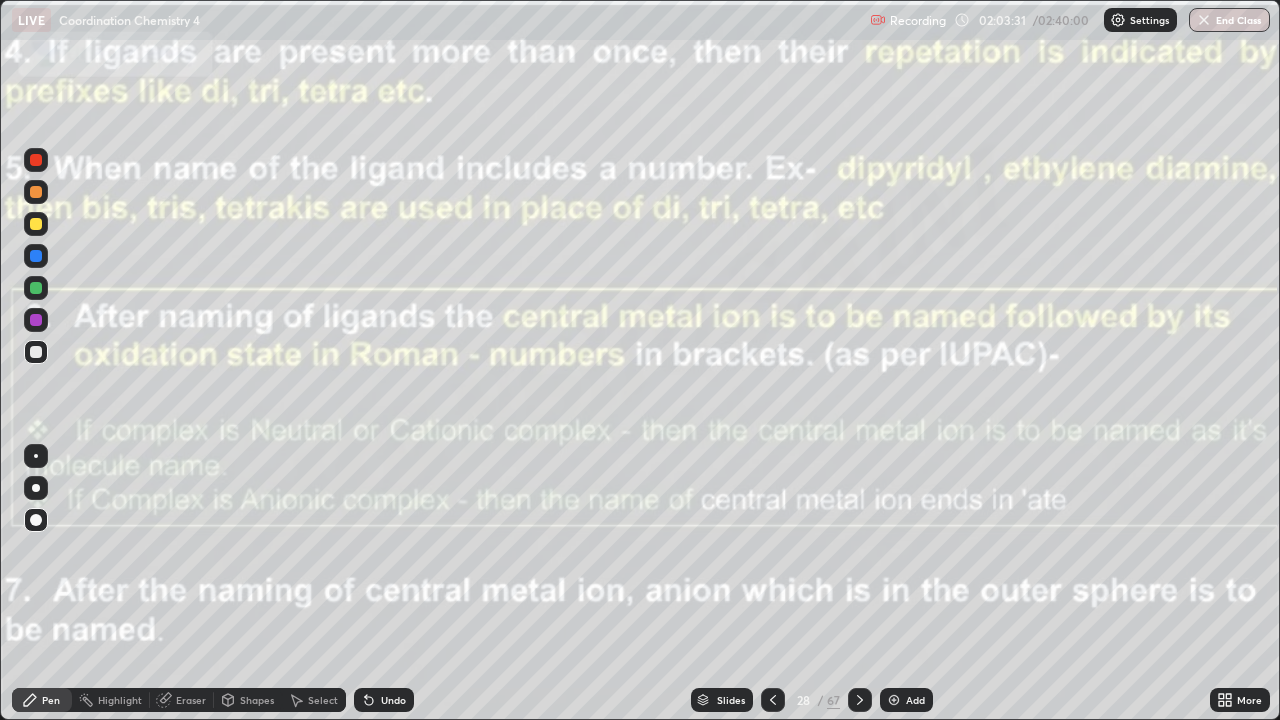 click on "Pen" at bounding box center (51, 700) 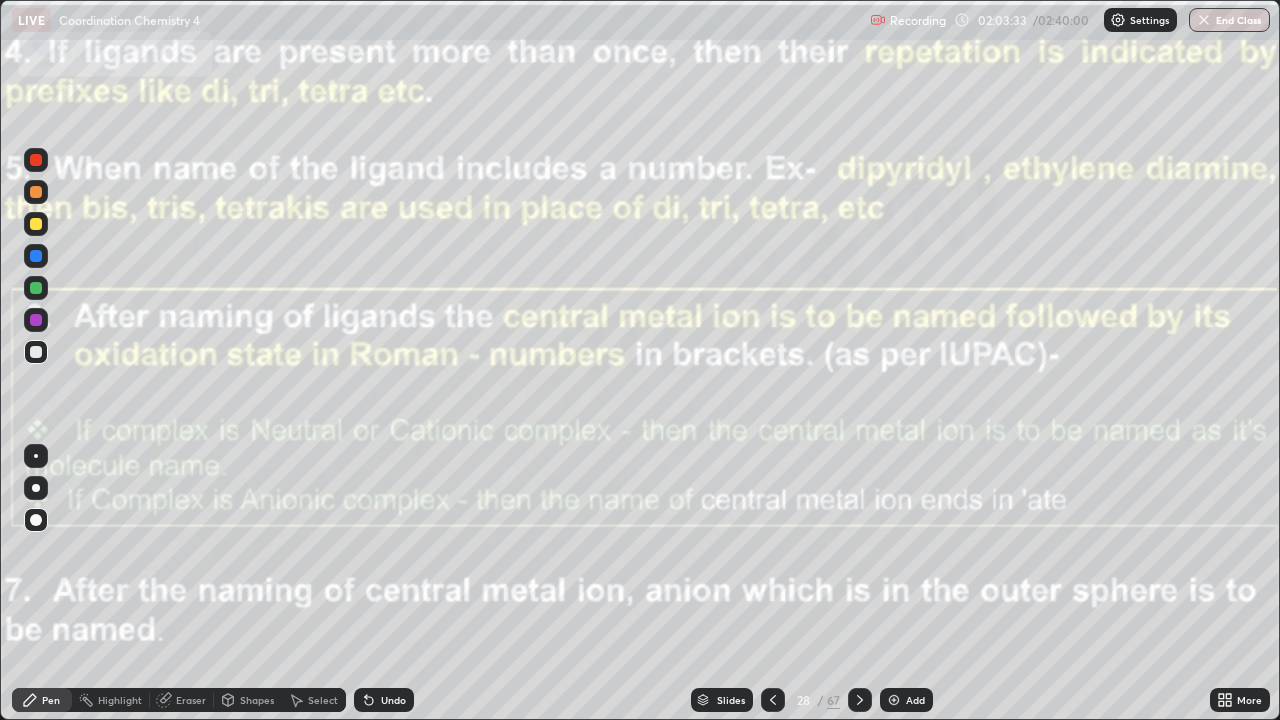 click on "Eraser" at bounding box center [191, 700] 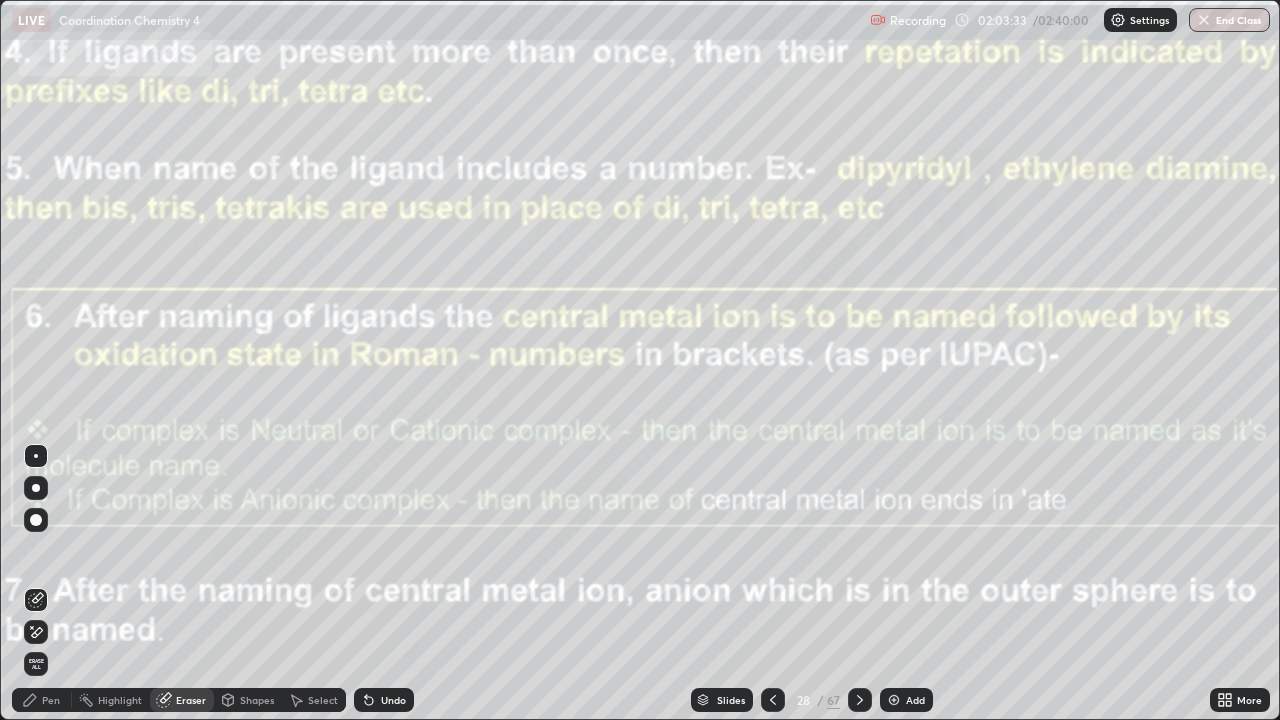 click on "Erase all" at bounding box center (36, 664) 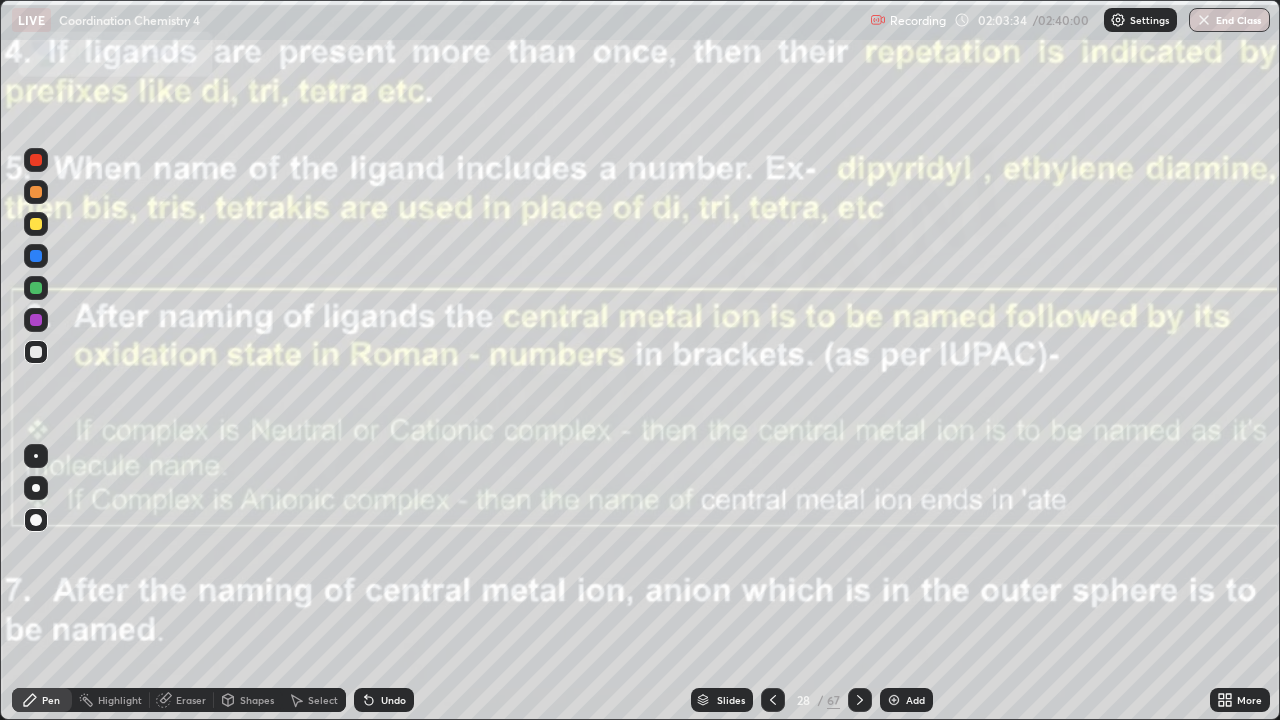 click on "Pen" at bounding box center [51, 700] 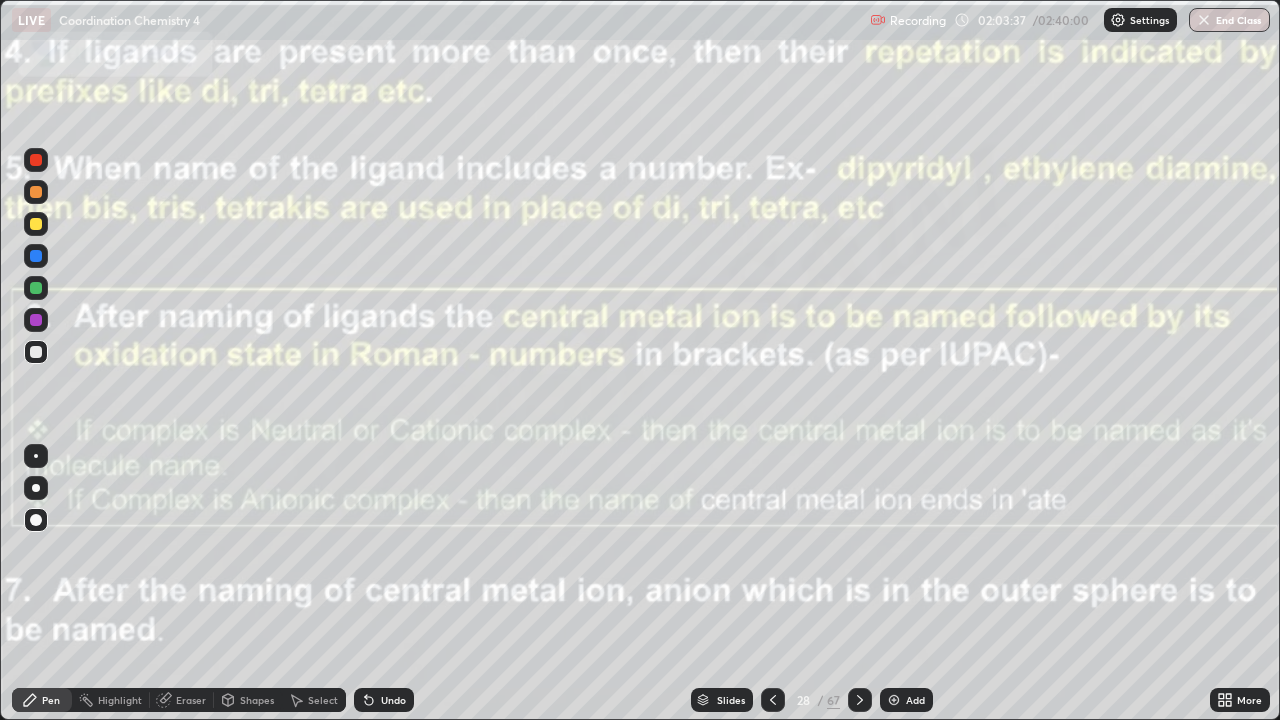 click on "Eraser" at bounding box center [191, 700] 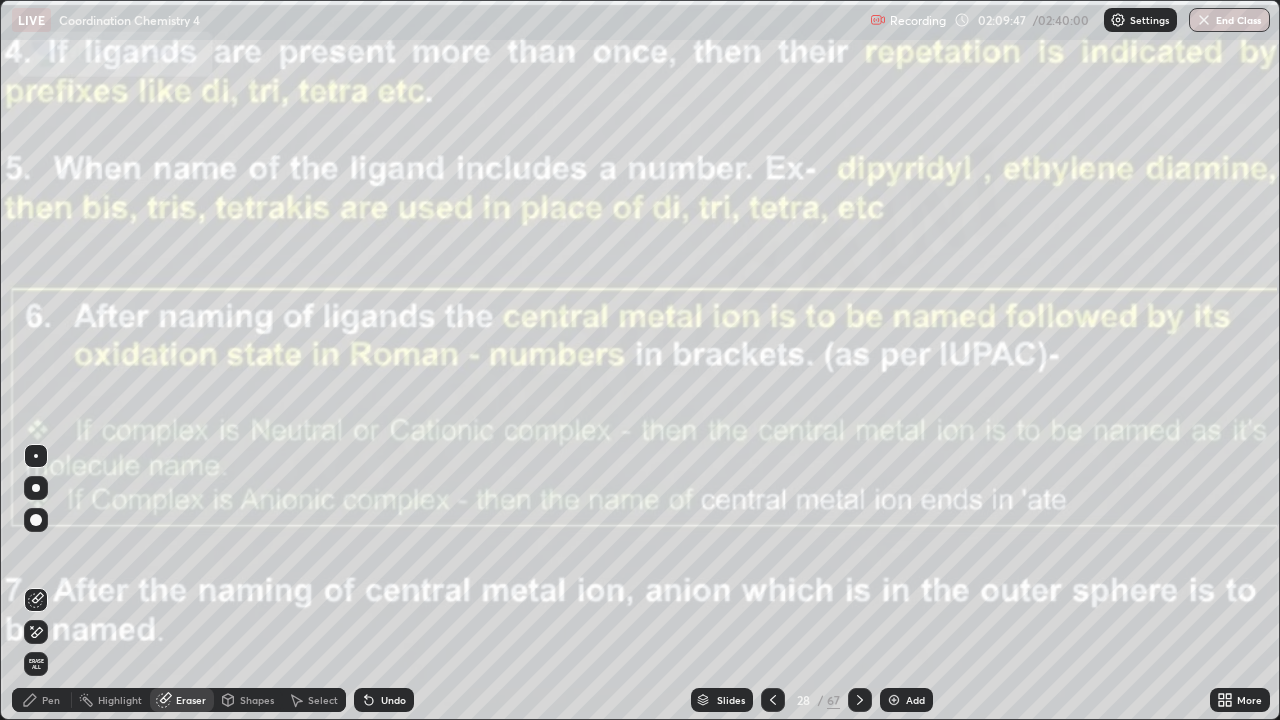 click on "Pen" at bounding box center (51, 700) 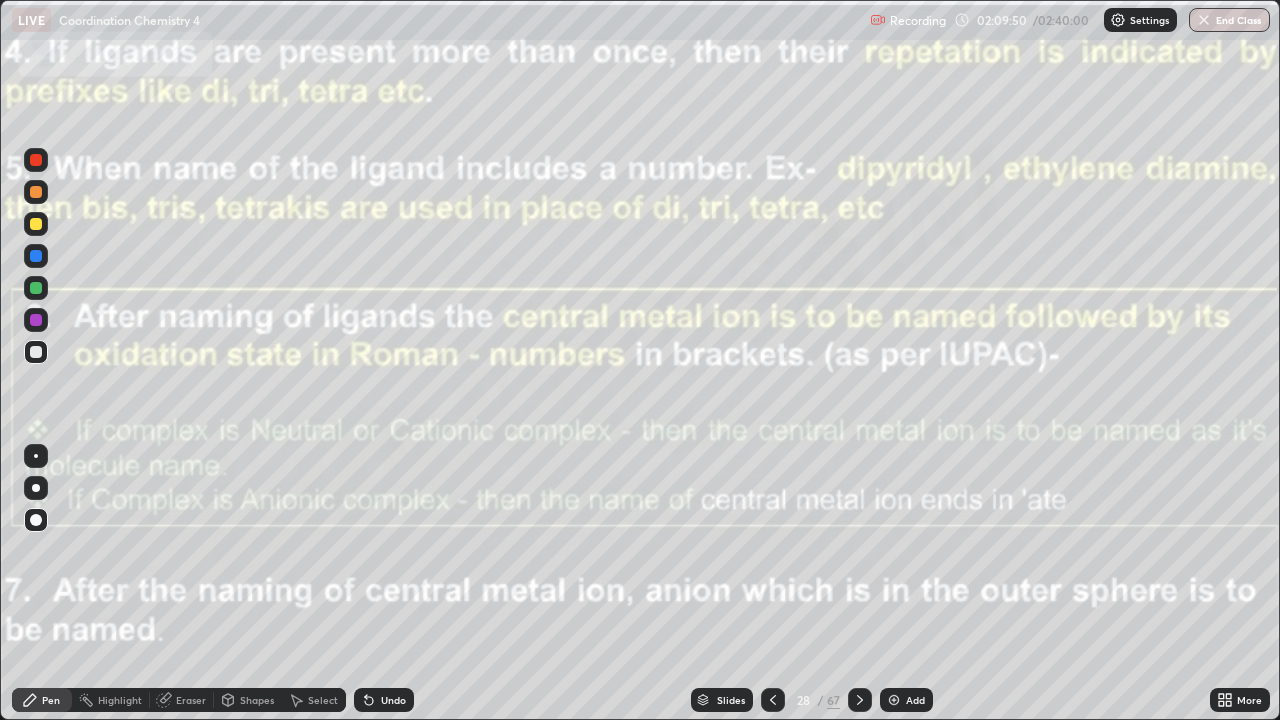 click on "Add" at bounding box center (906, 700) 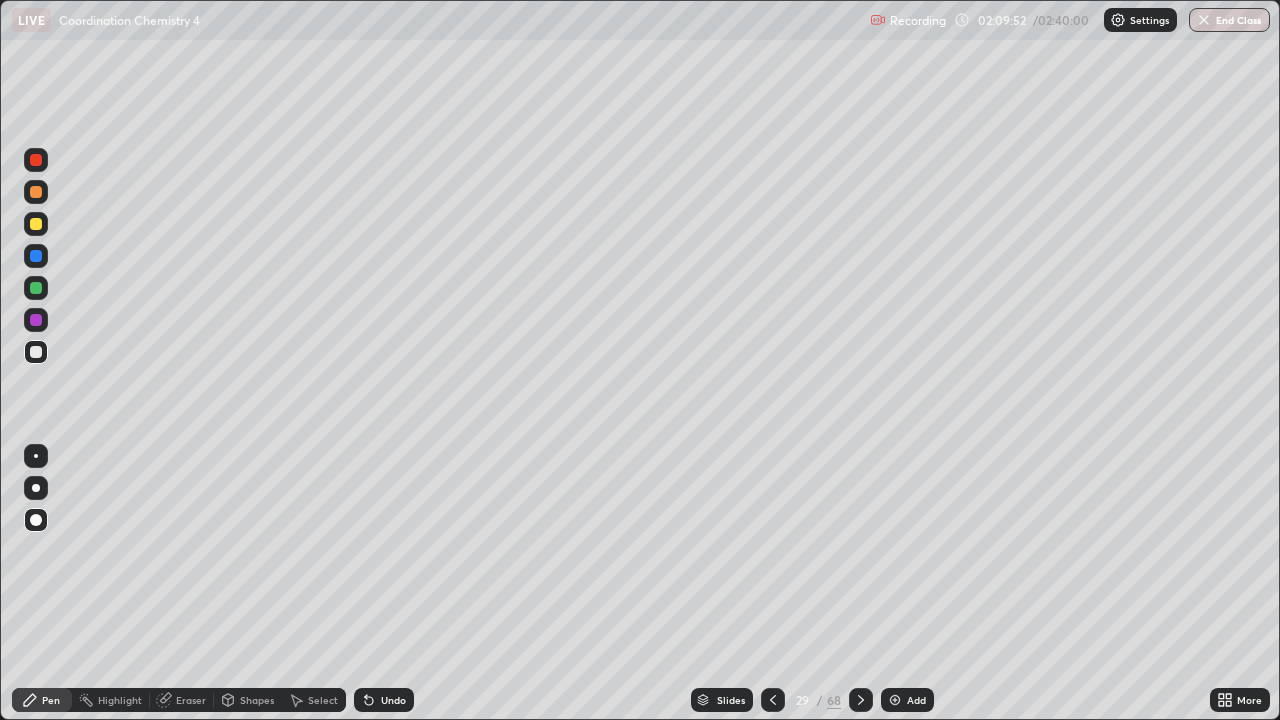 click at bounding box center [36, 320] 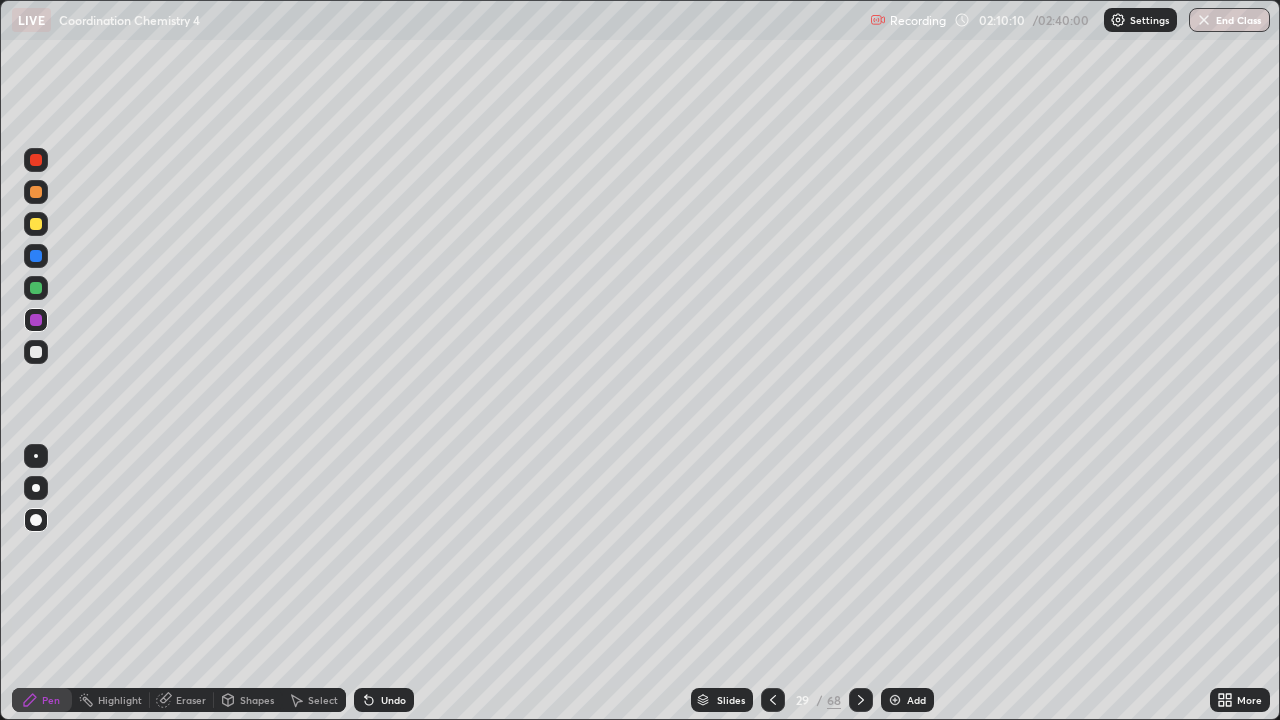 click on "Pen" at bounding box center (51, 700) 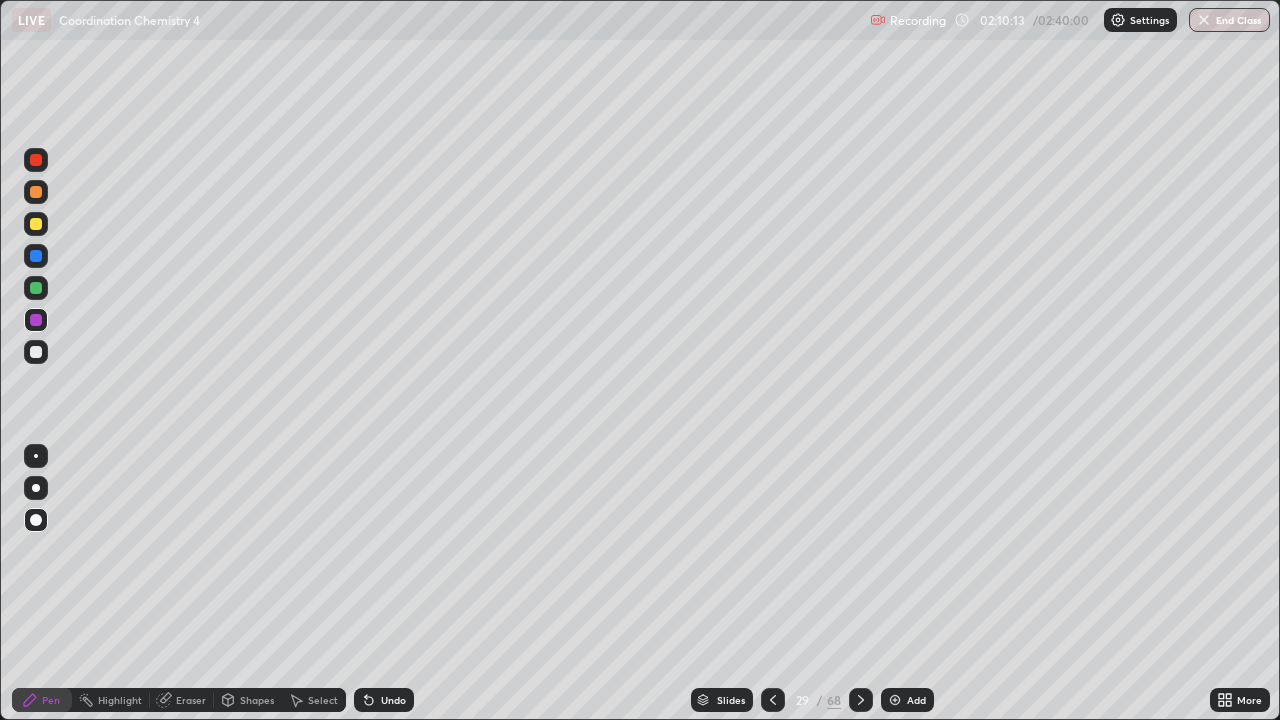 click on "Eraser" at bounding box center (182, 700) 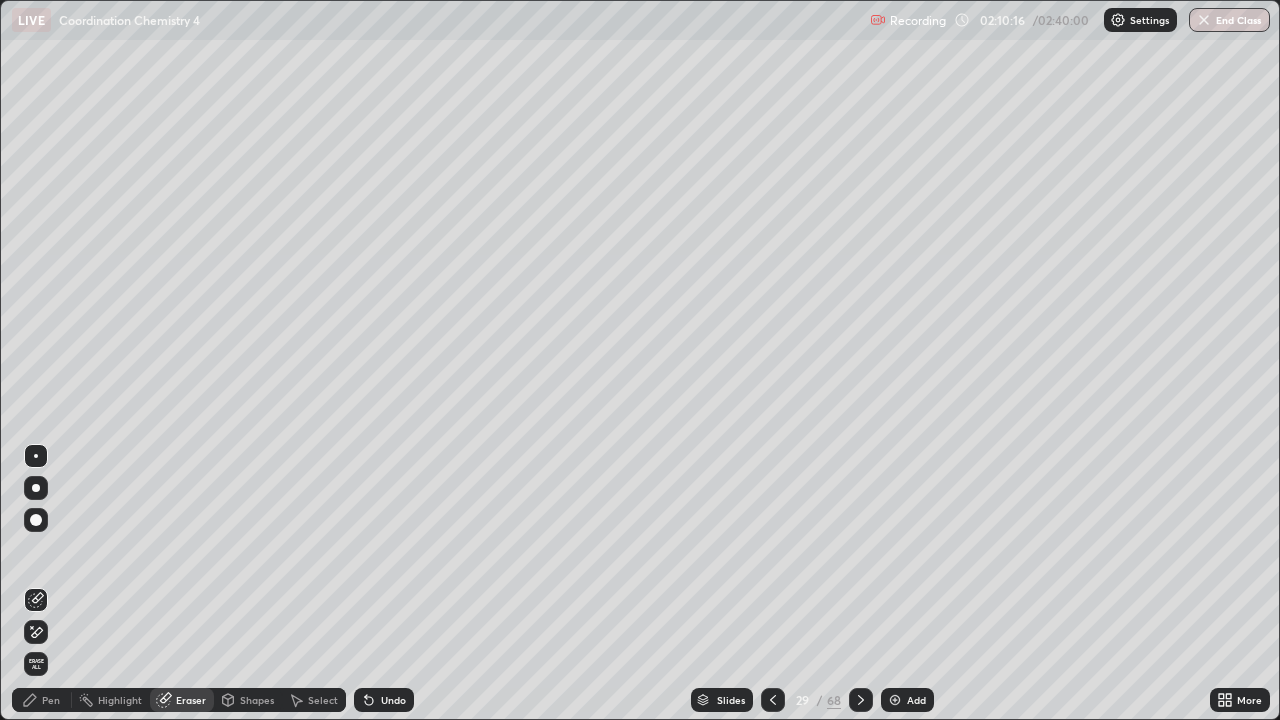 click on "Pen" at bounding box center [42, 700] 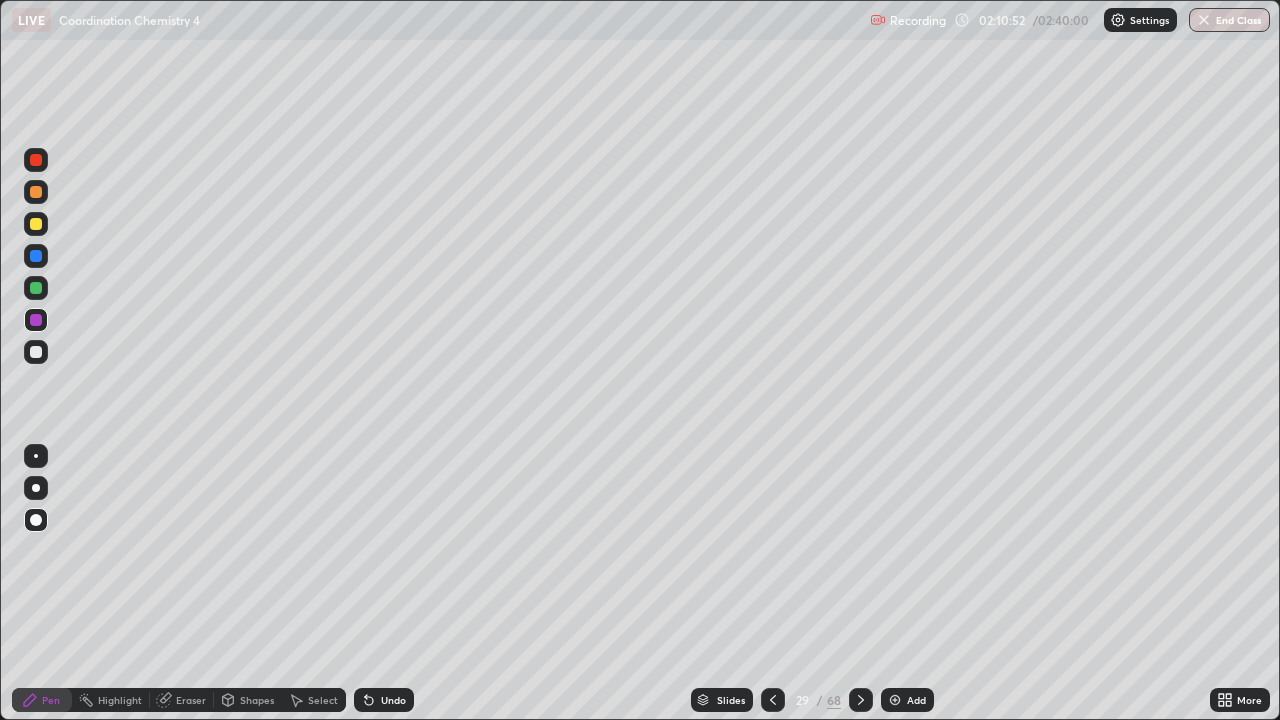 click on "Undo" at bounding box center [393, 700] 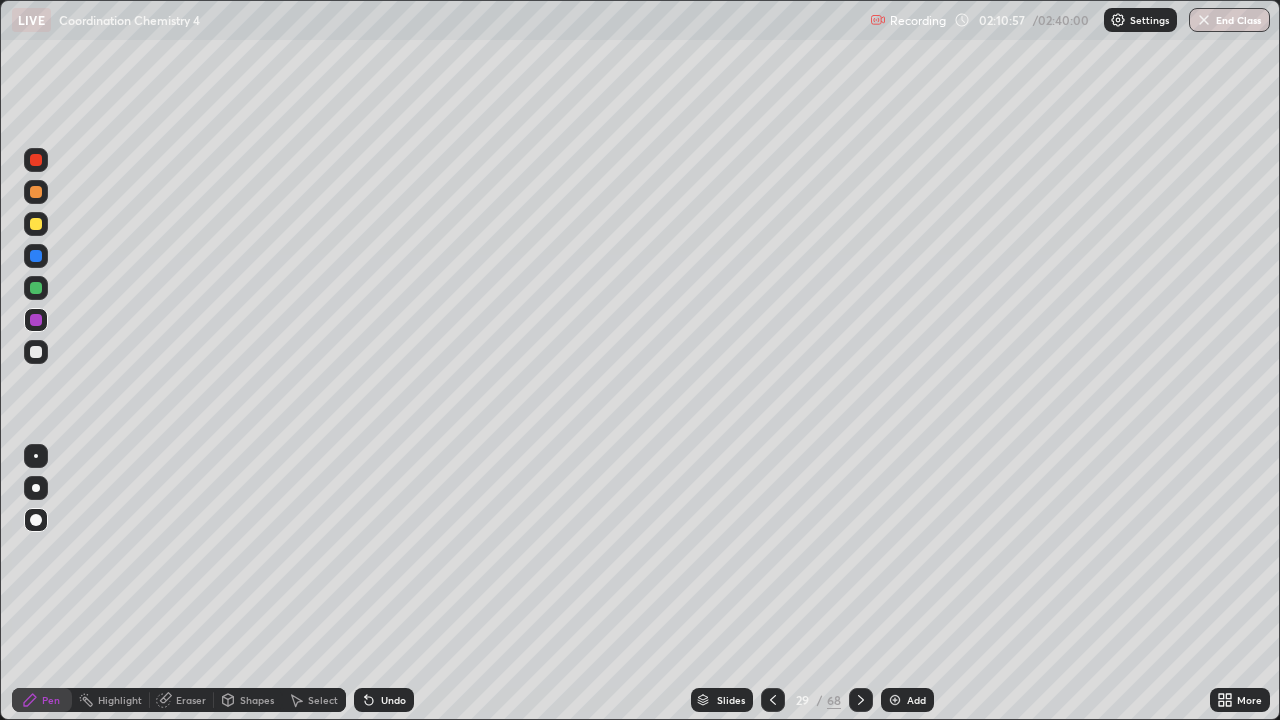 click on "Undo" at bounding box center (384, 700) 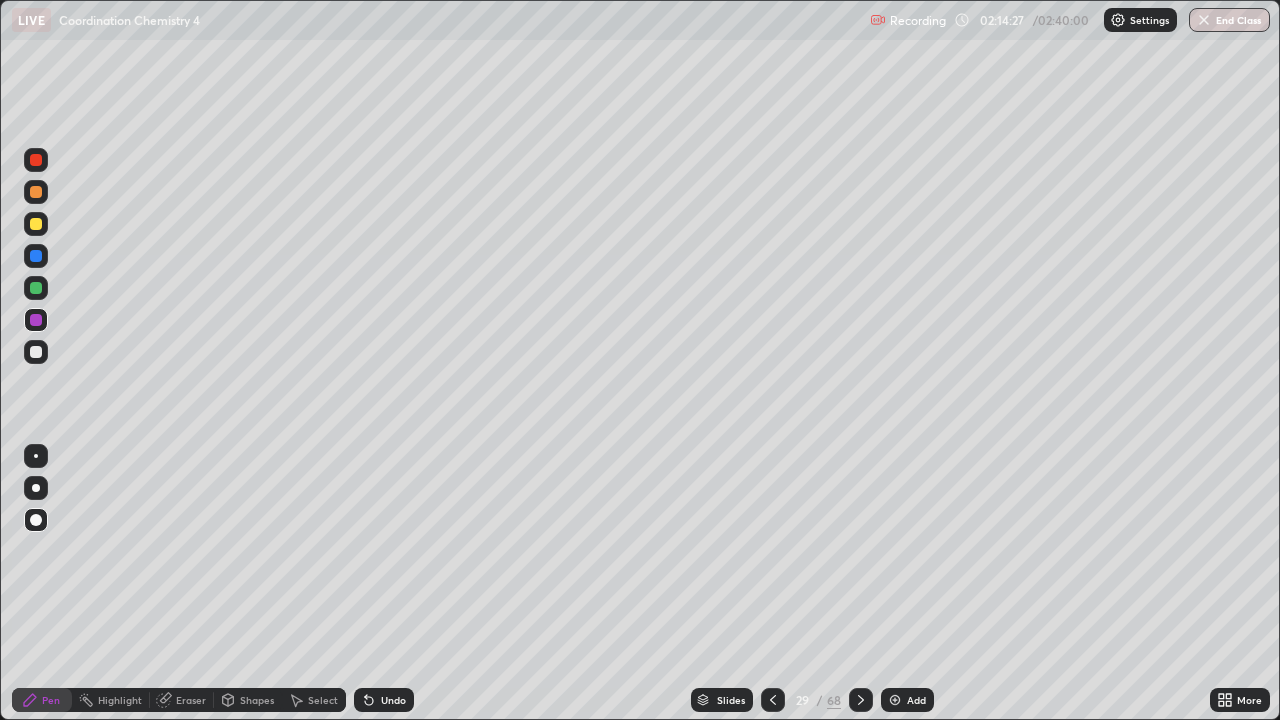 click at bounding box center [773, 700] 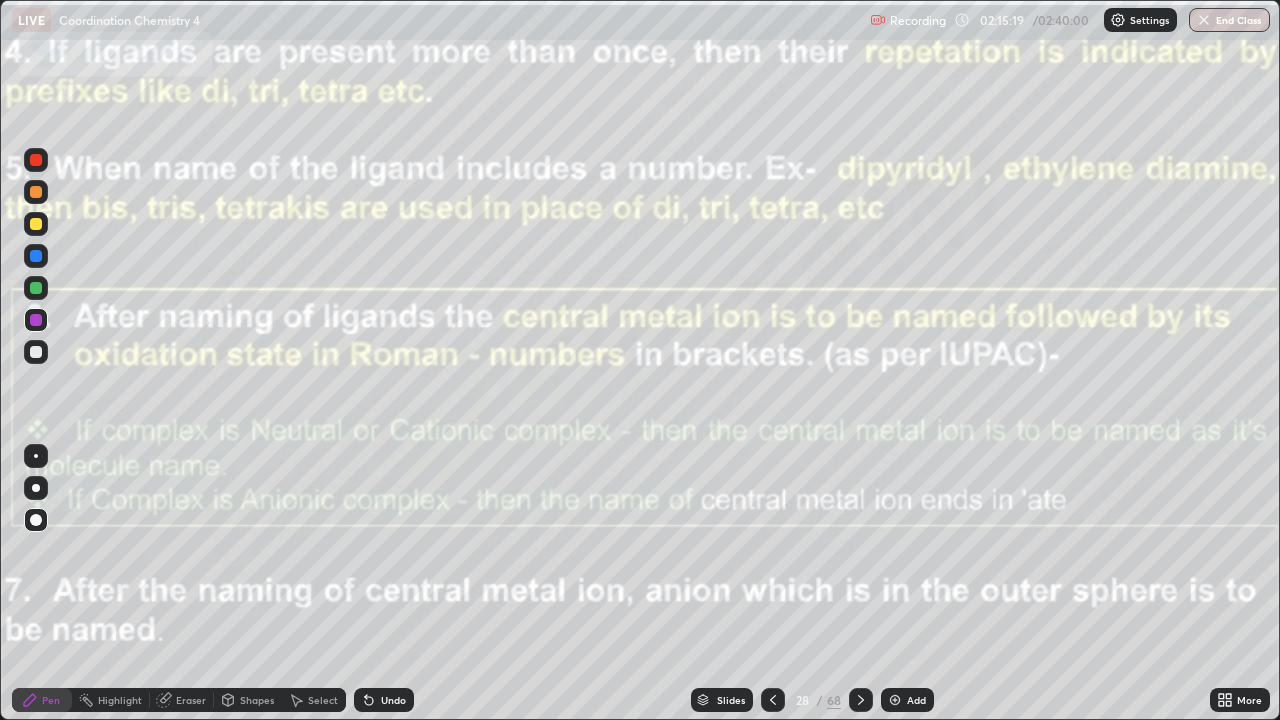 click 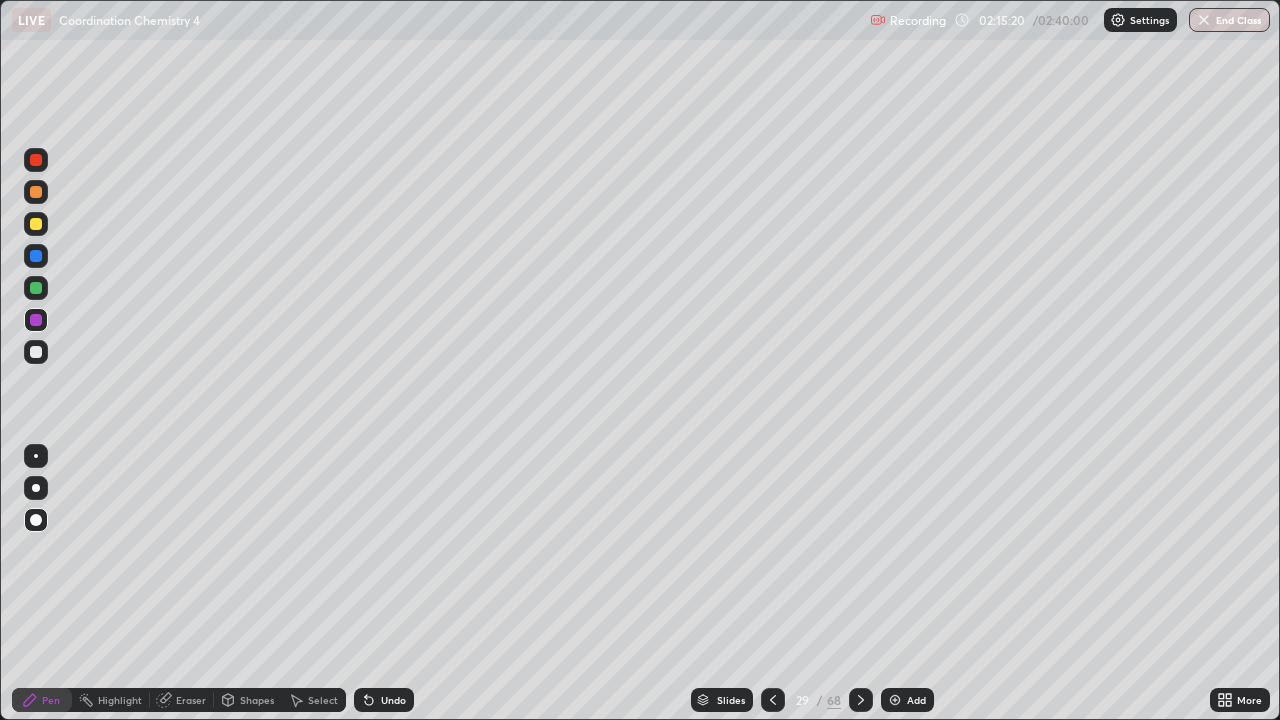 click 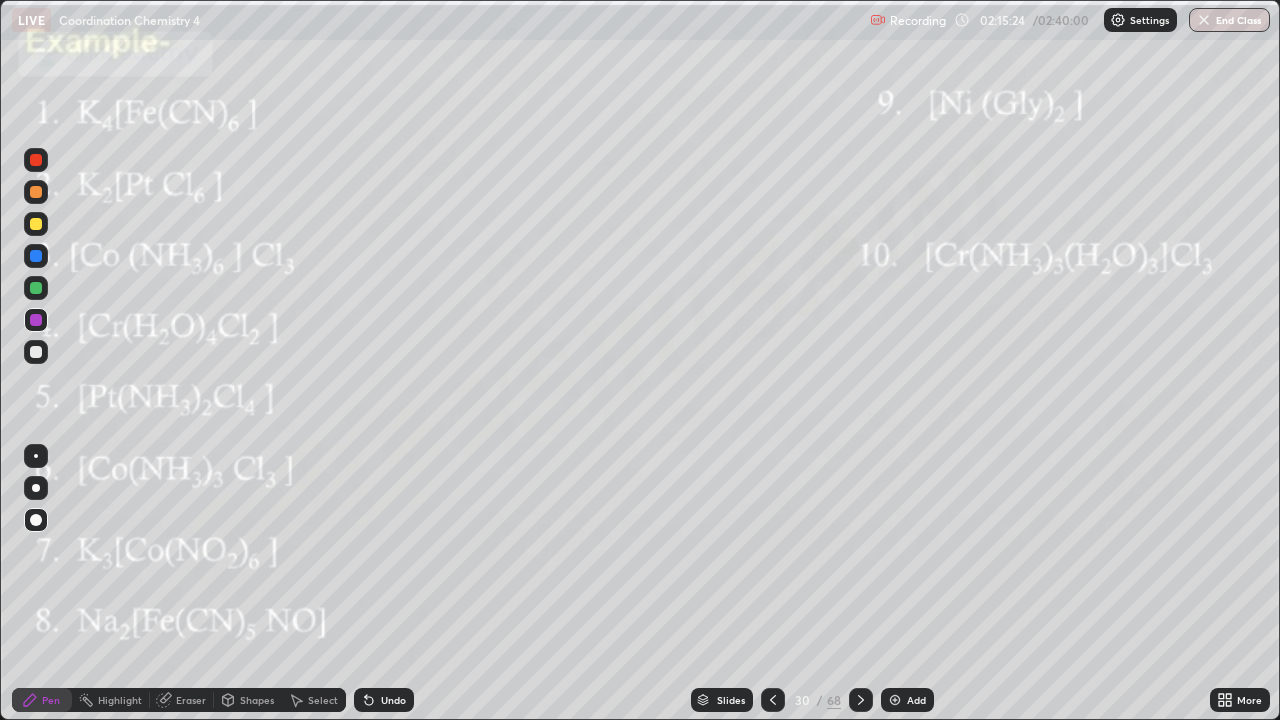click on "Eraser" at bounding box center (191, 700) 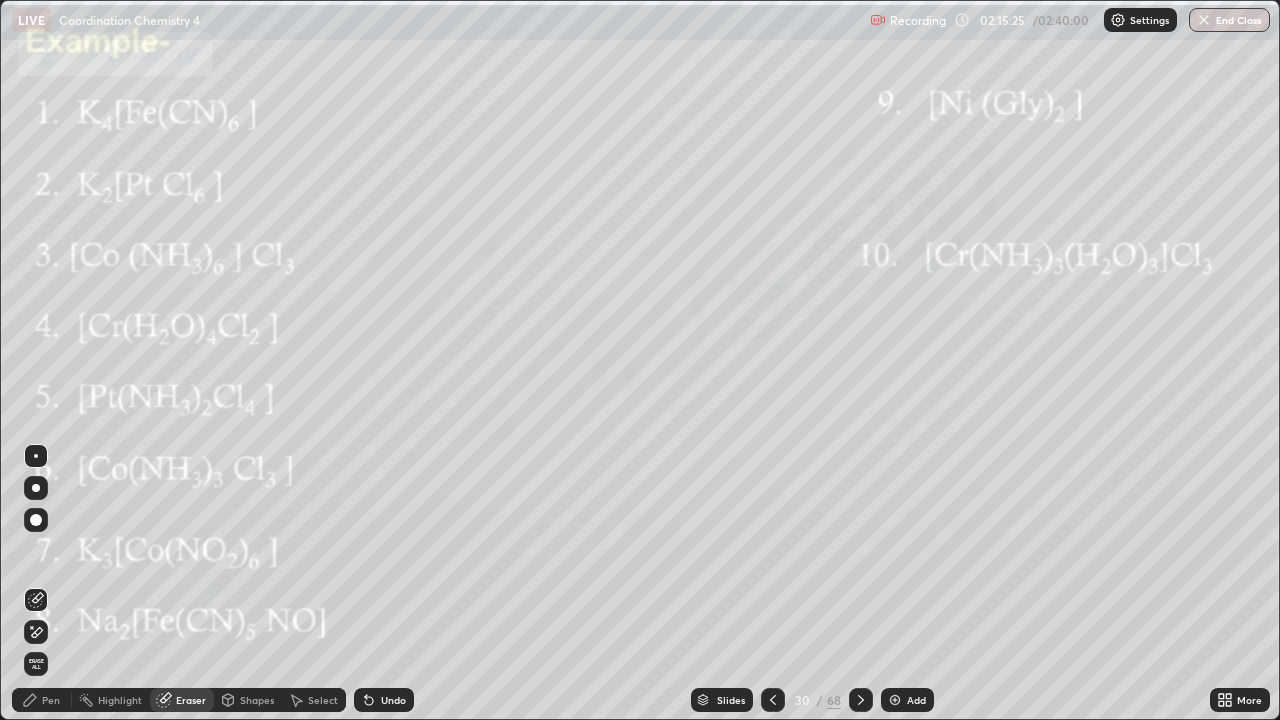 click on "Erase all" at bounding box center (36, 664) 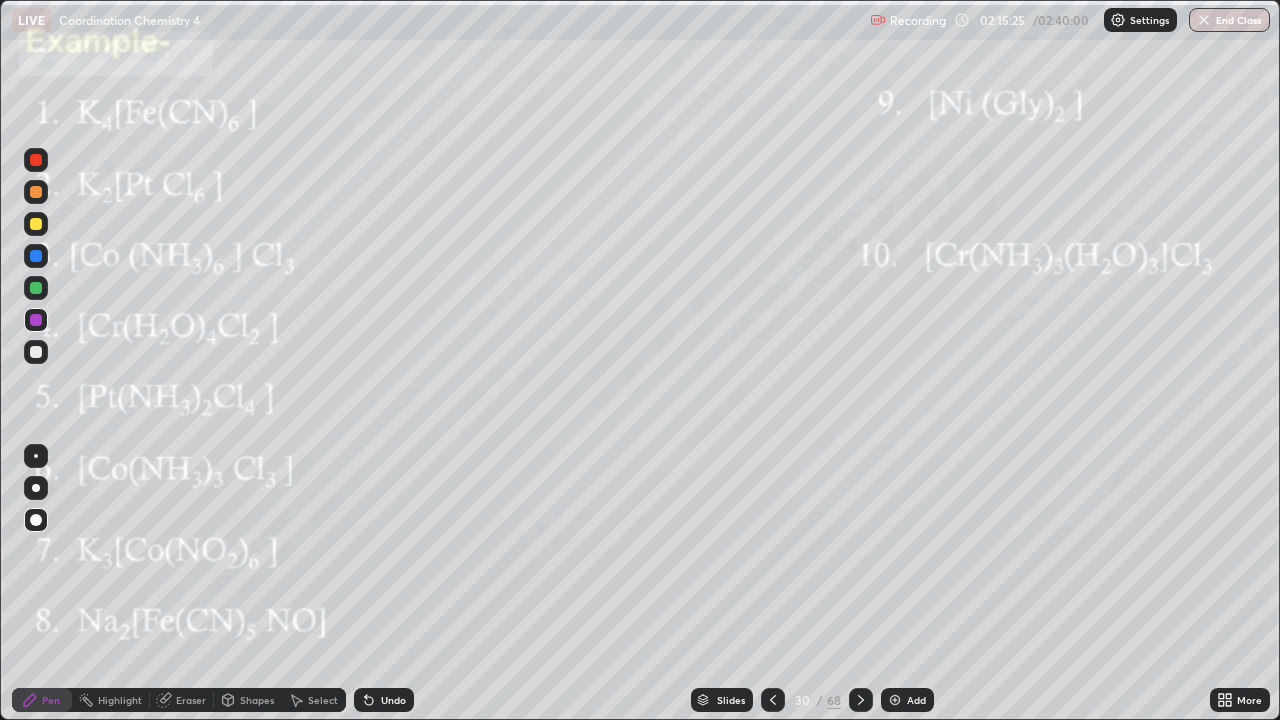 click on "Pen" at bounding box center [42, 700] 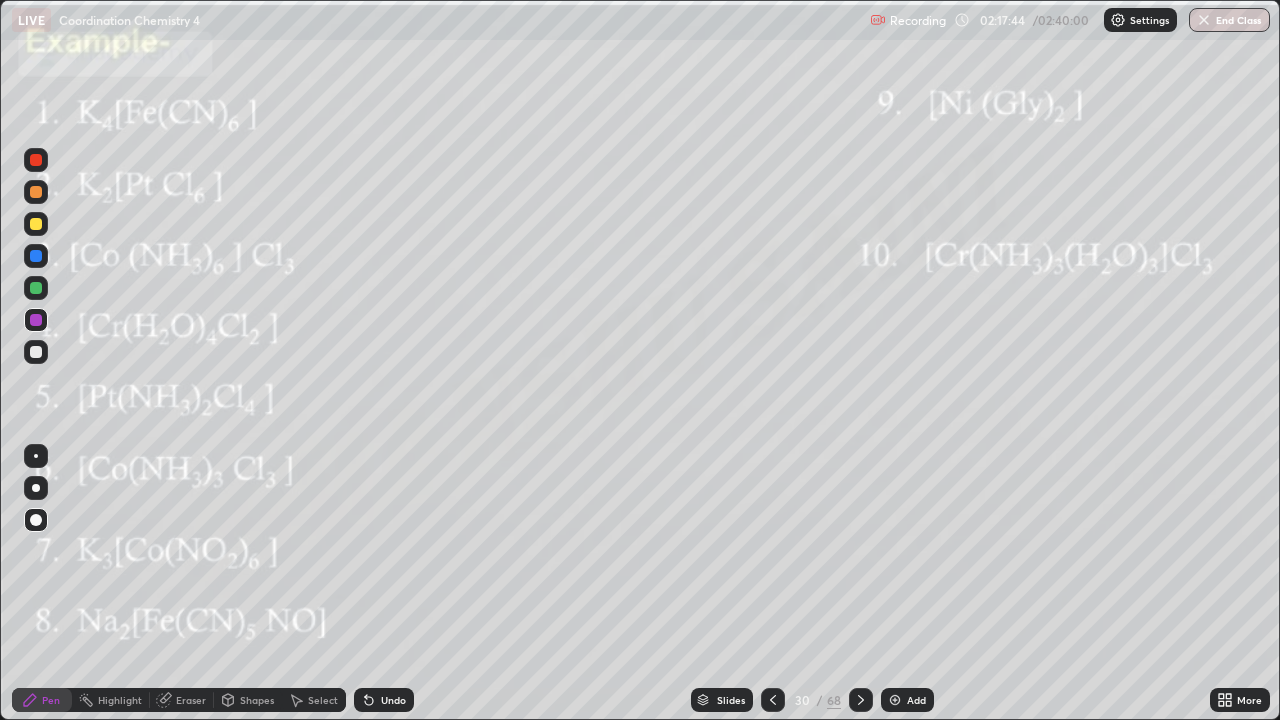 click at bounding box center (36, 288) 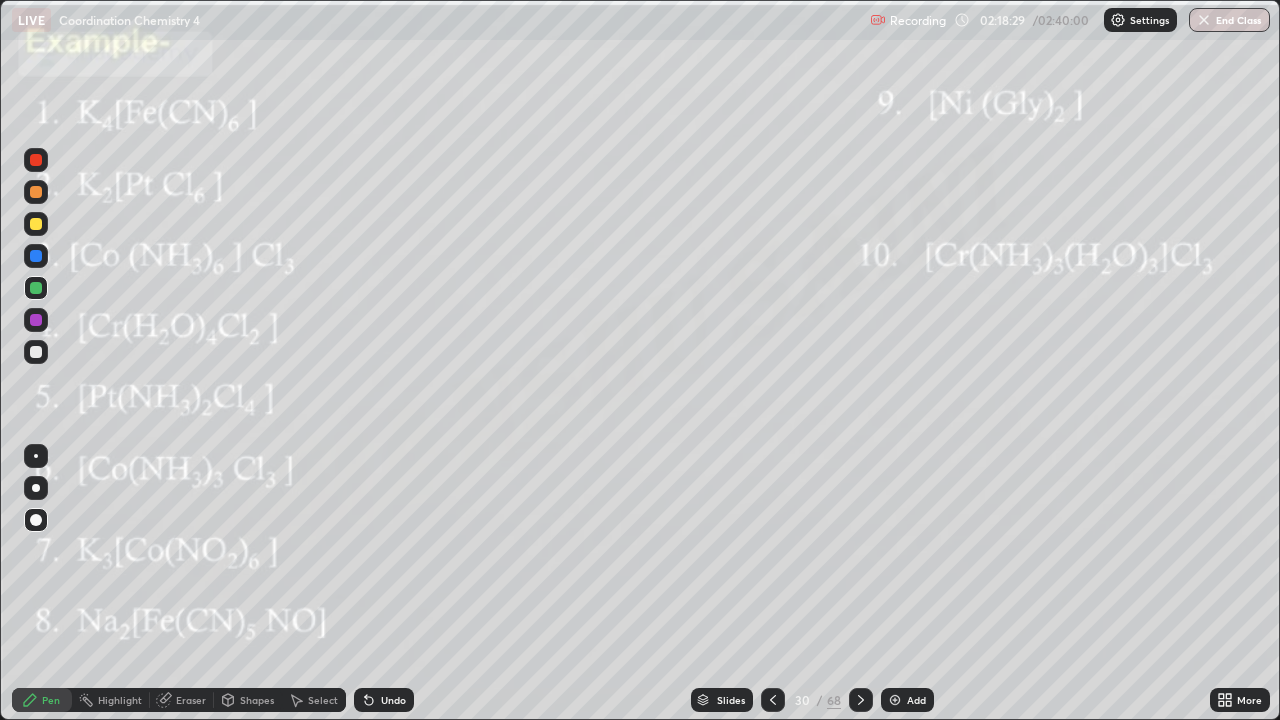 click at bounding box center [36, 224] 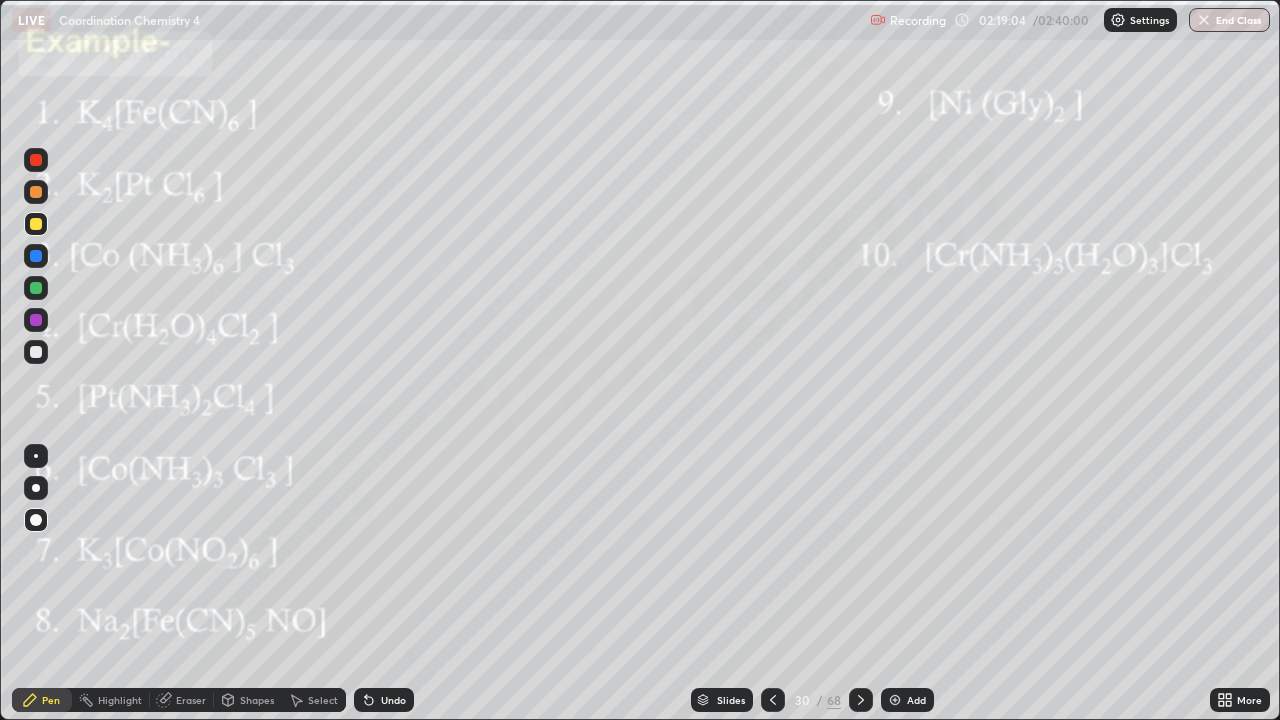 click on "Undo" at bounding box center [393, 700] 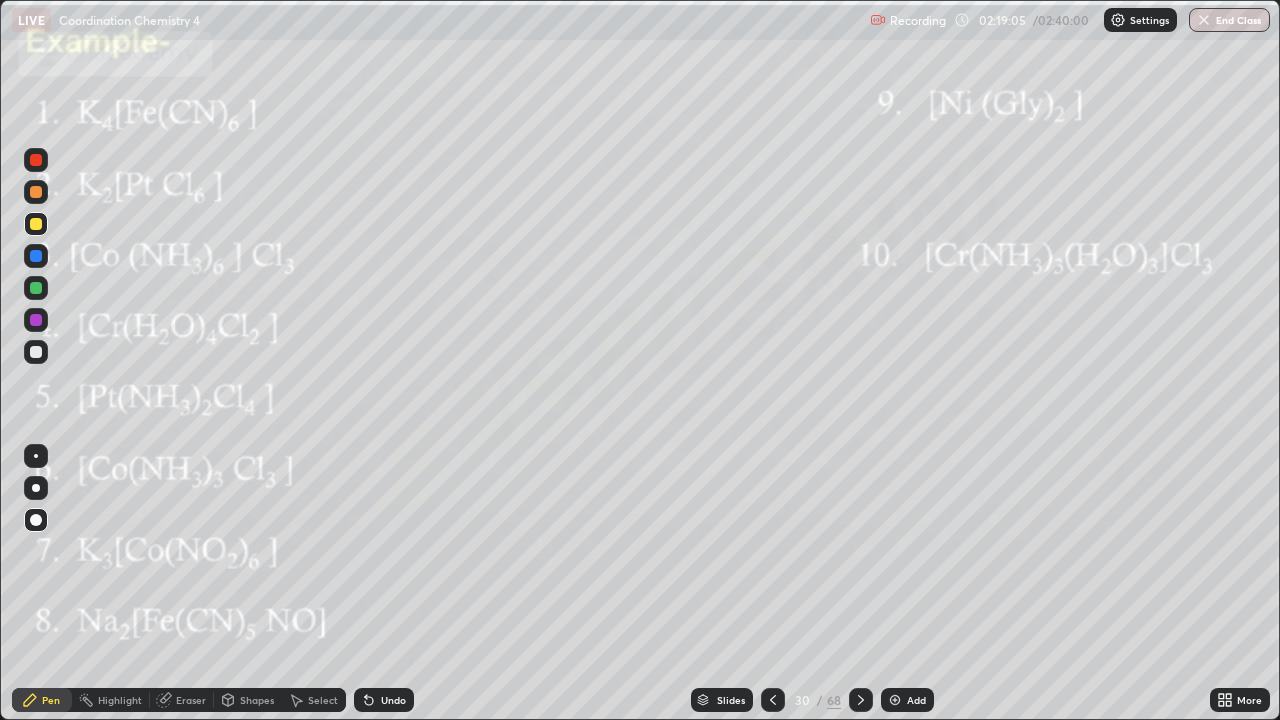 click on "Undo" at bounding box center (393, 700) 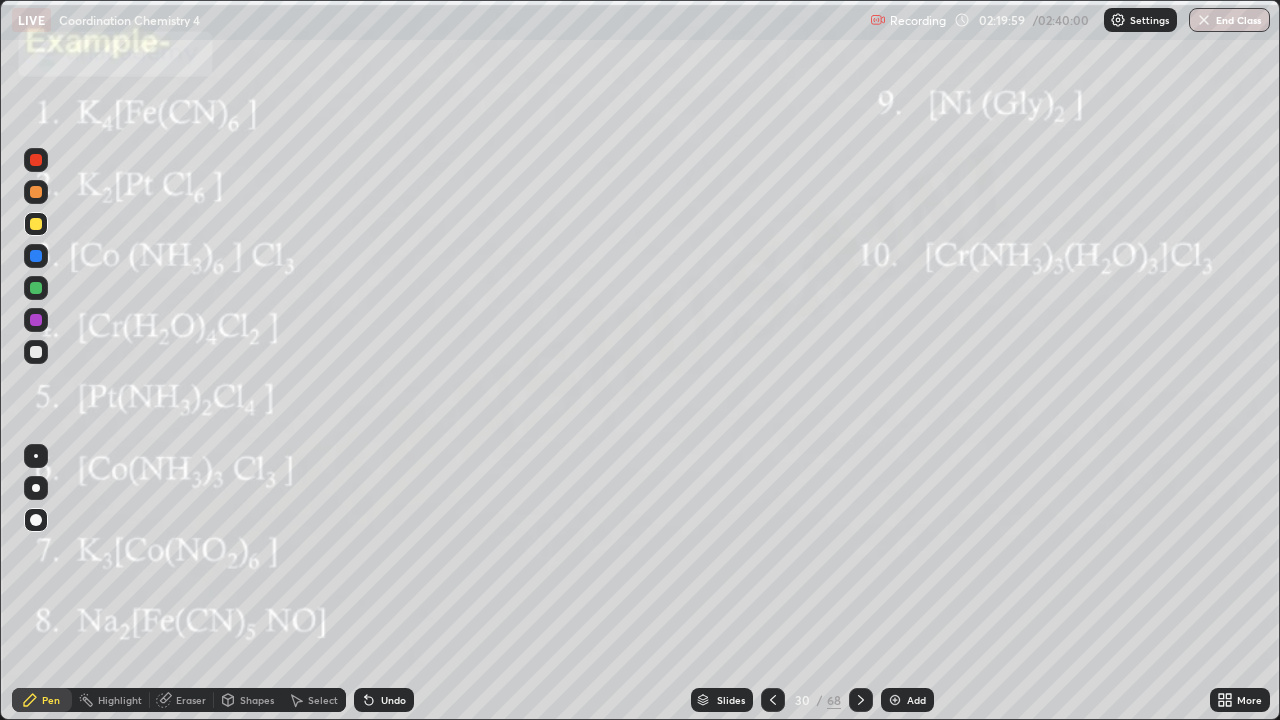 click on "Slides" at bounding box center (731, 700) 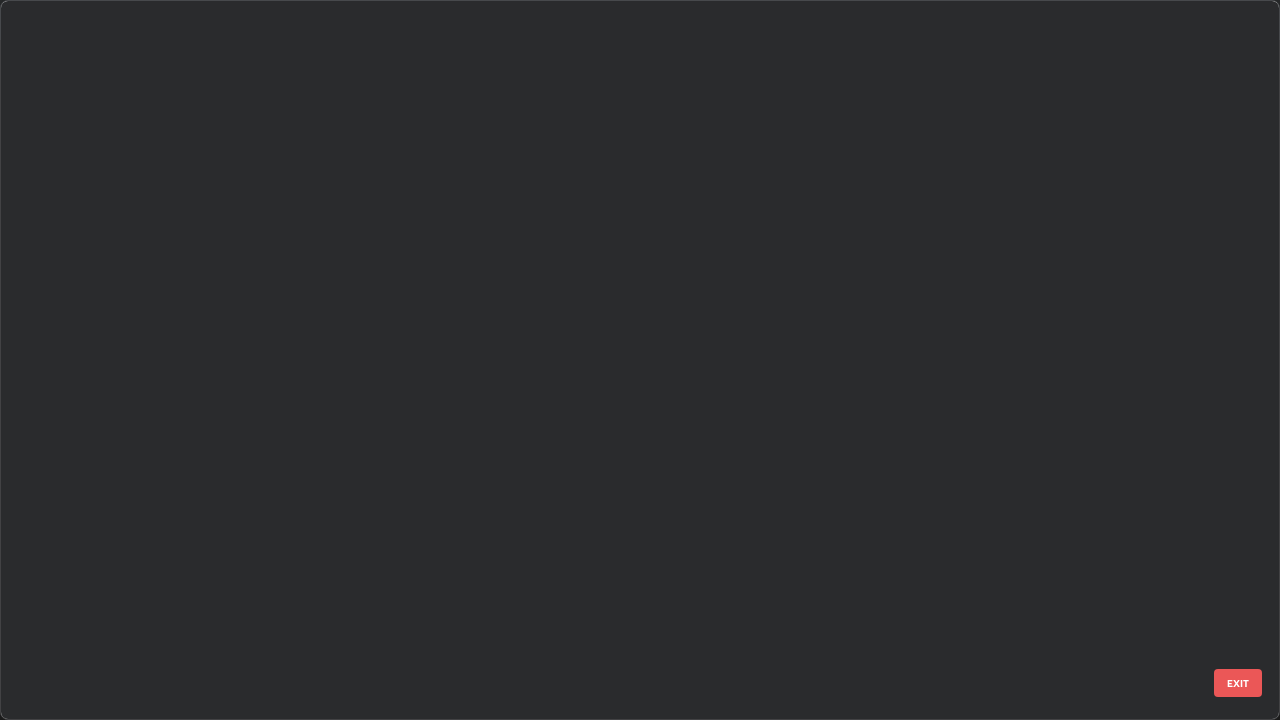 scroll, scrollTop: 1528, scrollLeft: 0, axis: vertical 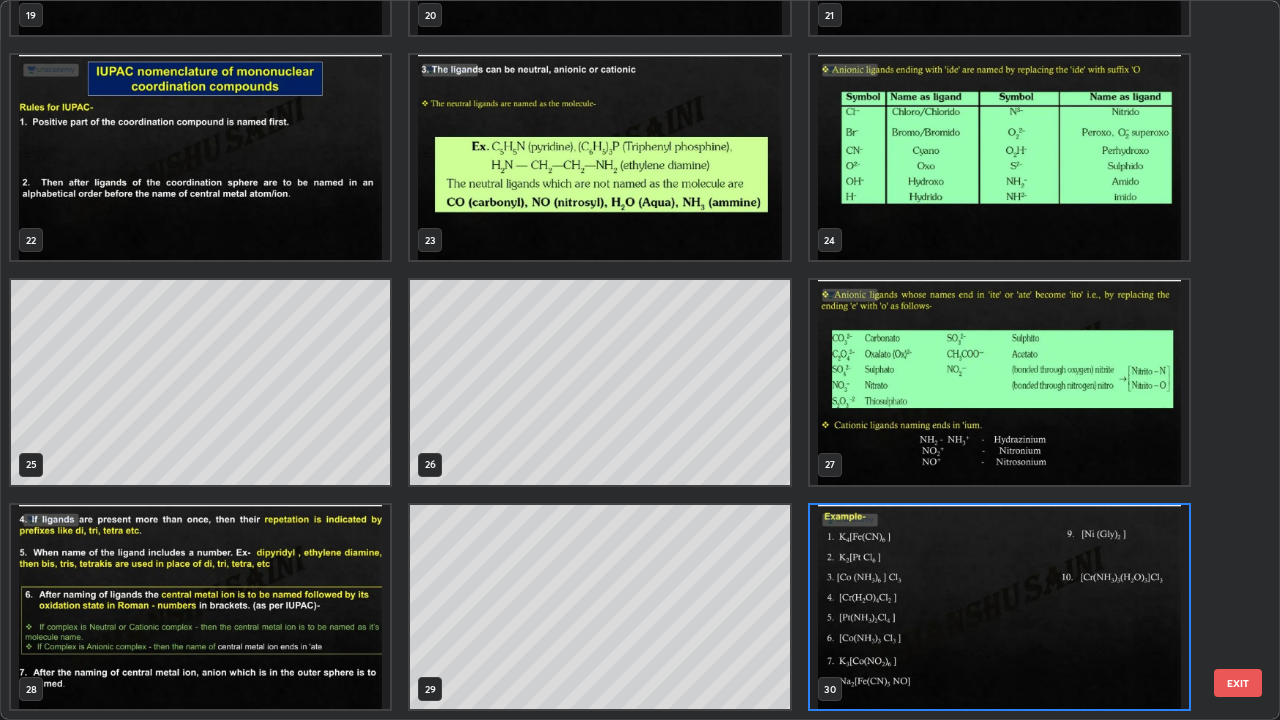 click at bounding box center [599, 157] 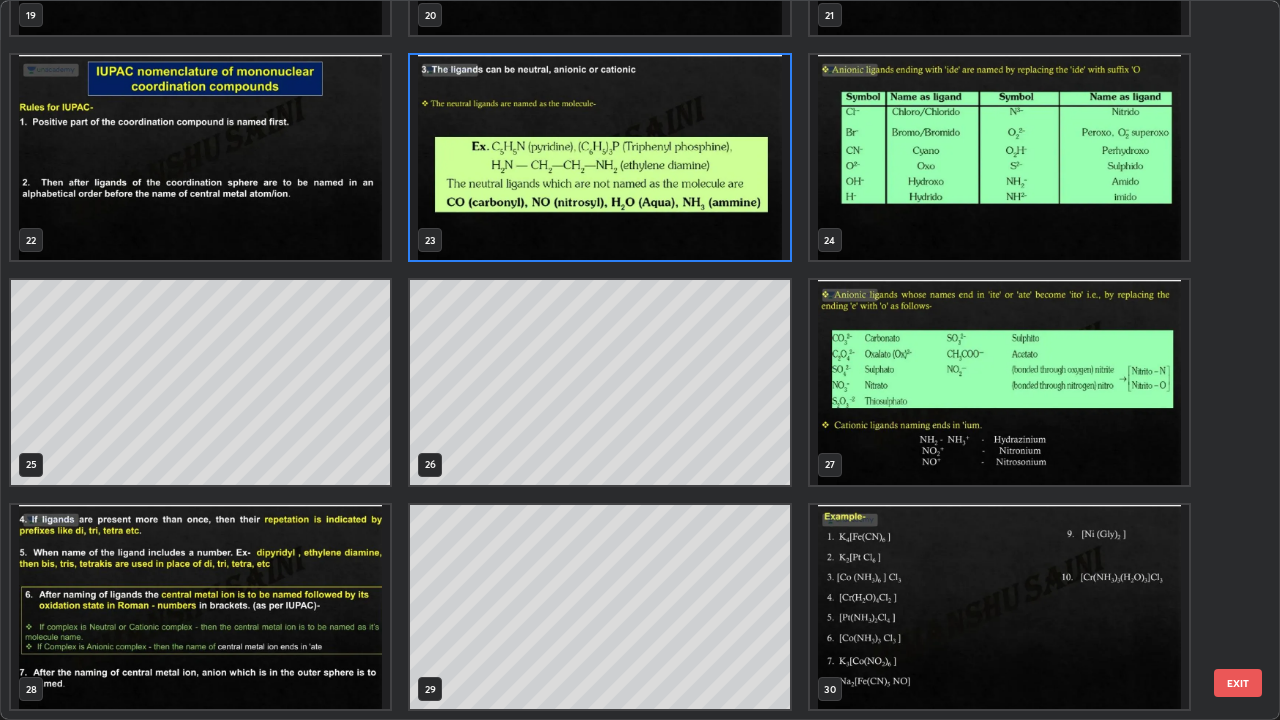 click at bounding box center (599, 157) 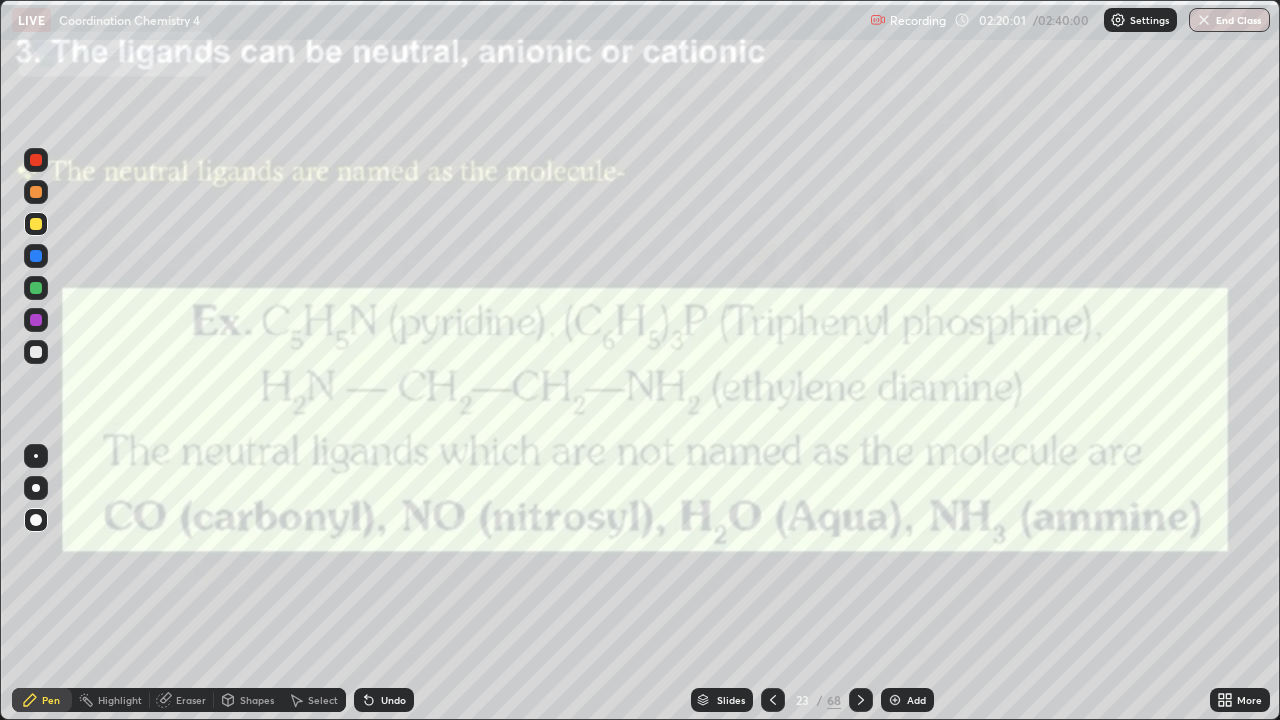 click at bounding box center [599, 157] 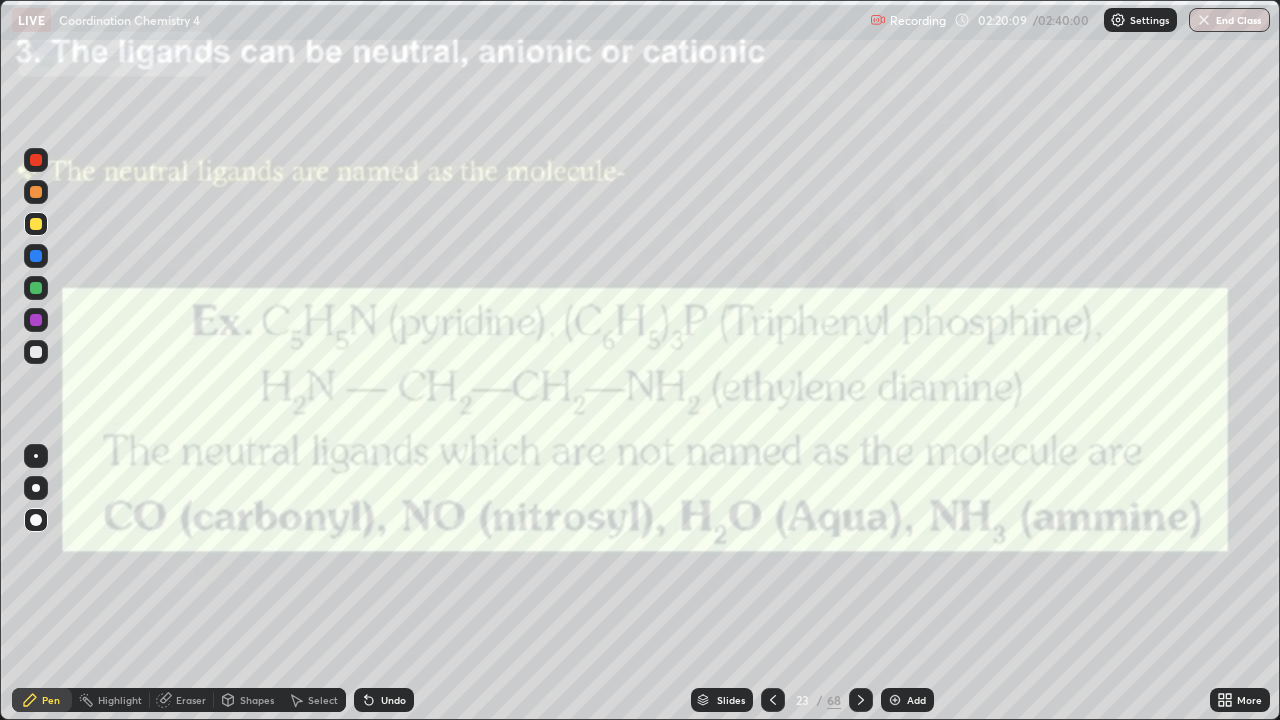 click on "Slides" at bounding box center [731, 700] 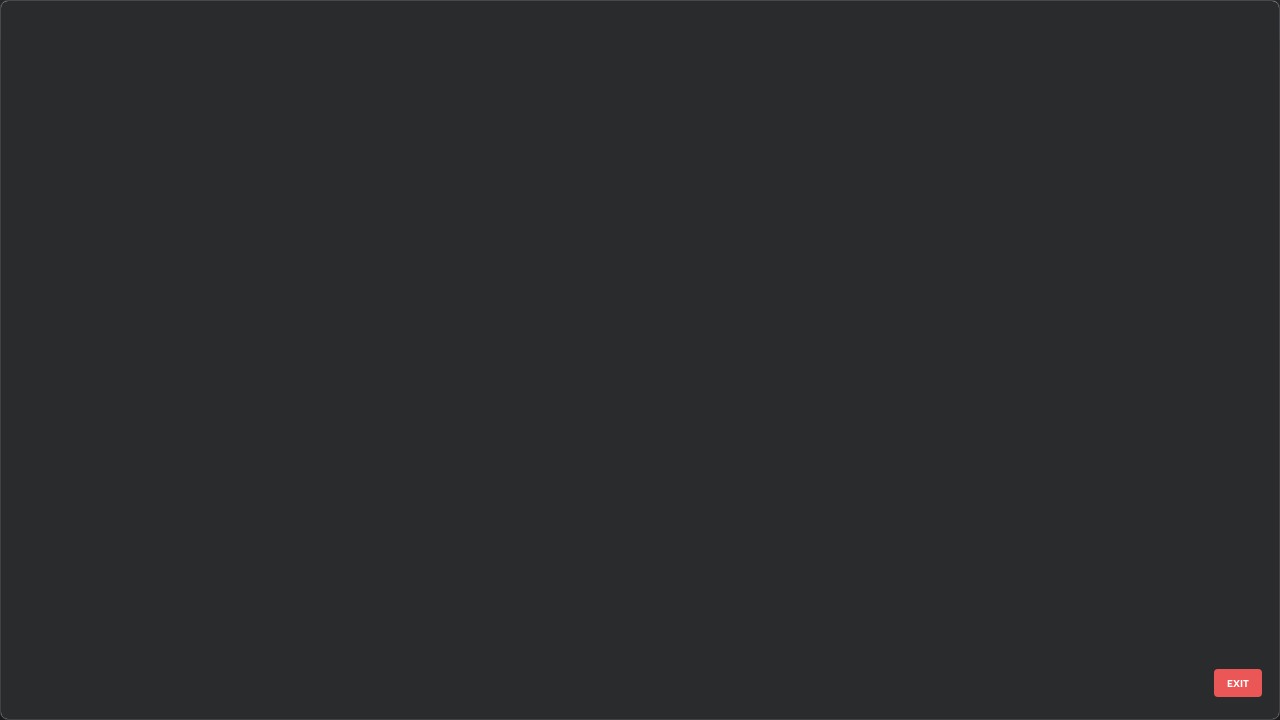 scroll, scrollTop: 1079, scrollLeft: 0, axis: vertical 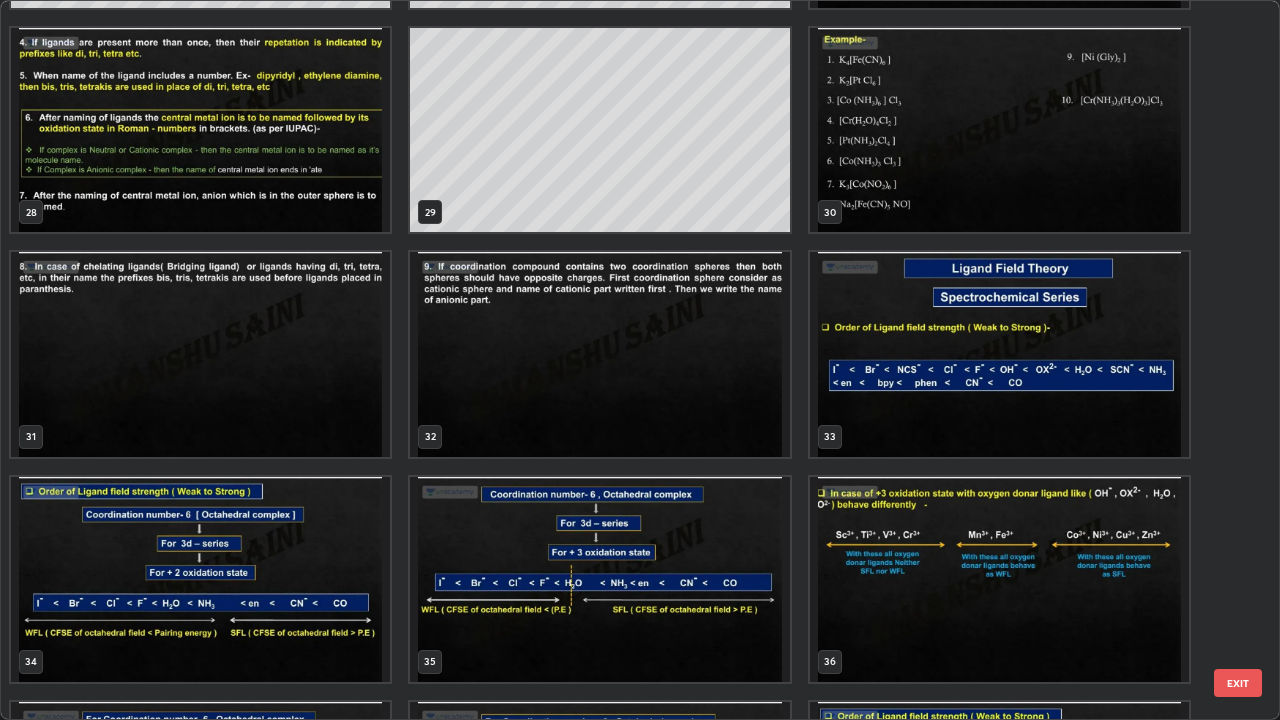 click at bounding box center [999, 130] 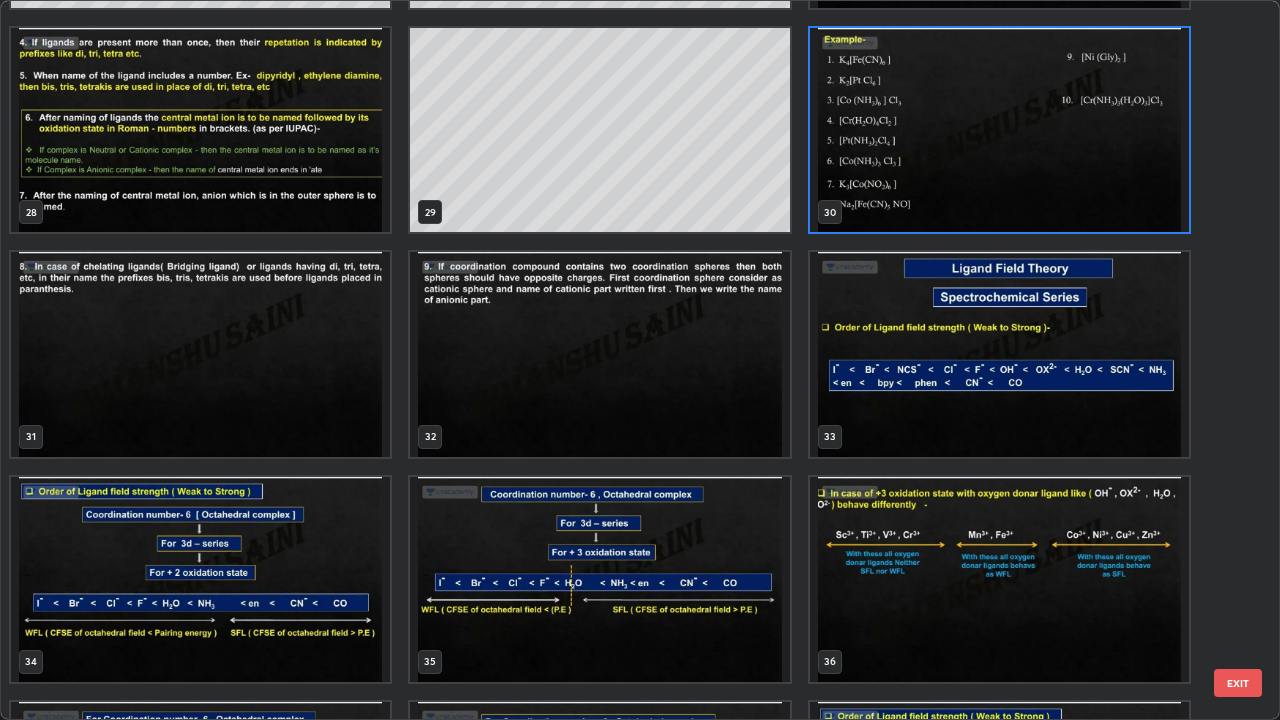 click at bounding box center (999, 130) 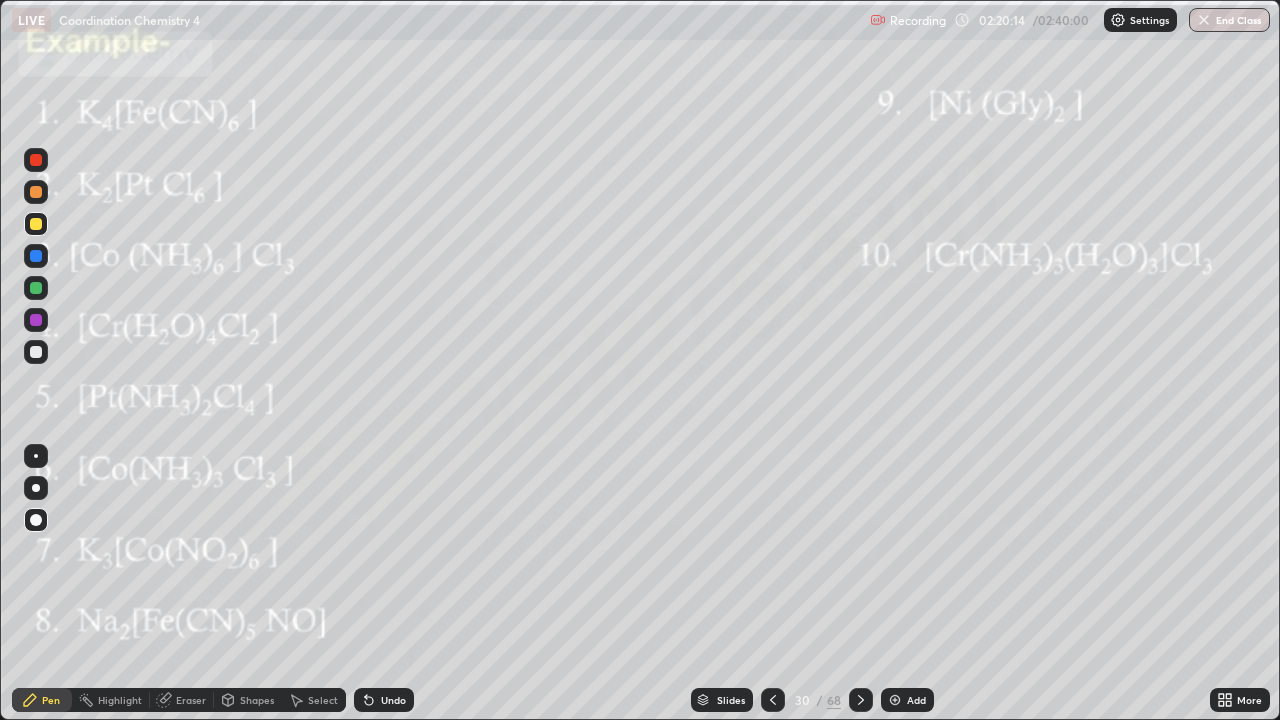 click at bounding box center (36, 320) 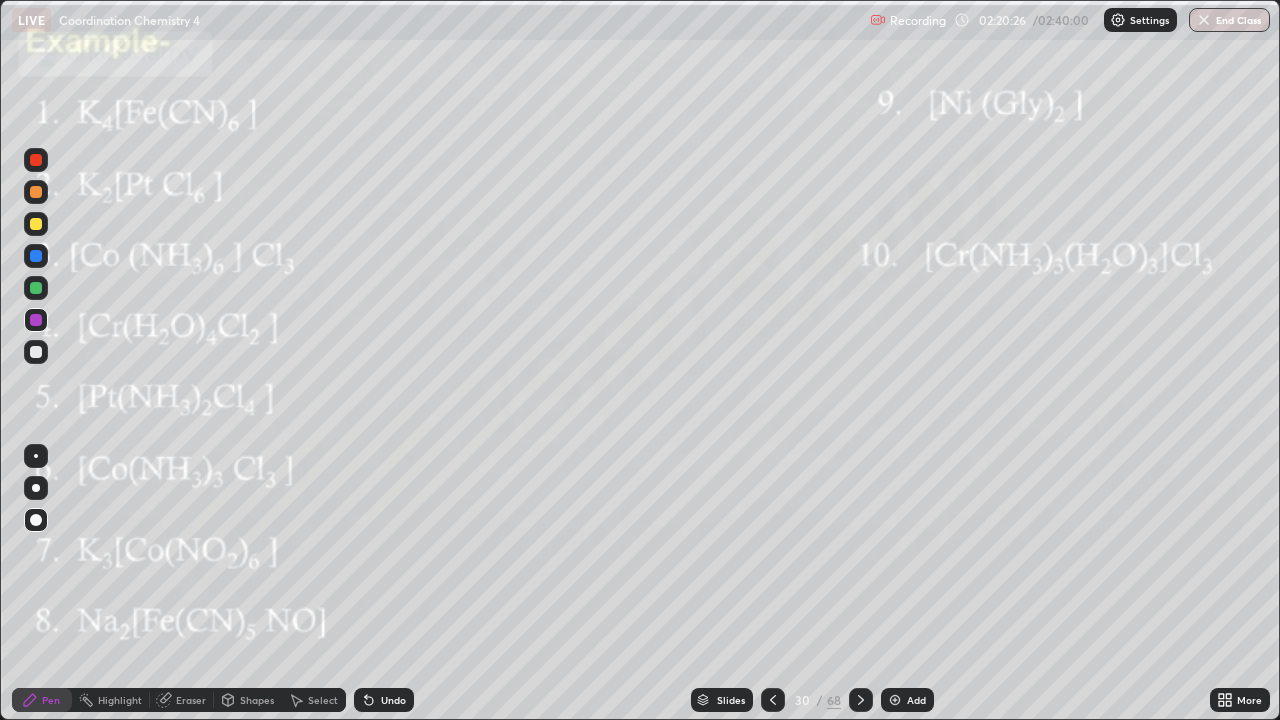 click 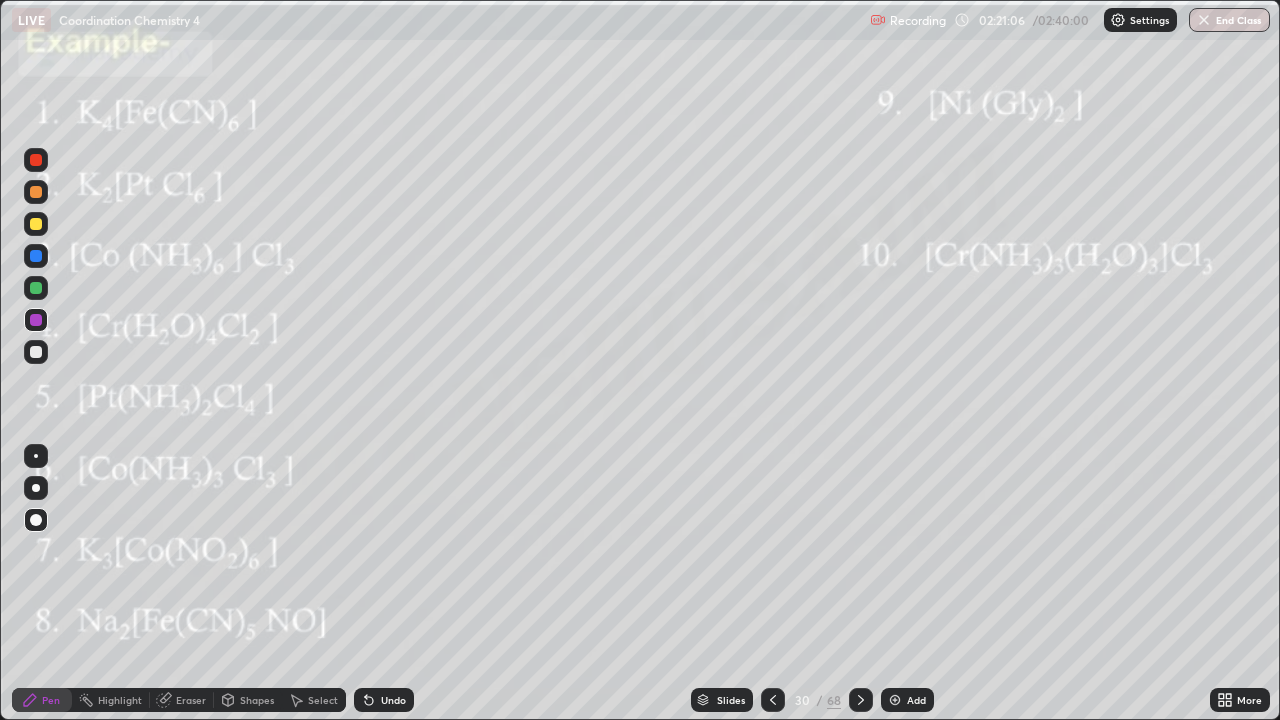 click on "Eraser" at bounding box center (191, 700) 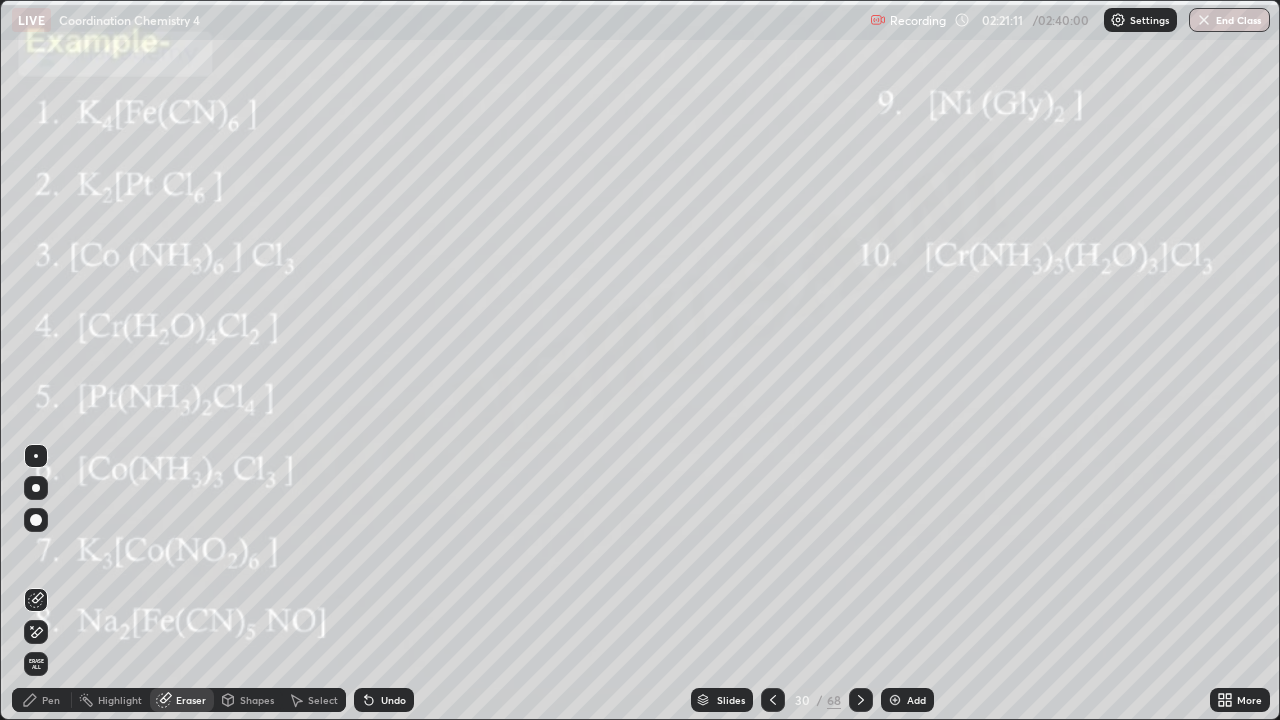 click on "Pen" at bounding box center [51, 700] 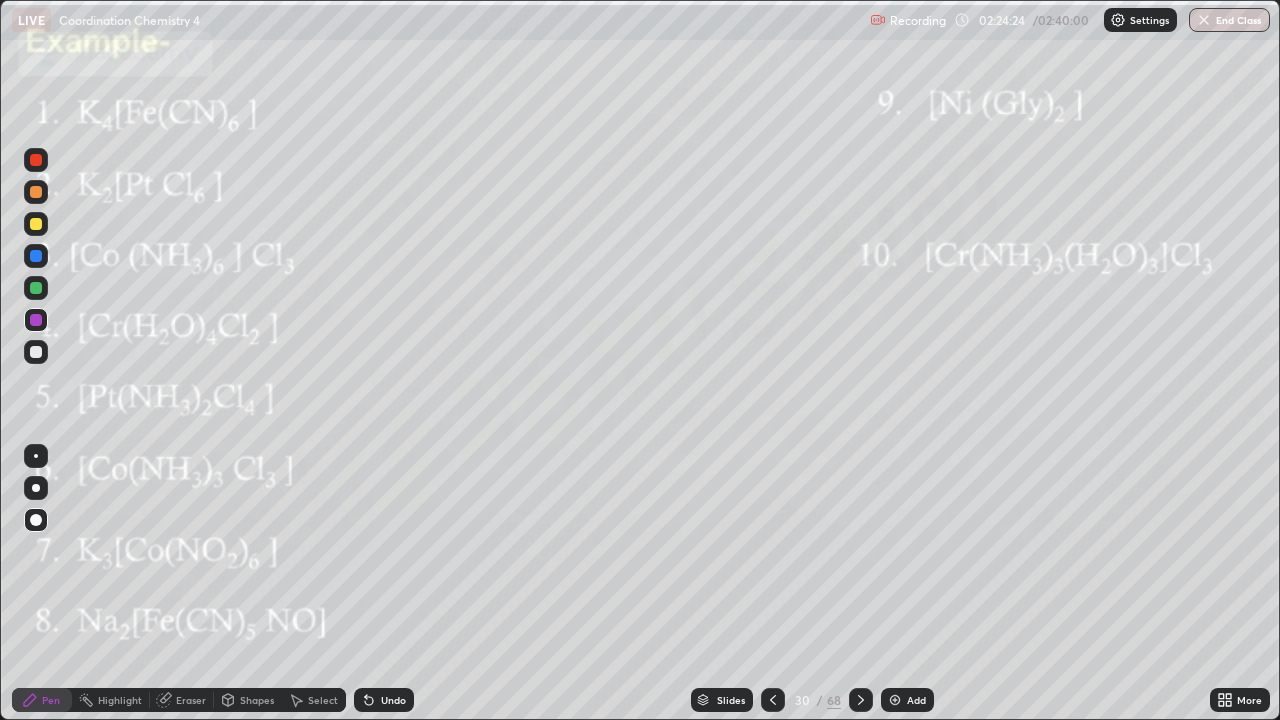 click 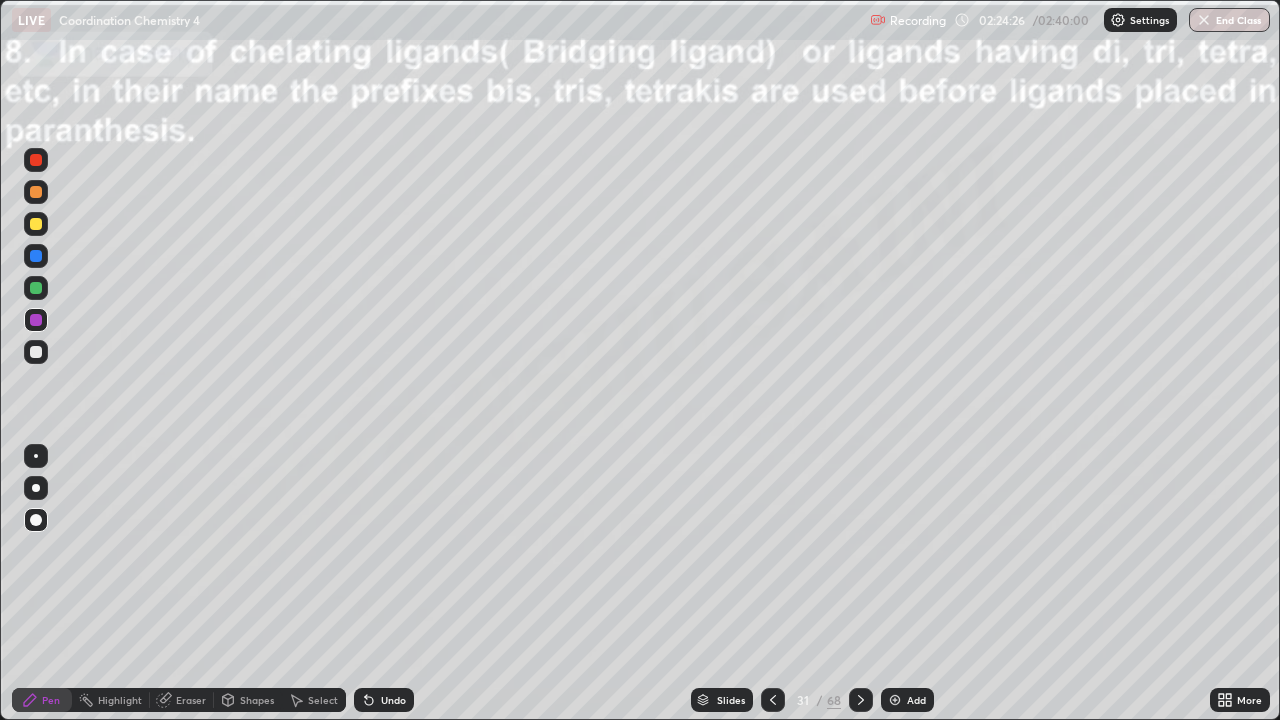 click on "Eraser" at bounding box center [191, 700] 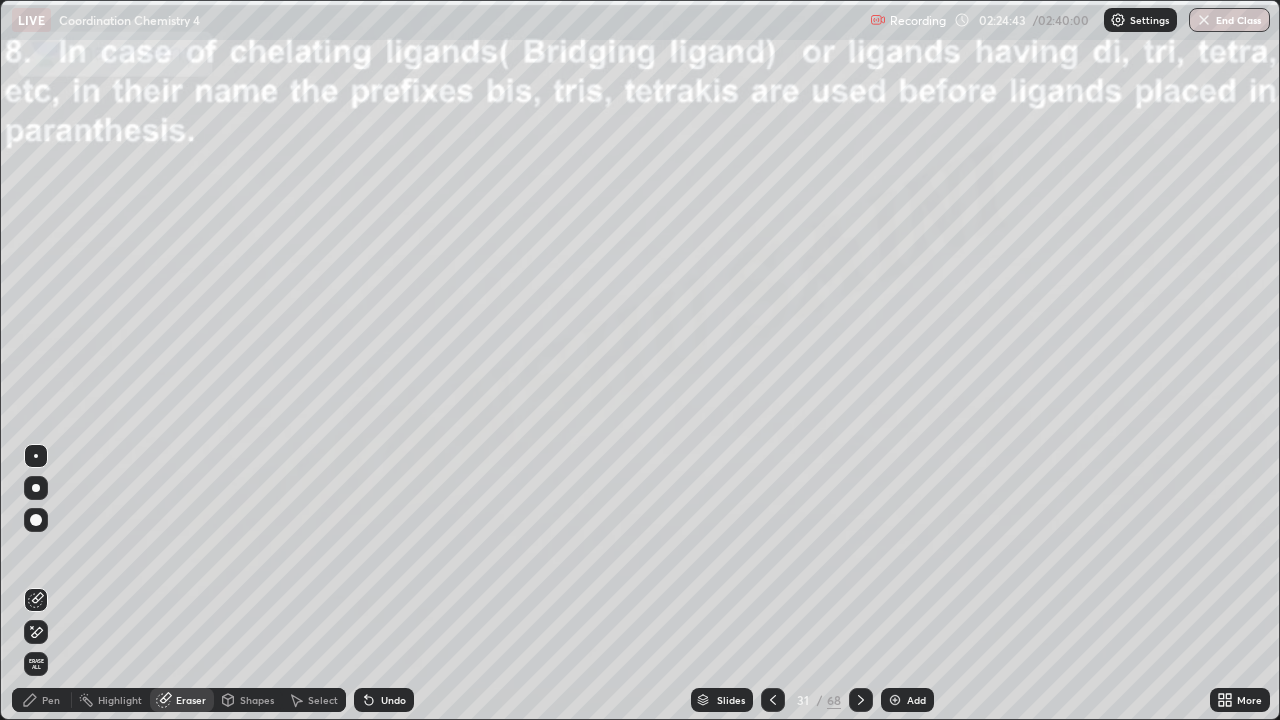 click 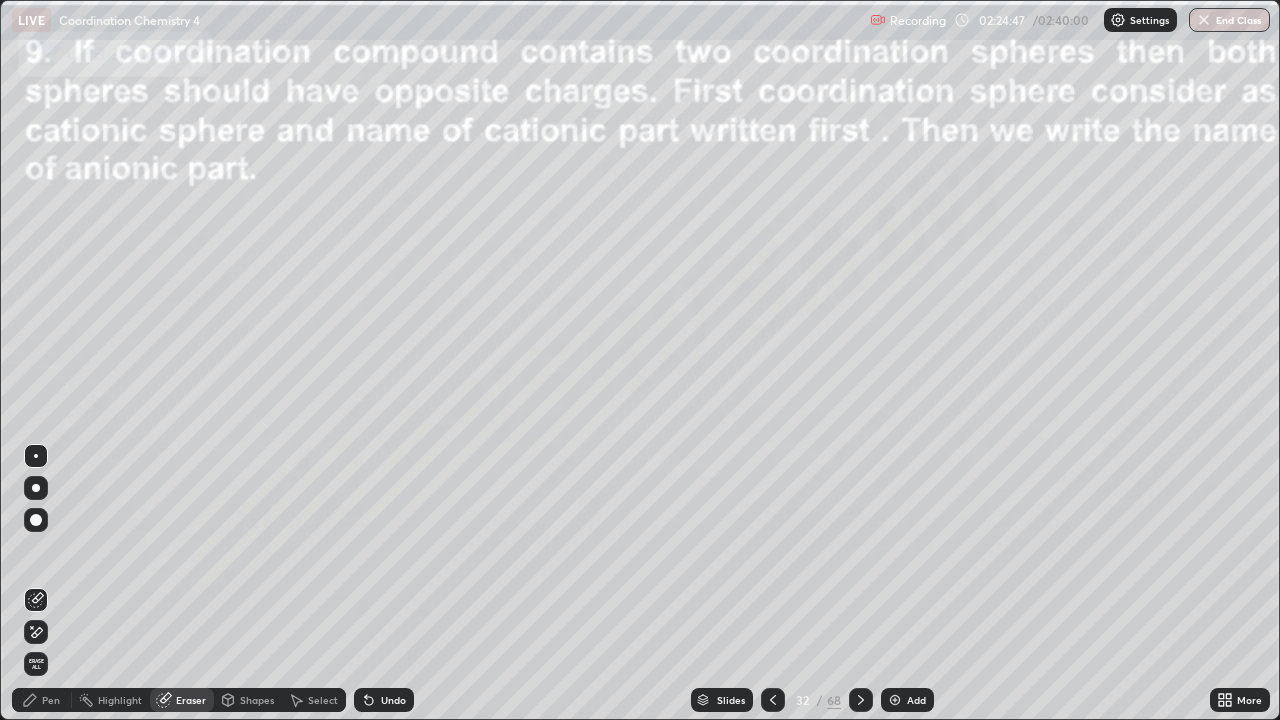 click 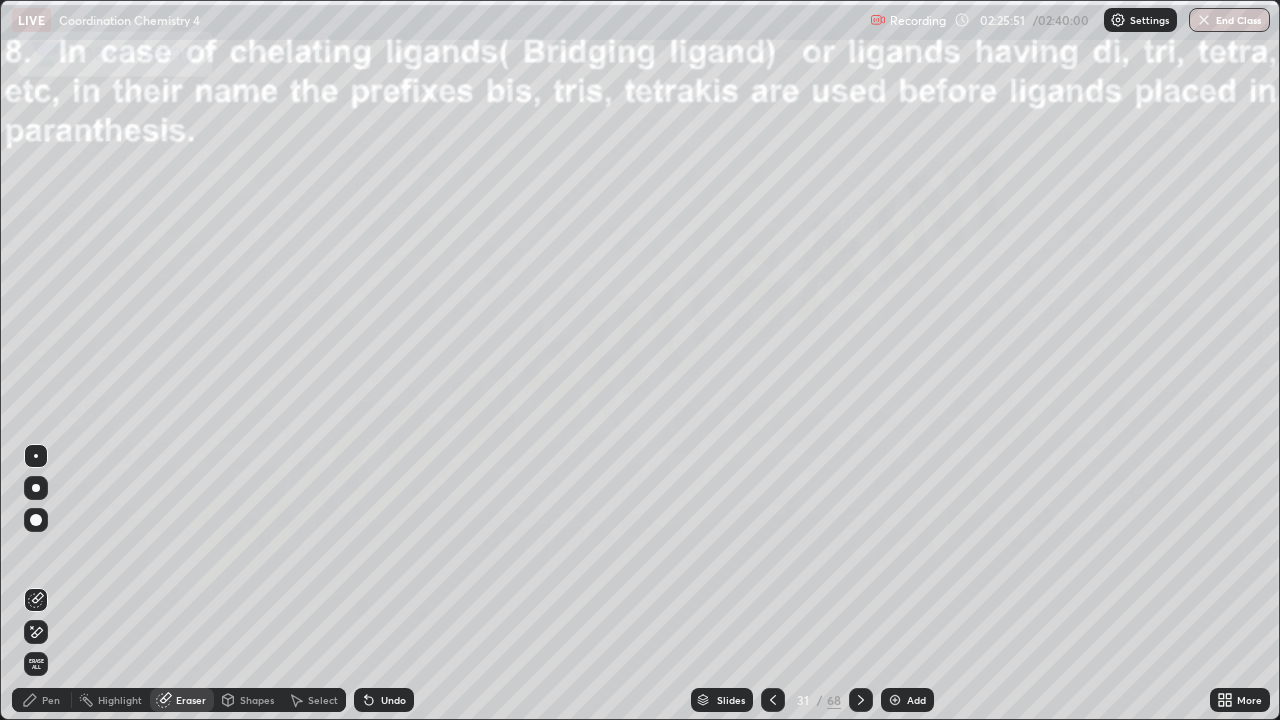 click on "Pen" at bounding box center (42, 700) 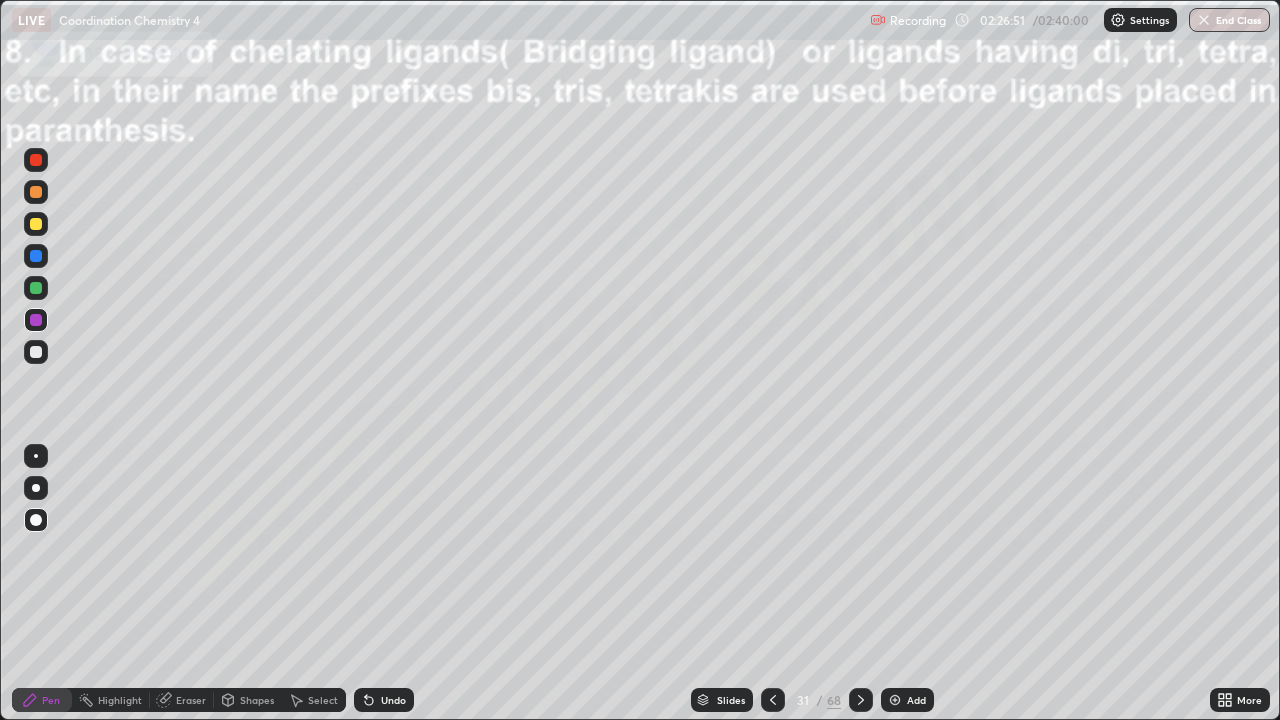 click at bounding box center [36, 352] 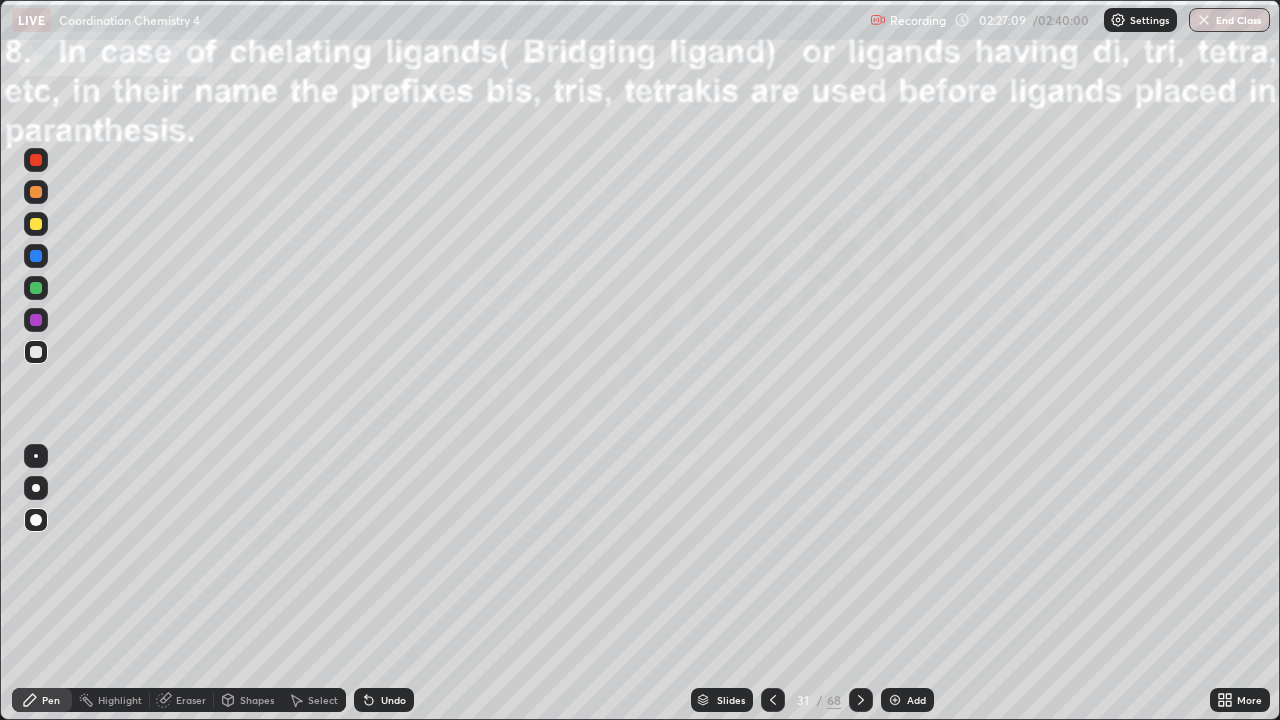 click at bounding box center [36, 352] 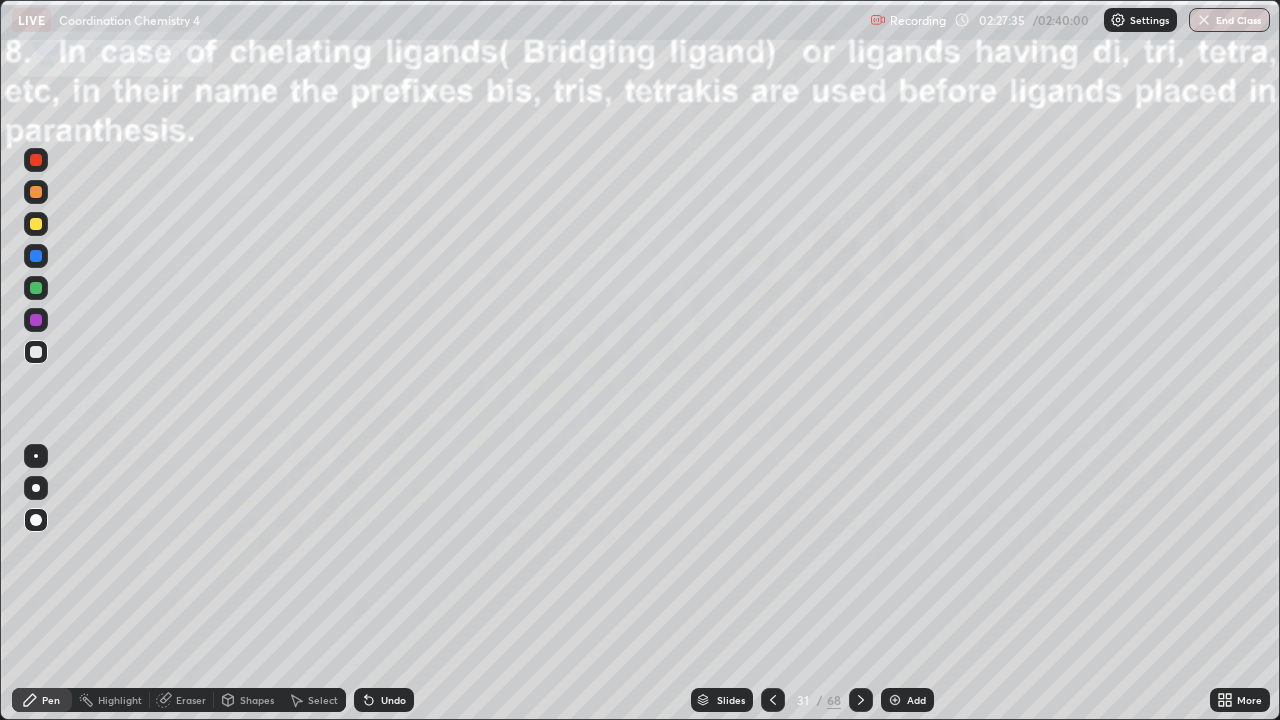 click at bounding box center [36, 288] 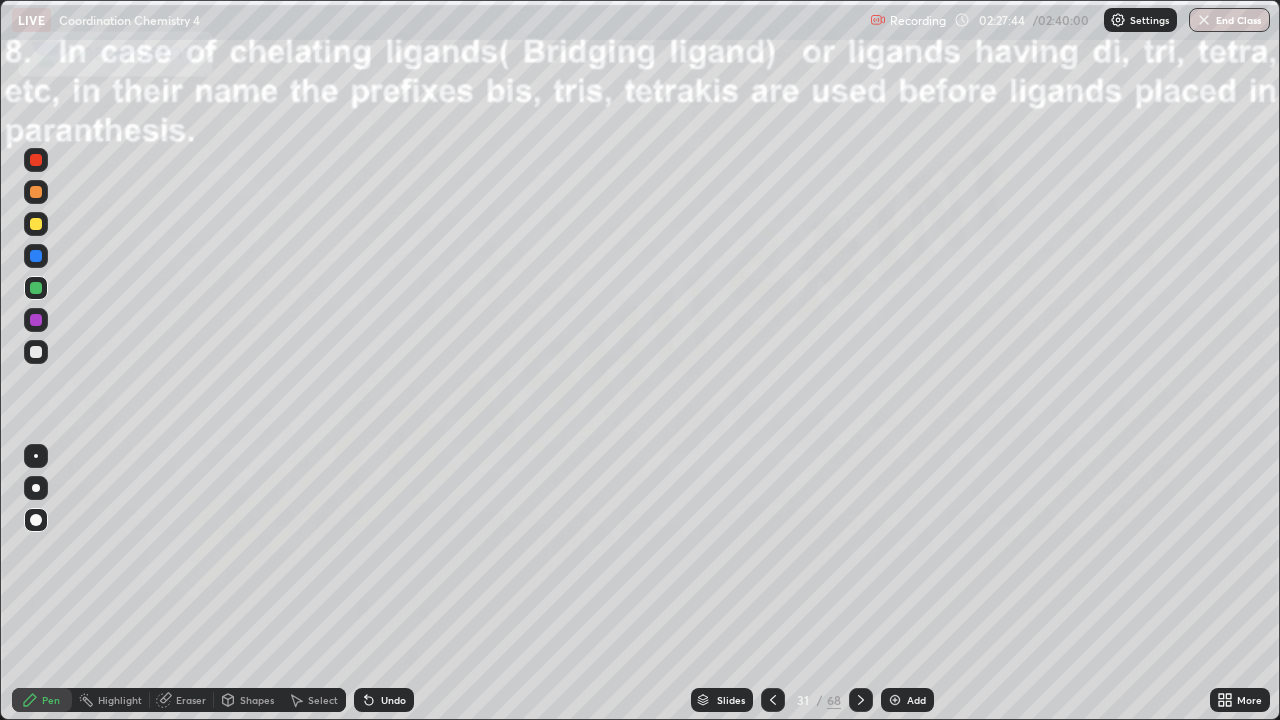 click at bounding box center [36, 224] 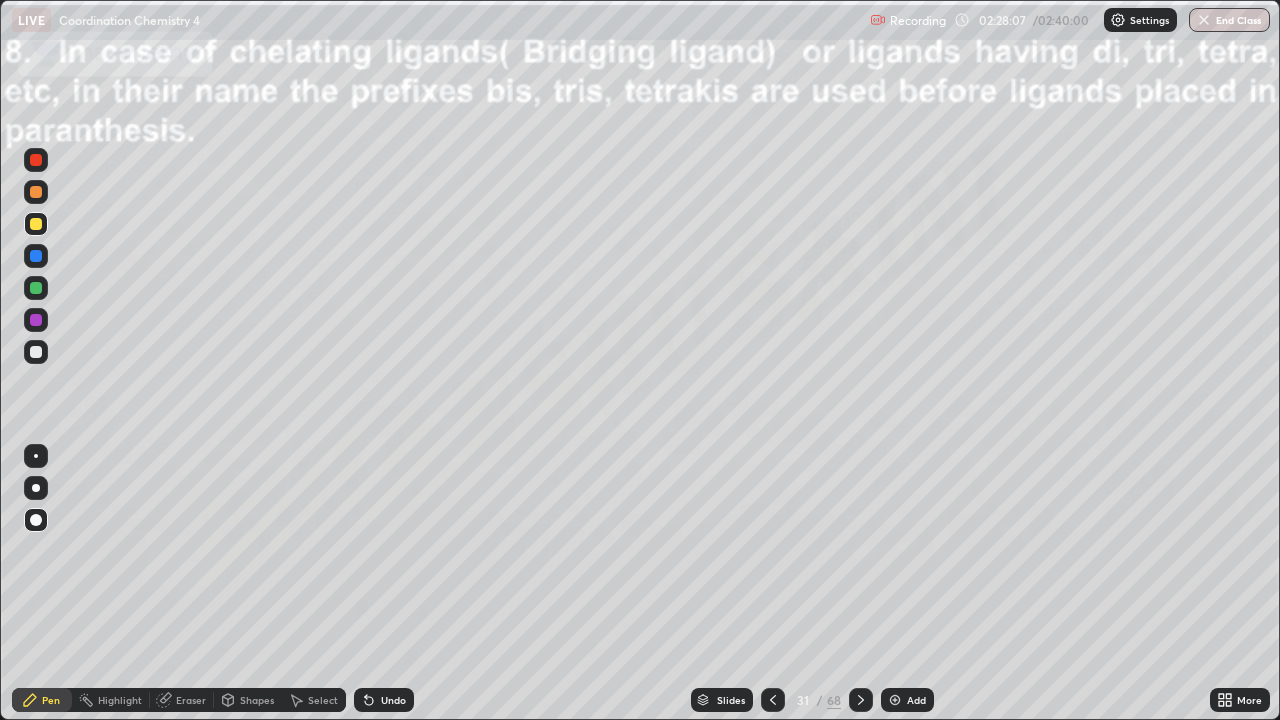 click on "Undo" at bounding box center (393, 700) 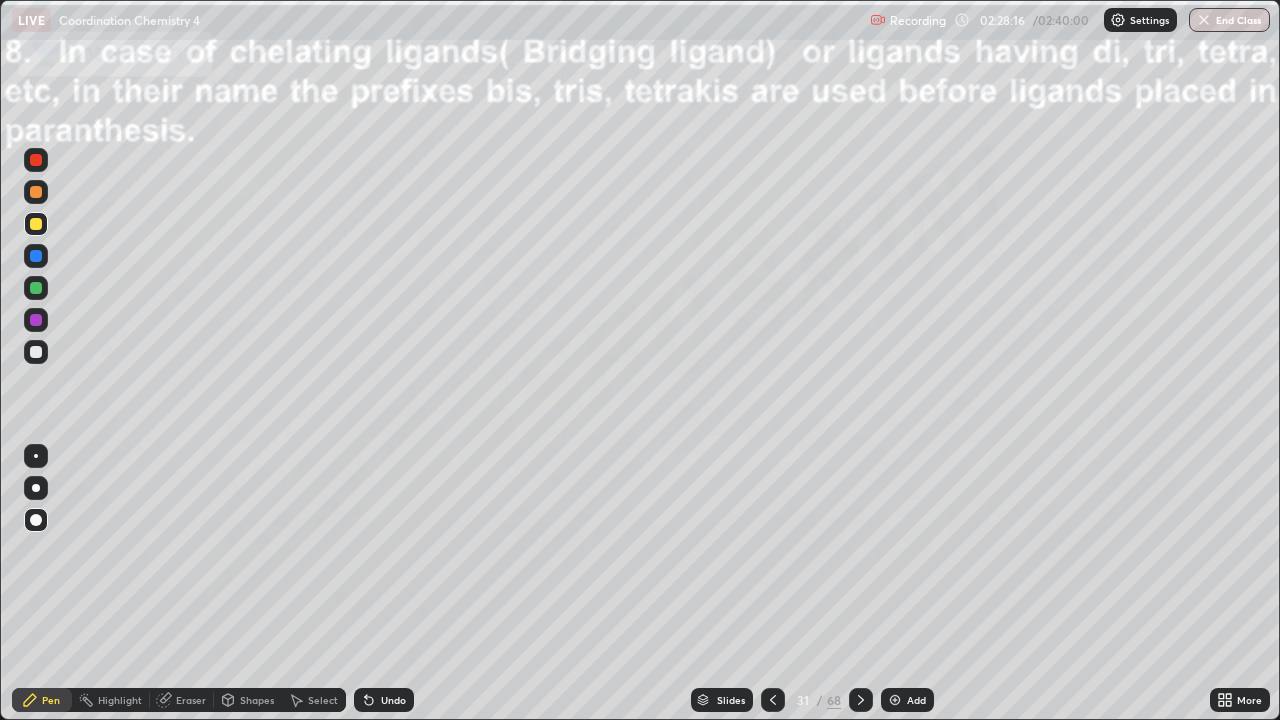 click on "Eraser" at bounding box center (182, 700) 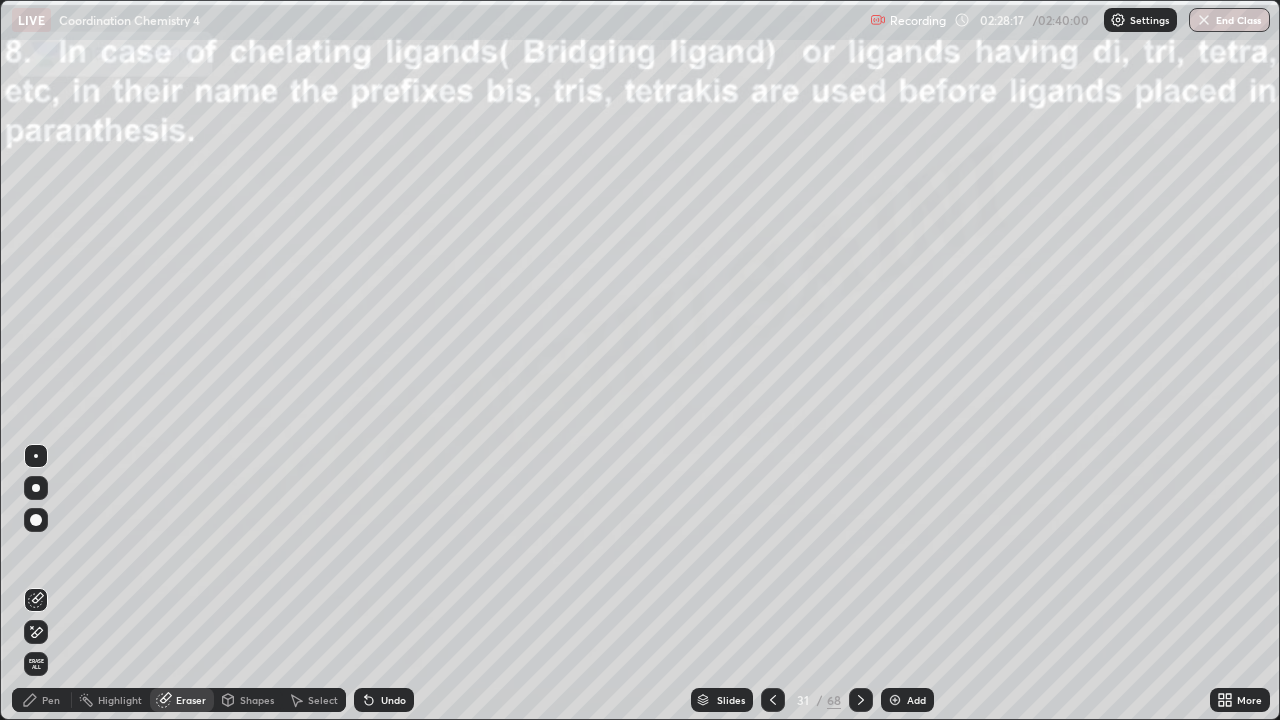click on "Pen" at bounding box center [42, 700] 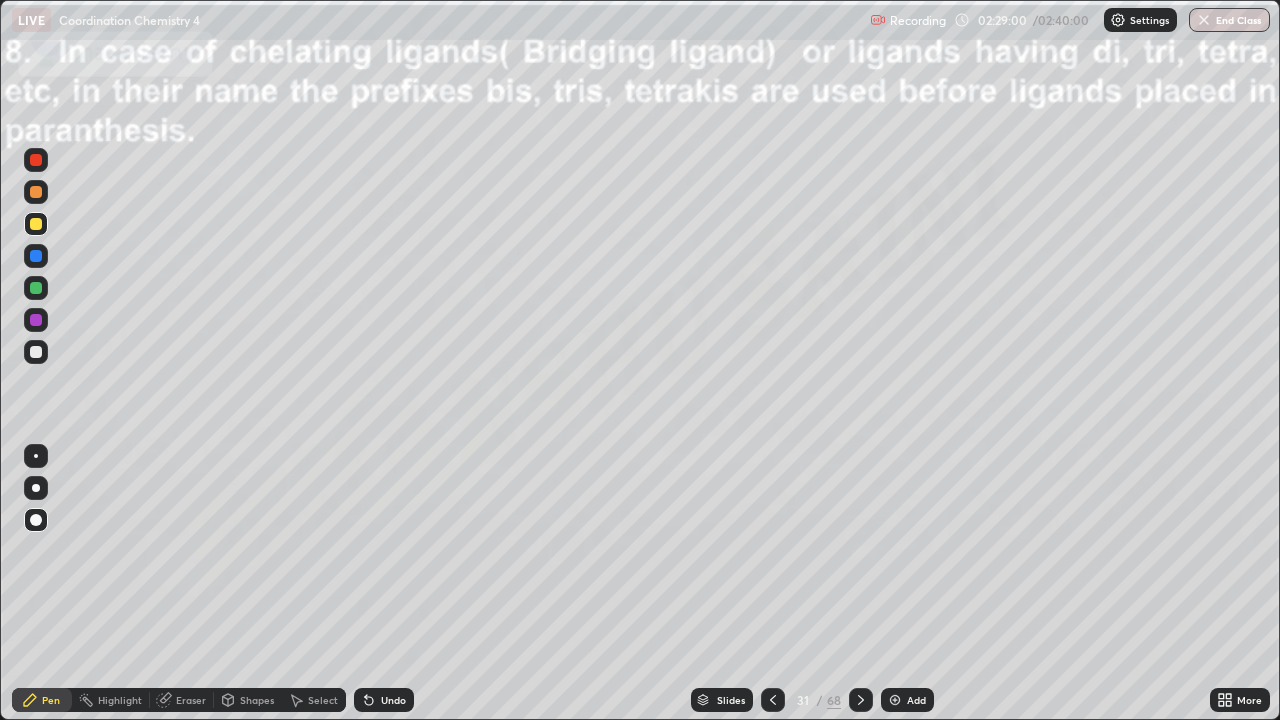 click on "Undo" at bounding box center [393, 700] 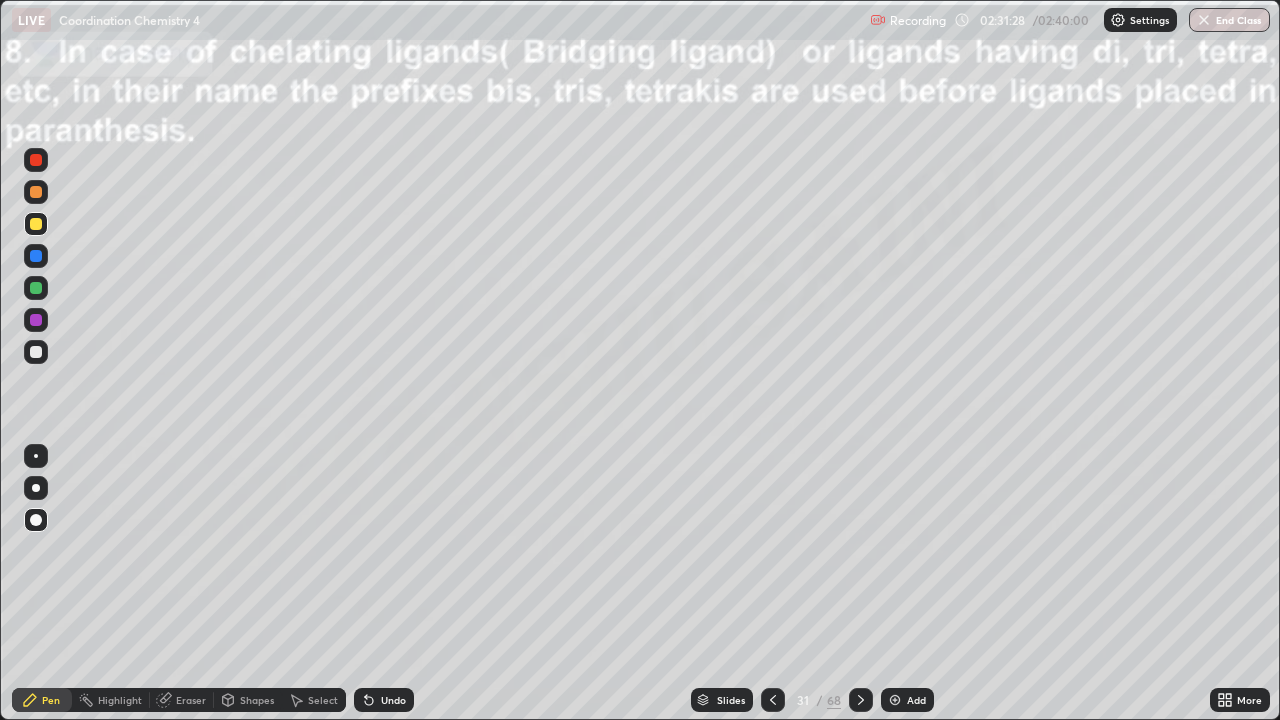 click on "Add" at bounding box center (916, 700) 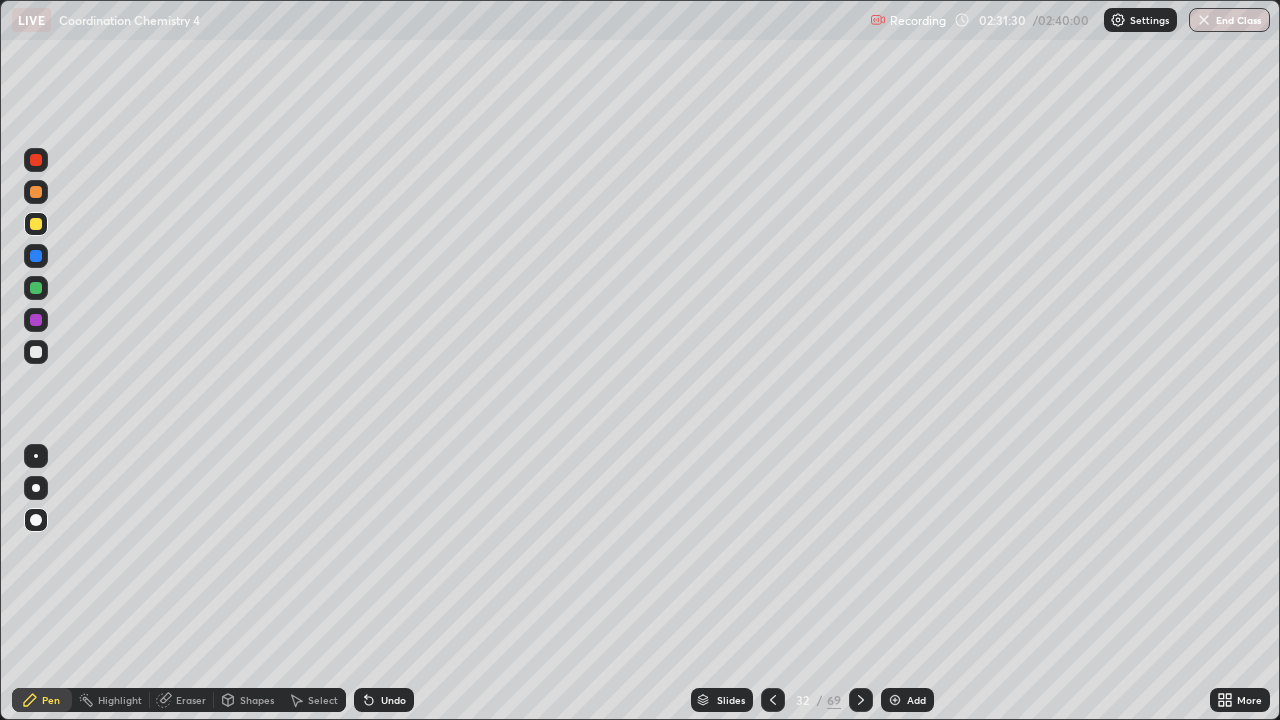 click at bounding box center [36, 352] 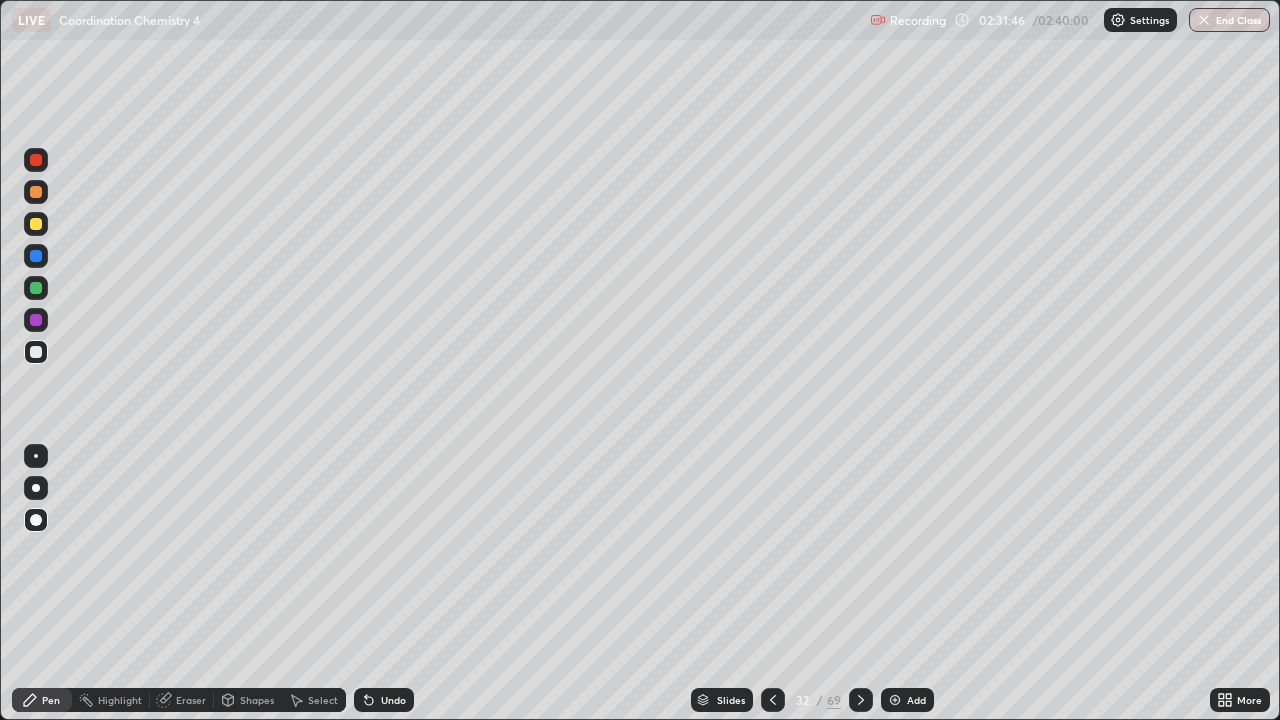 click on "Undo" at bounding box center [384, 700] 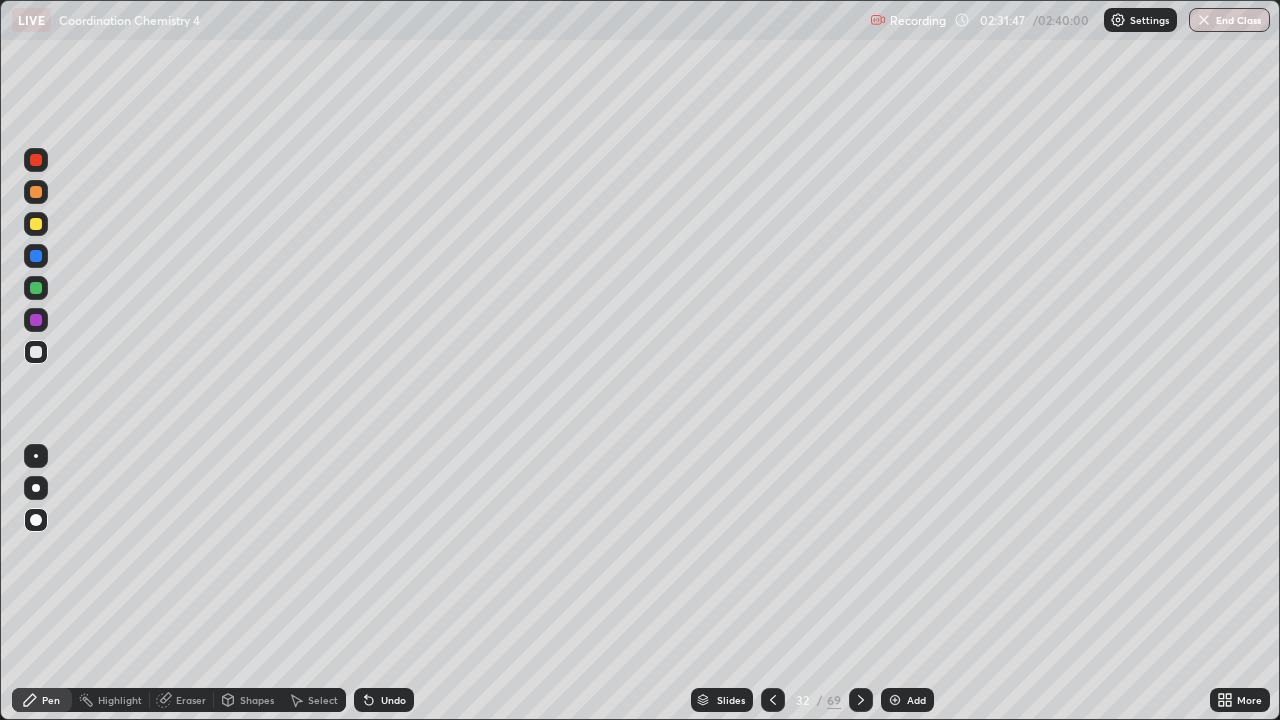 click on "Undo" at bounding box center [393, 700] 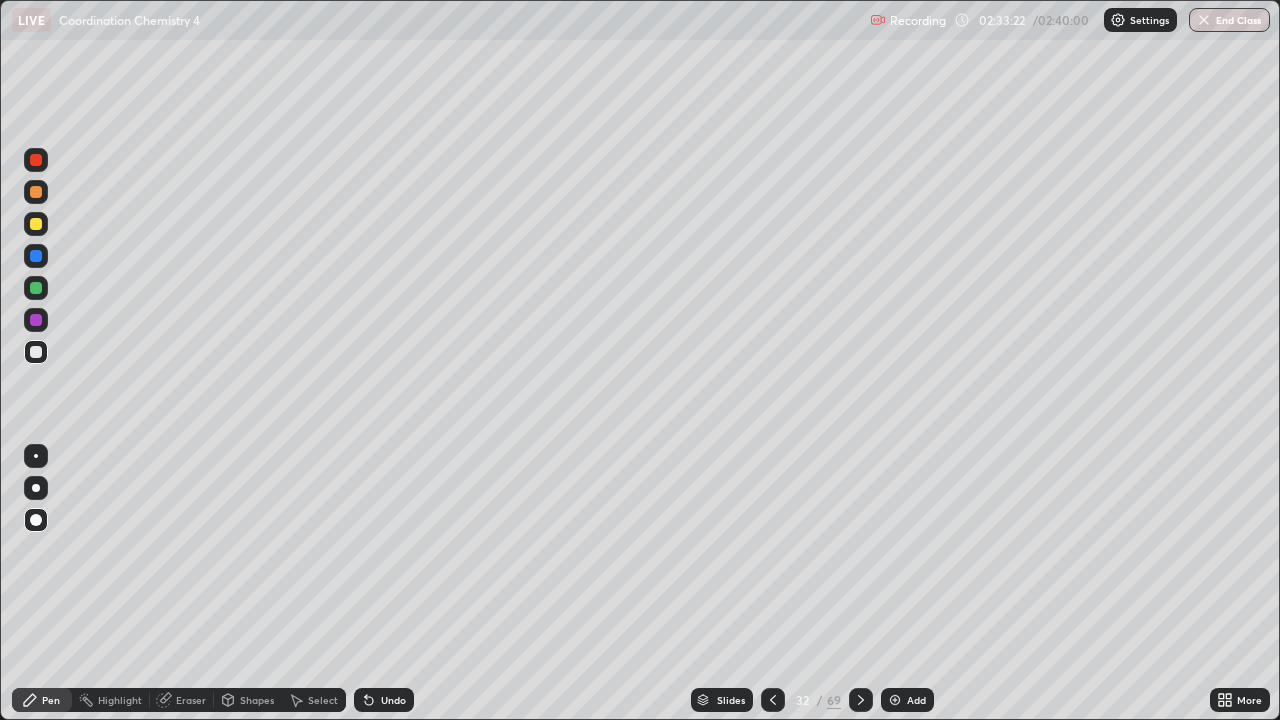 click at bounding box center (36, 288) 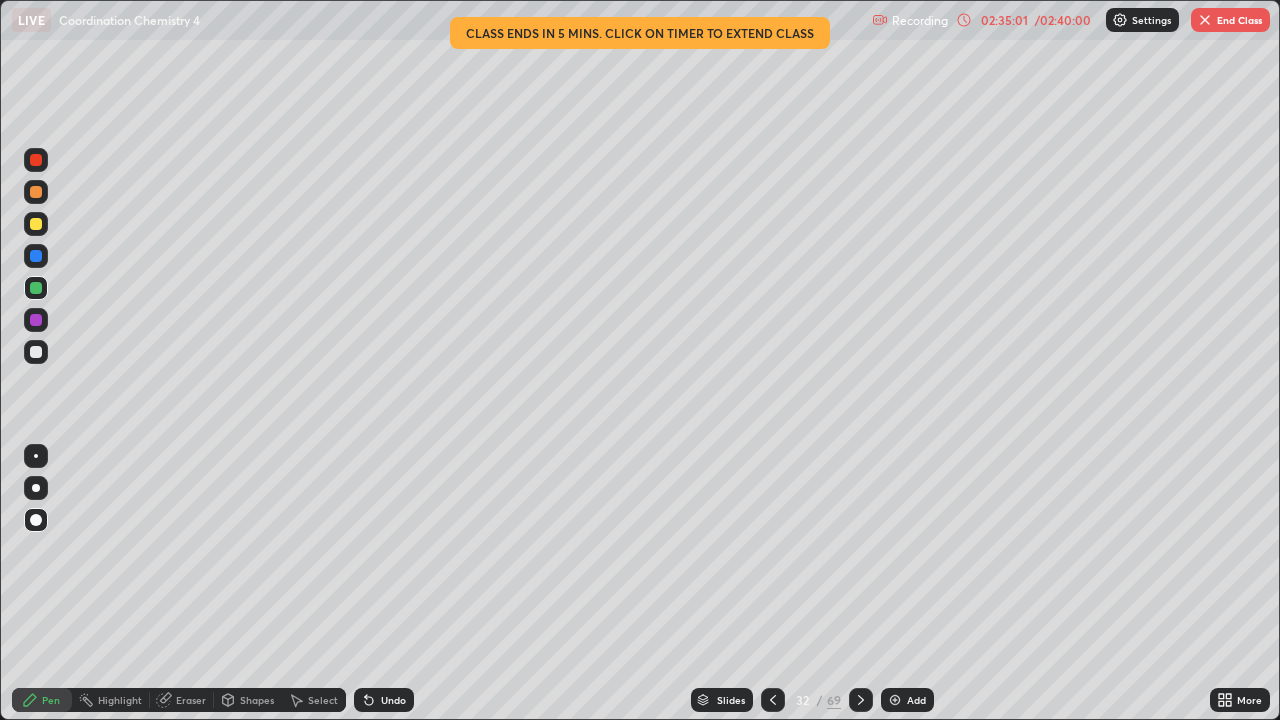 click at bounding box center (36, 352) 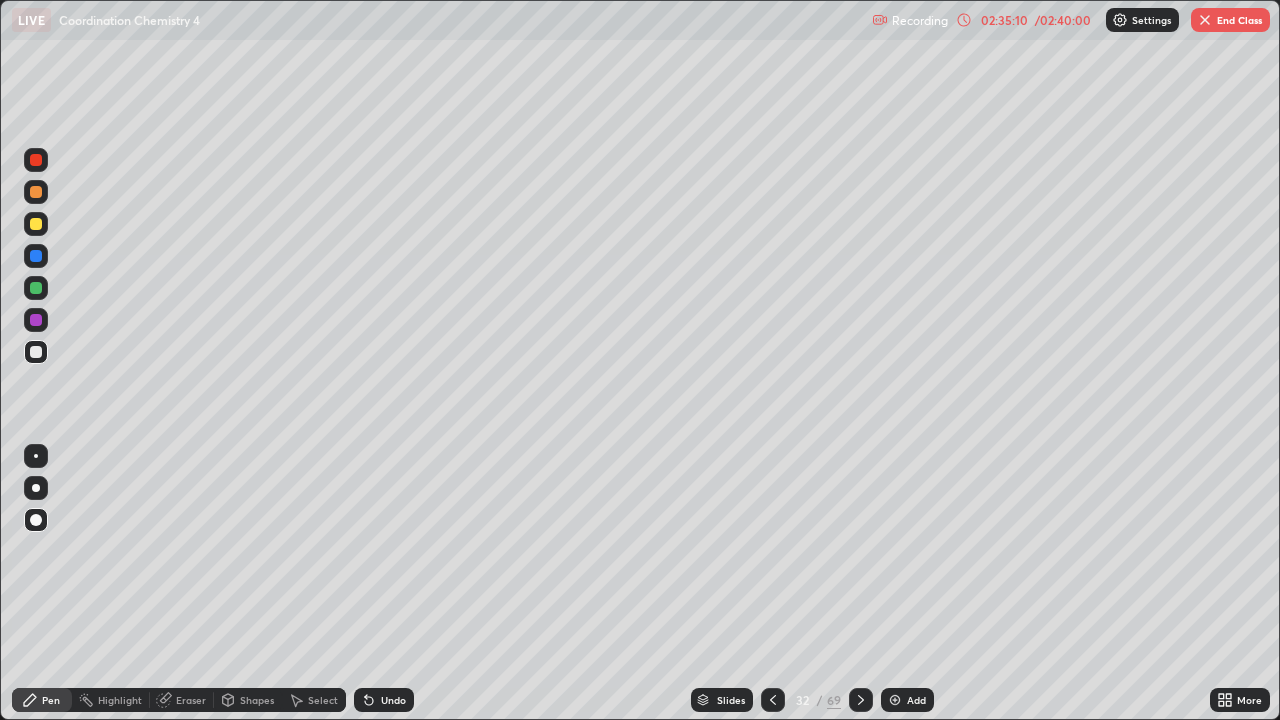 click on "Undo" at bounding box center [393, 700] 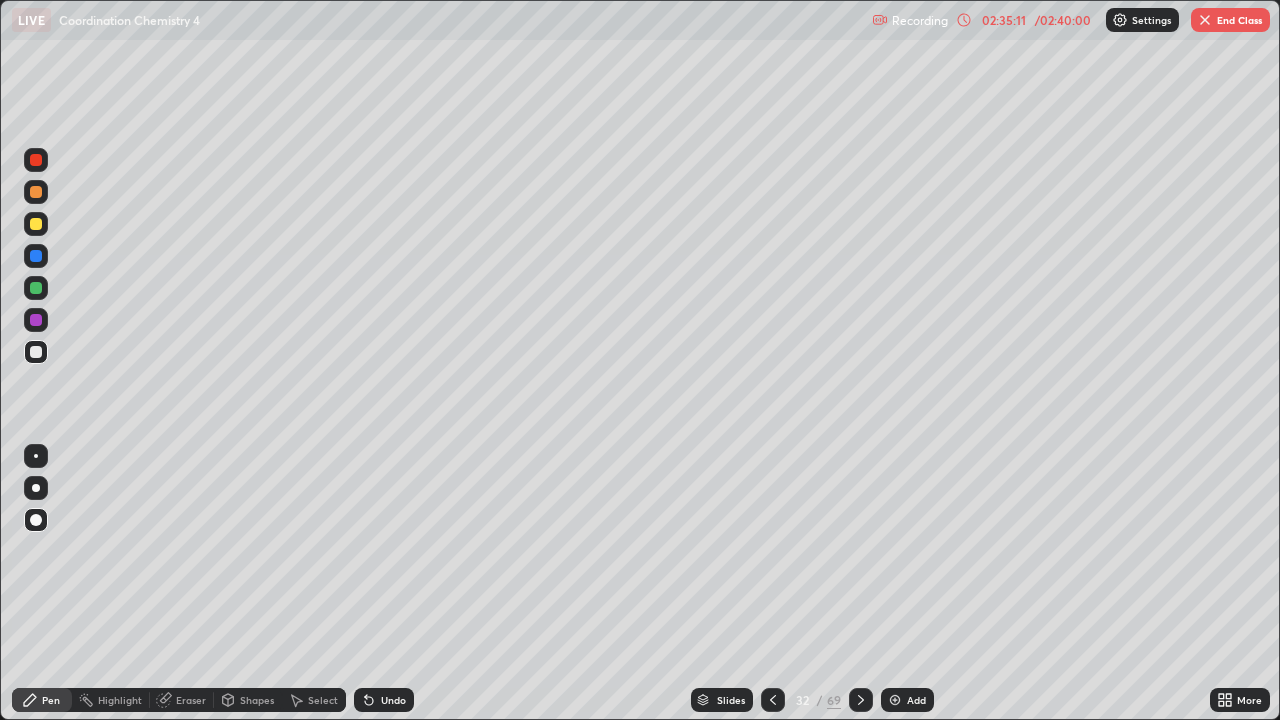 click on "Undo" at bounding box center (393, 700) 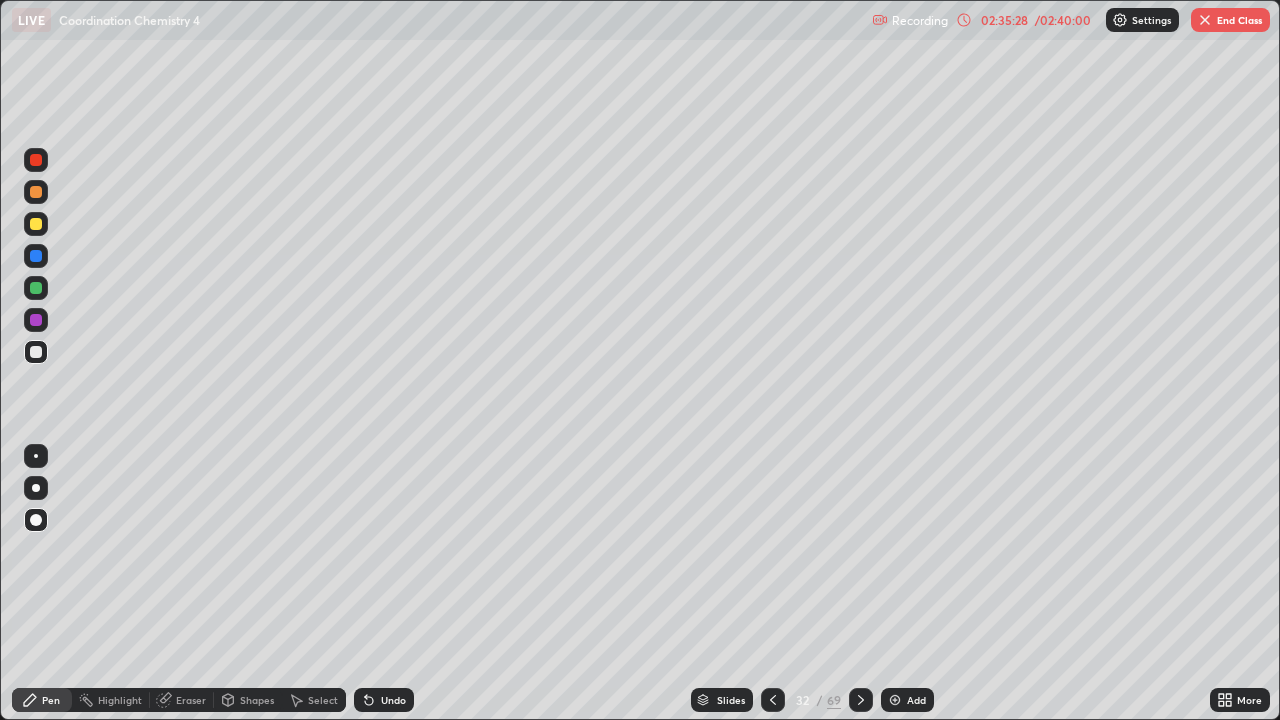 click on "Undo" at bounding box center (393, 700) 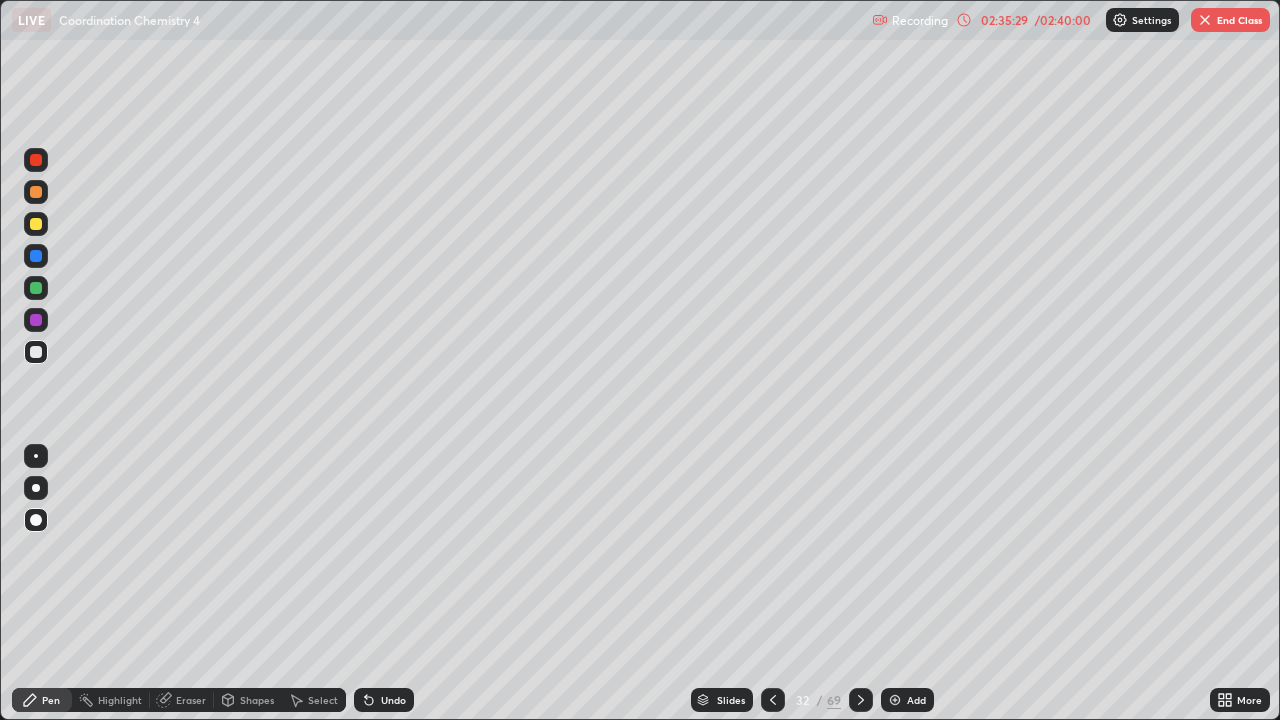 click 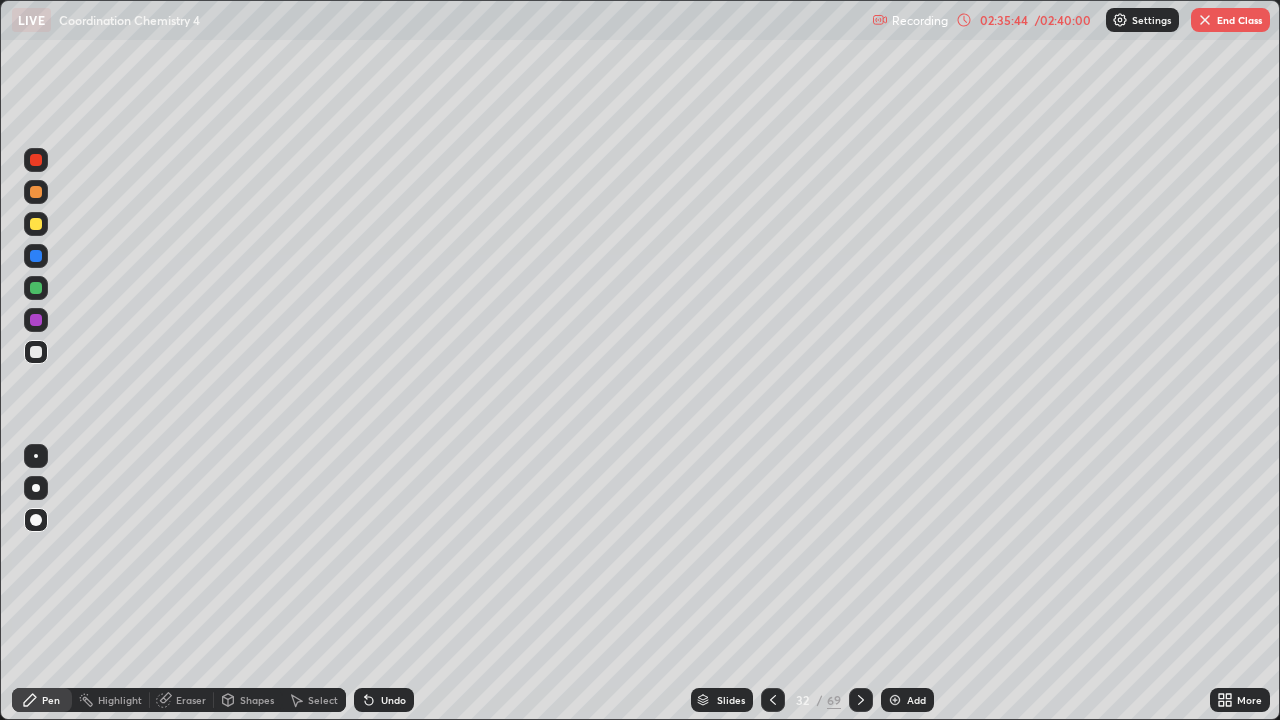 click on "Undo" at bounding box center (393, 700) 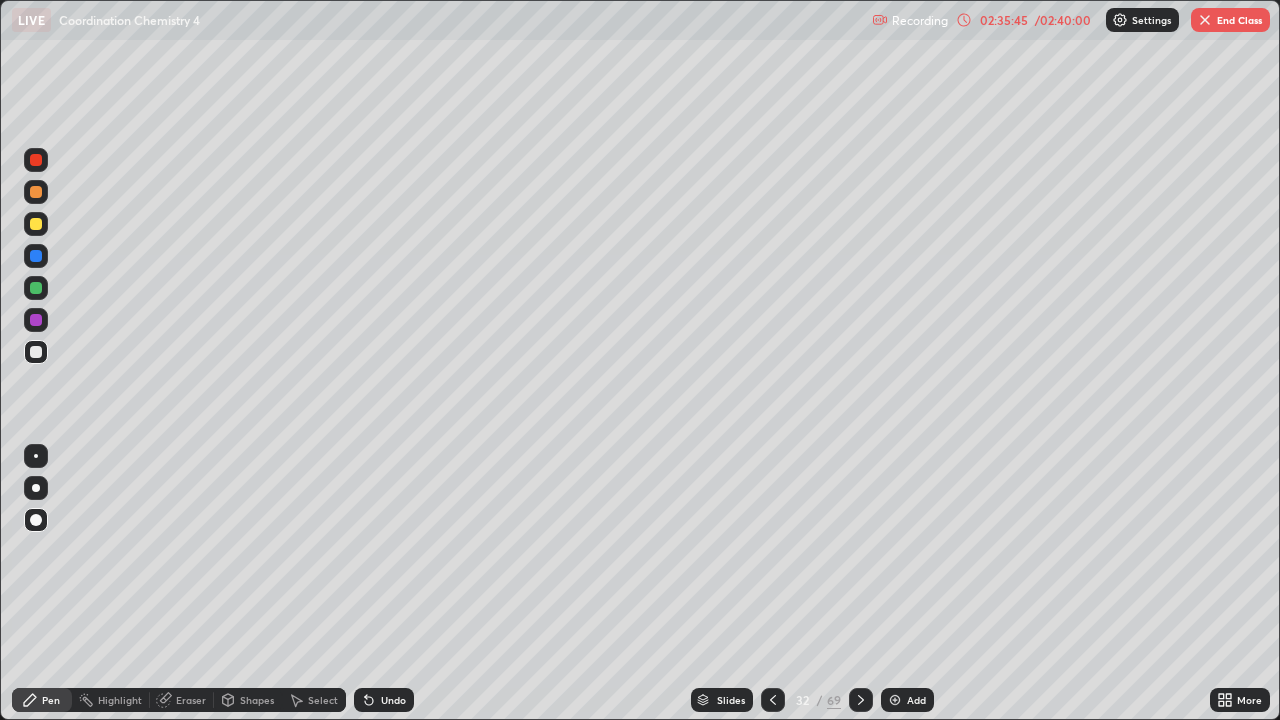 click on "Undo" at bounding box center (384, 700) 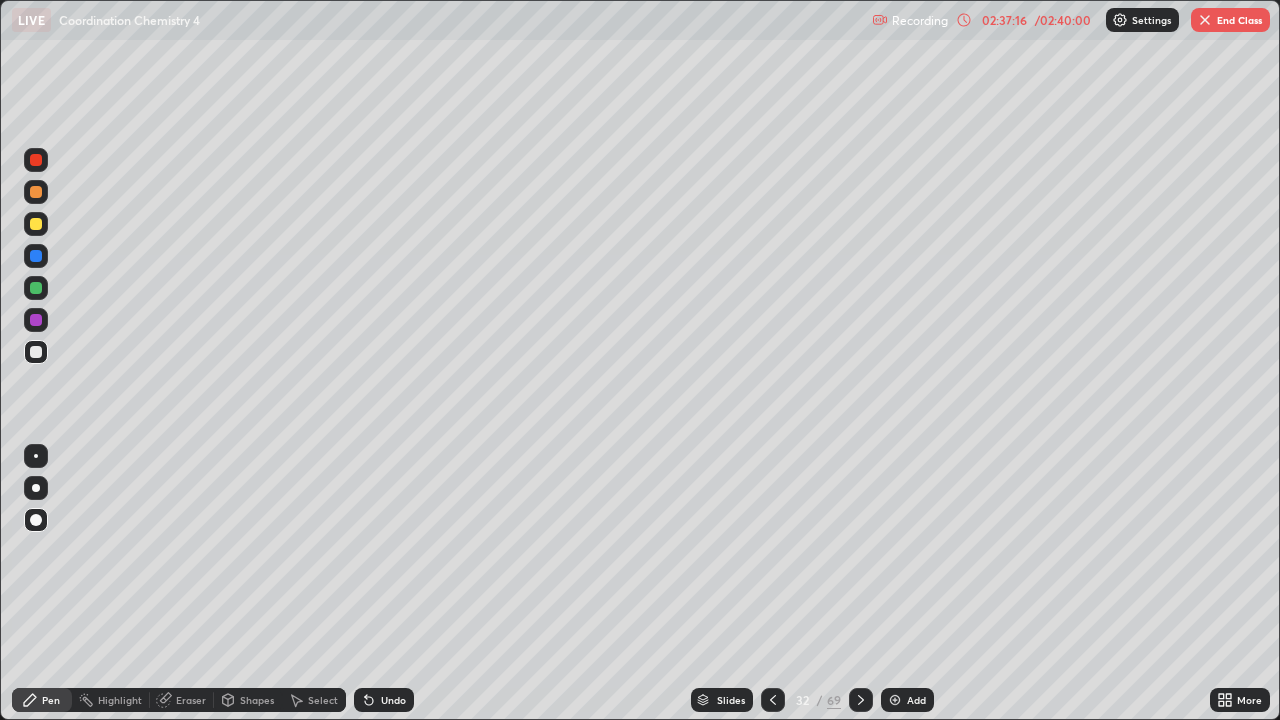 click at bounding box center (861, 700) 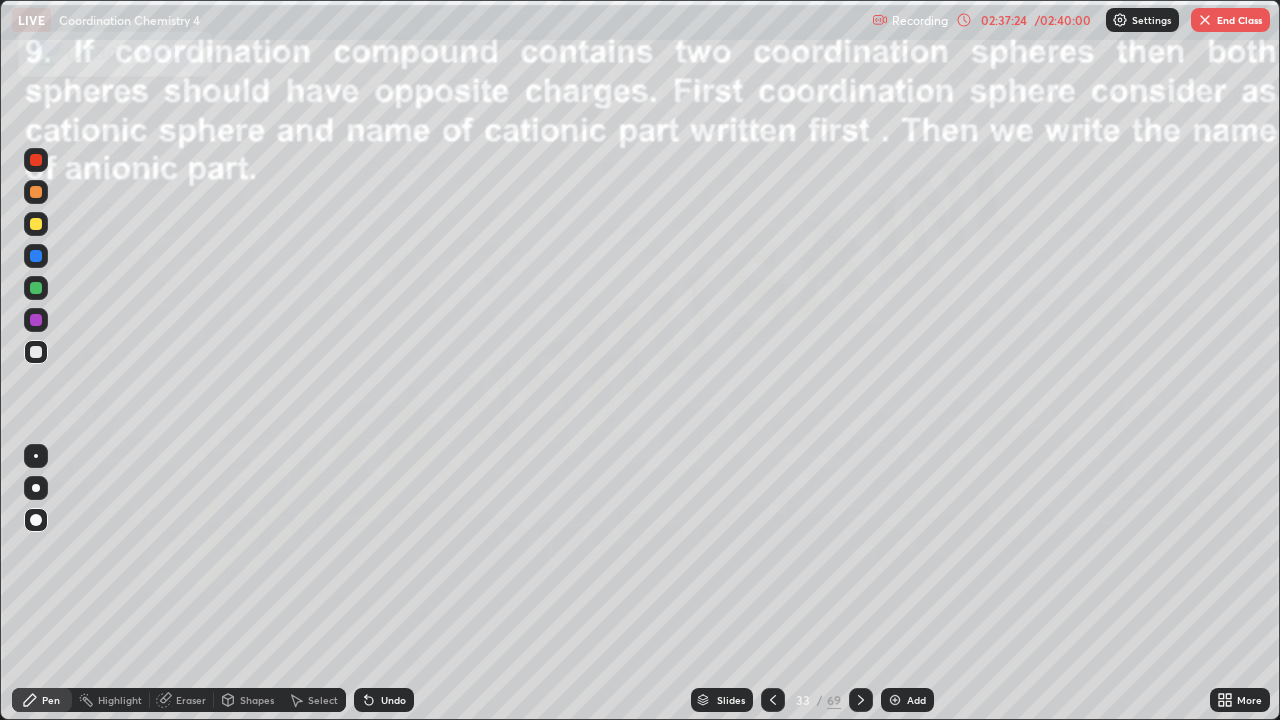 click 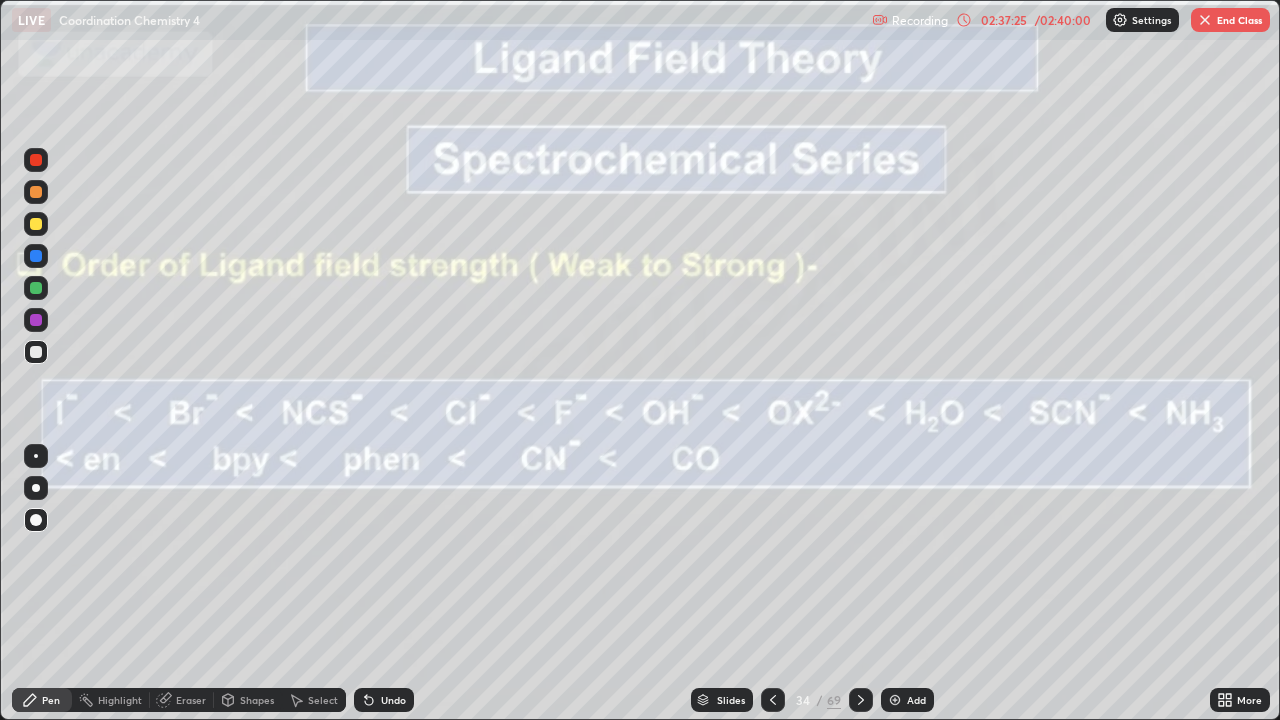 click at bounding box center [773, 700] 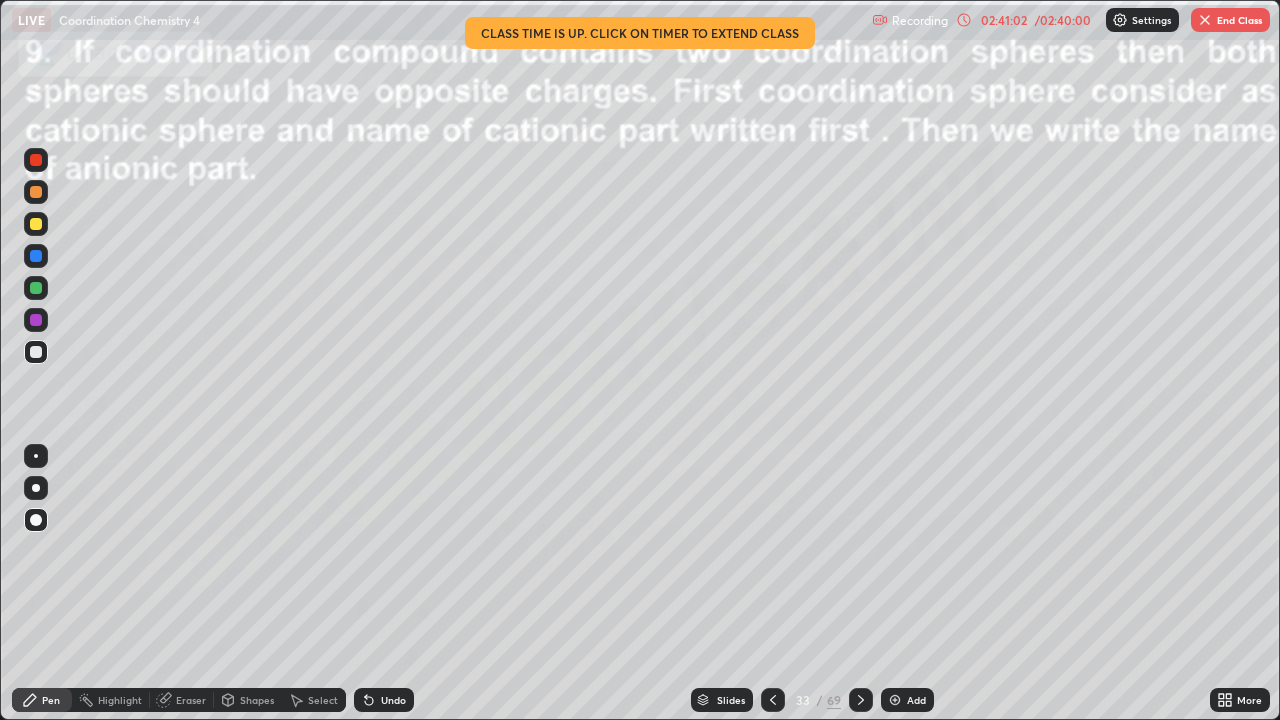 click 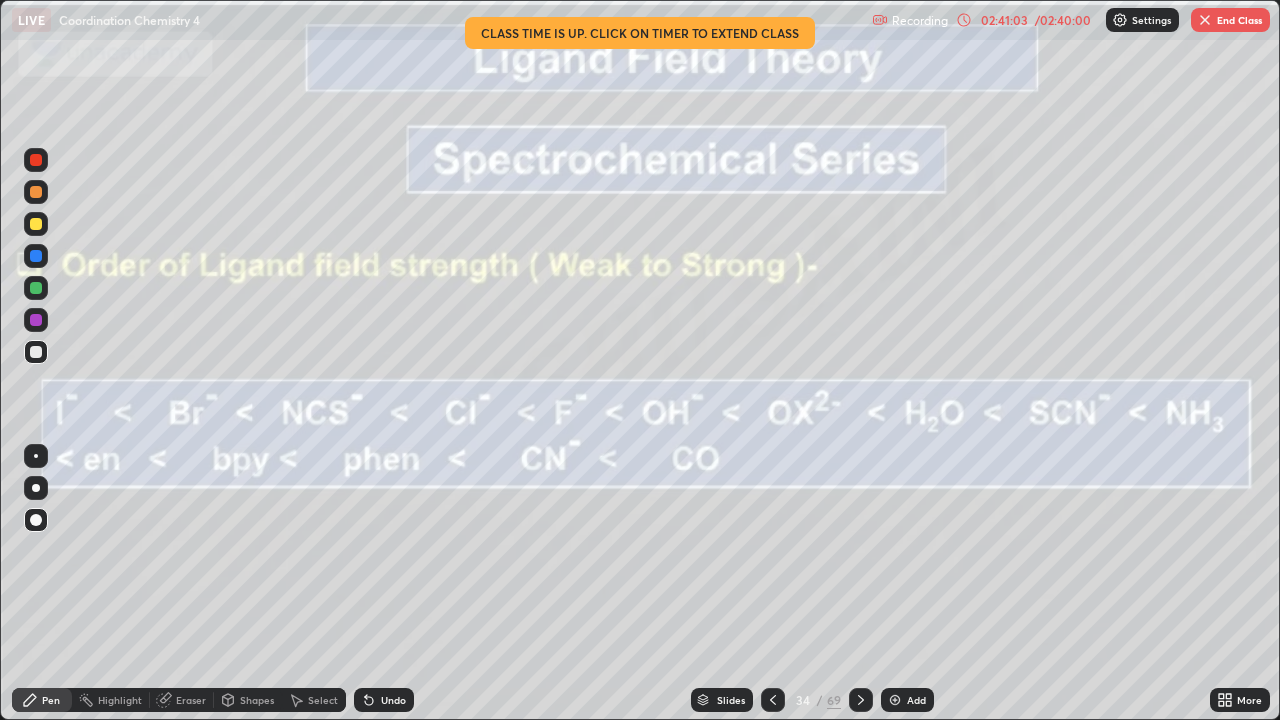 click 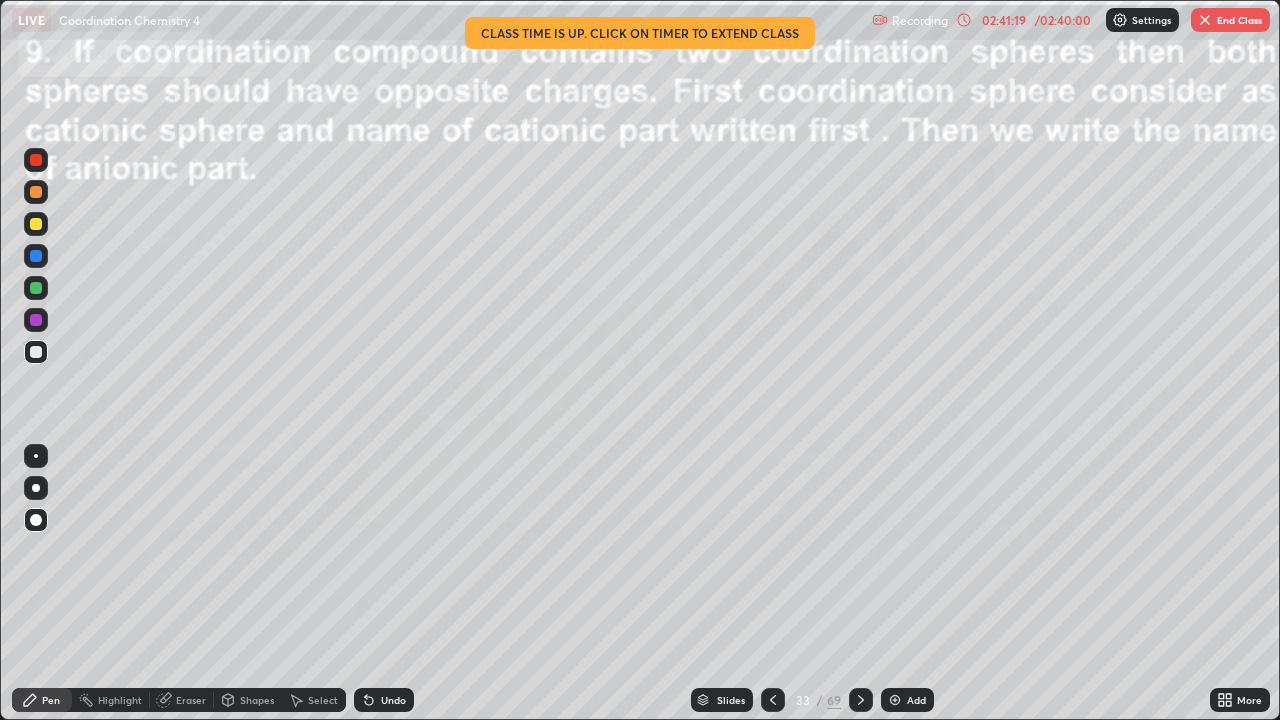 click on "Slides" at bounding box center (731, 700) 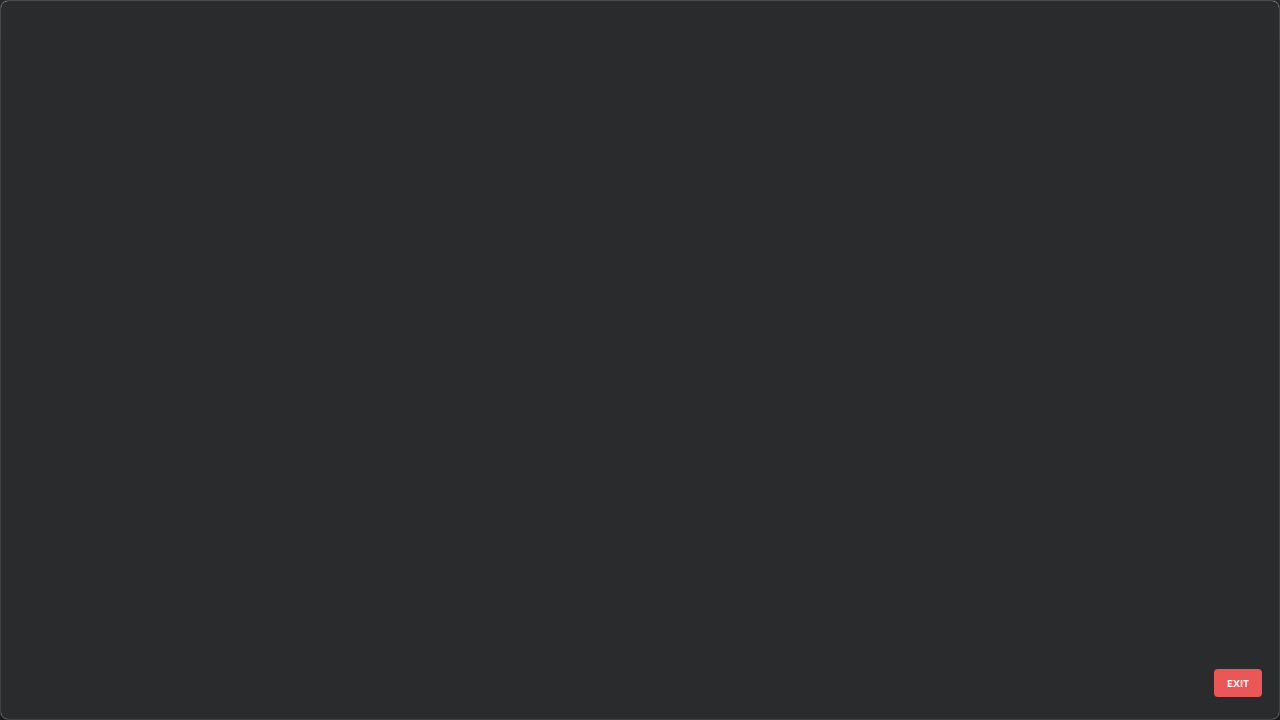 scroll, scrollTop: 1753, scrollLeft: 0, axis: vertical 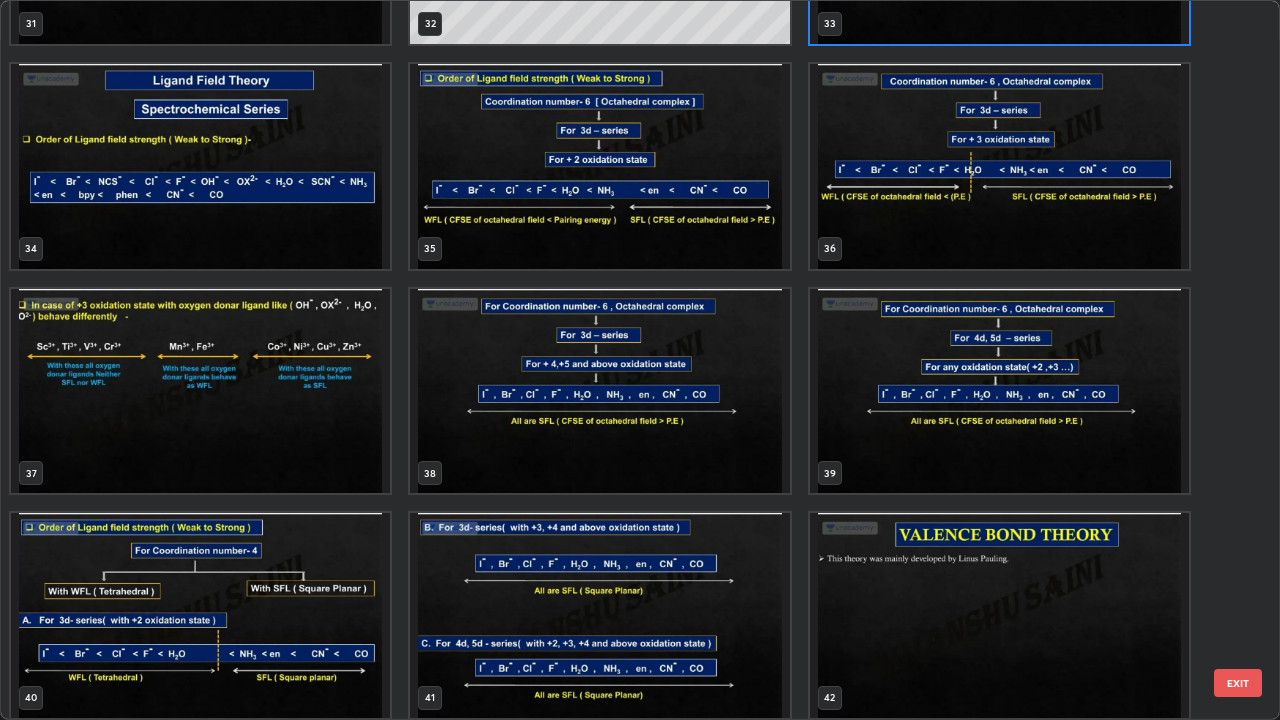 click at bounding box center [200, 166] 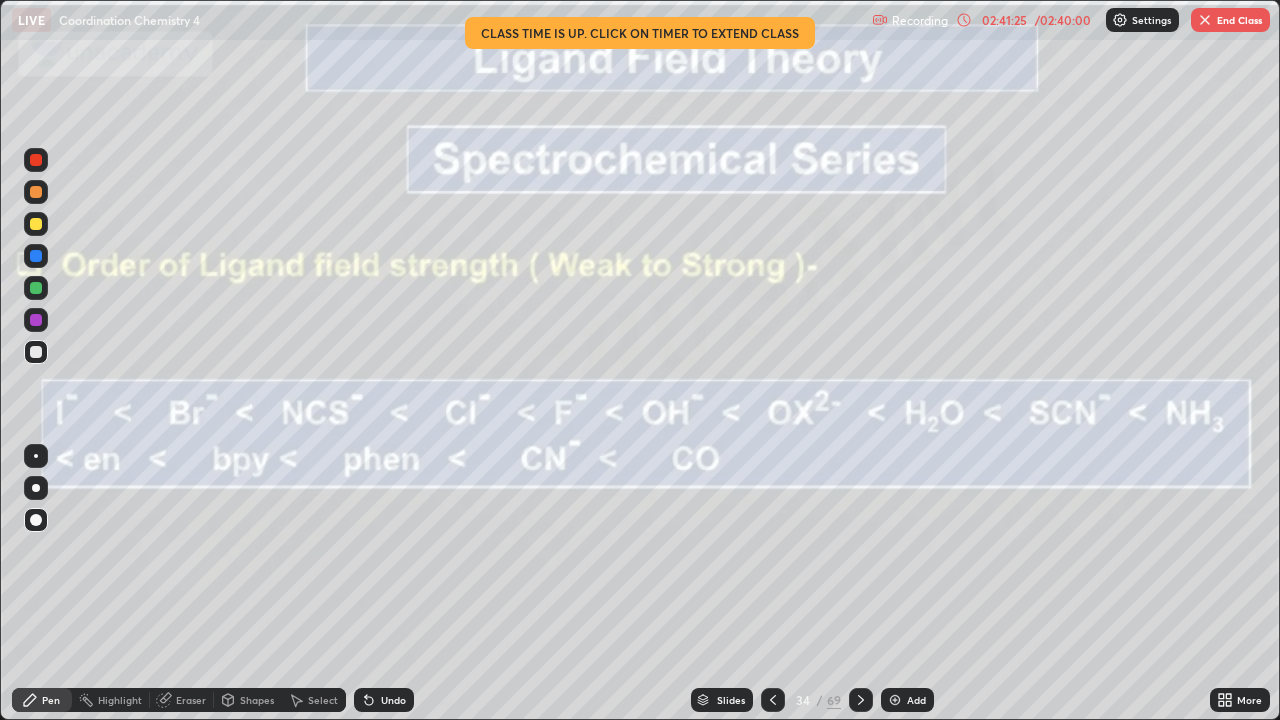 click at bounding box center [200, 166] 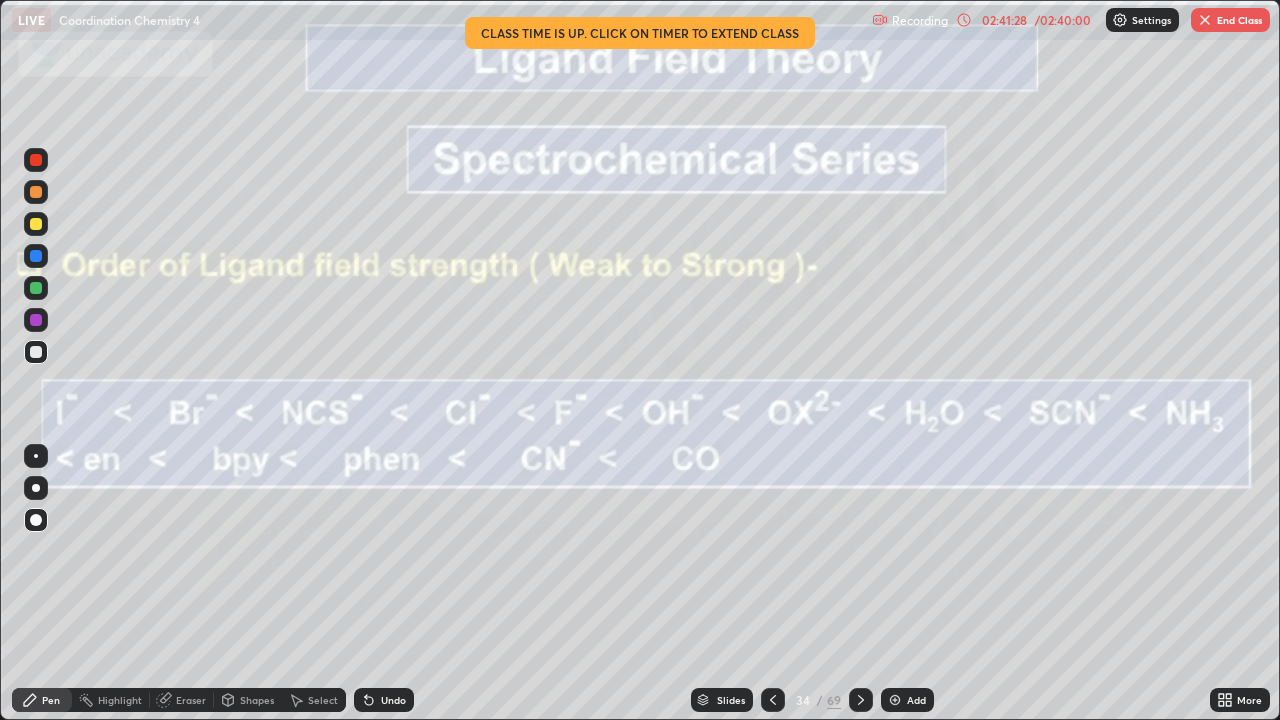 click on "Slides" at bounding box center [722, 700] 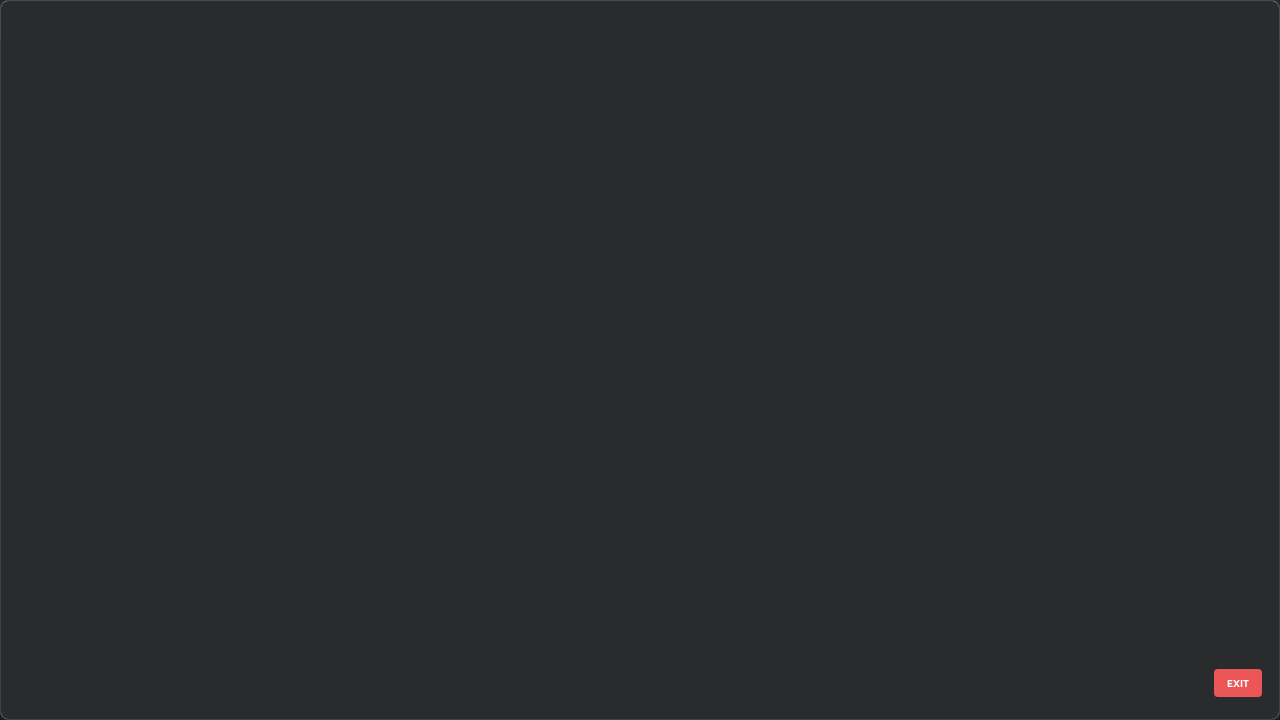 scroll, scrollTop: 1977, scrollLeft: 0, axis: vertical 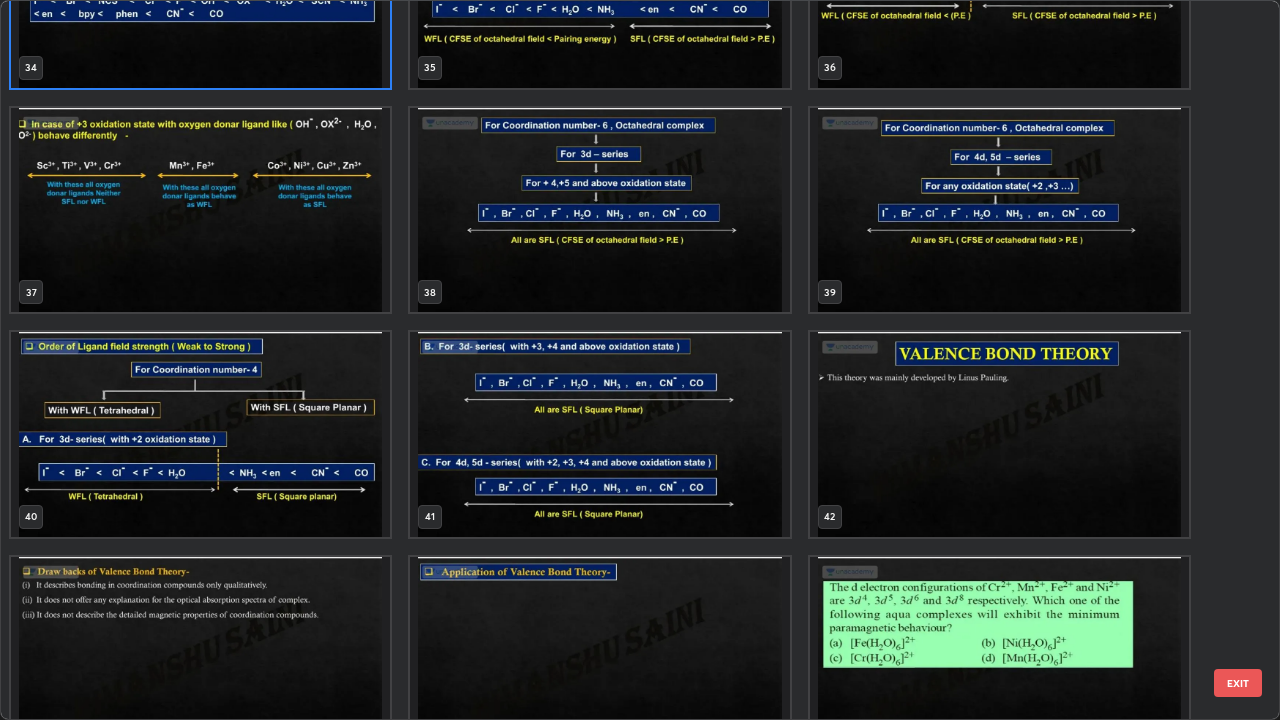 click at bounding box center (599, 434) 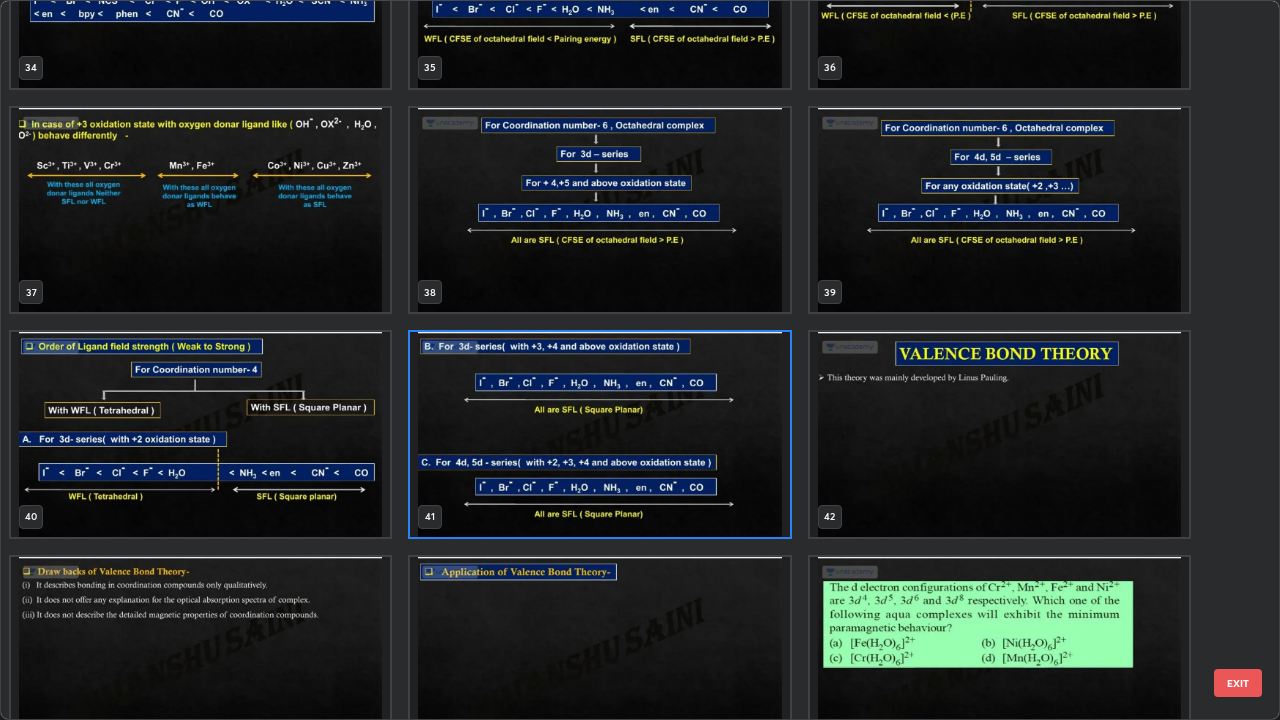 click at bounding box center (599, 434) 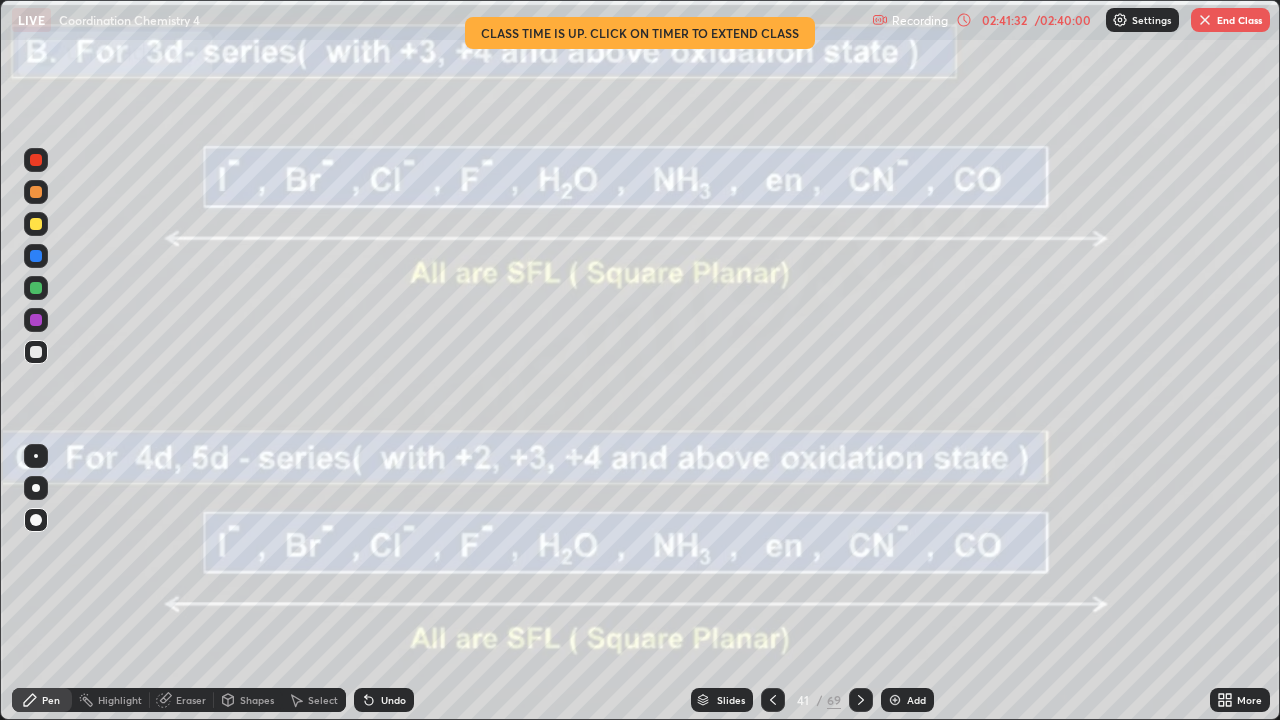click at bounding box center (599, 434) 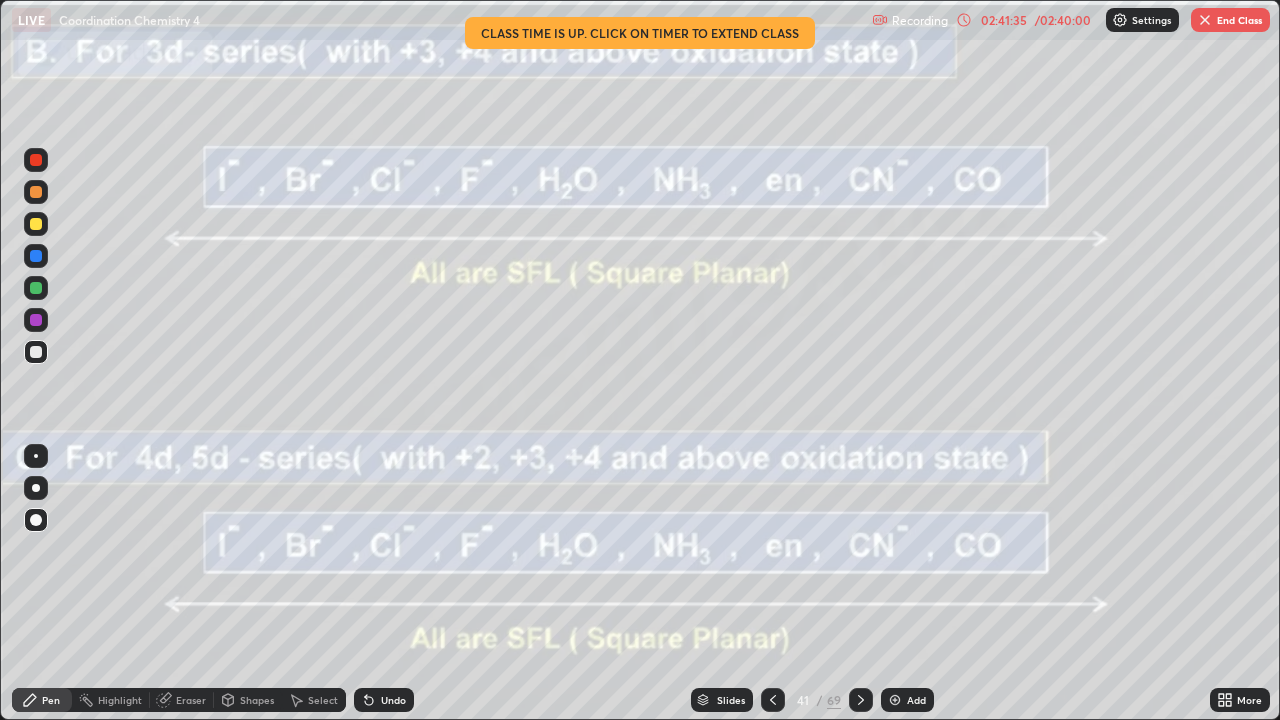 click on "Slides" at bounding box center [731, 700] 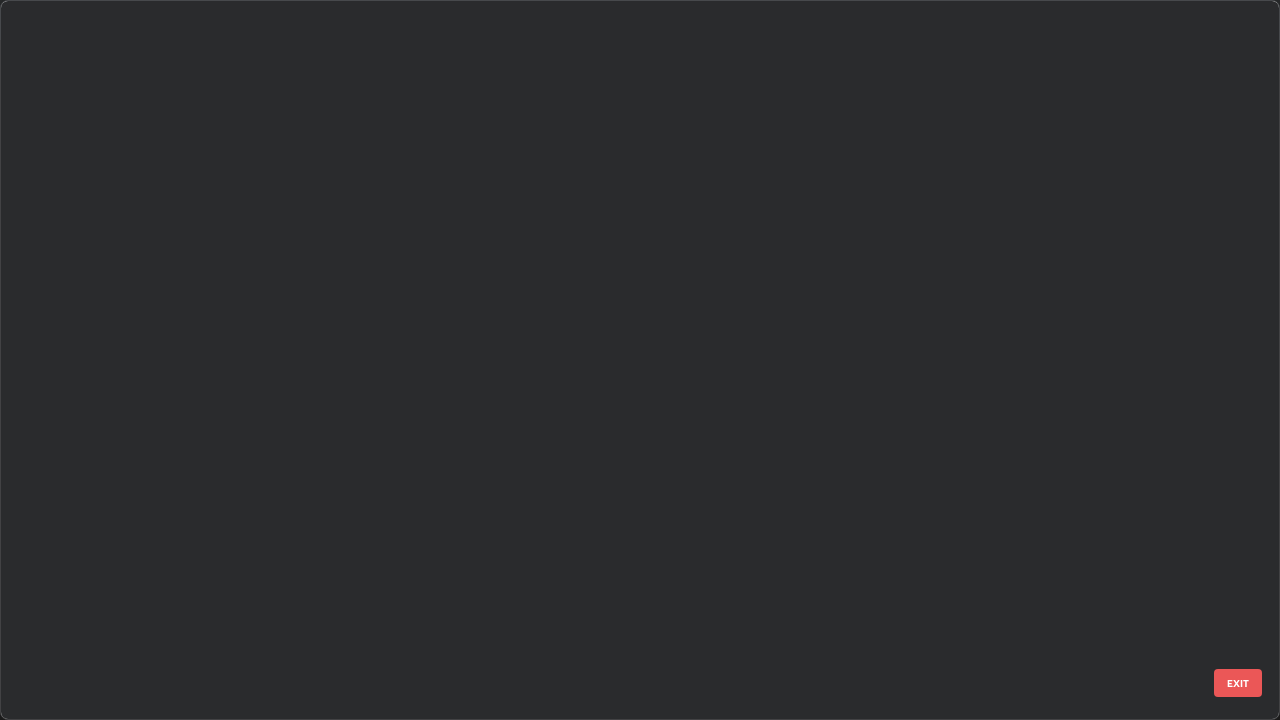 scroll, scrollTop: 2426, scrollLeft: 0, axis: vertical 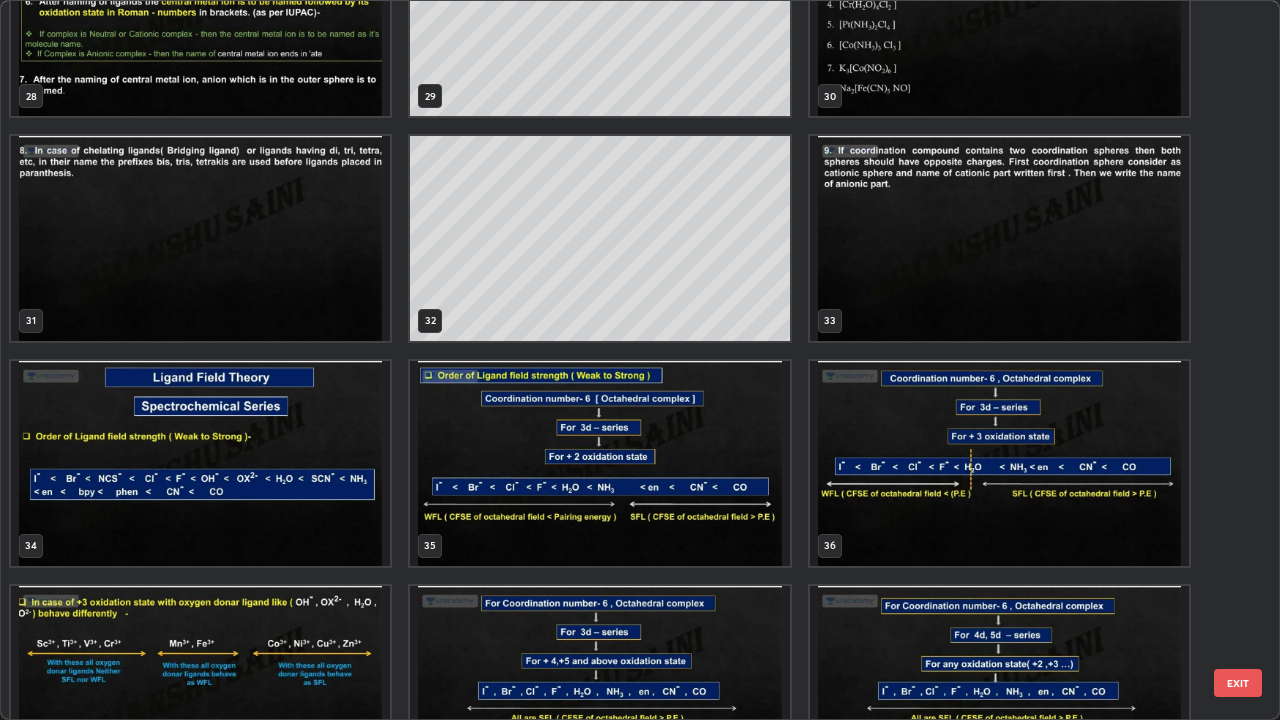 click at bounding box center [599, 463] 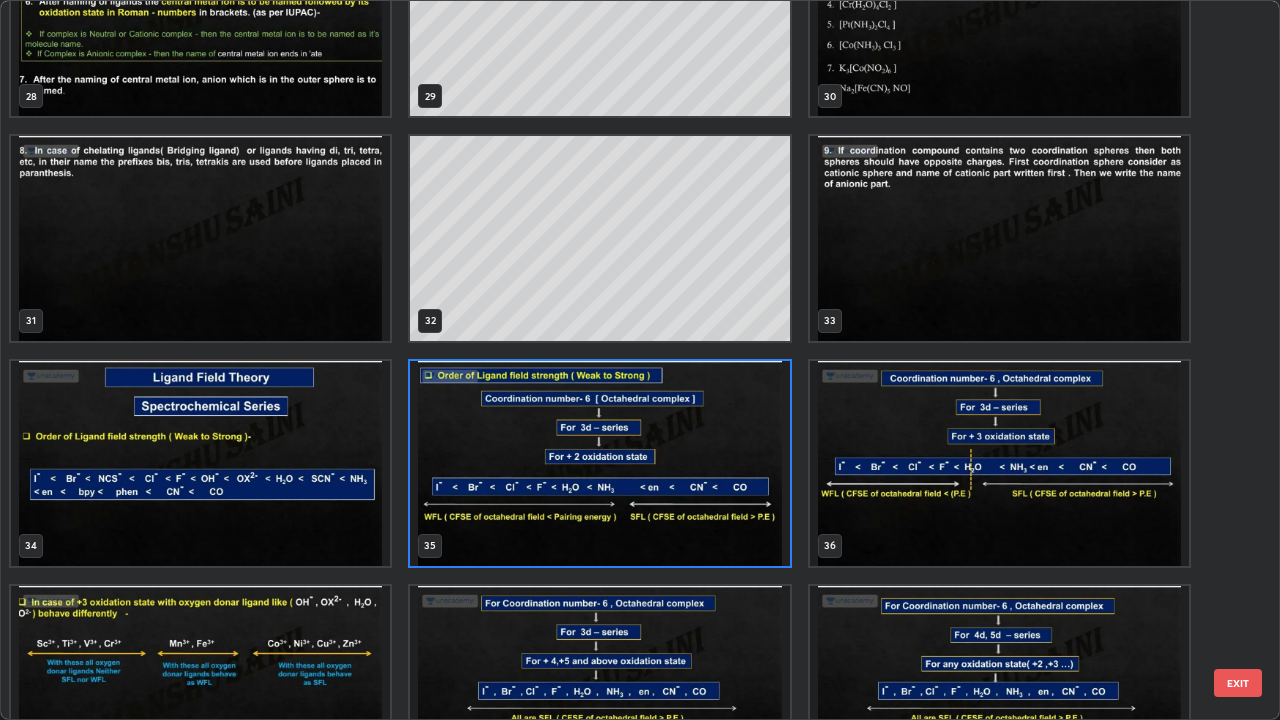 click at bounding box center (599, 463) 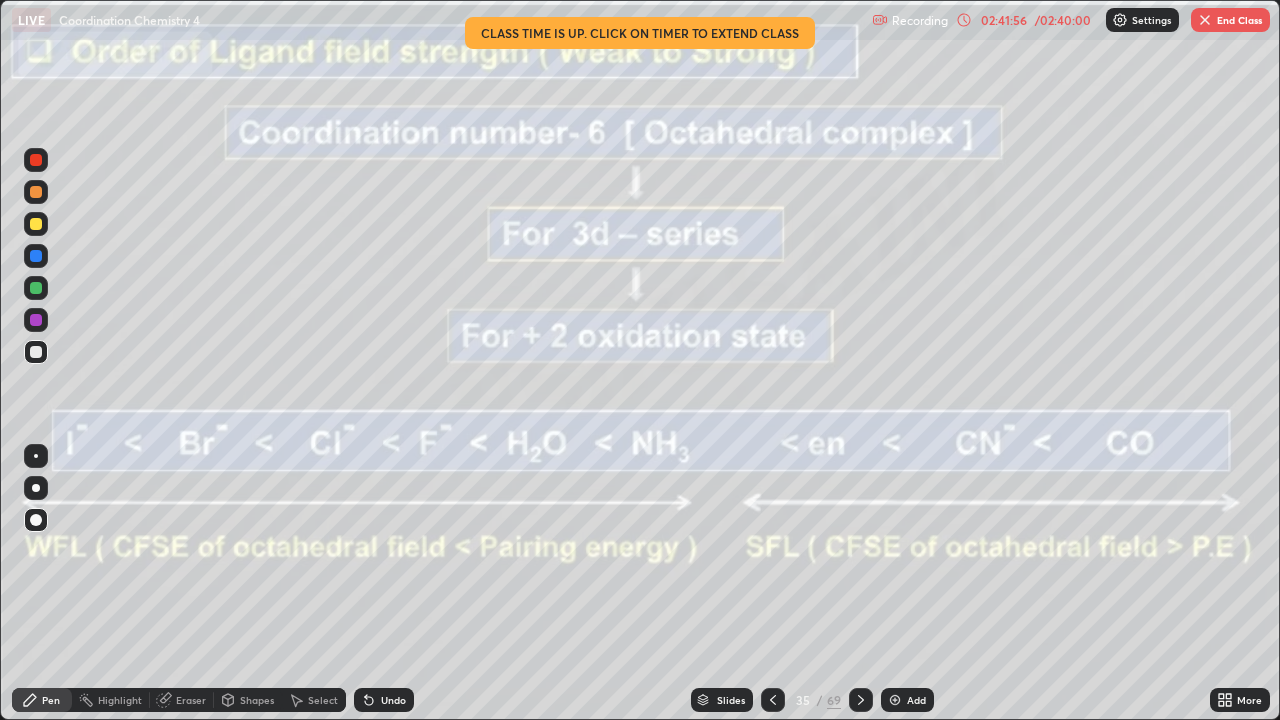 click 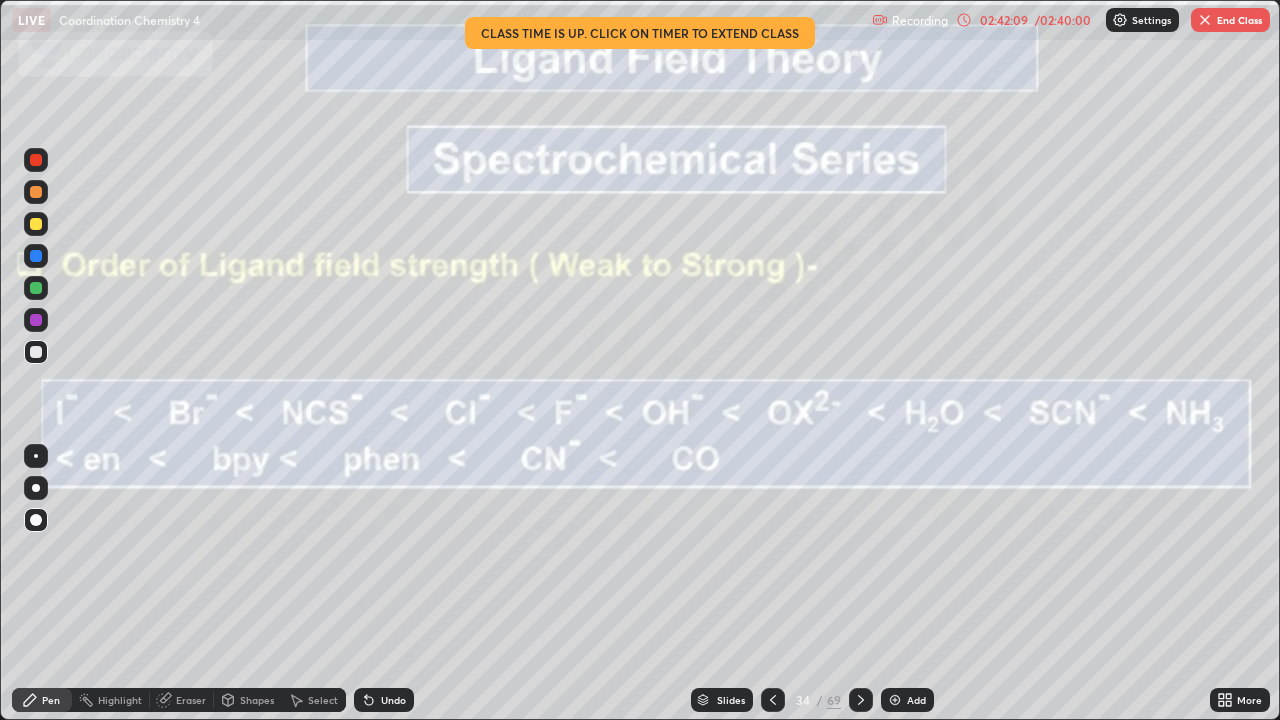 click on "End Class" at bounding box center (1230, 20) 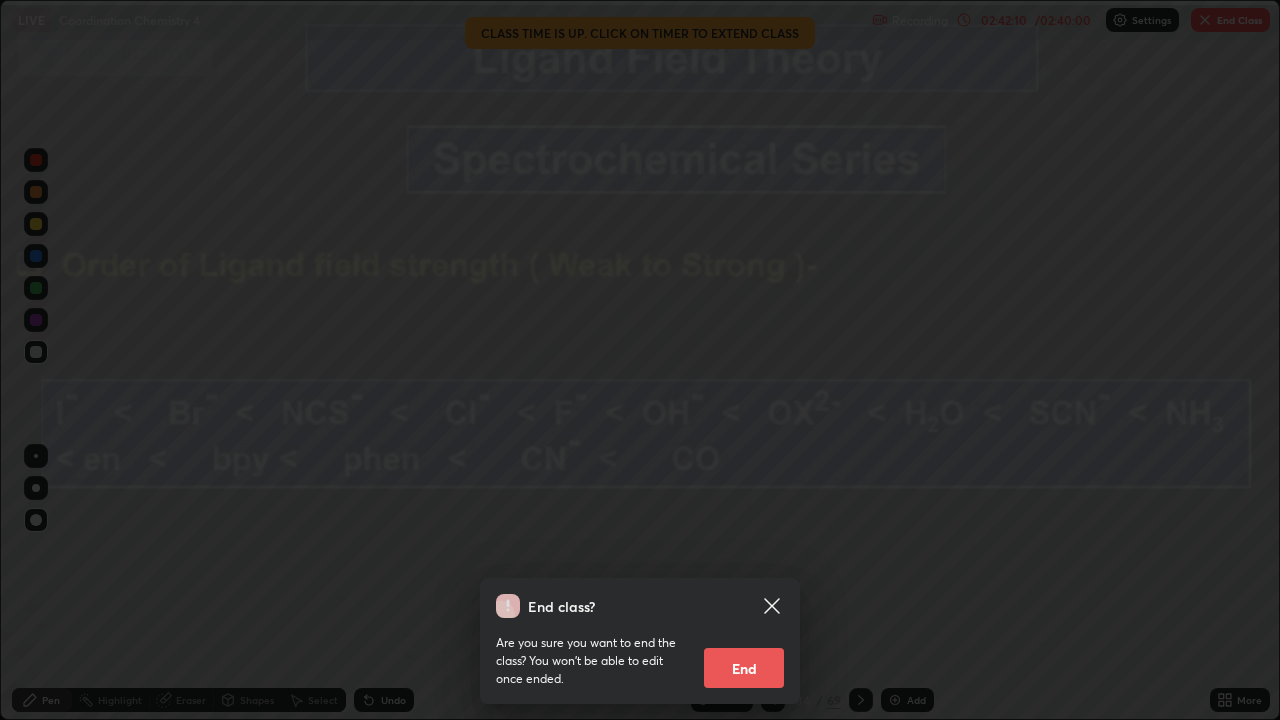 click on "End" at bounding box center [744, 668] 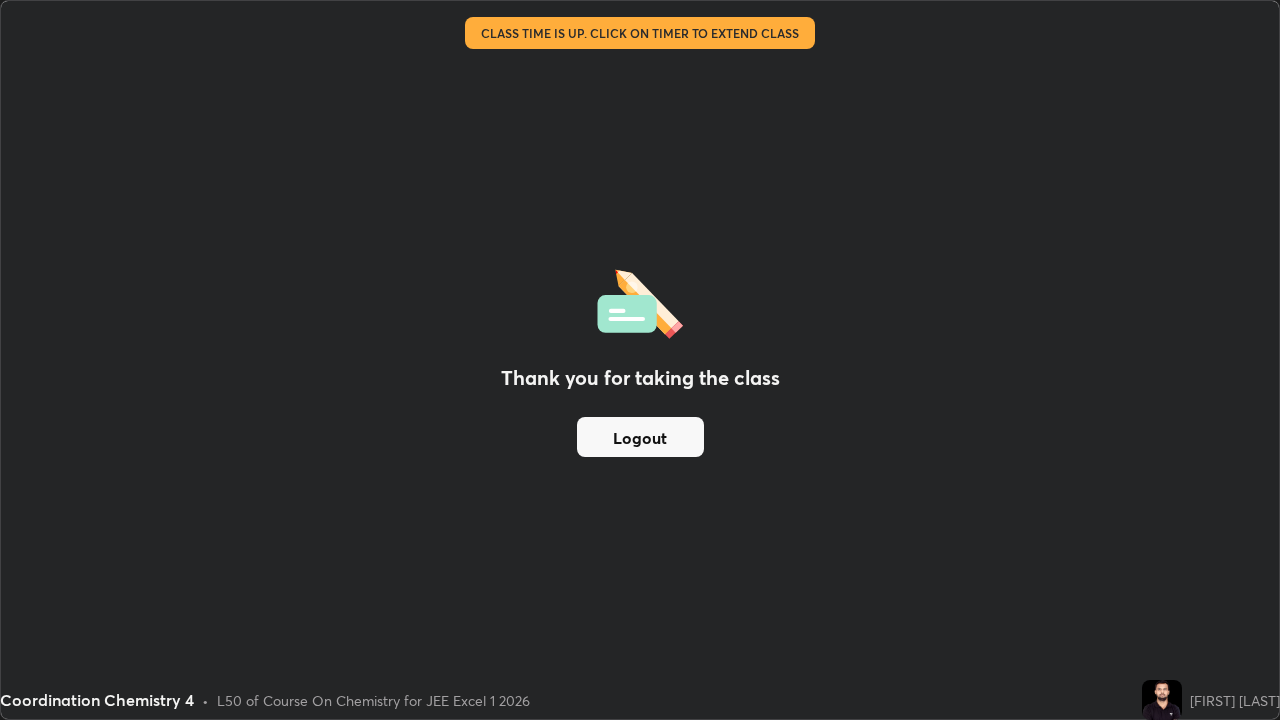 click on "Logout" at bounding box center [640, 437] 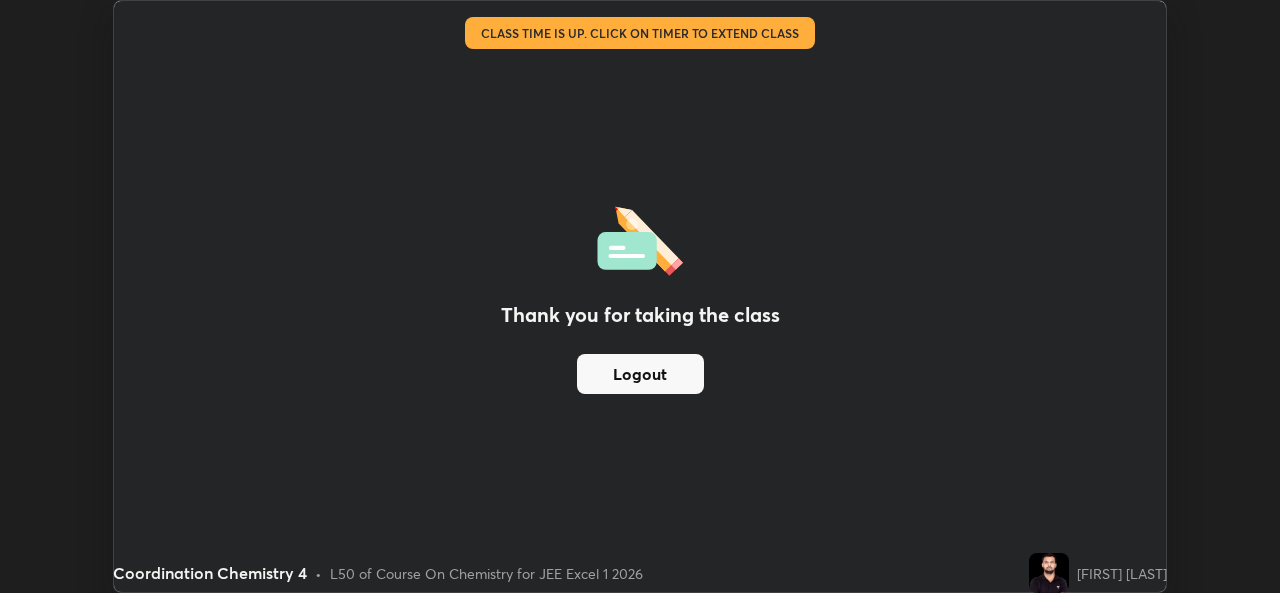 scroll, scrollTop: 593, scrollLeft: 1280, axis: both 